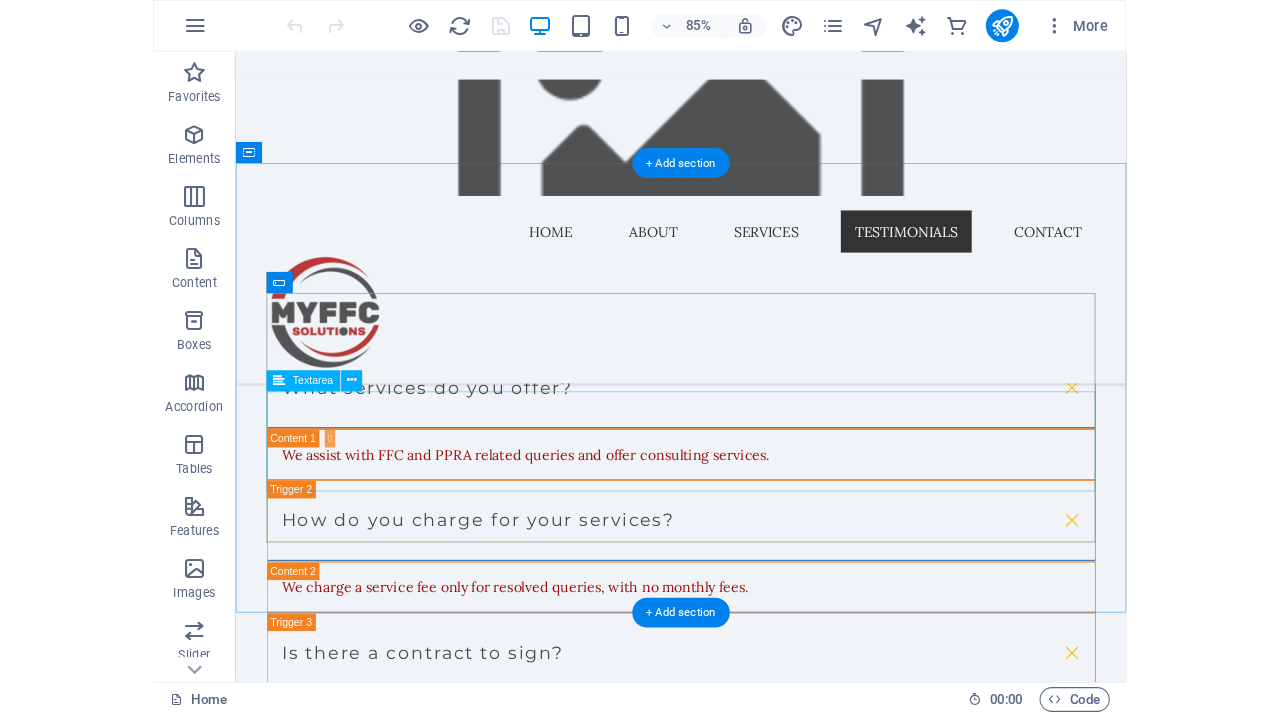 scroll, scrollTop: 5314, scrollLeft: 0, axis: vertical 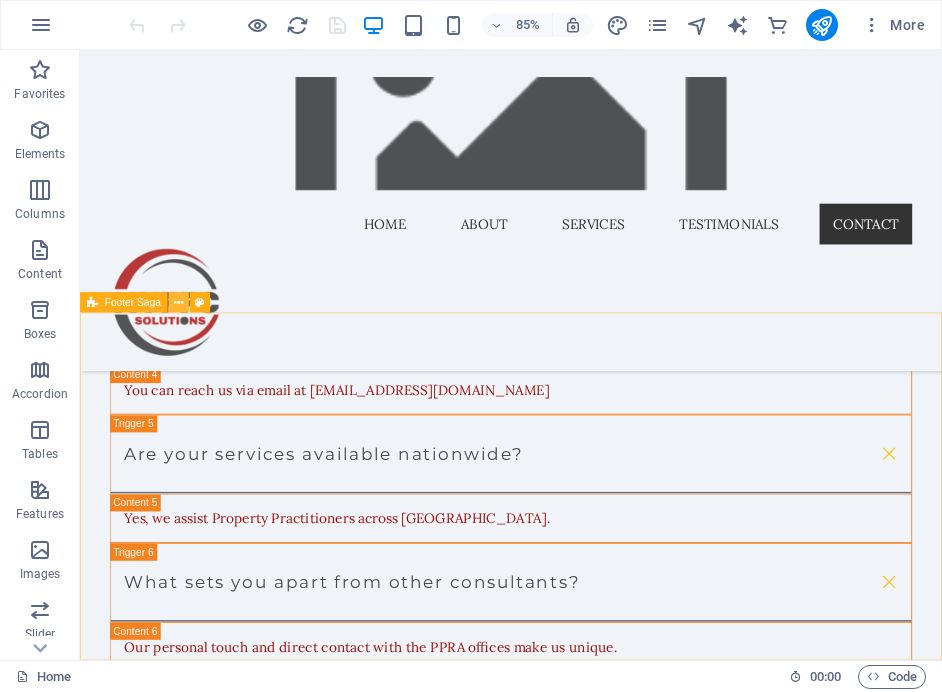 click at bounding box center (178, 303) 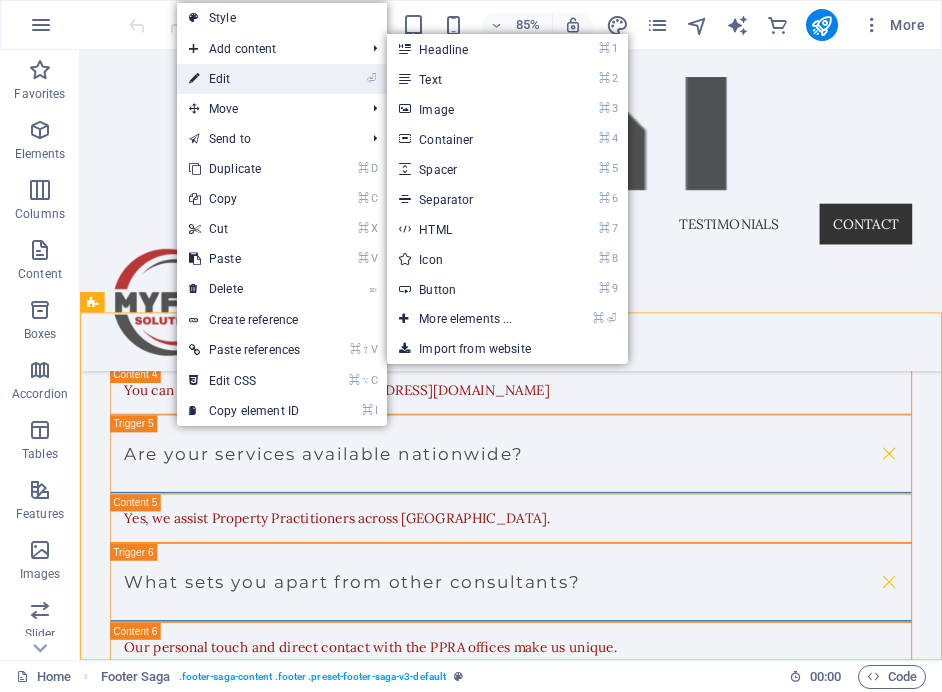 click on "⏎  Edit" at bounding box center [244, 79] 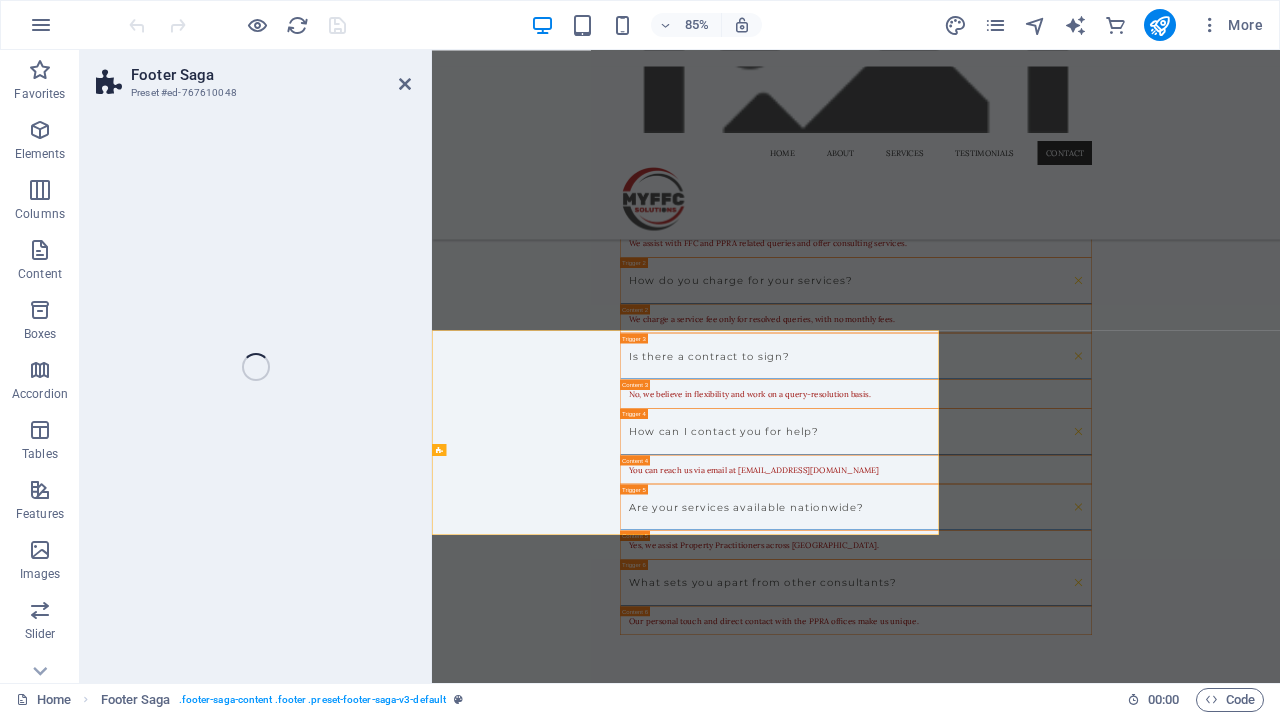 scroll, scrollTop: 5300, scrollLeft: 0, axis: vertical 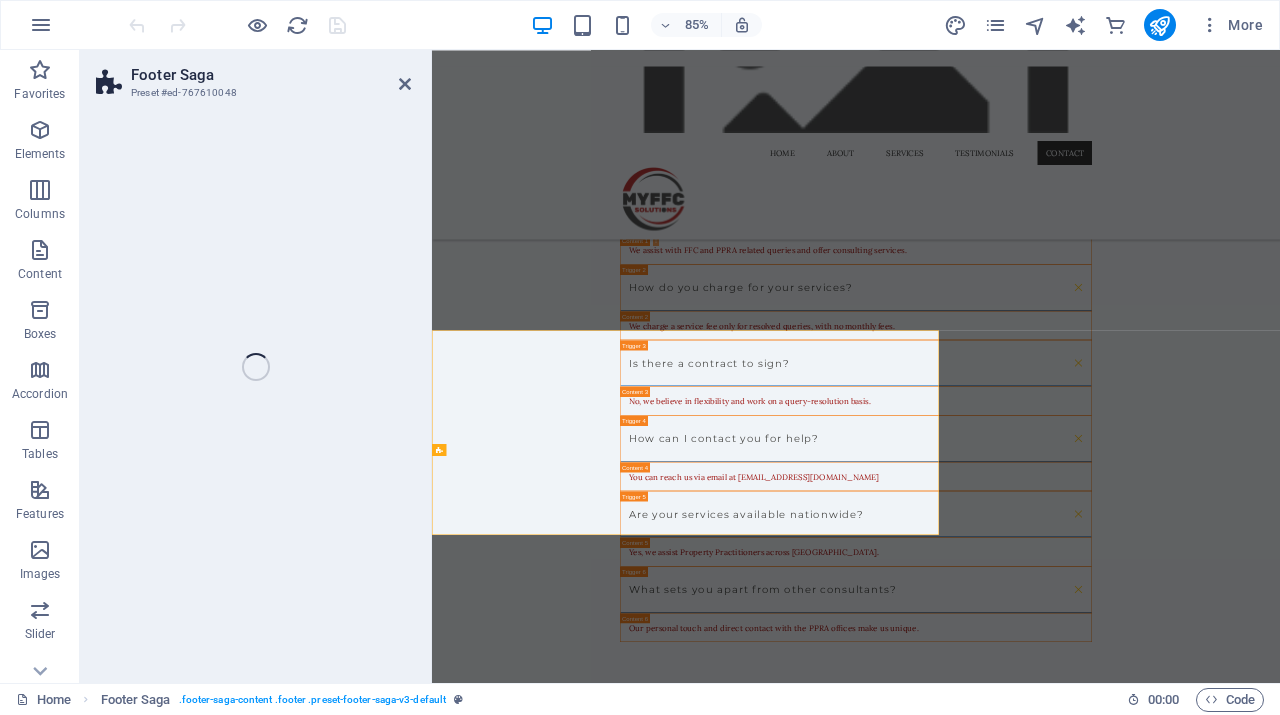 select on "footer" 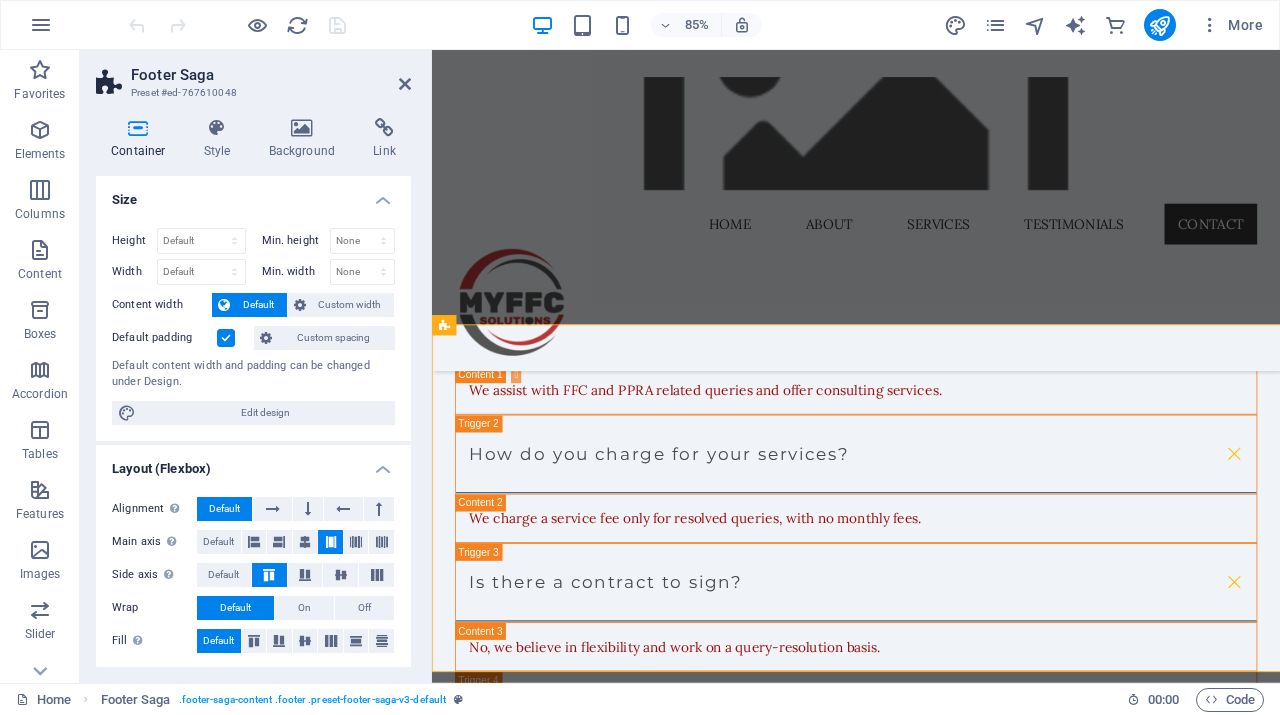 scroll, scrollTop: 284, scrollLeft: 0, axis: vertical 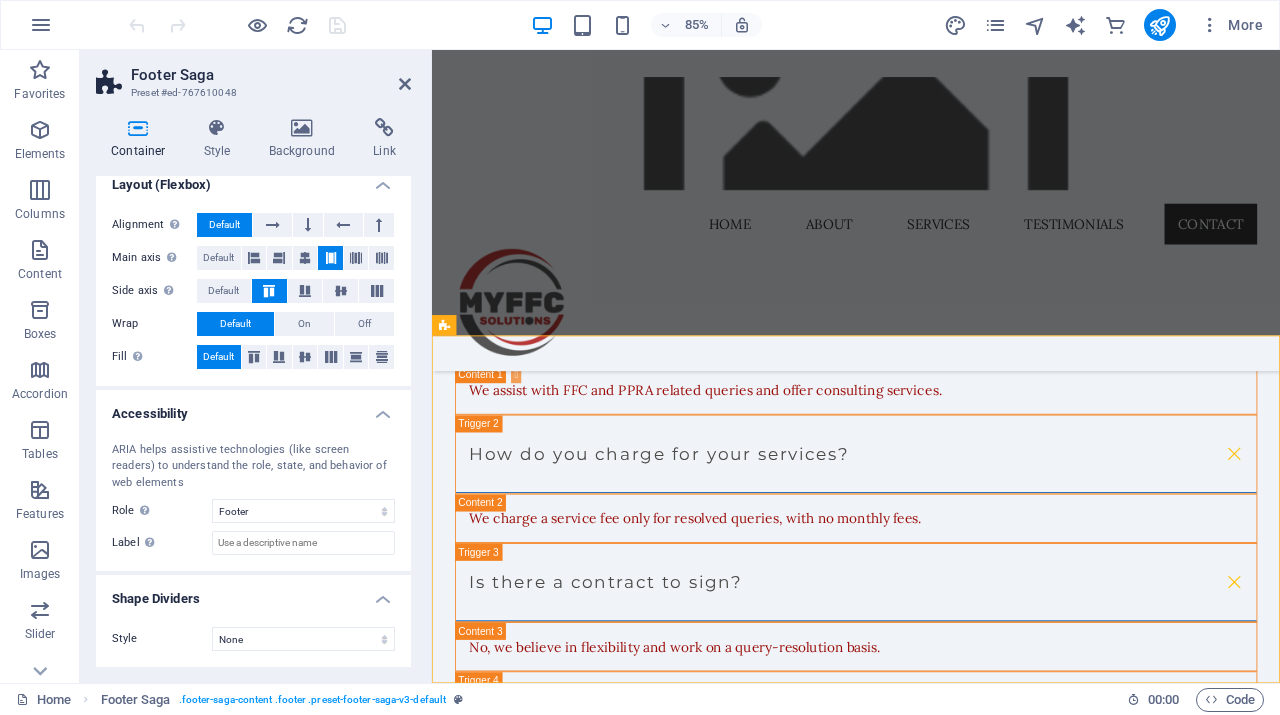click on "Container" at bounding box center [142, 139] 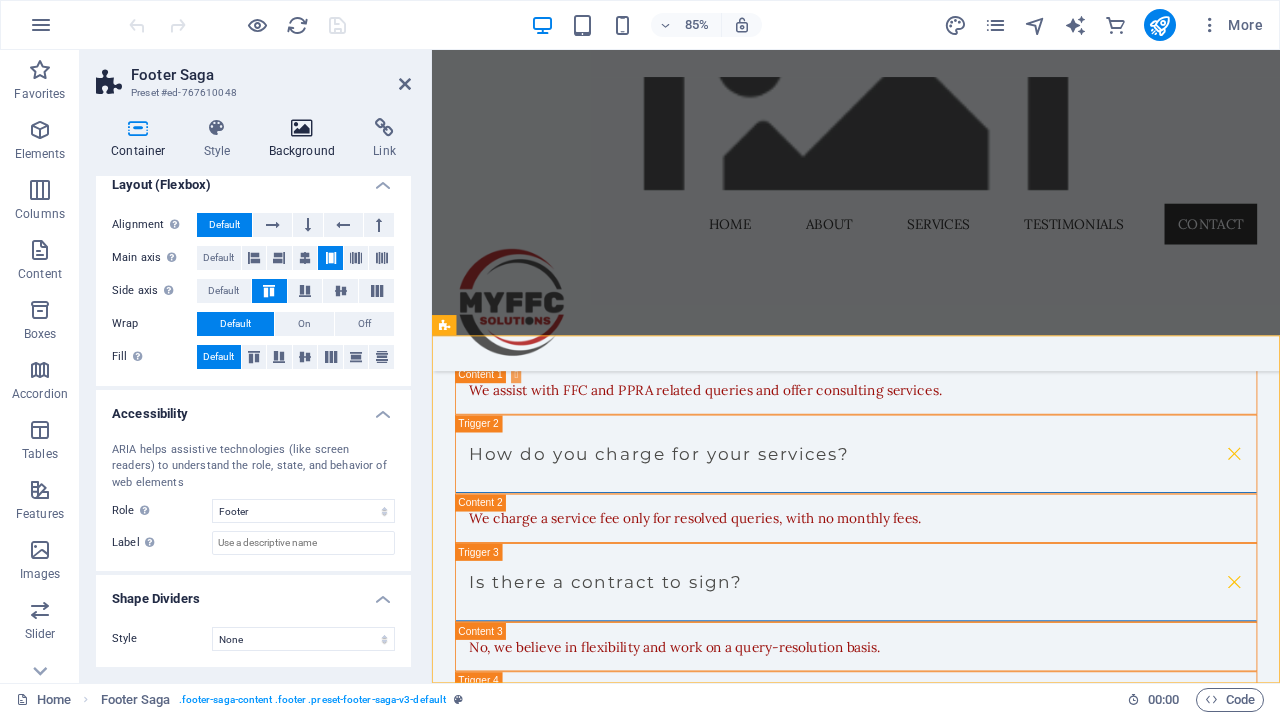 click on "Background" at bounding box center [306, 139] 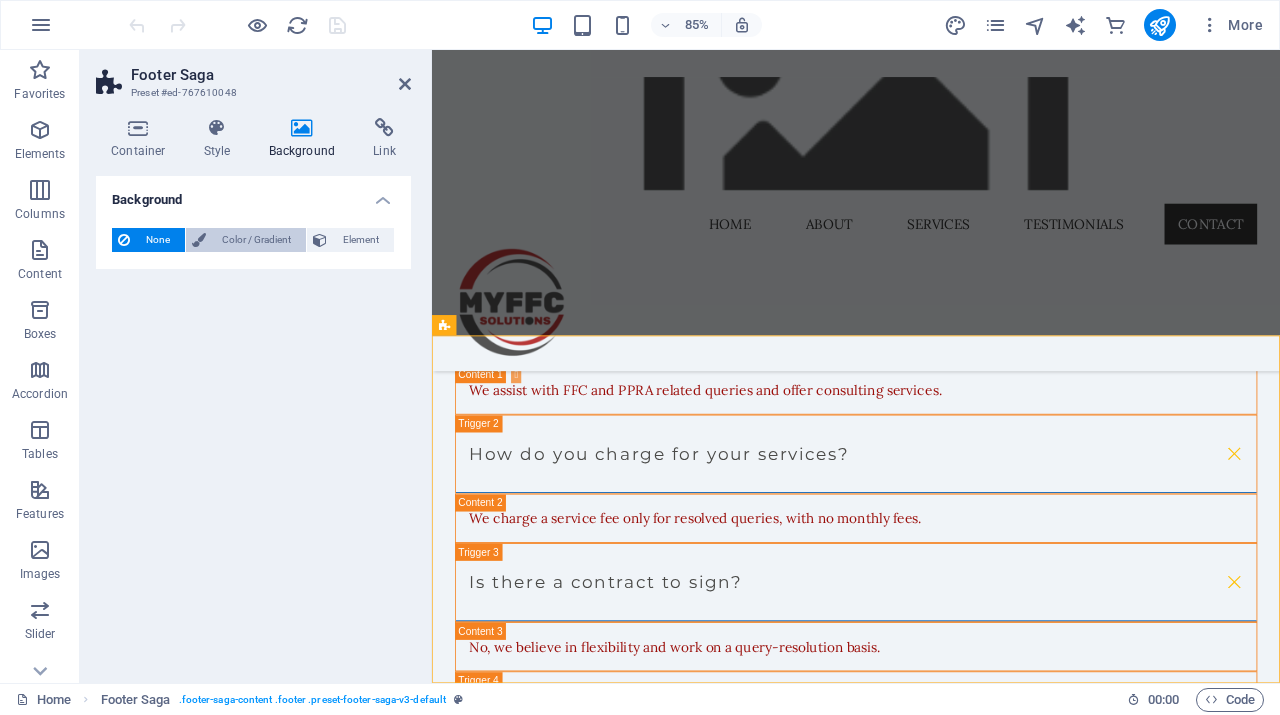 click on "Color / Gradient" at bounding box center (256, 240) 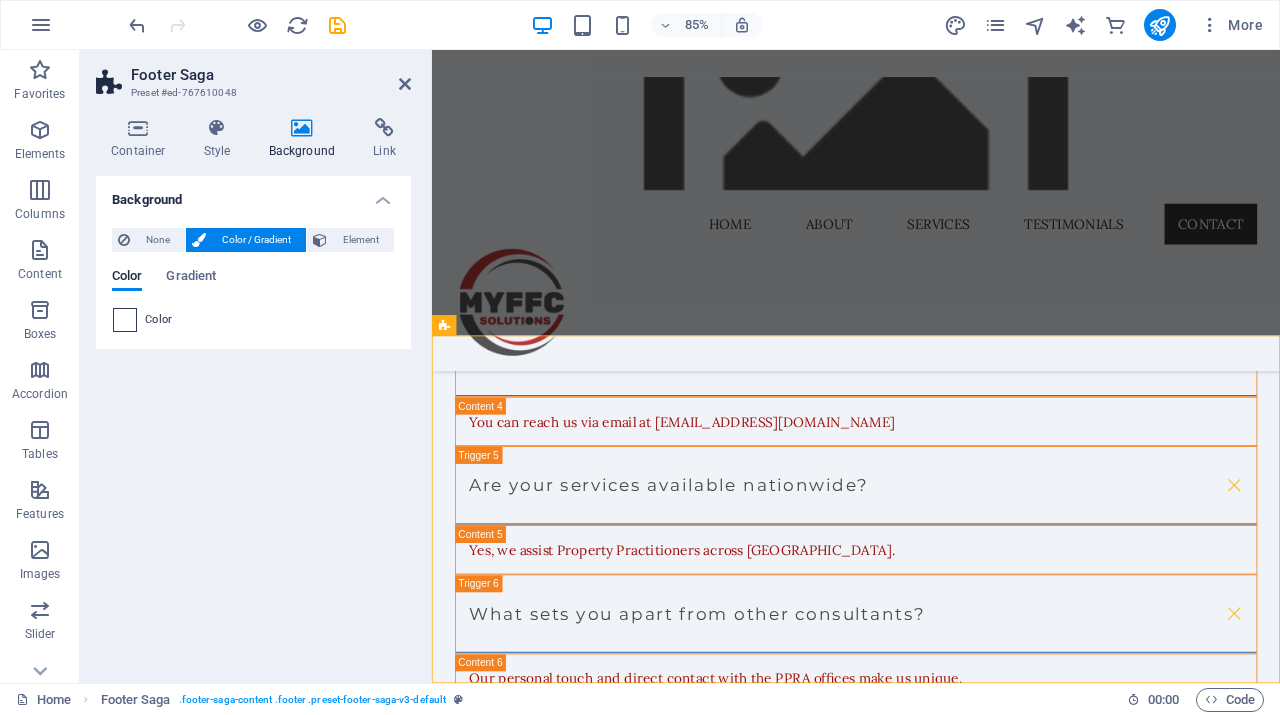 click at bounding box center [125, 320] 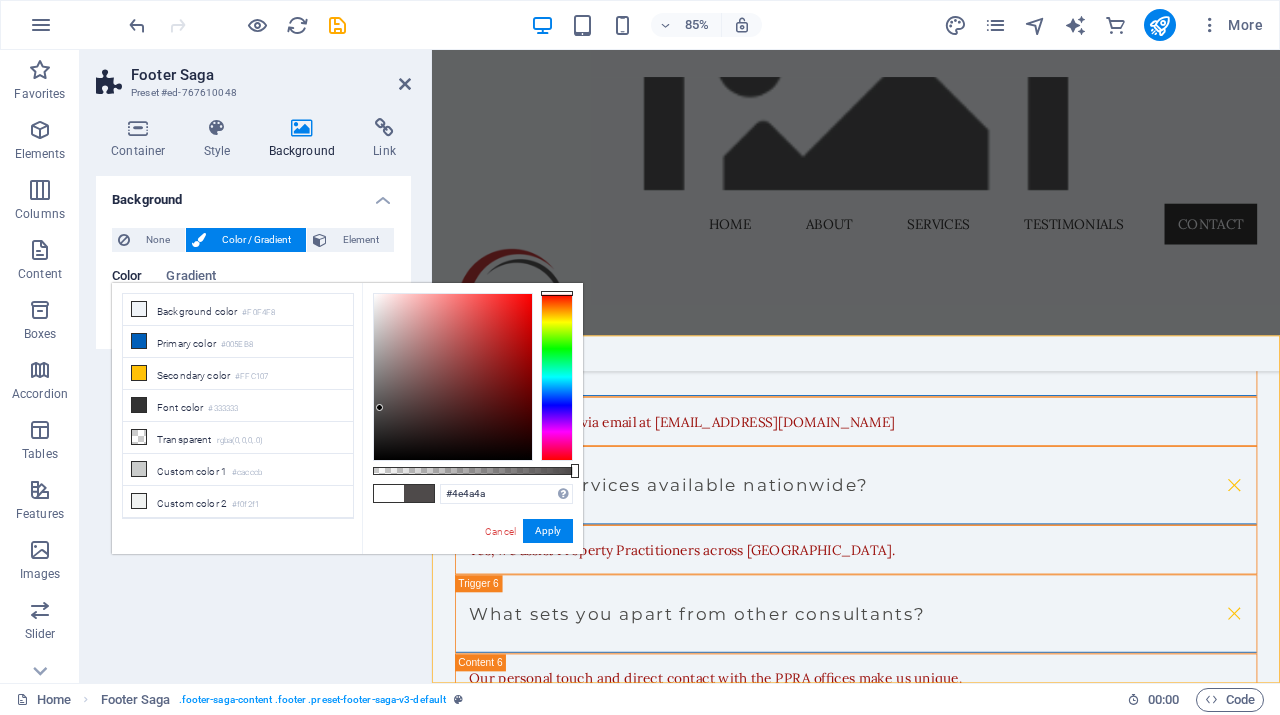 click at bounding box center [453, 377] 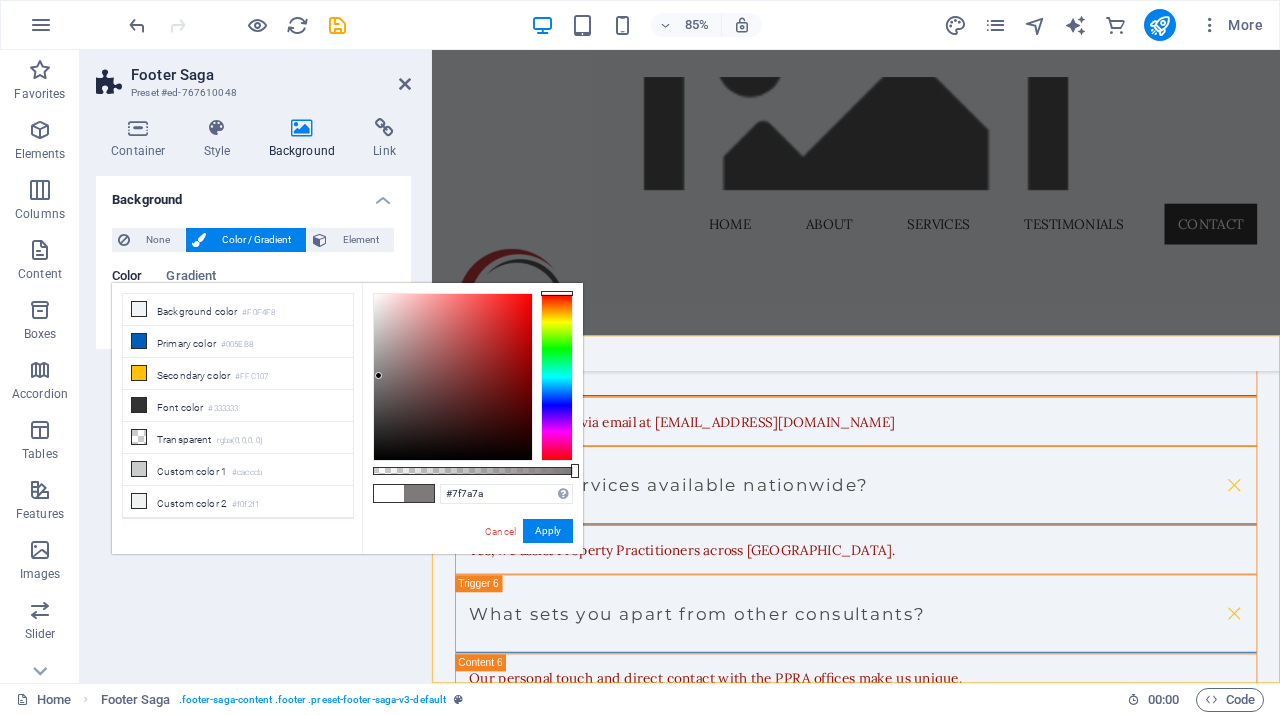 click at bounding box center (453, 377) 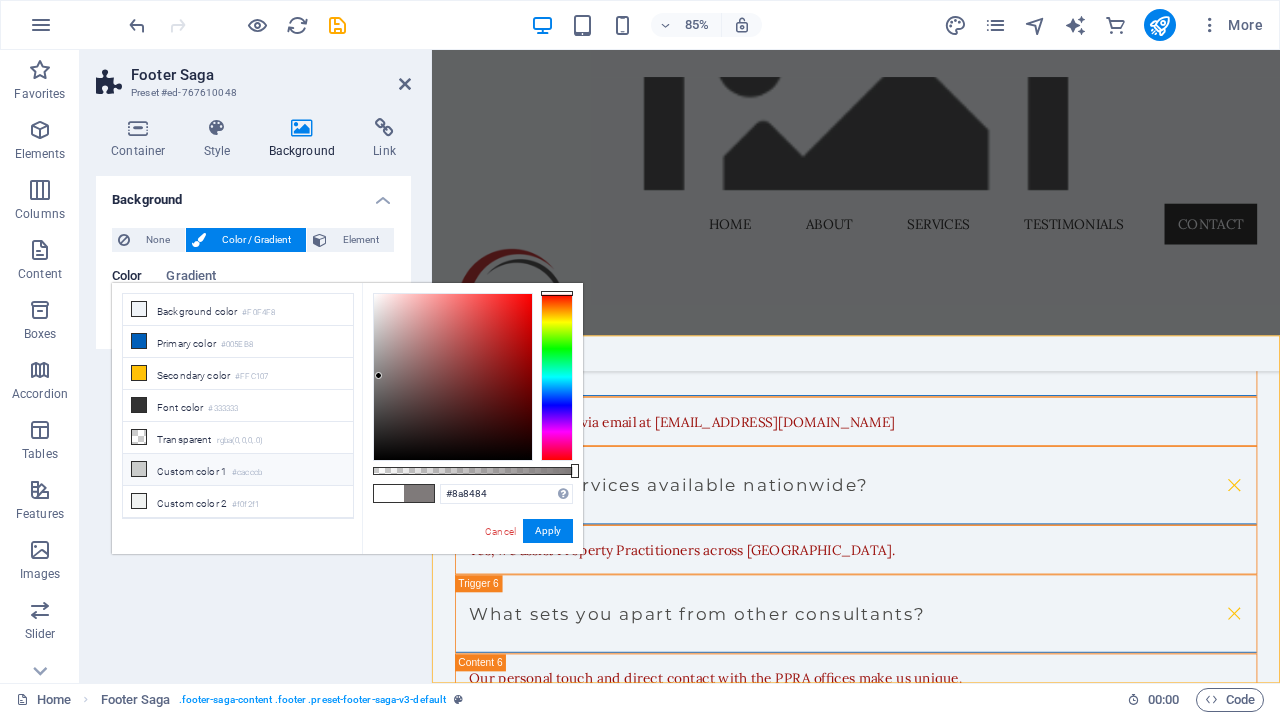 drag, startPoint x: 377, startPoint y: 405, endPoint x: 197, endPoint y: 467, distance: 190.37857 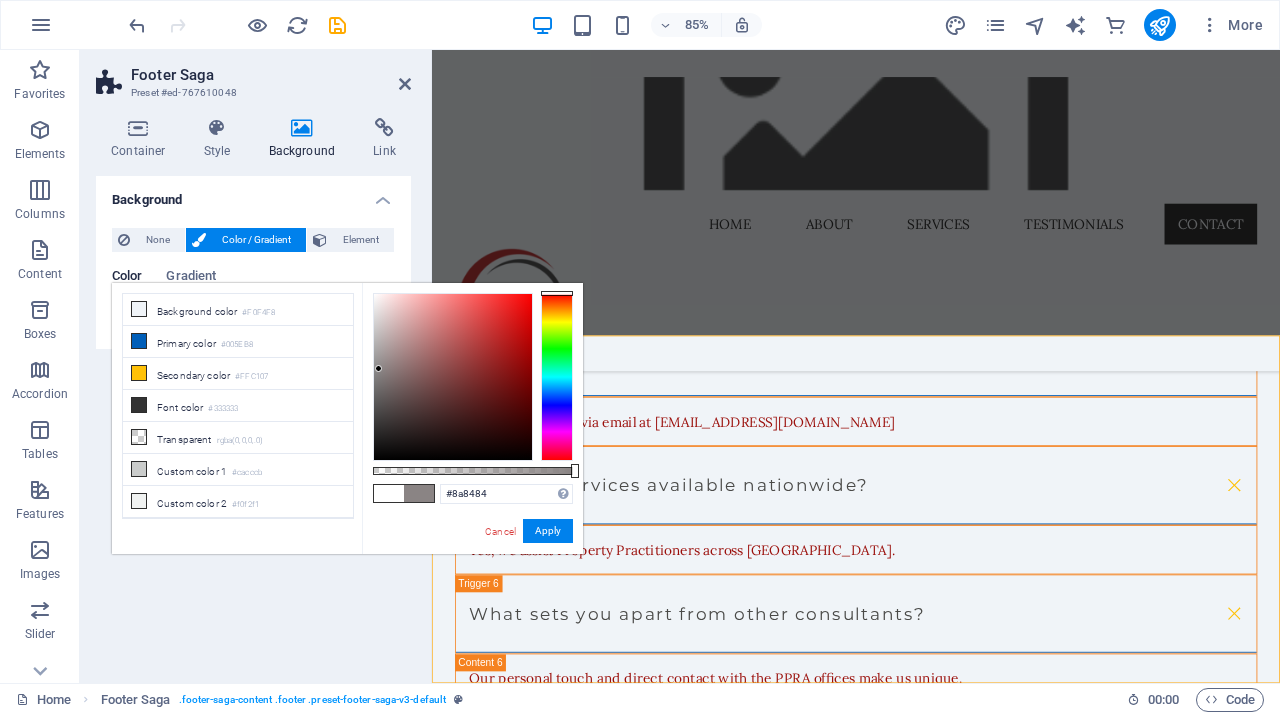 type on "#020202" 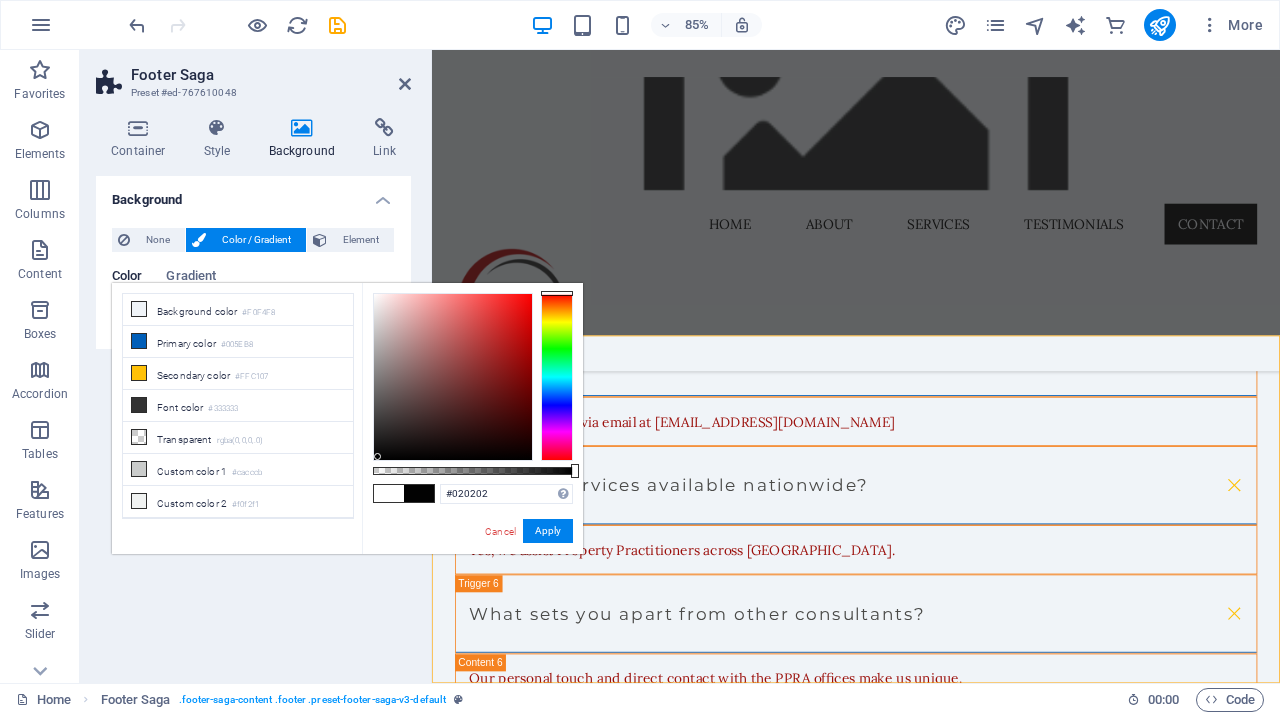 click at bounding box center (453, 377) 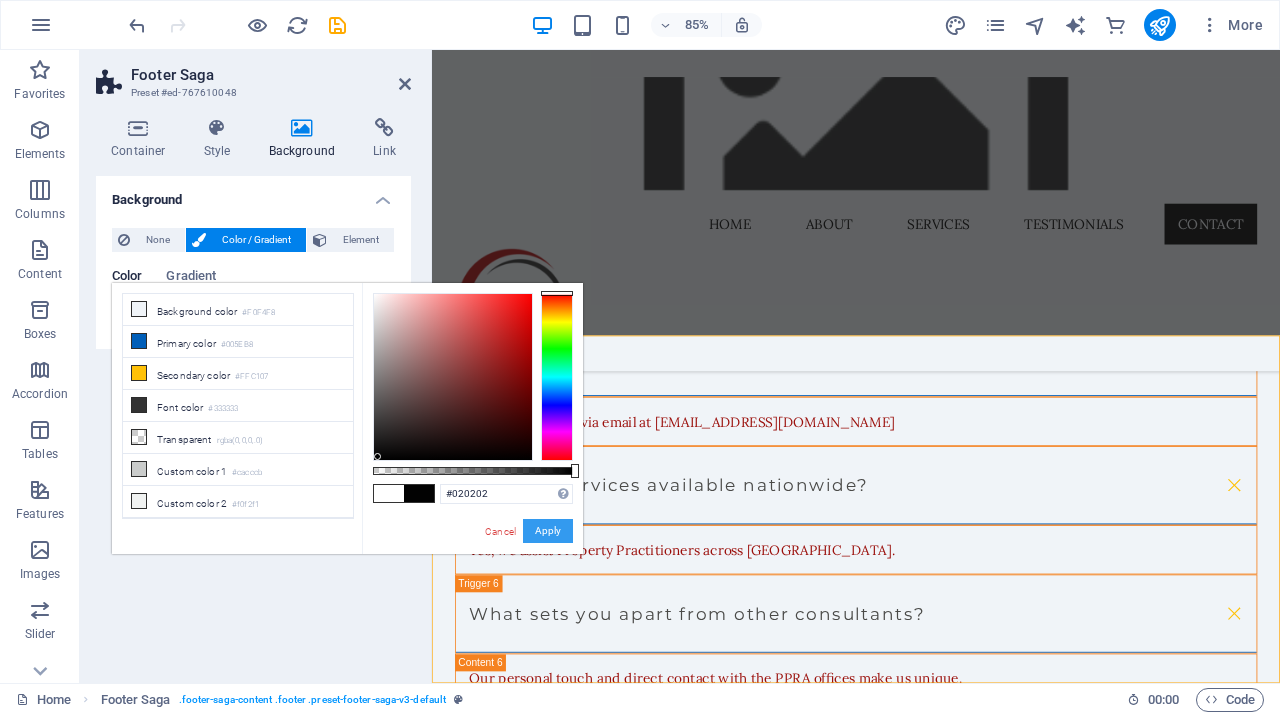 click on "Apply" at bounding box center [548, 531] 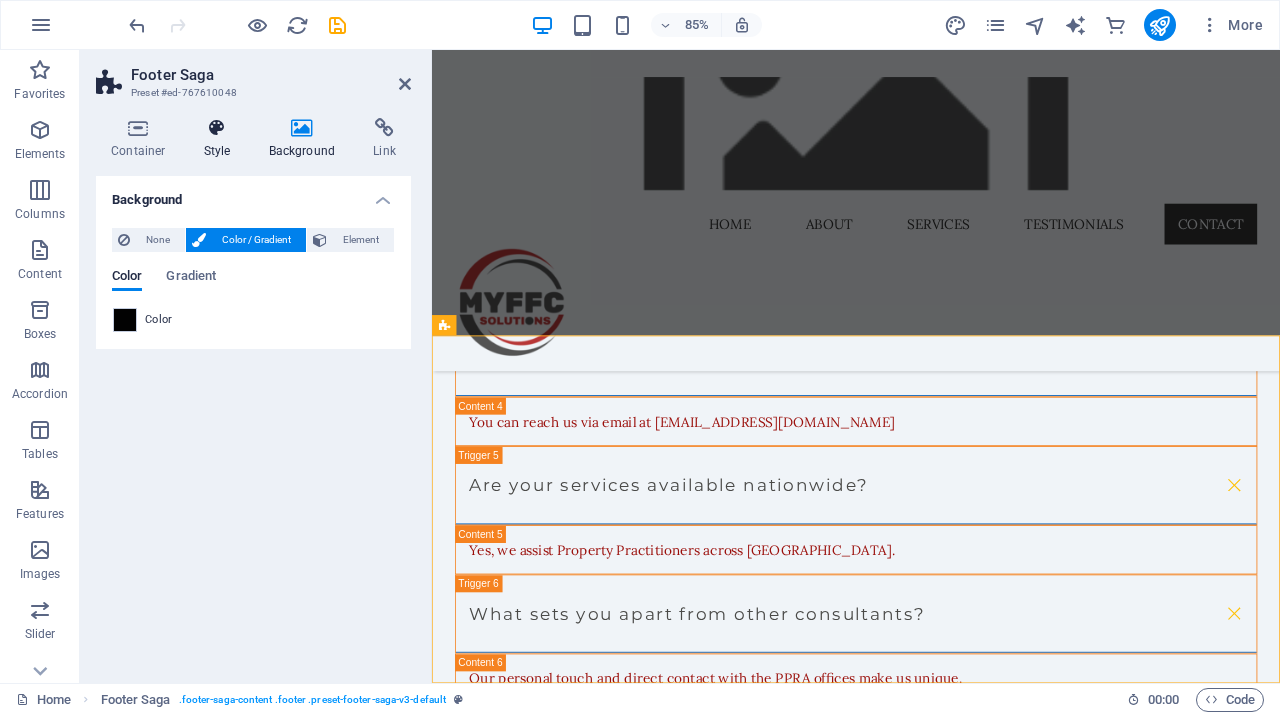 click on "Style" at bounding box center (221, 139) 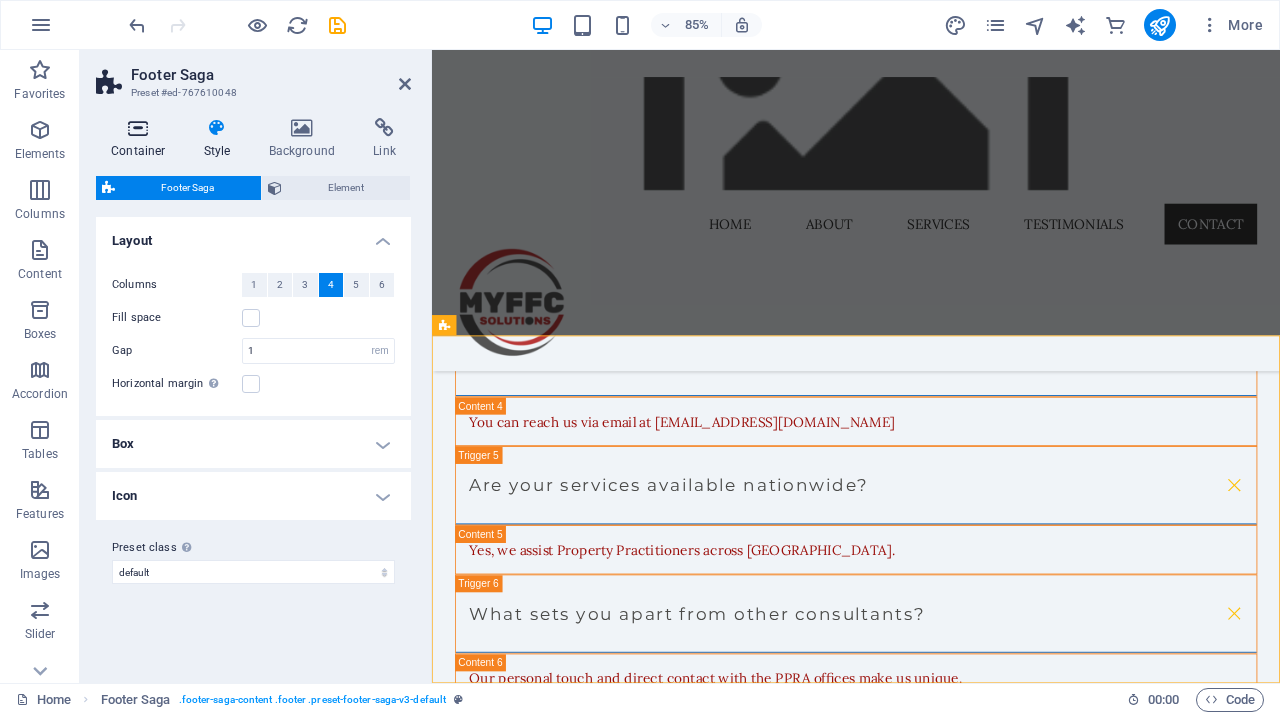 click on "Container" at bounding box center [142, 139] 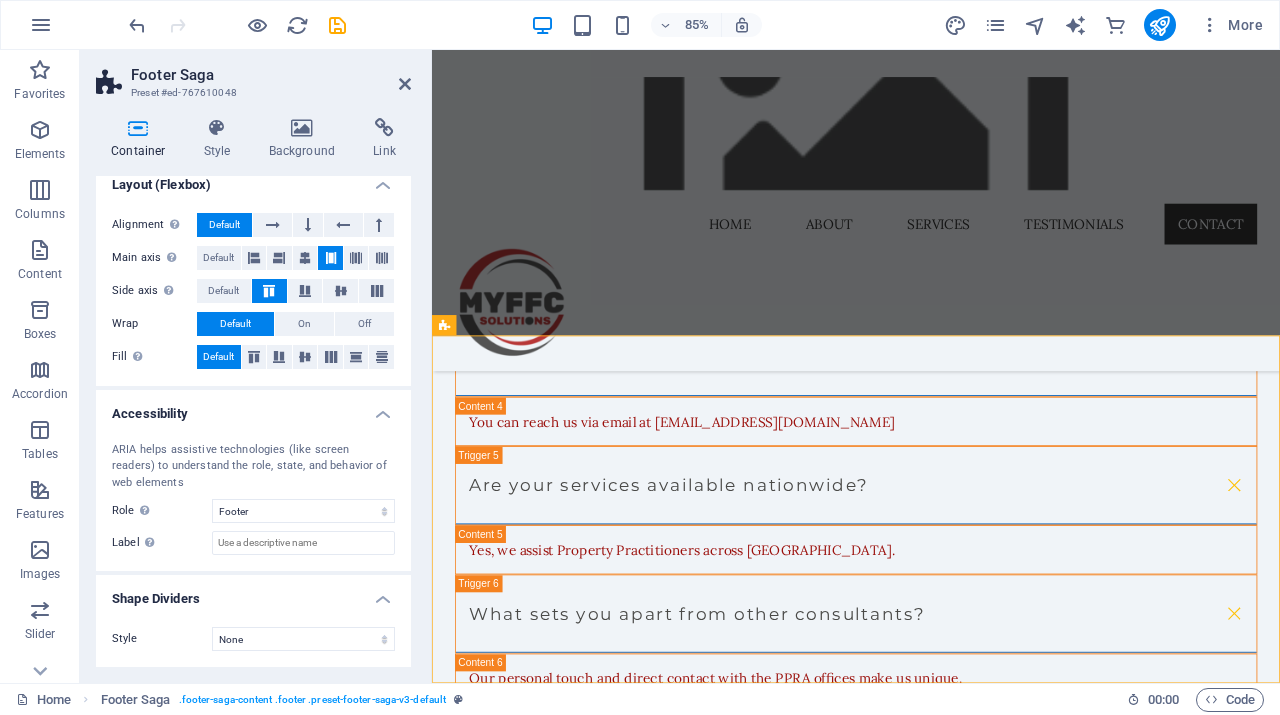 scroll, scrollTop: 284, scrollLeft: 0, axis: vertical 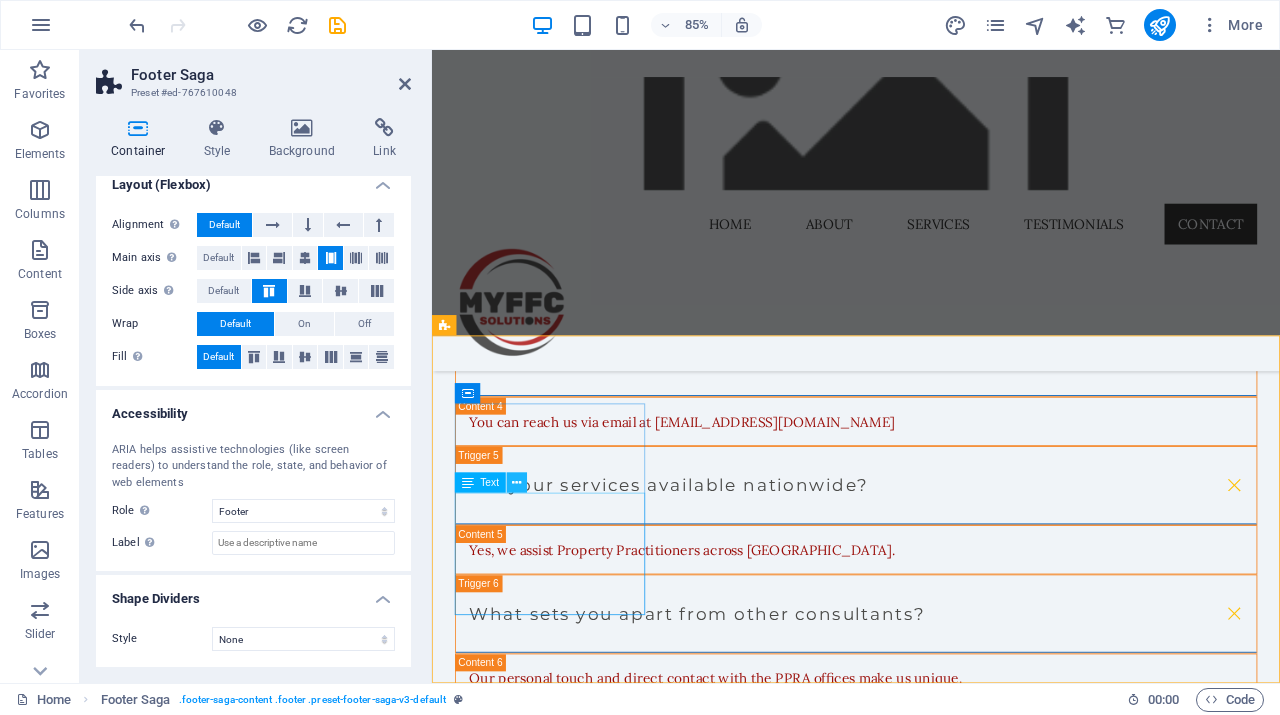 click at bounding box center (516, 483) 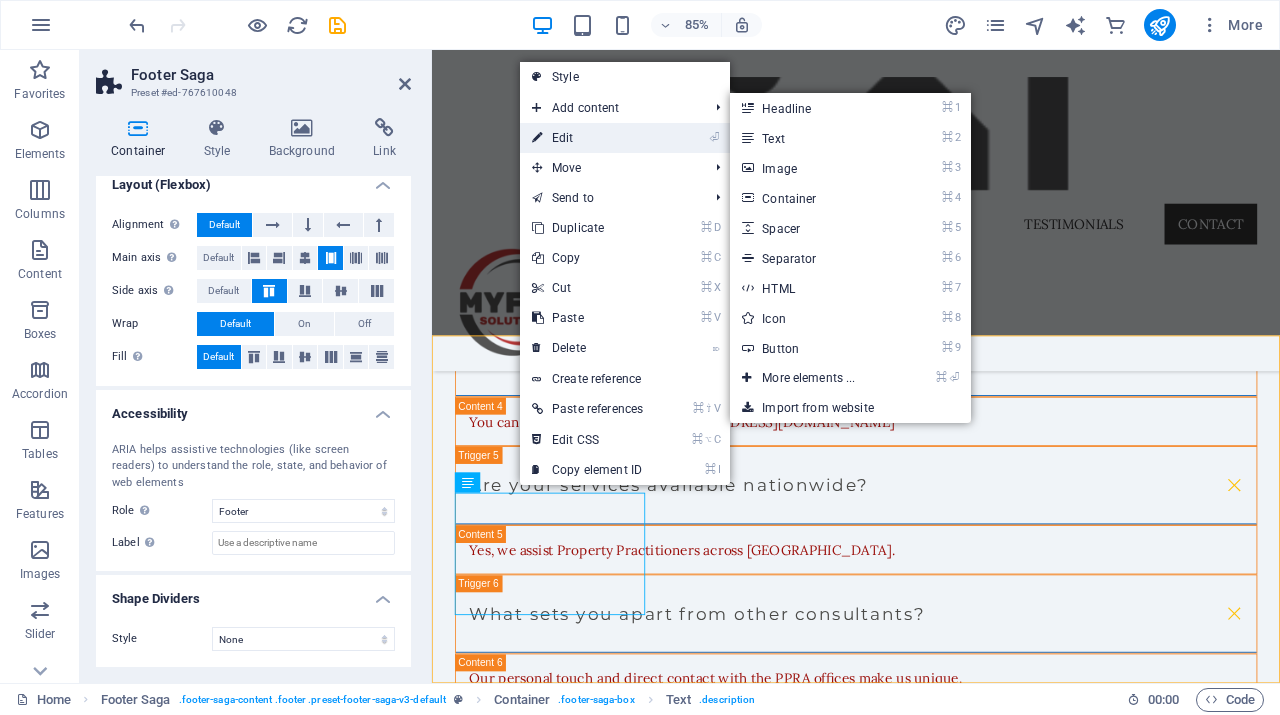 click on "⏎  Edit" at bounding box center [587, 138] 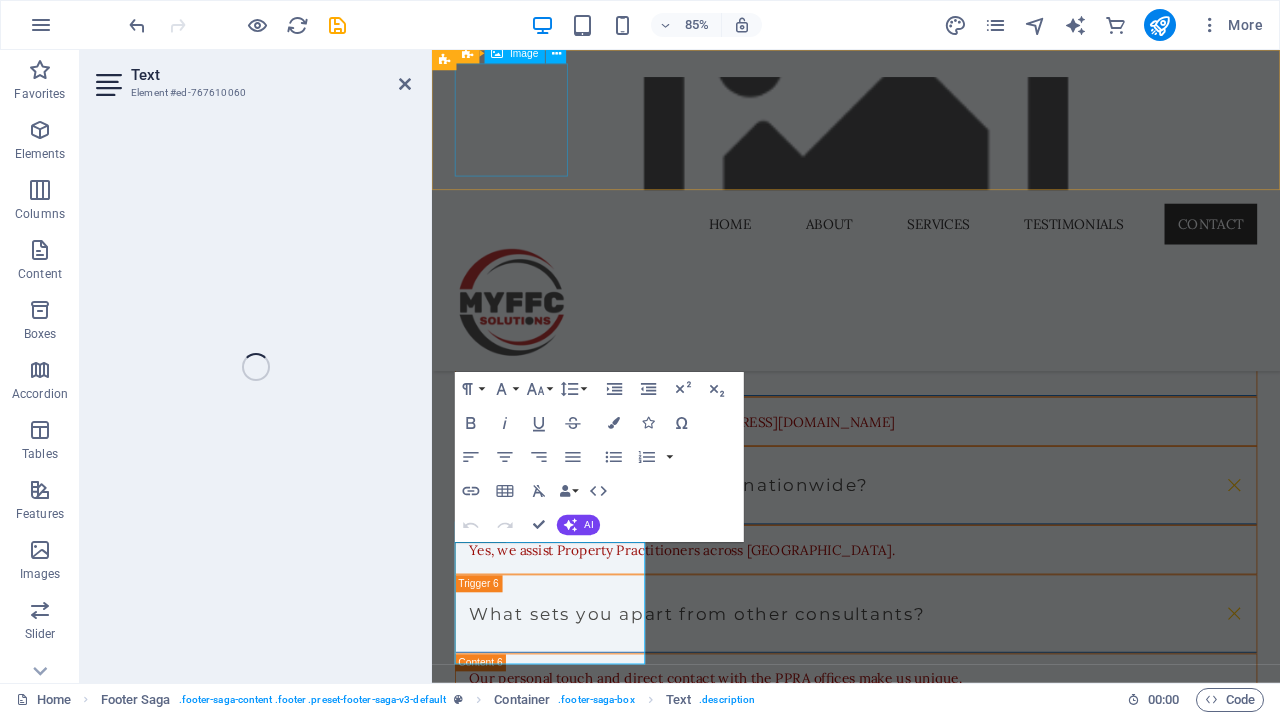 scroll, scrollTop: 5243, scrollLeft: 0, axis: vertical 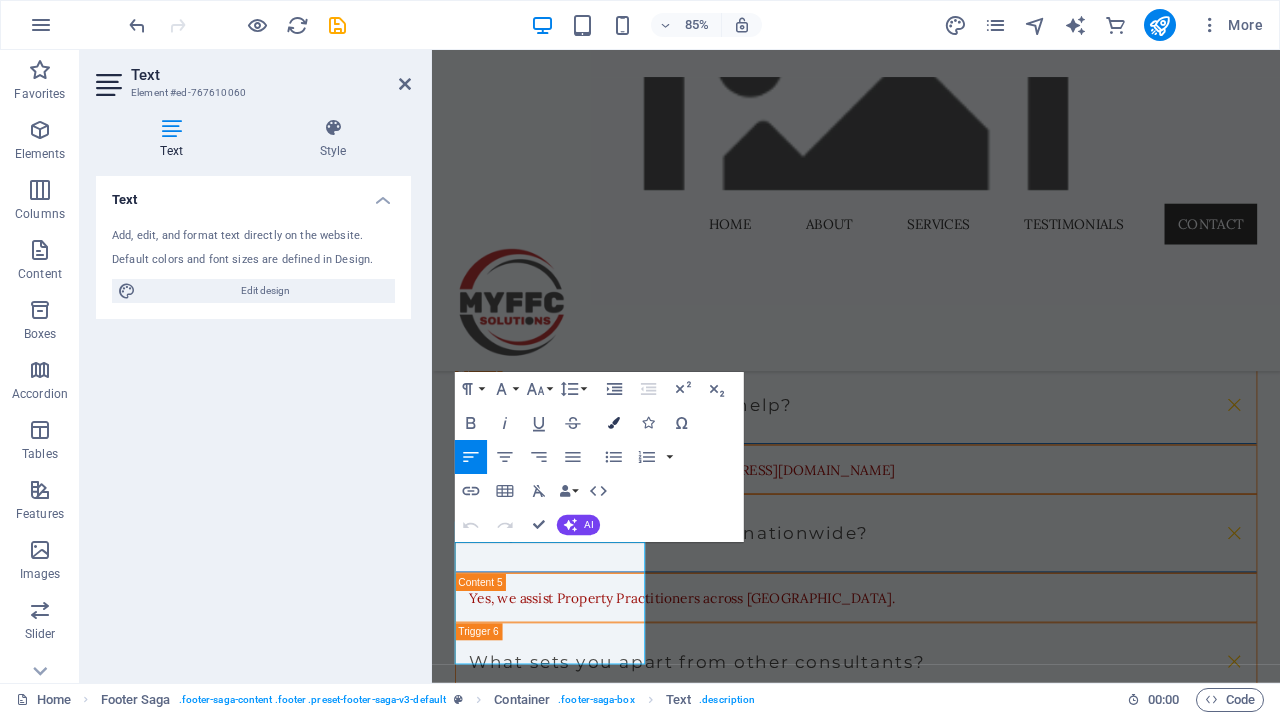 click at bounding box center [614, 423] 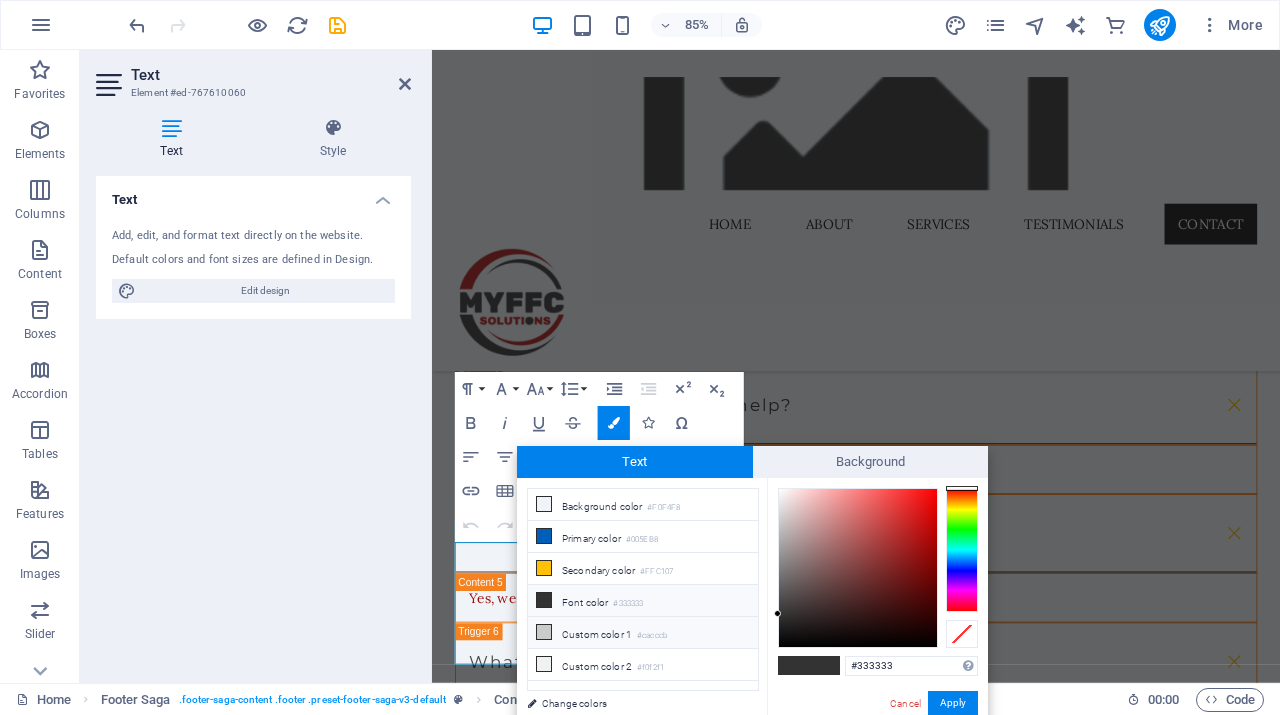 click on "Custom color 1
#cacccb" at bounding box center (643, 633) 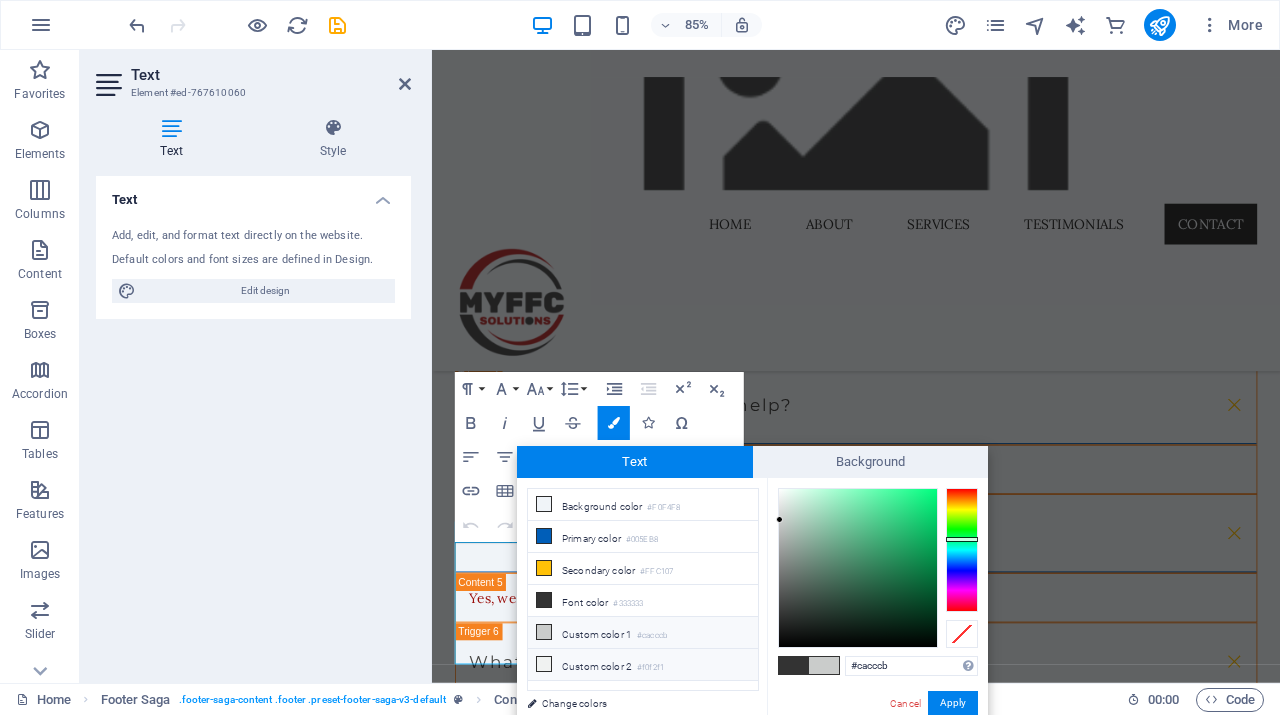 click on "Custom color 2
#f0f2f1" at bounding box center [643, 665] 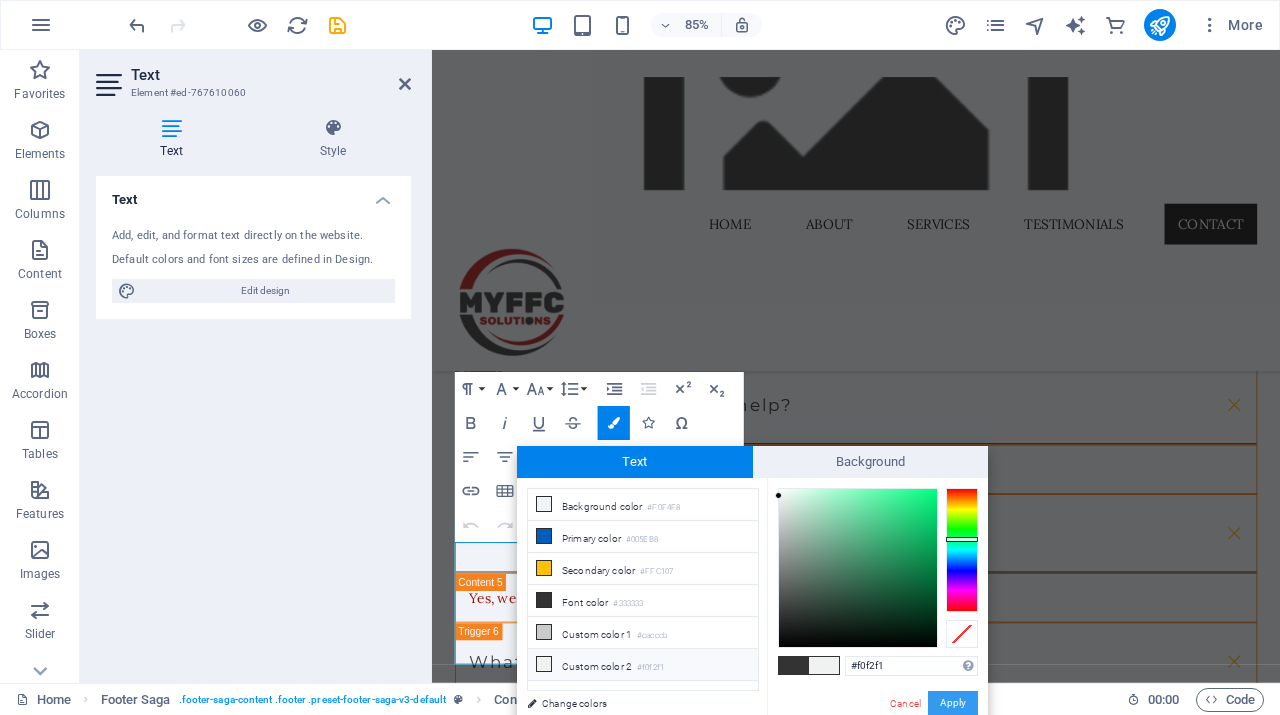 click on "Apply" at bounding box center [953, 703] 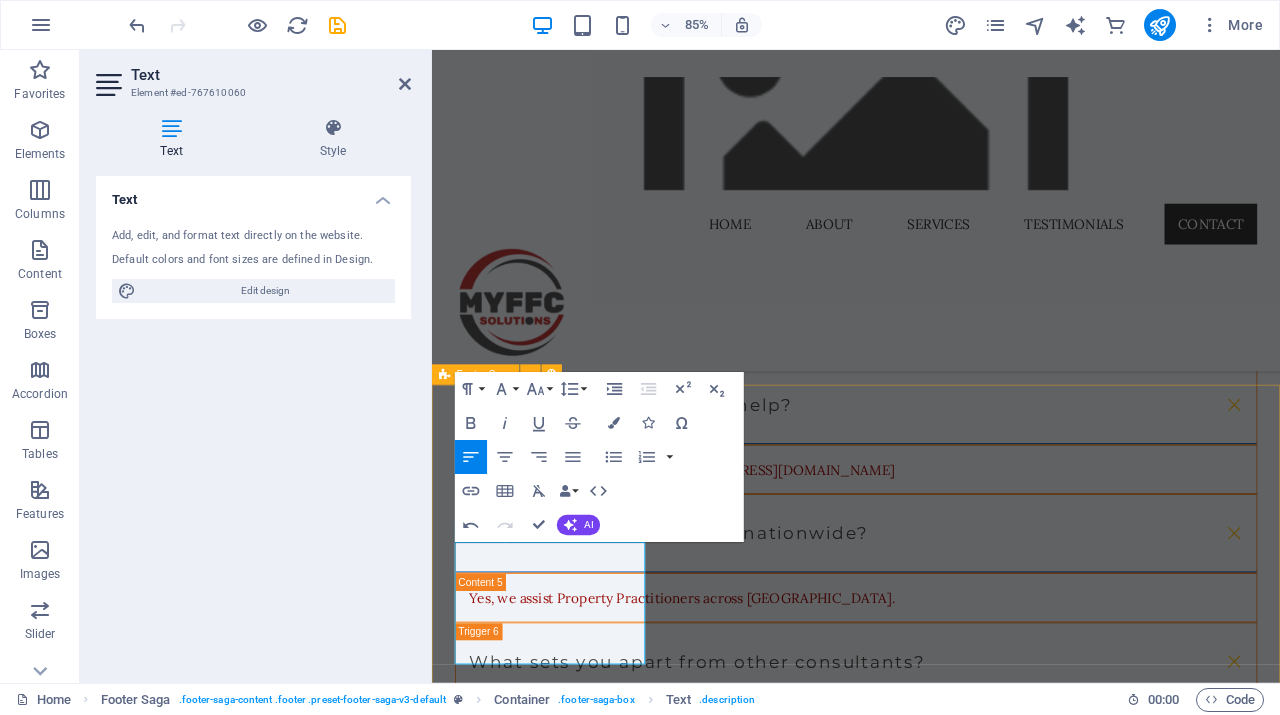 click on "​ ​ My FFC Solutions - Your trusted partner in property consulting. We take the burden off your shoulders so you can excel in your business. Contact [STREET_ADDRESS]   Email:  [EMAIL_ADDRESS][DOMAIN_NAME] Navigation Home About Services Testimonials Contact Privacy Policy Social media Facebook" at bounding box center (931, 2546) 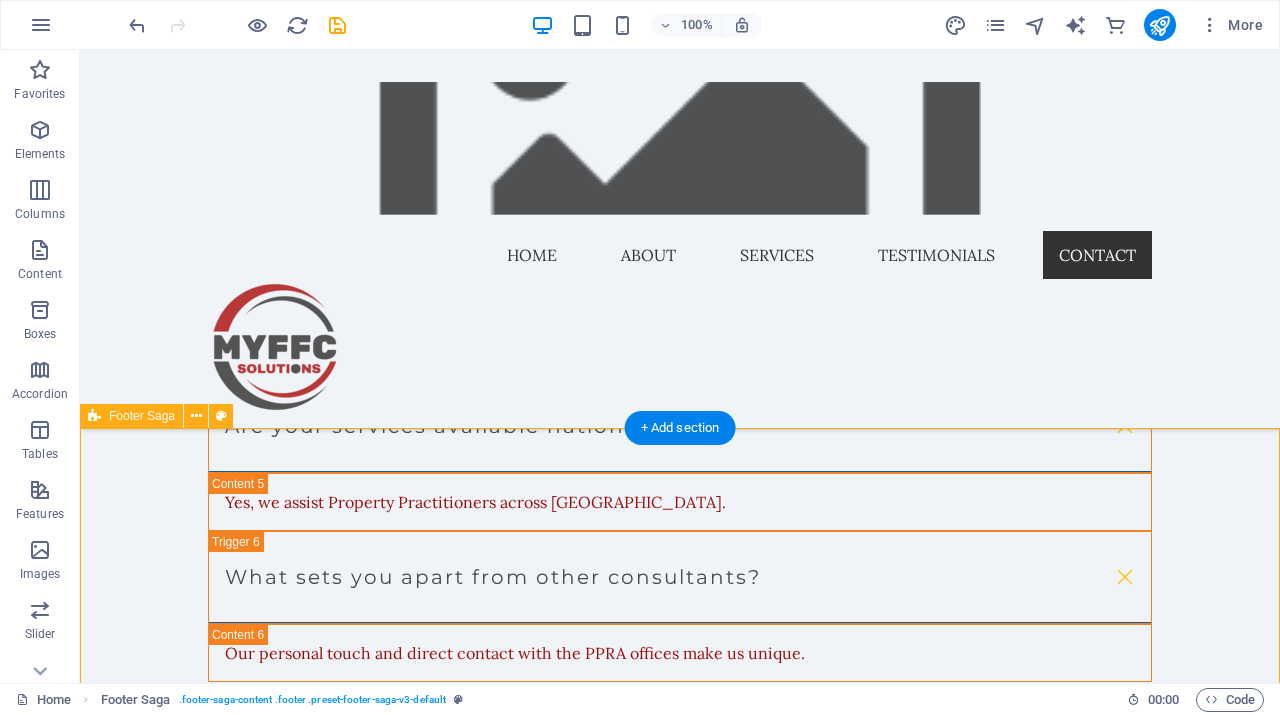 scroll, scrollTop: 5397, scrollLeft: 0, axis: vertical 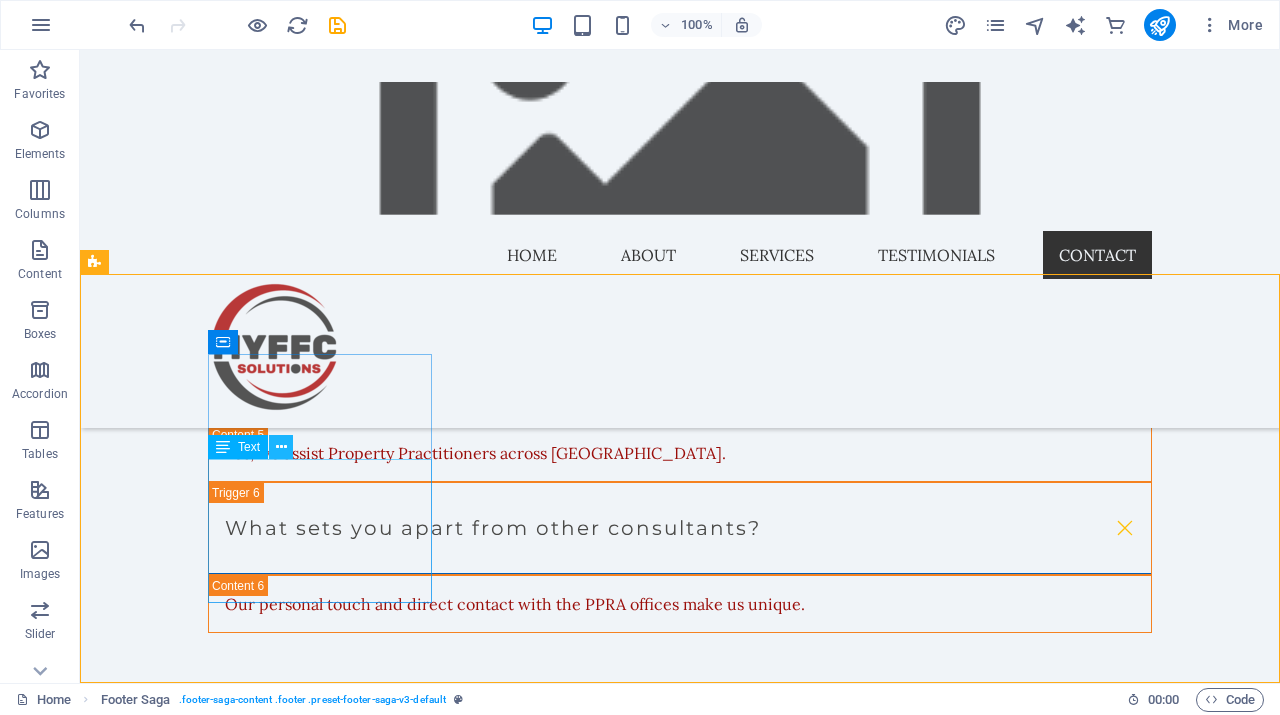 click at bounding box center (281, 447) 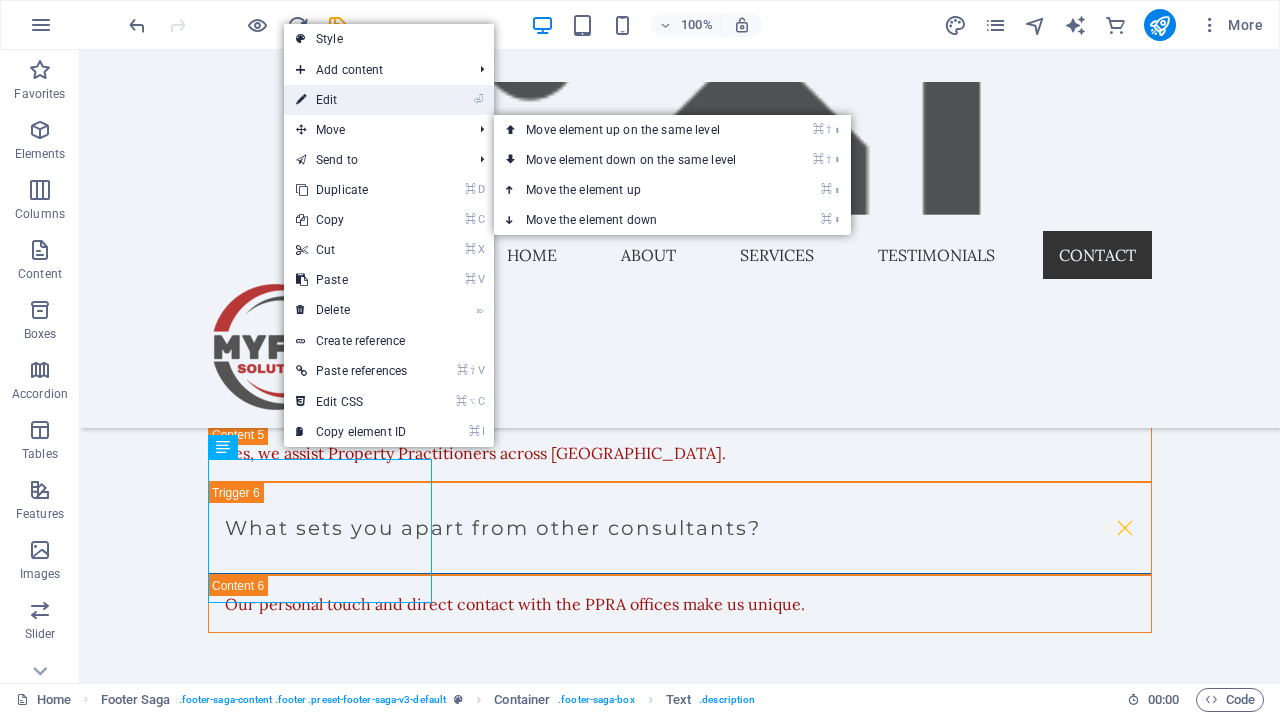 click on "⏎  Edit" at bounding box center (351, 100) 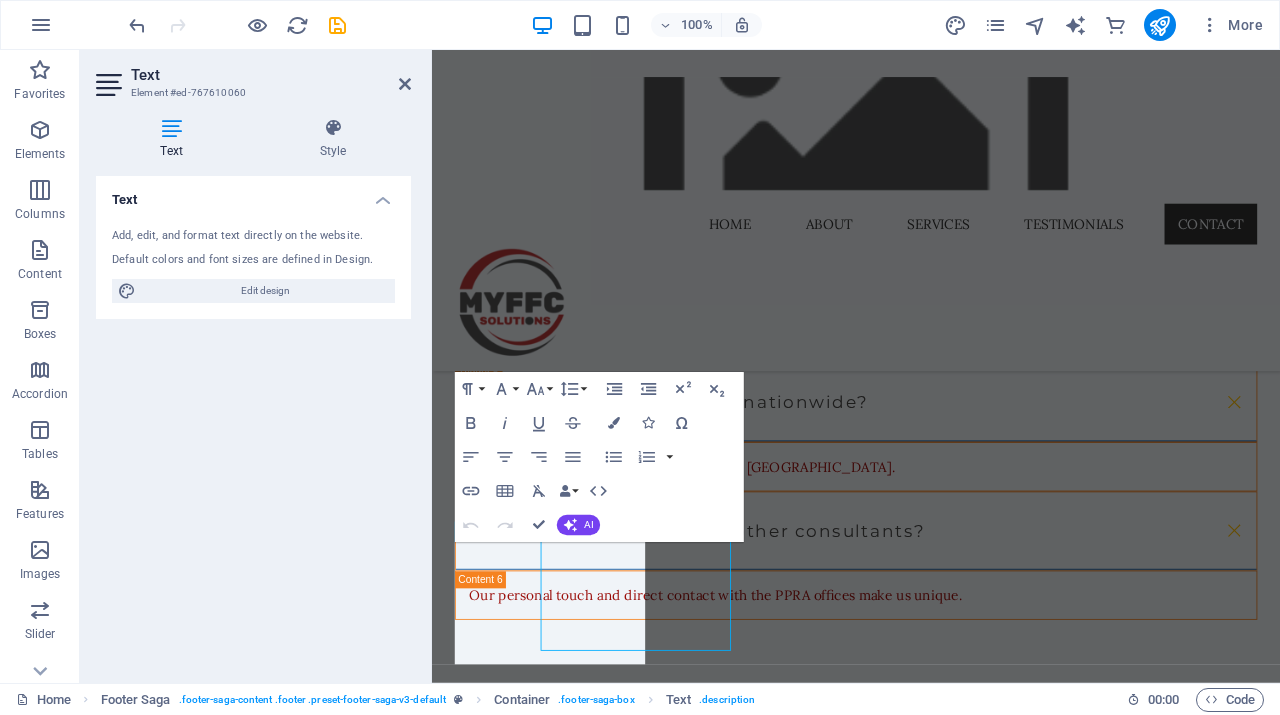 scroll, scrollTop: 5243, scrollLeft: 0, axis: vertical 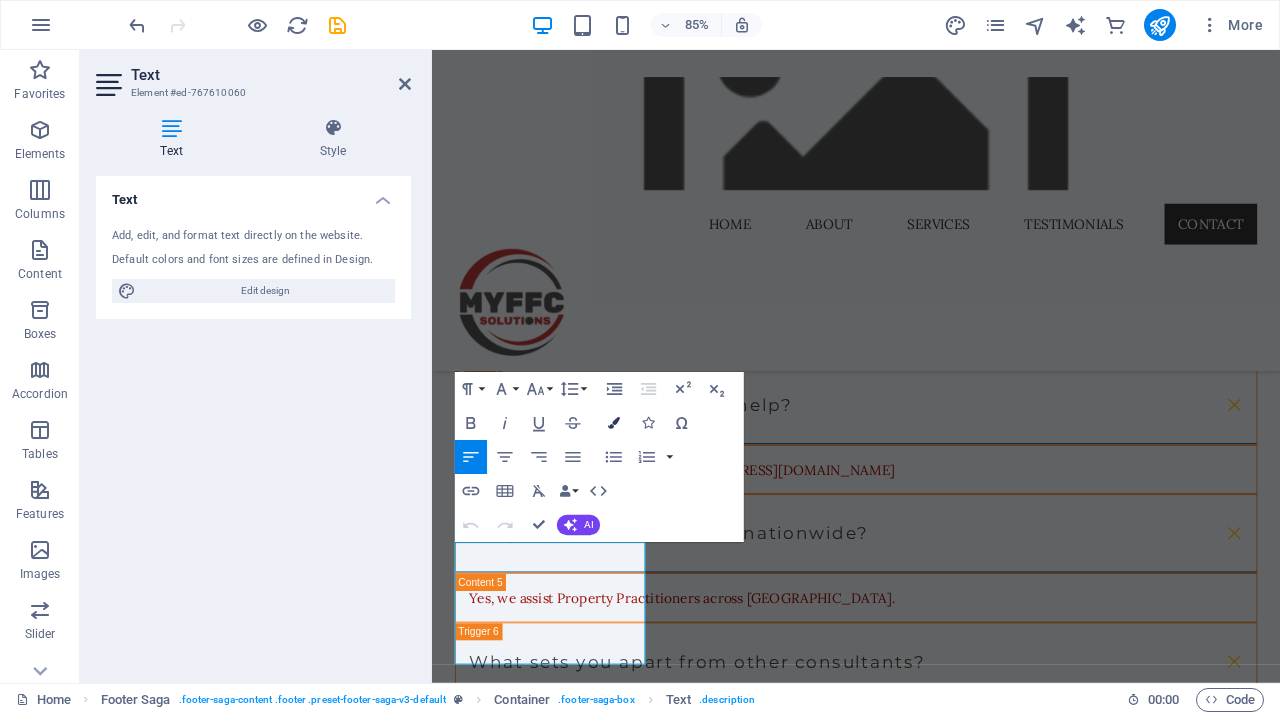 click on "Colors" at bounding box center [614, 423] 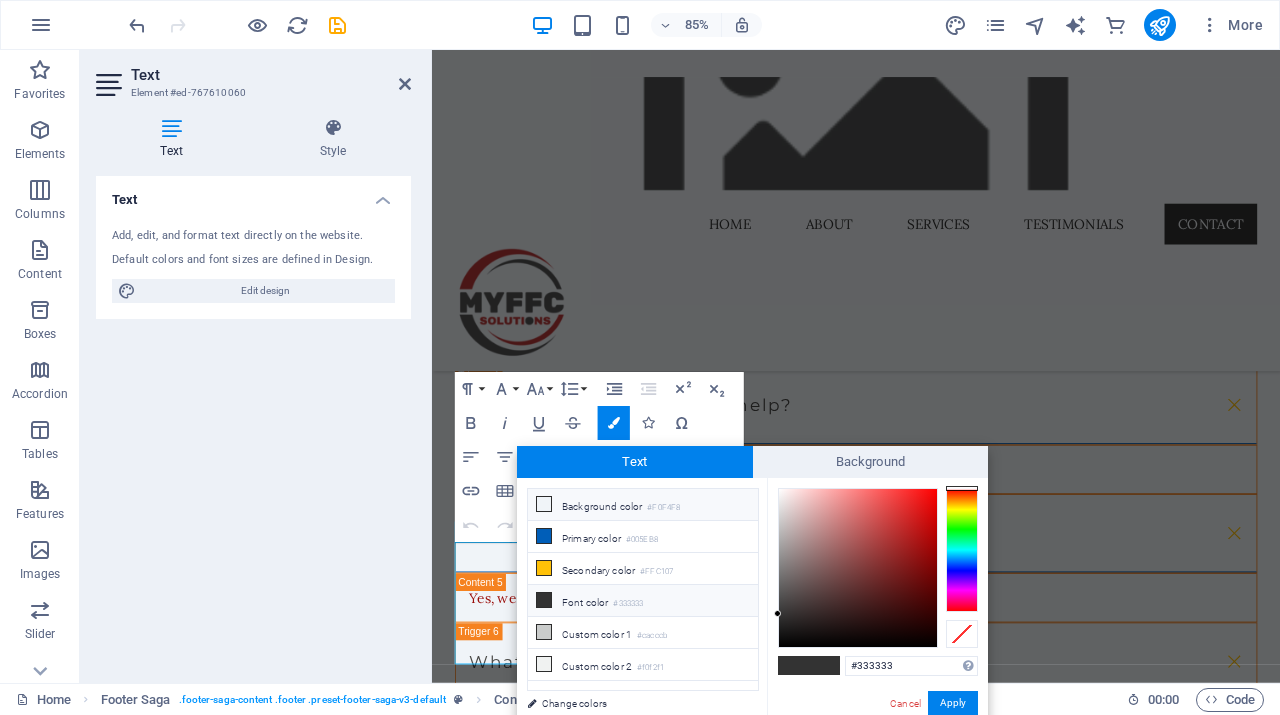 click on "Background color
#F0F4F8" at bounding box center (643, 505) 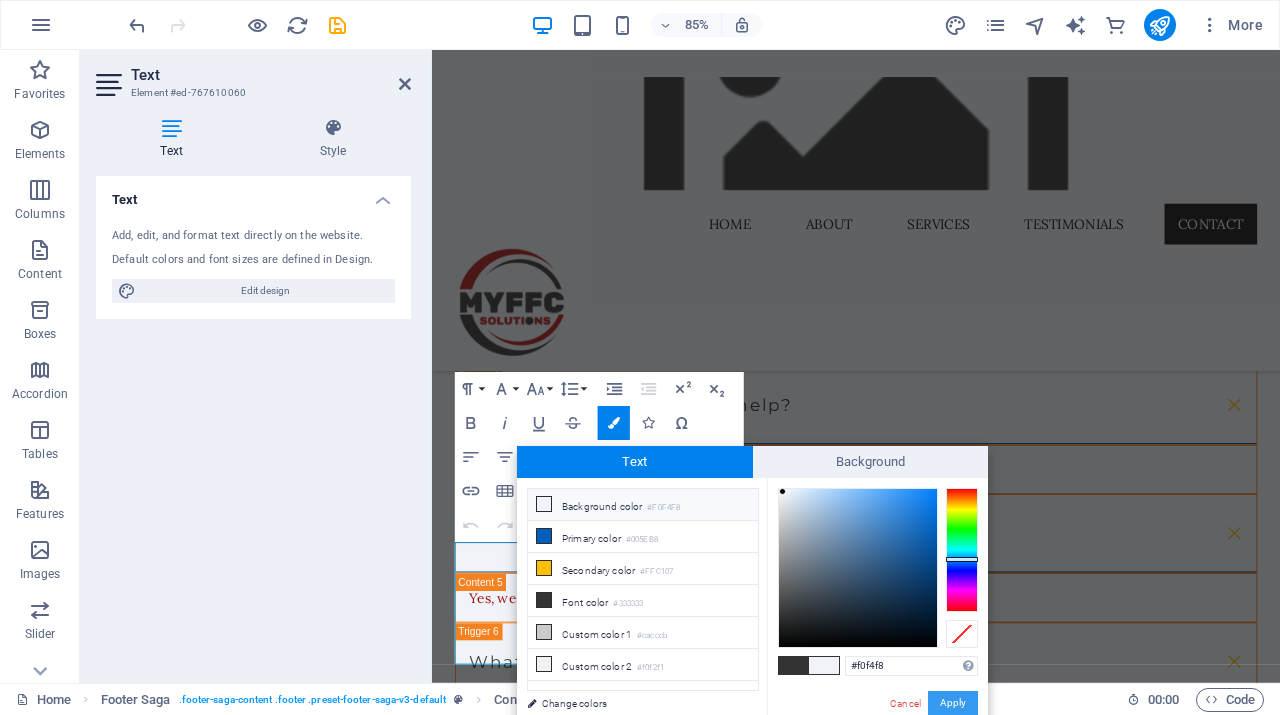 click on "Apply" at bounding box center [953, 703] 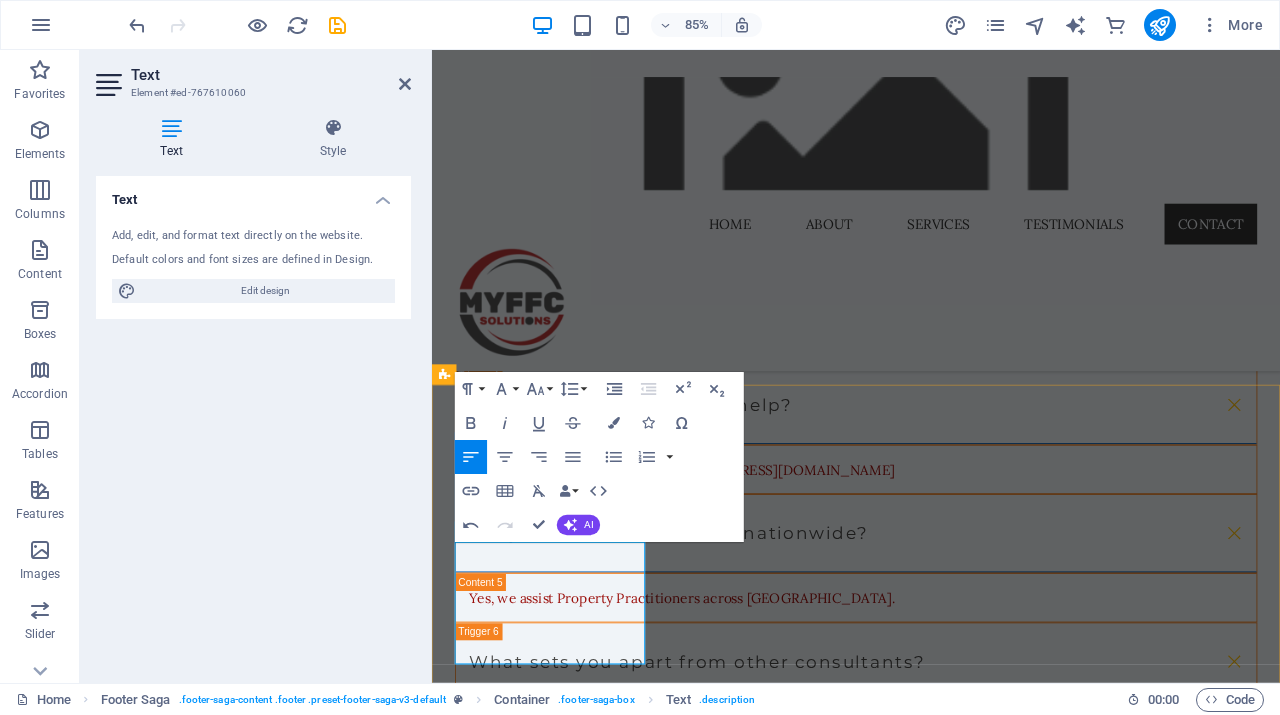 drag, startPoint x: 557, startPoint y: 750, endPoint x: 461, endPoint y: 648, distance: 140.07141 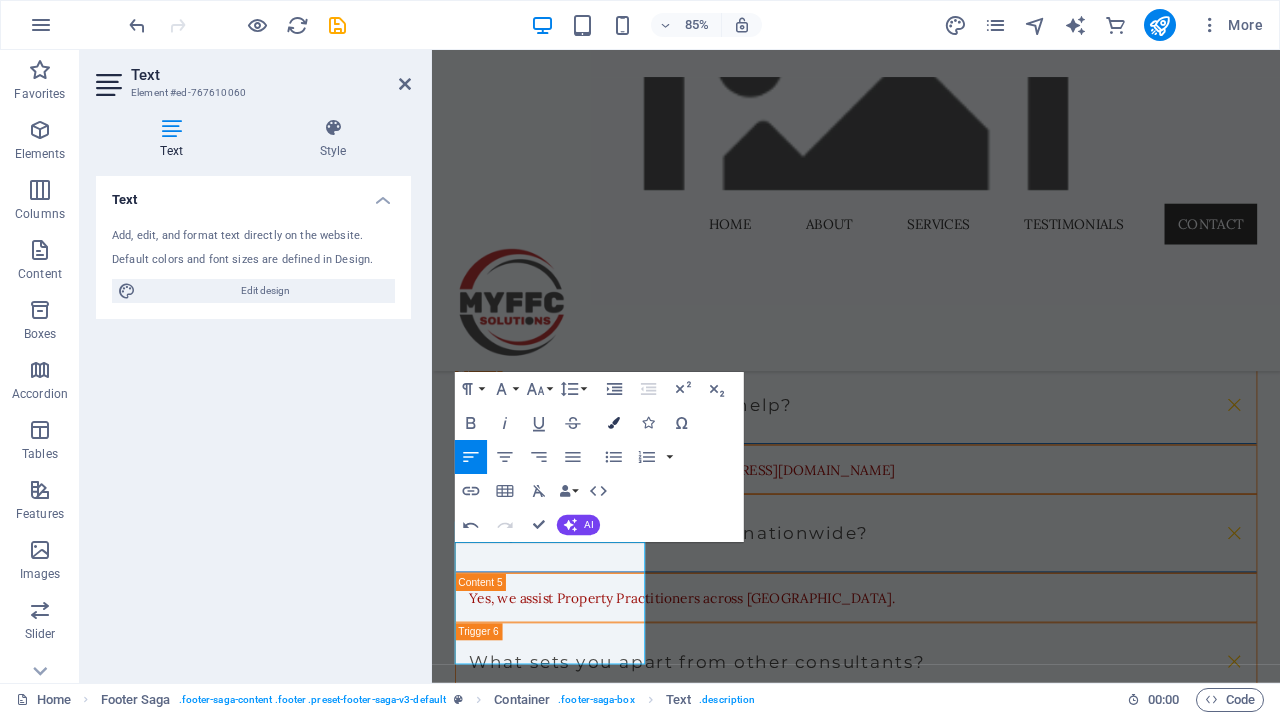 click on "Colors" at bounding box center [614, 423] 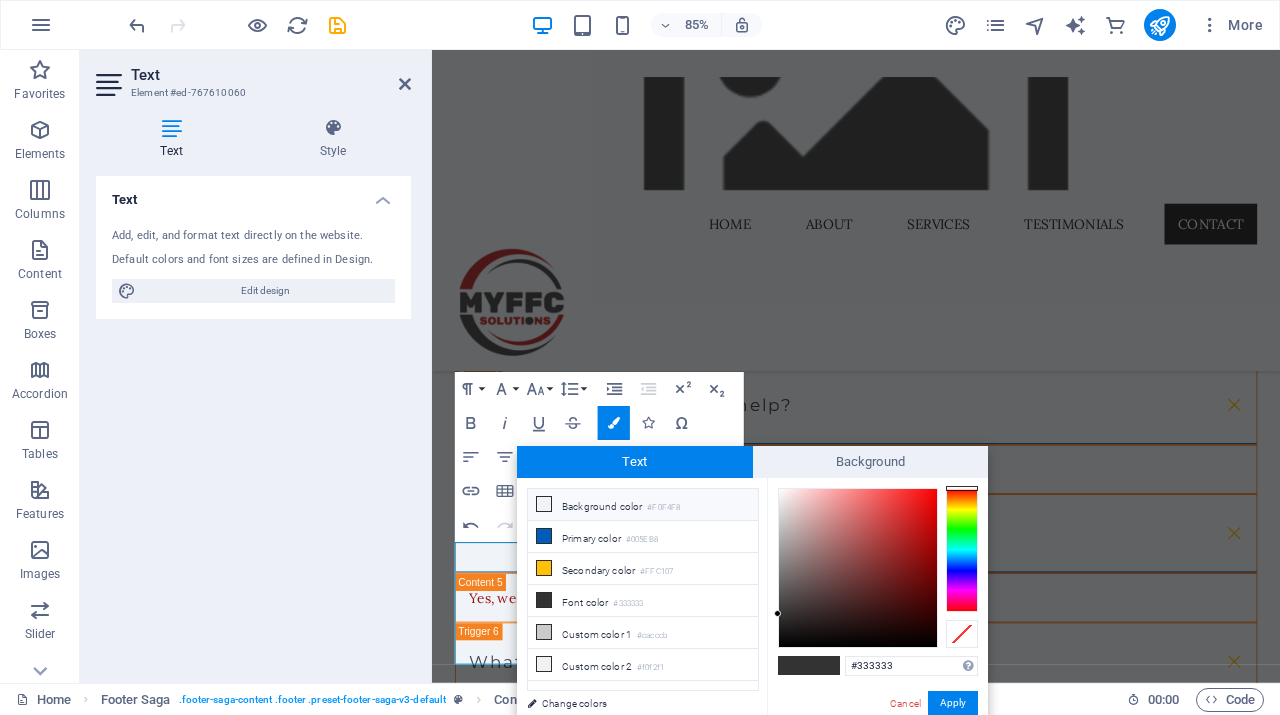 click on "Background color
#F0F4F8" at bounding box center [643, 505] 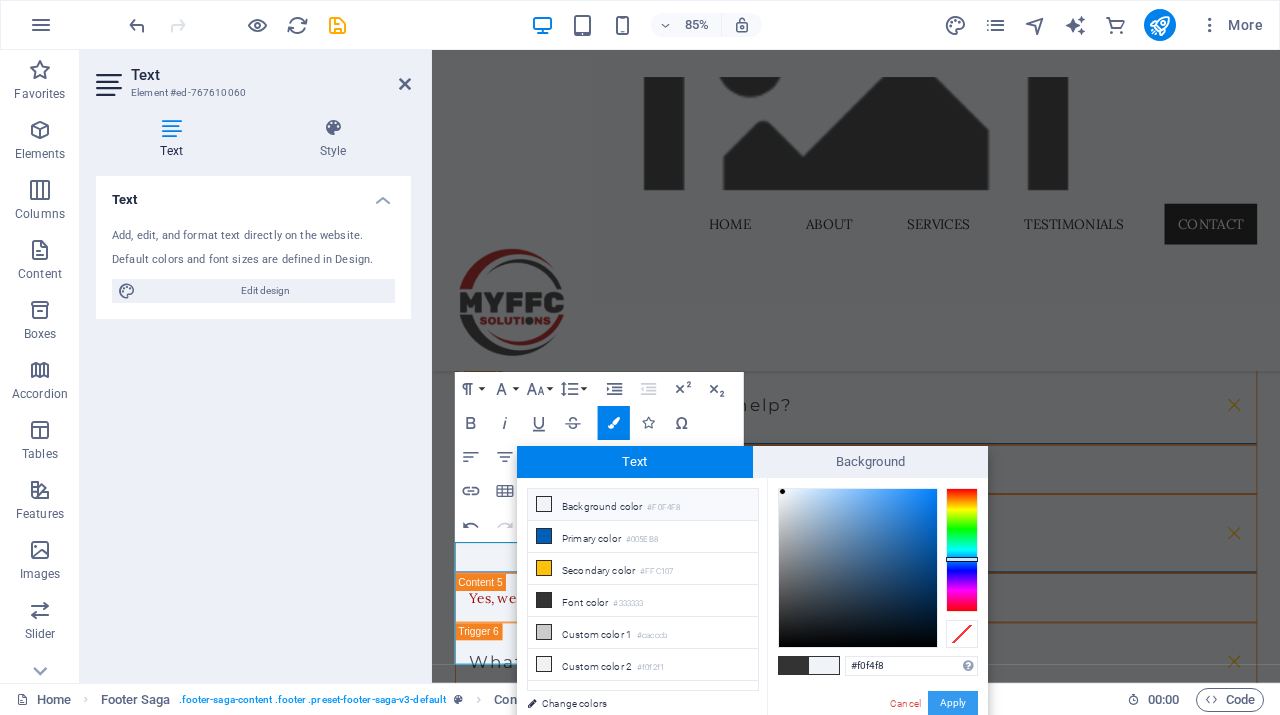 click on "Apply" at bounding box center (953, 703) 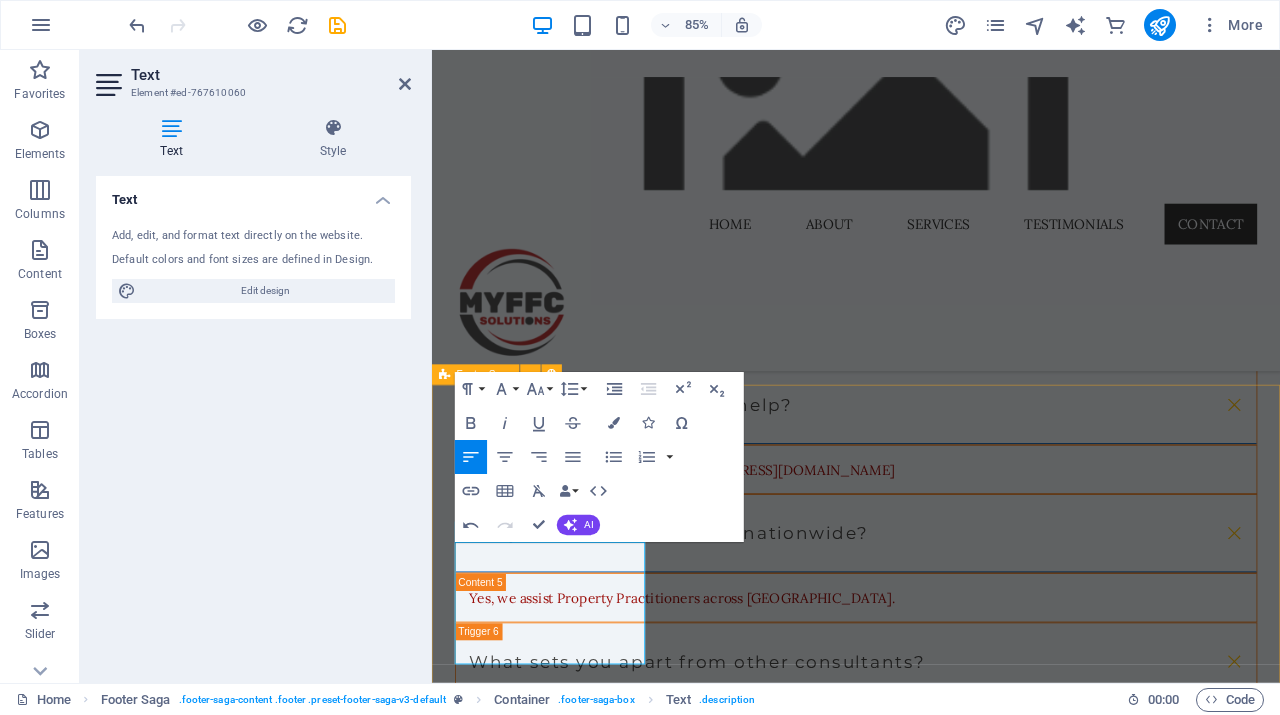 click on "​ ​My FFC Solutions - Your trusted partner in property consulting. We take the burden off your shoulders so you can excel in your business. Contact [STREET_ADDRESS]   Email:  [EMAIL_ADDRESS][DOMAIN_NAME] Navigation Home About Services Testimonials Contact Privacy Policy Social media Facebook" at bounding box center (931, 2546) 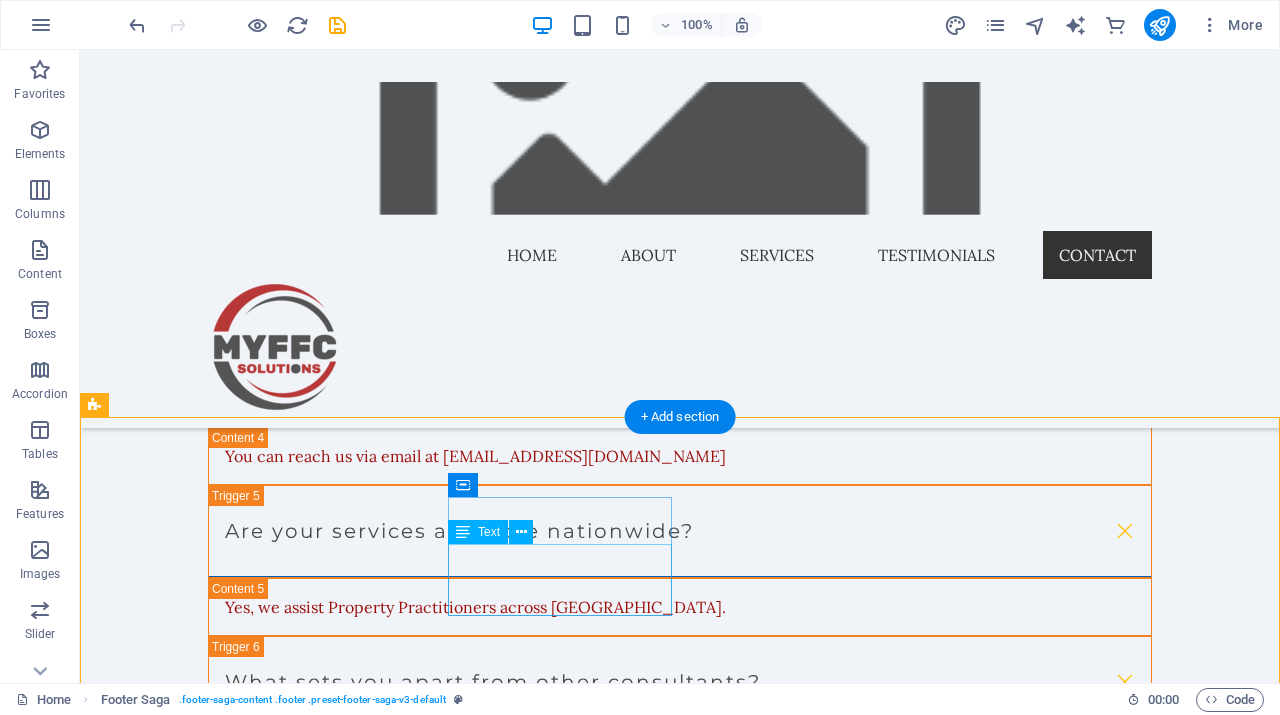 scroll, scrollTop: 5397, scrollLeft: 0, axis: vertical 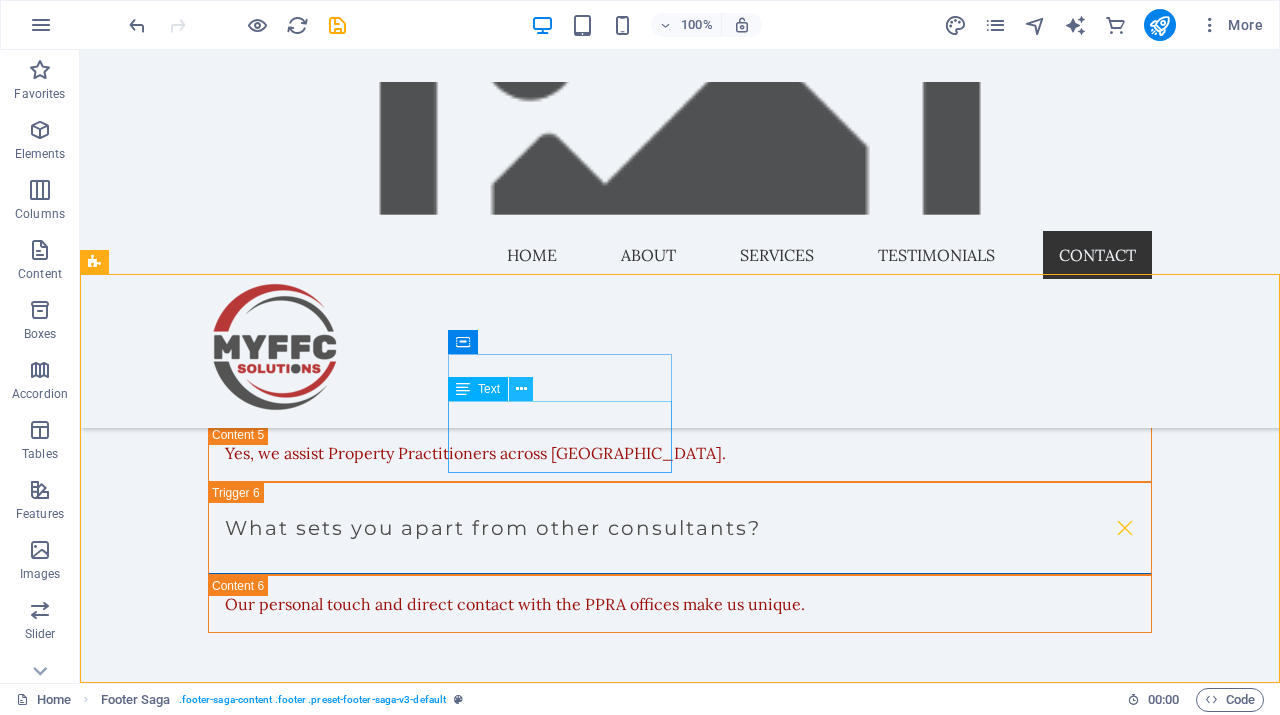 click at bounding box center (521, 389) 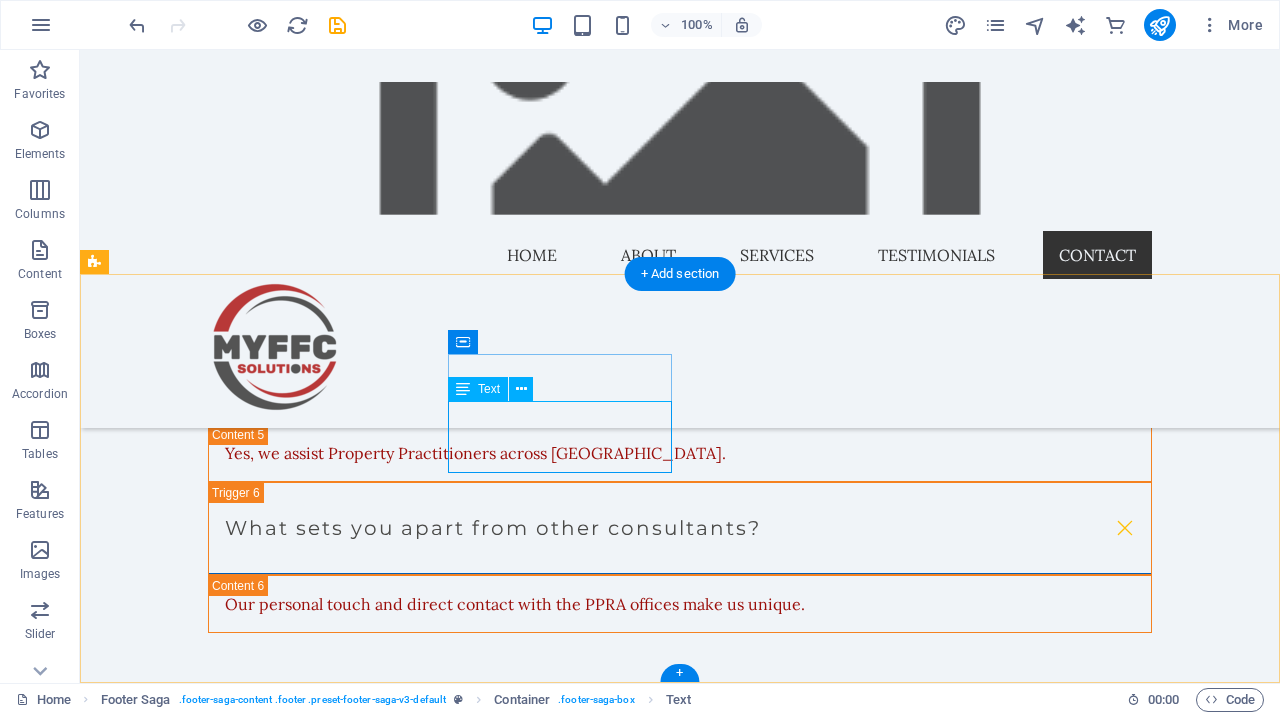 click on "[GEOGRAPHIC_DATA]   Email:  [EMAIL_ADDRESS][DOMAIN_NAME]" at bounding box center (208, 2305) 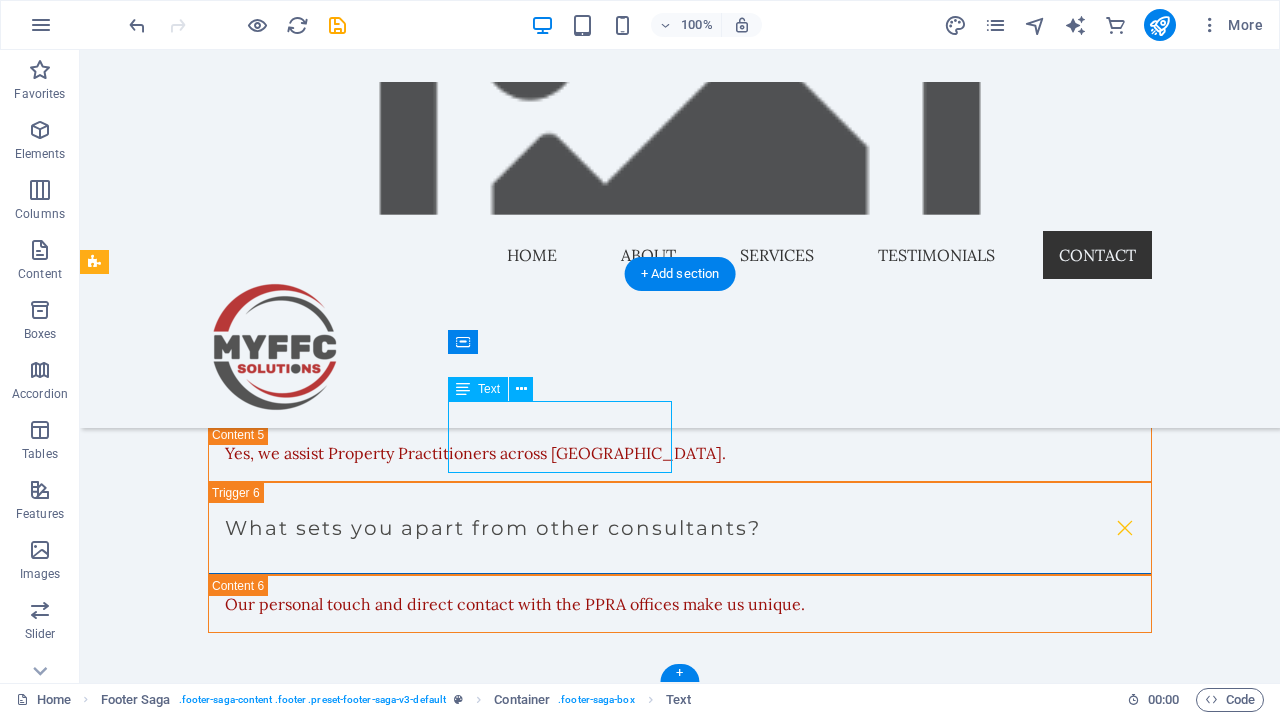 drag, startPoint x: 652, startPoint y: 468, endPoint x: 470, endPoint y: 434, distance: 185.14859 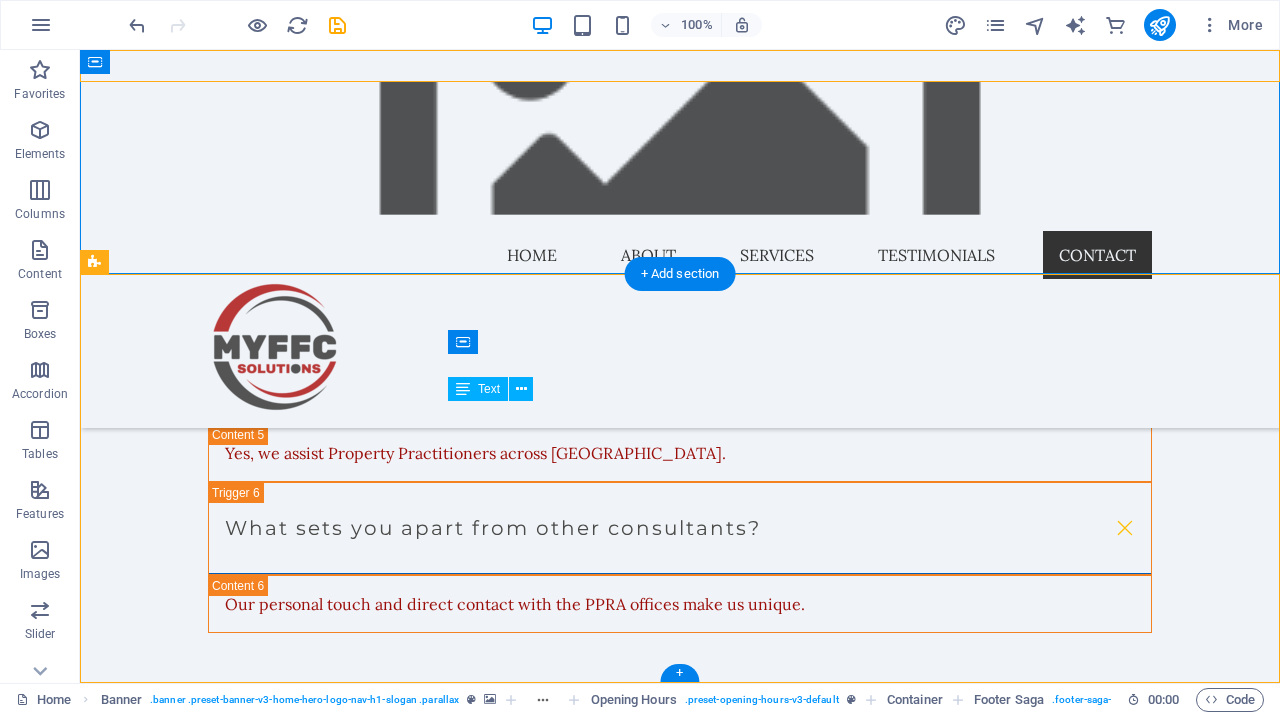 click on "[GEOGRAPHIC_DATA]   Email:  [EMAIL_ADDRESS][DOMAIN_NAME]" at bounding box center [208, 2305] 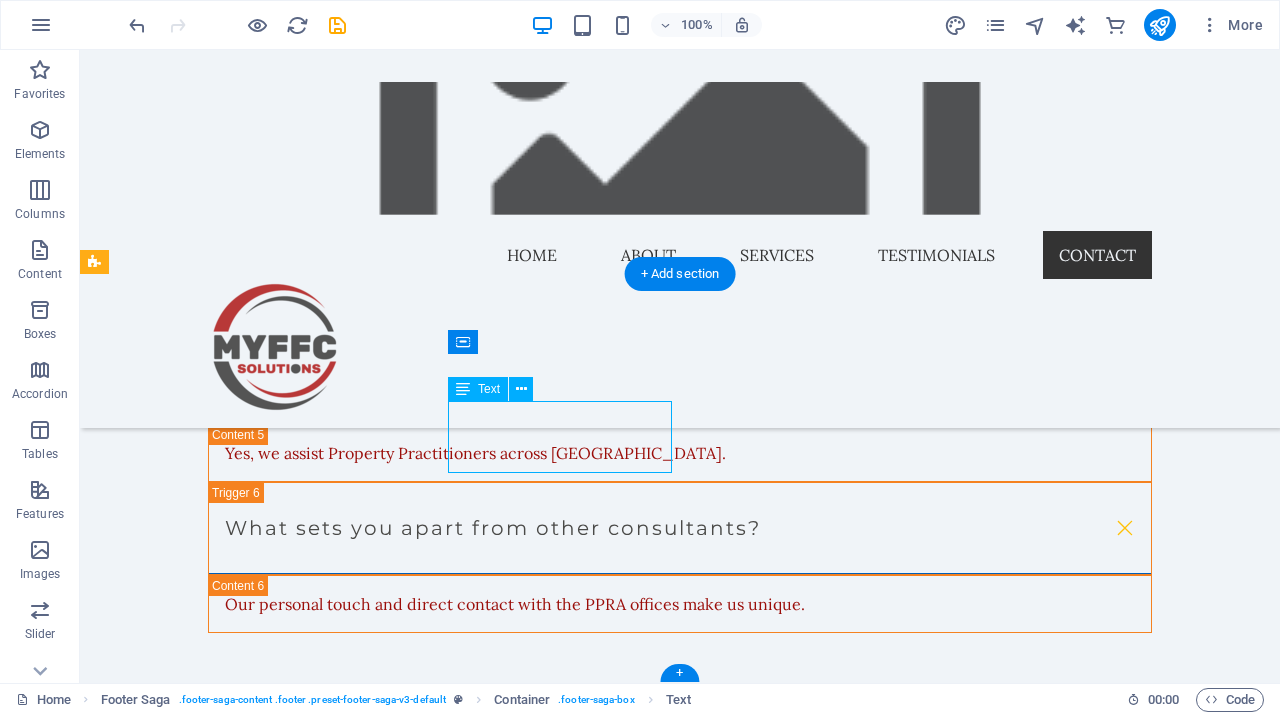drag, startPoint x: 453, startPoint y: 415, endPoint x: 645, endPoint y: 466, distance: 198.658 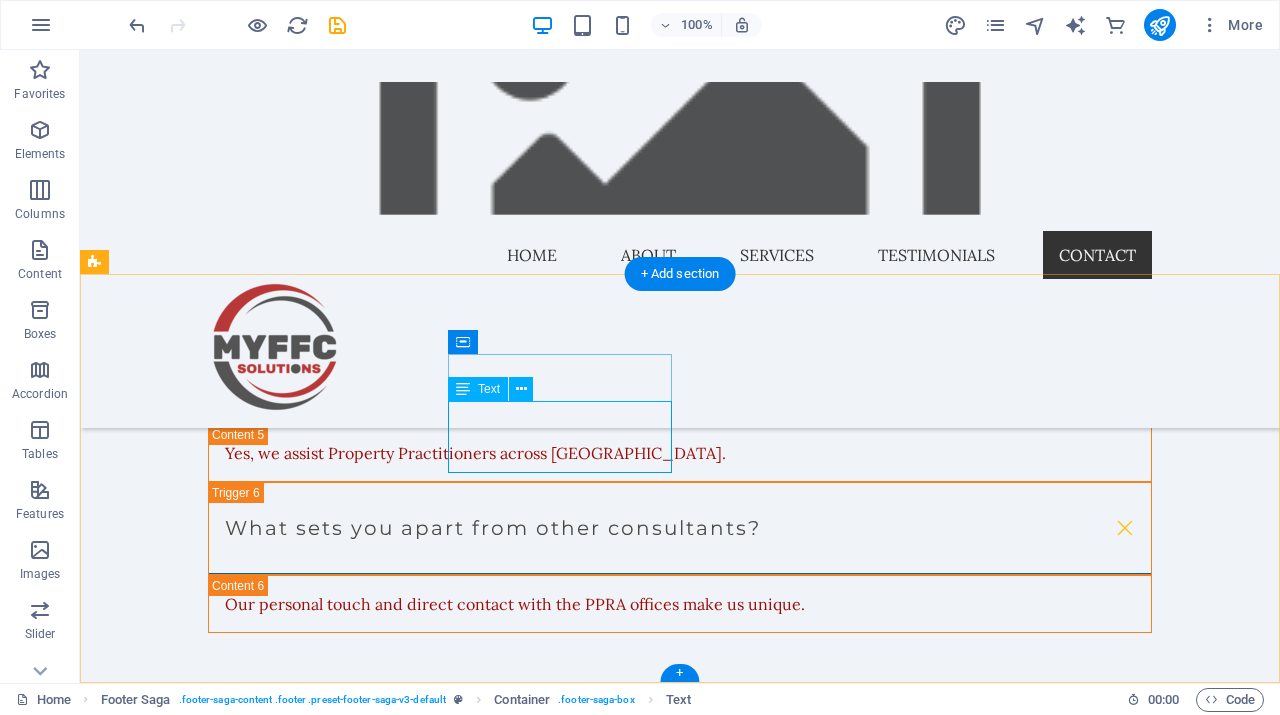 drag, startPoint x: 452, startPoint y: 414, endPoint x: 648, endPoint y: 463, distance: 202.03218 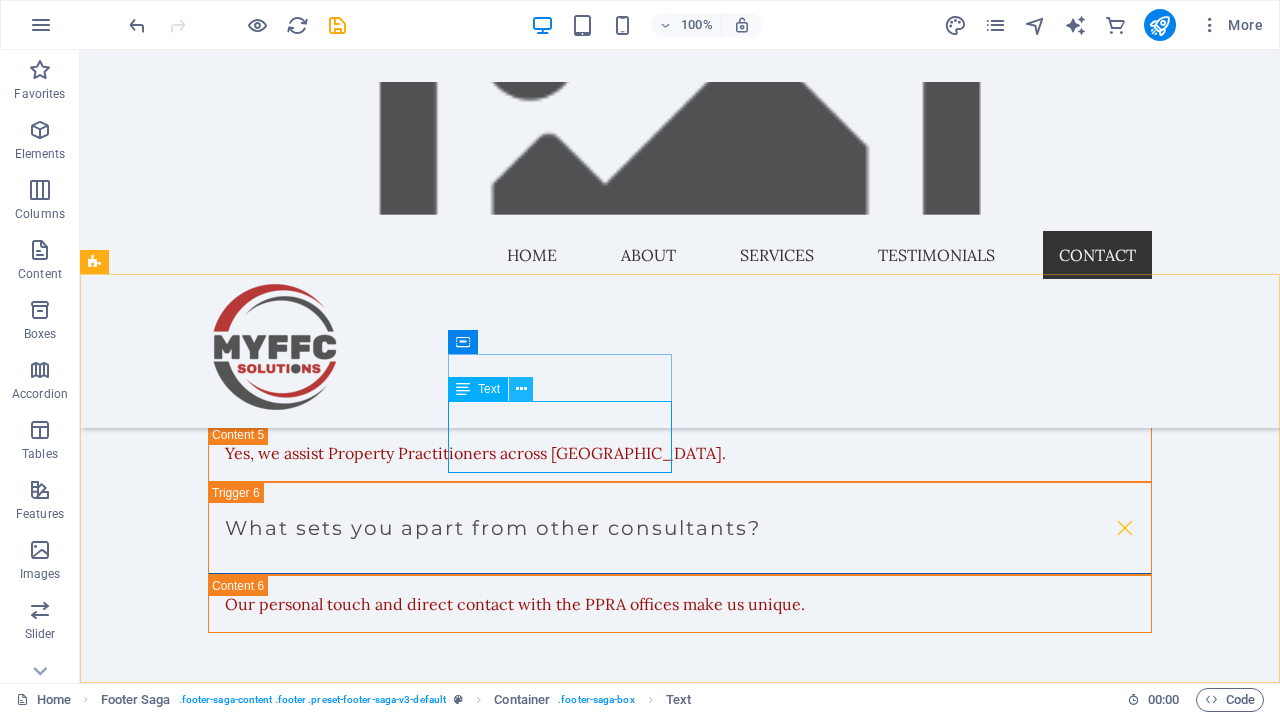 click at bounding box center [521, 389] 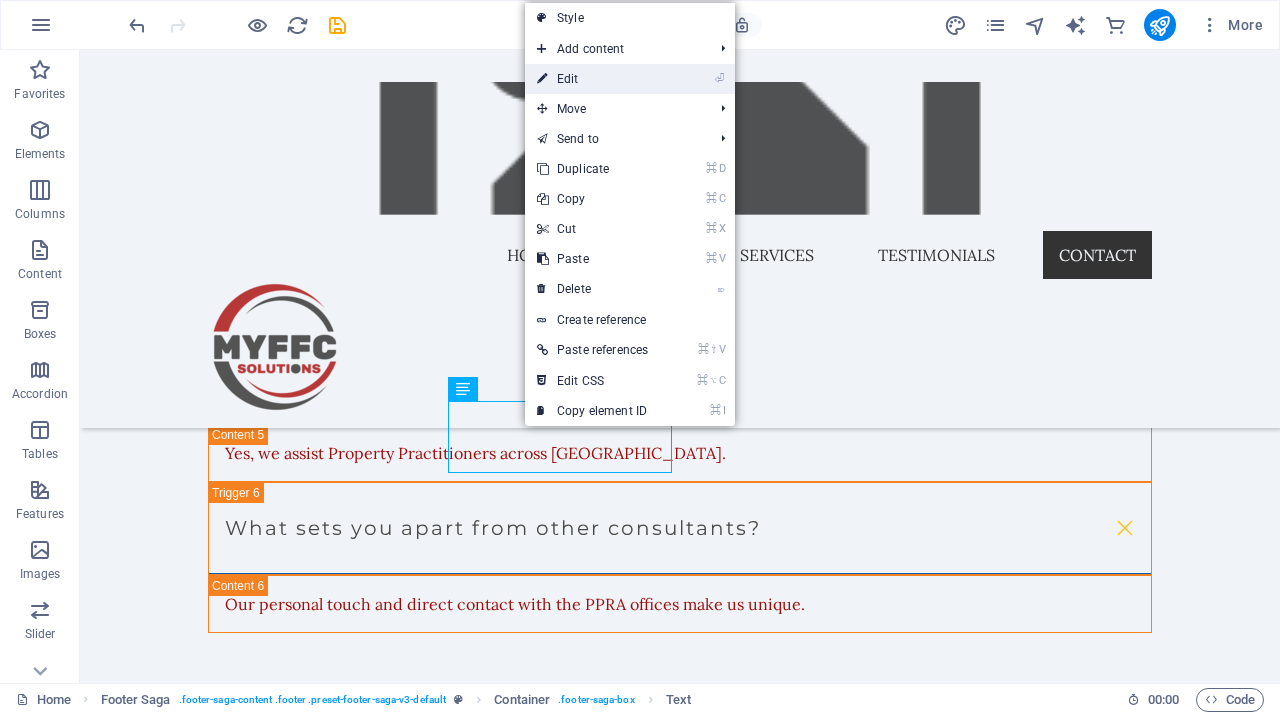 click on "⏎  Edit" at bounding box center [592, 79] 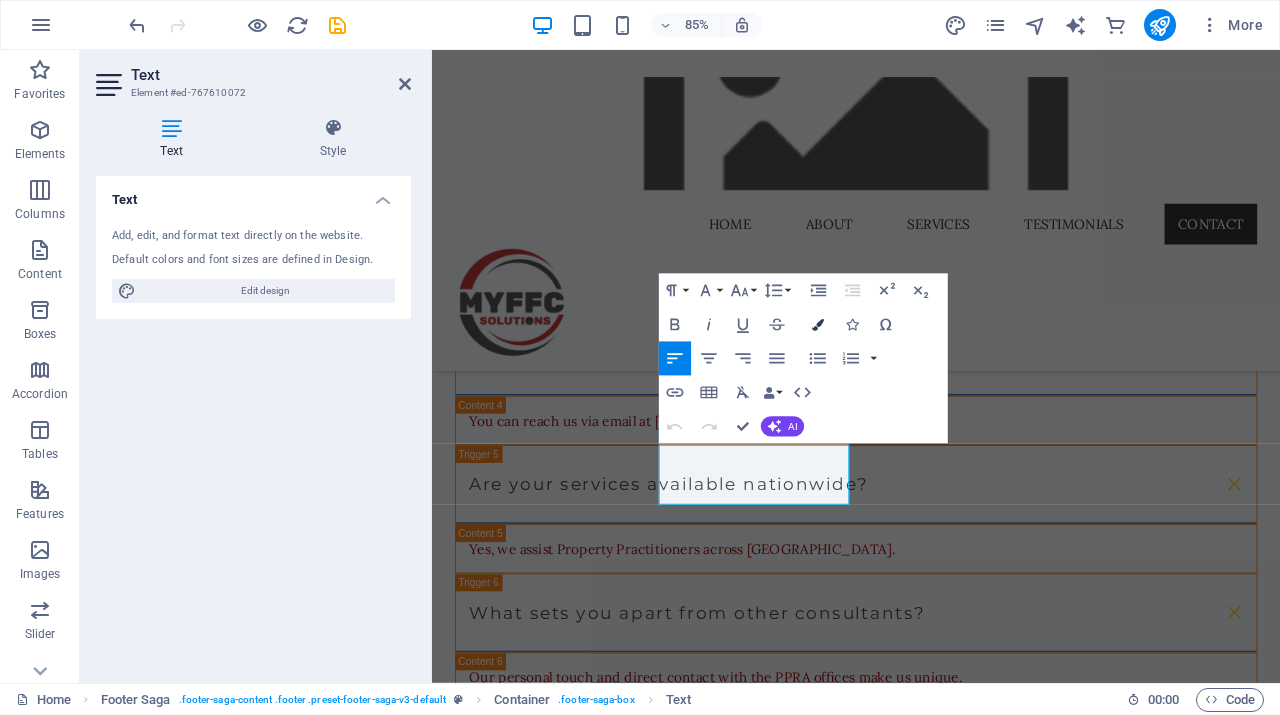 click at bounding box center (818, 325) 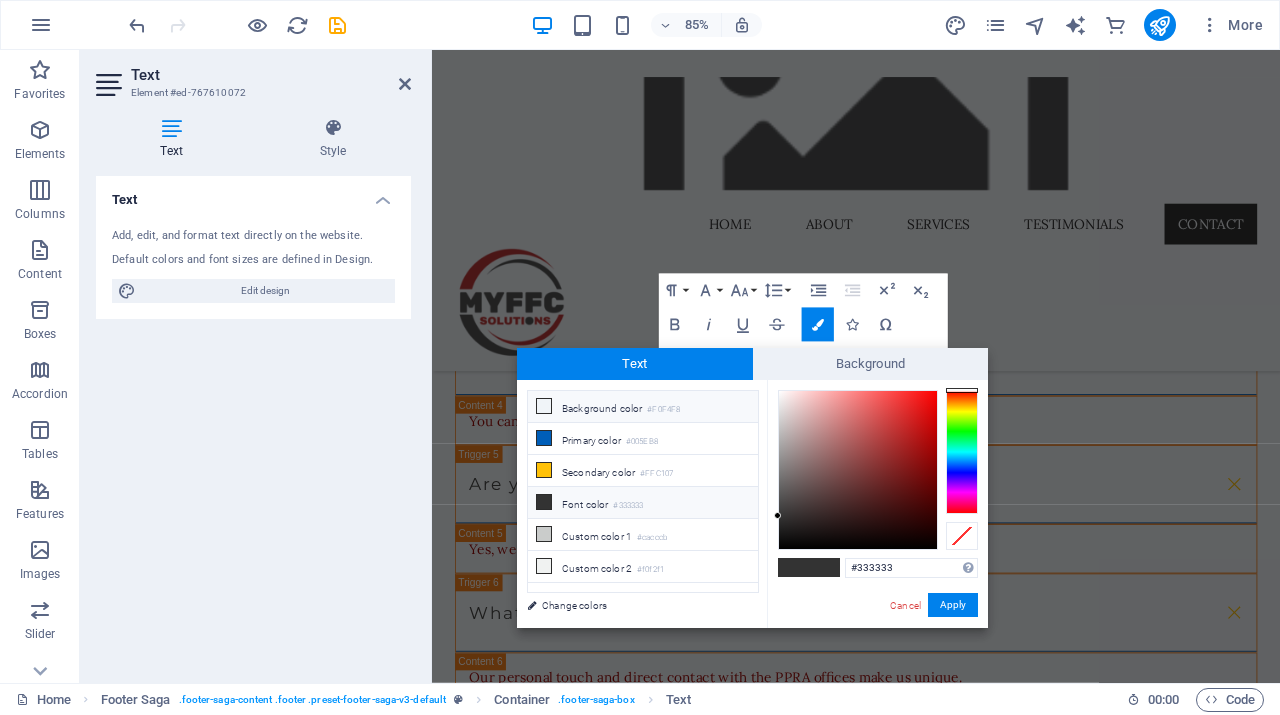 click on "Background color
#F0F4F8" at bounding box center [643, 407] 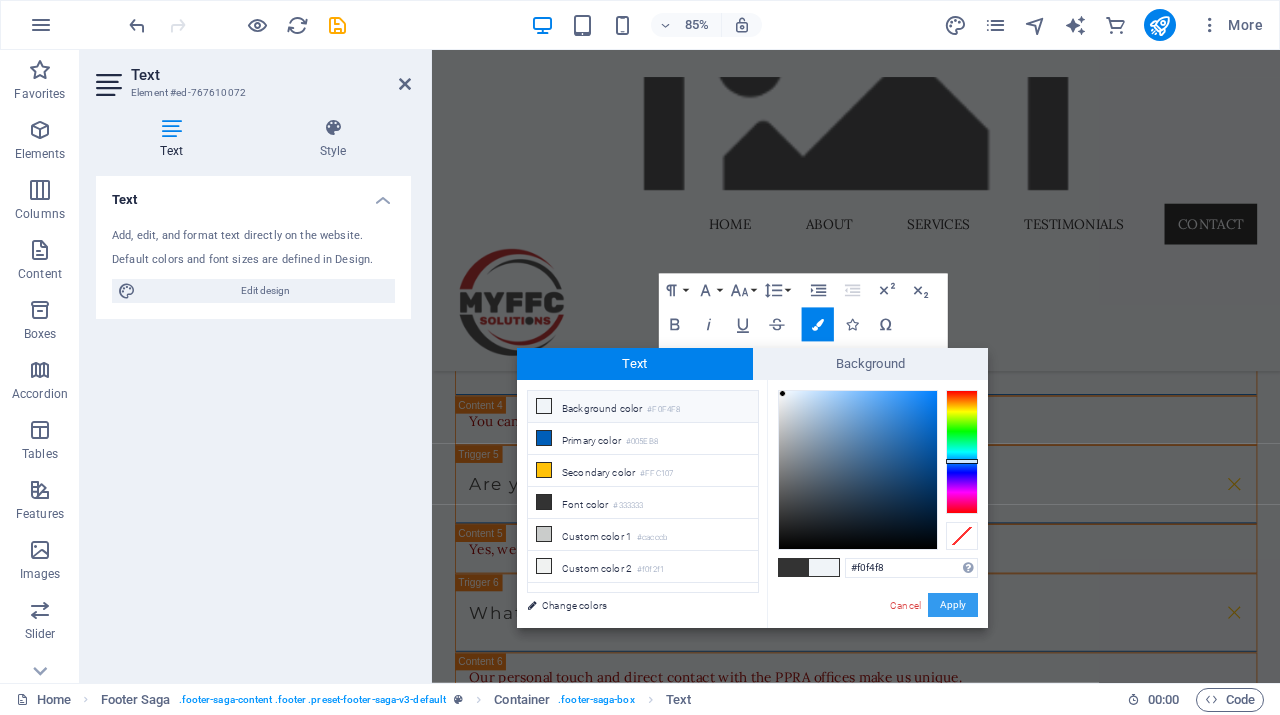 click on "Apply" at bounding box center [953, 605] 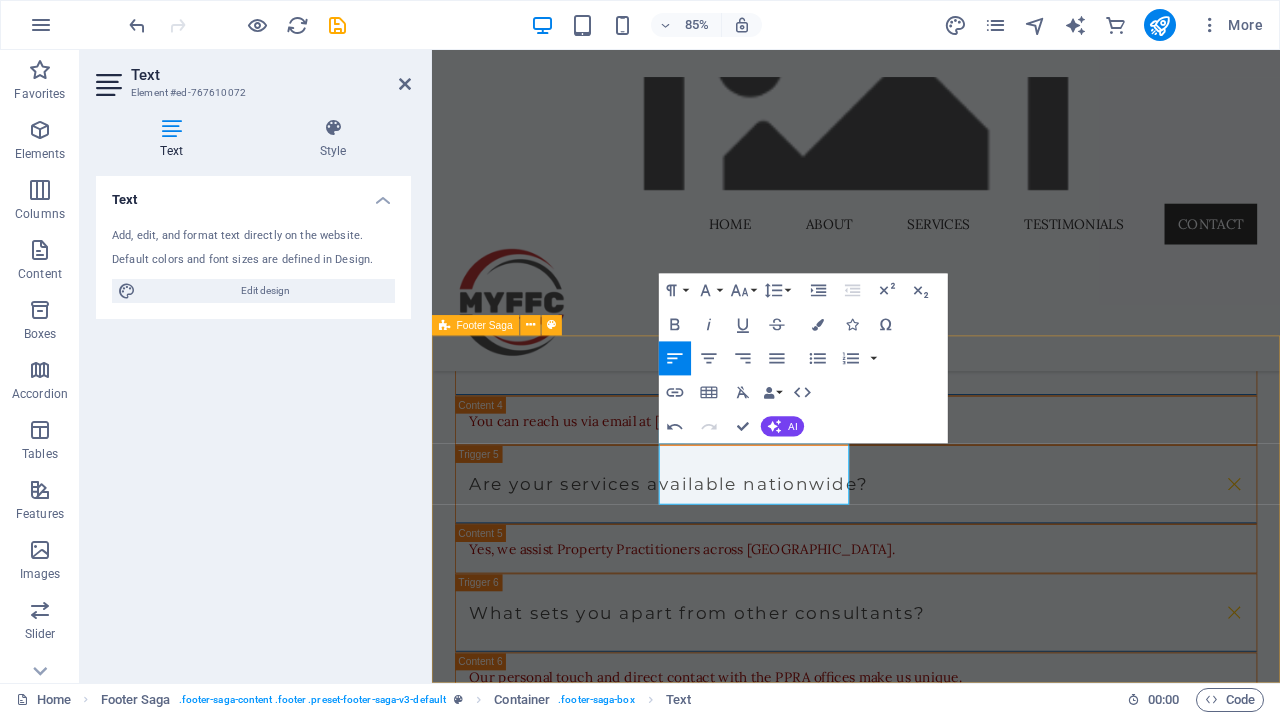 click on "My FFC Solutions - Your trusted partner in property consulting. We take the burden off your shoulders so you can excel in your business. Contact ​ ​ [STREET_ADDRESS]   Email:  [EMAIL_ADDRESS][DOMAIN_NAME] Navigation Home About Services Testimonials Contact Privacy Policy Social media Facebook" at bounding box center [931, 2488] 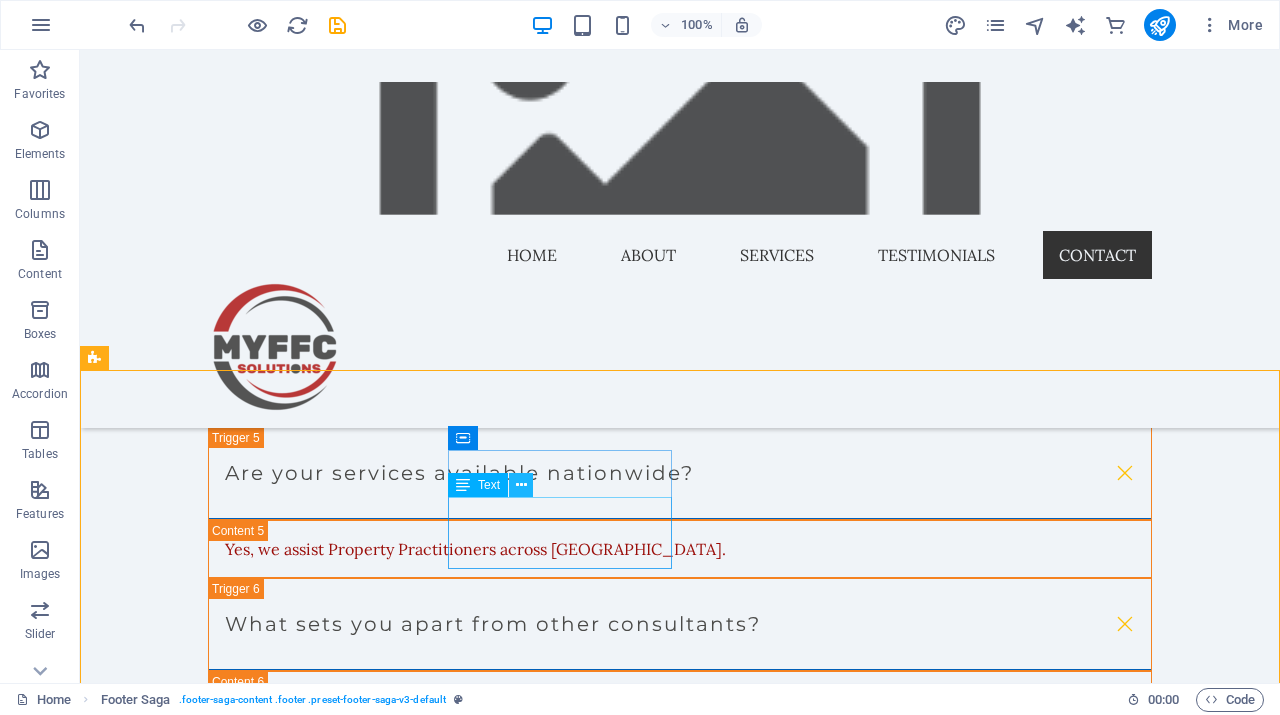 click at bounding box center [521, 485] 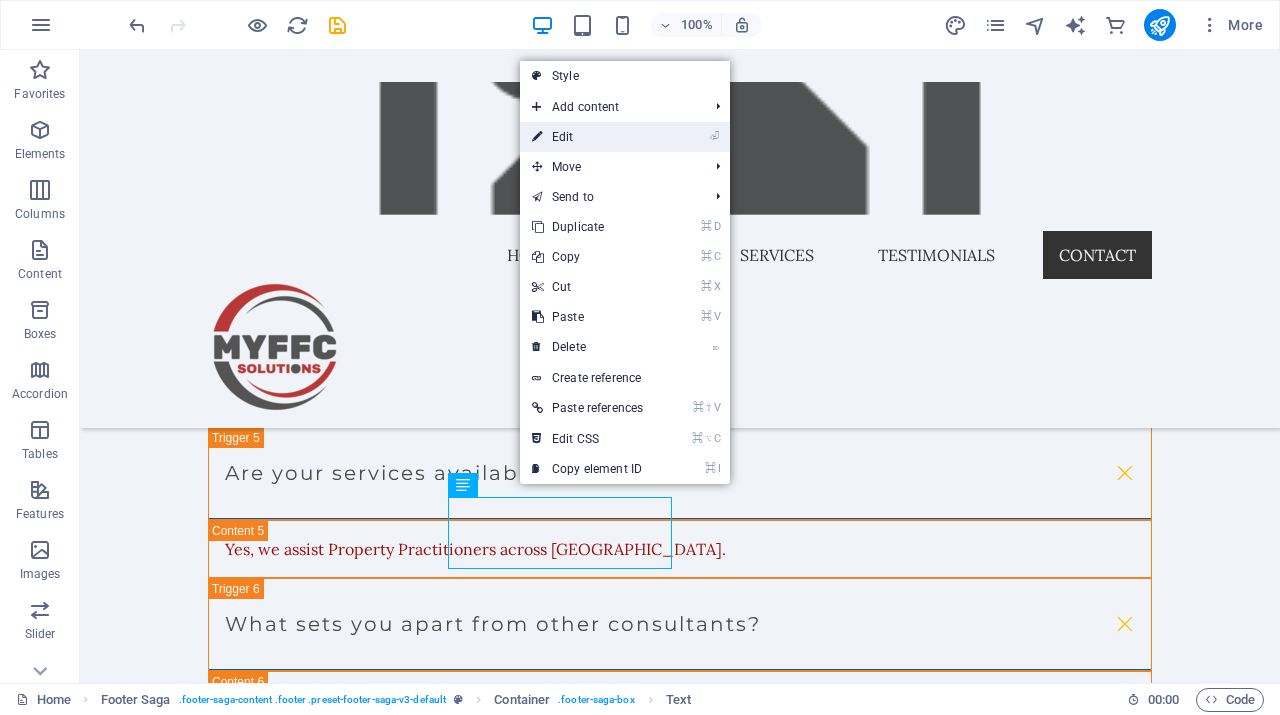 click on "⏎  Edit" at bounding box center [587, 137] 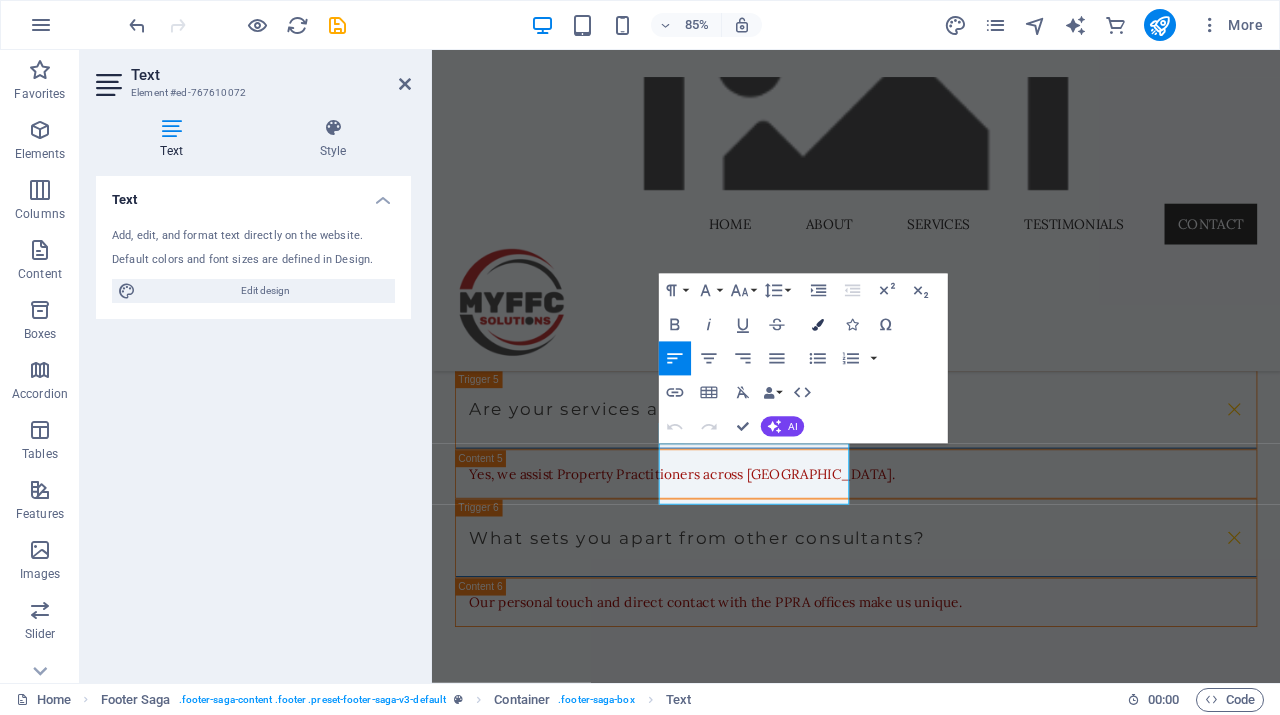 click on "Colors" at bounding box center (818, 325) 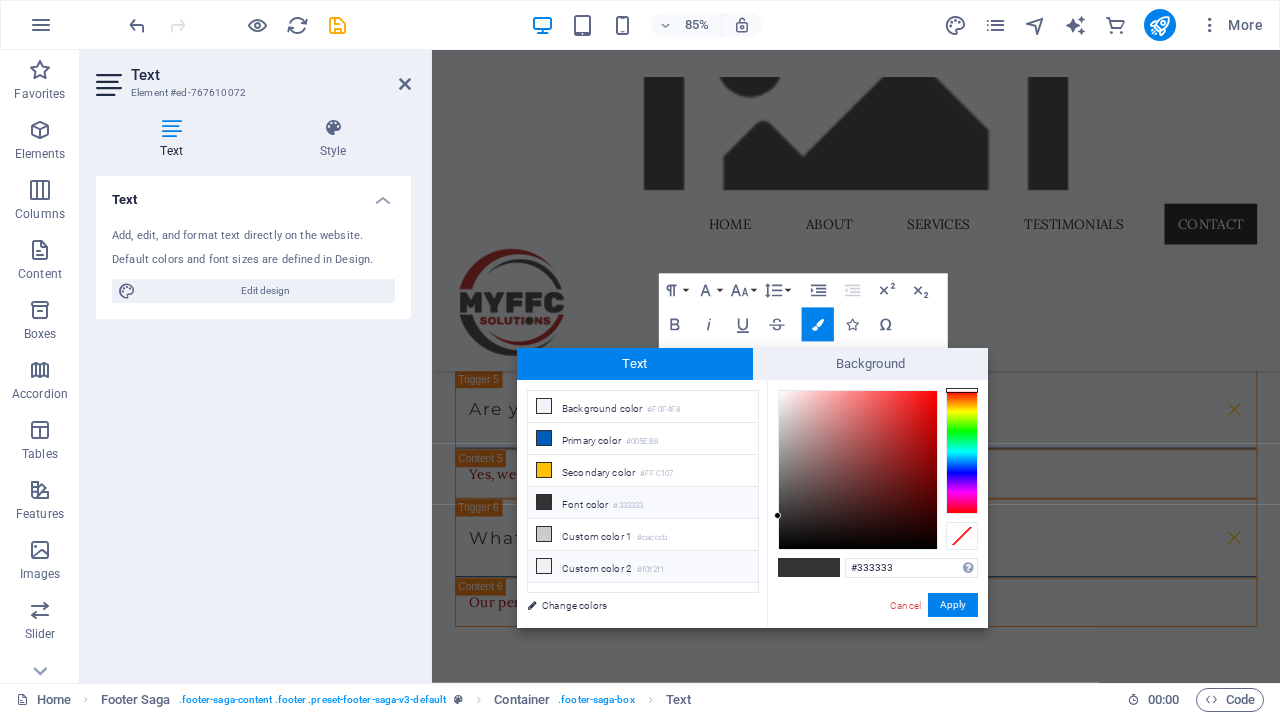 click on "Custom color 2
#f0f2f1" at bounding box center (643, 567) 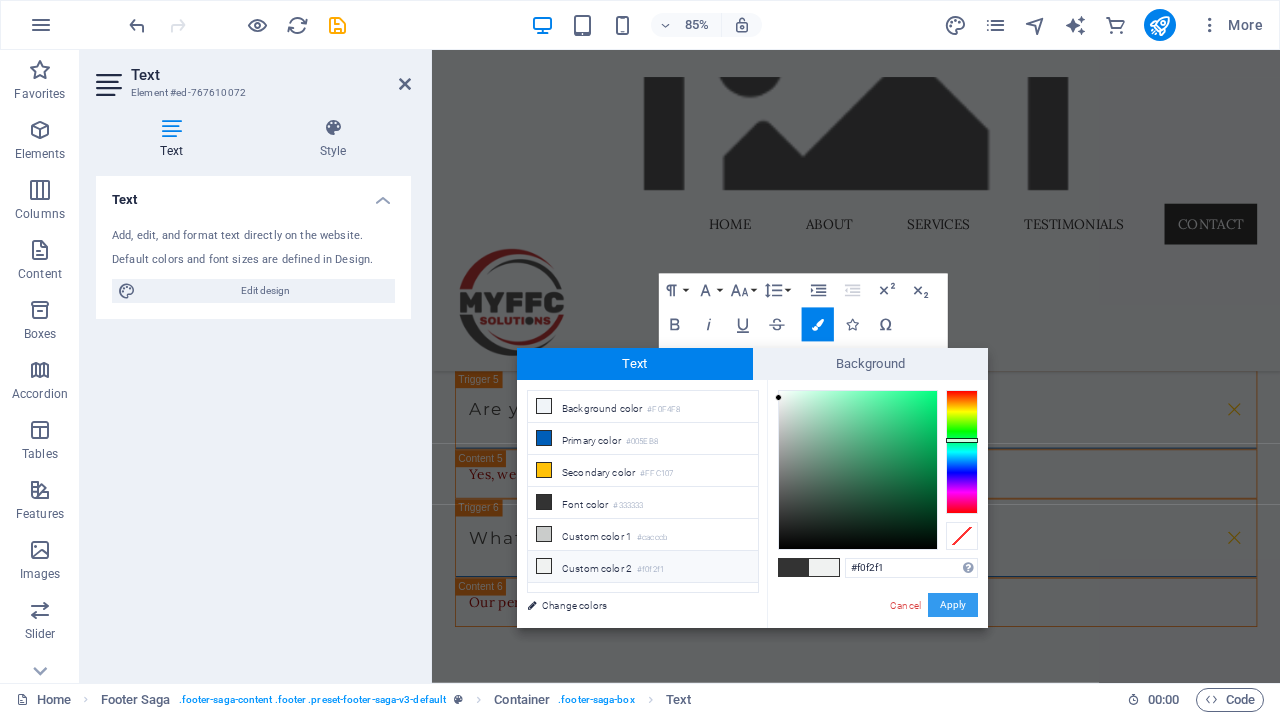 click on "Apply" at bounding box center (953, 605) 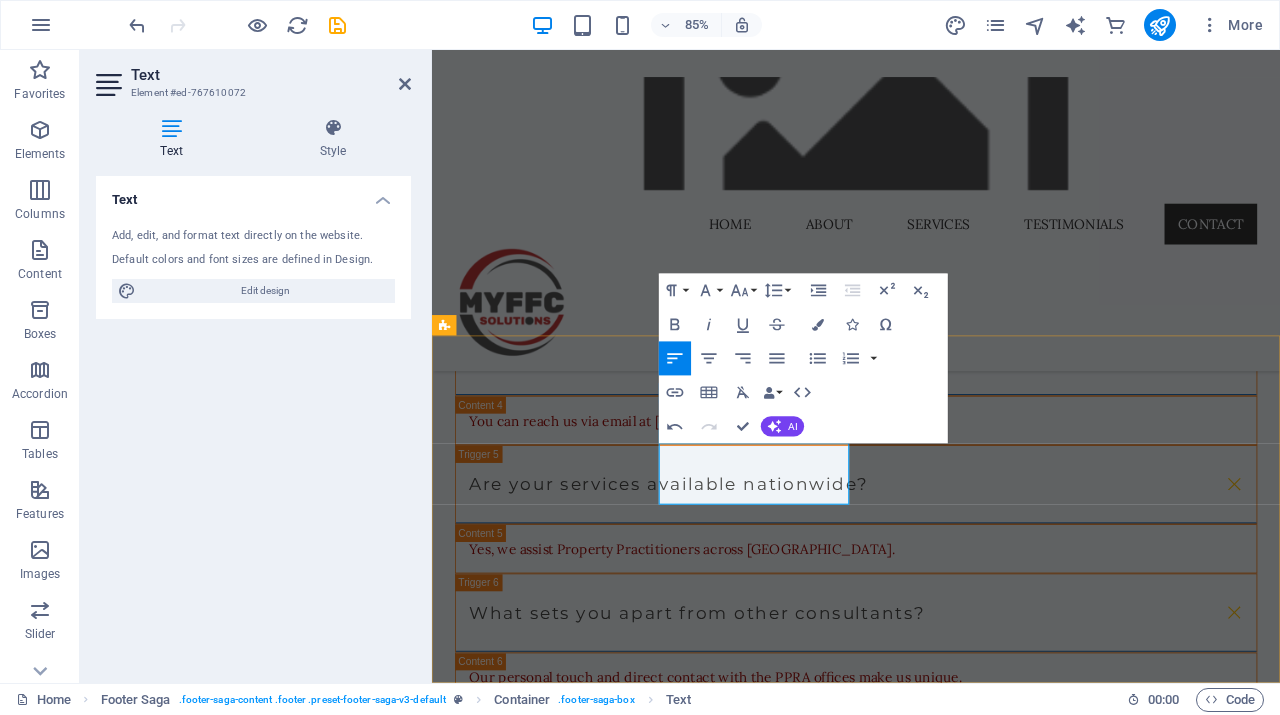 click on "Email:  [EMAIL_ADDRESS][DOMAIN_NAME]" at bounding box center [560, 2513] 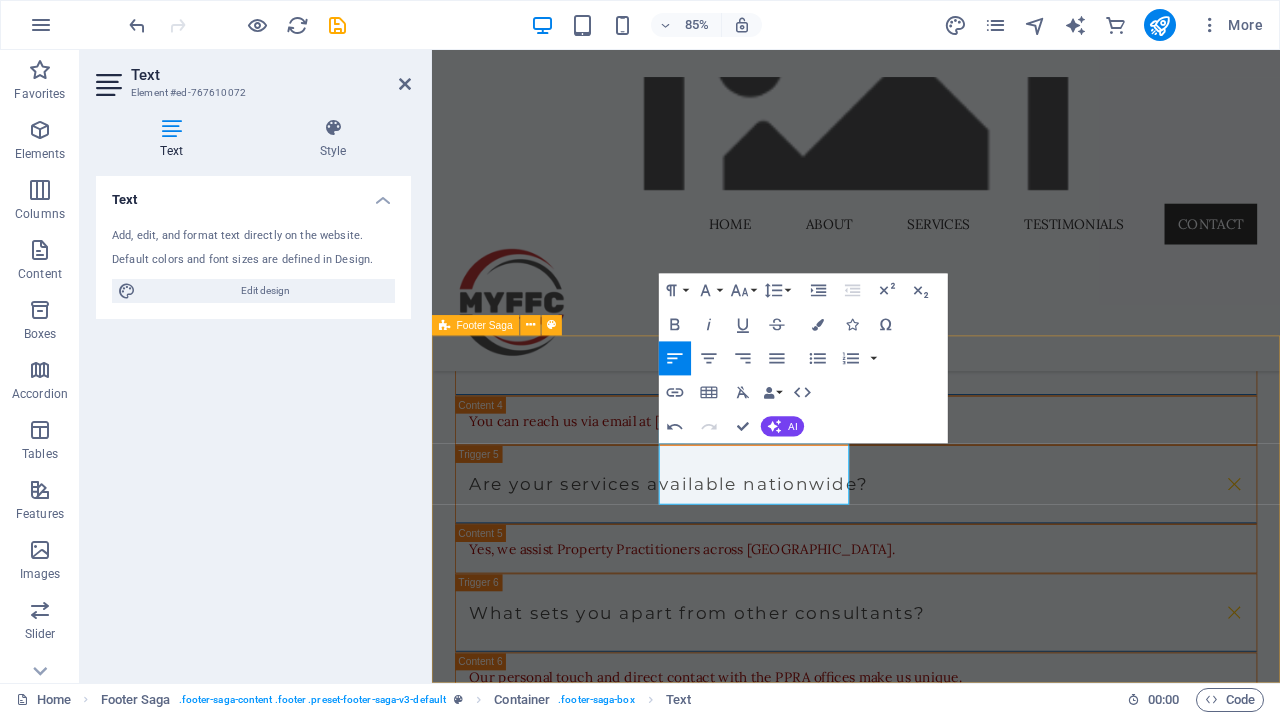 click on "My FFC Solutions - Your trusted partner in property consulting. We take the burden off your shoulders so you can excel in your business. Contact ​ ​ [STREET_ADDRESS]   Email:  [EMAIL_ADDRESS][DOMAIN_NAME] Navigation Home About Services Testimonials Contact Privacy Policy Social media Facebook" at bounding box center (931, 2488) 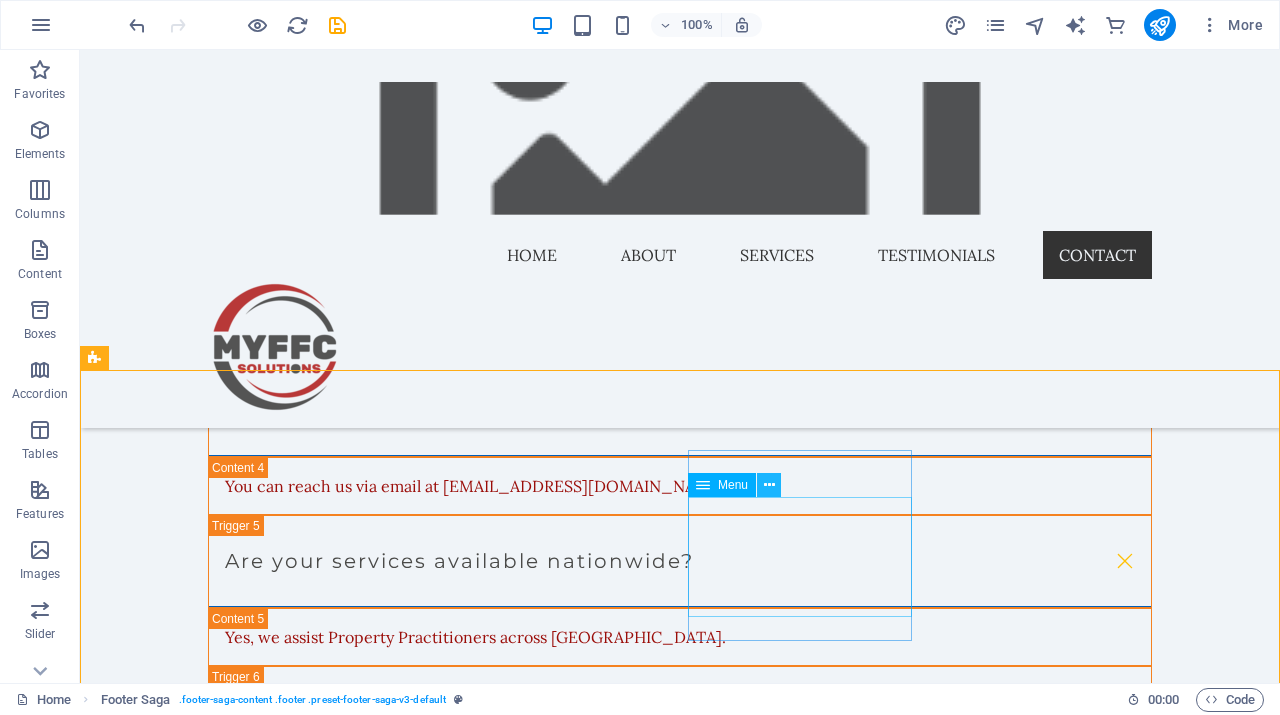 click at bounding box center (769, 485) 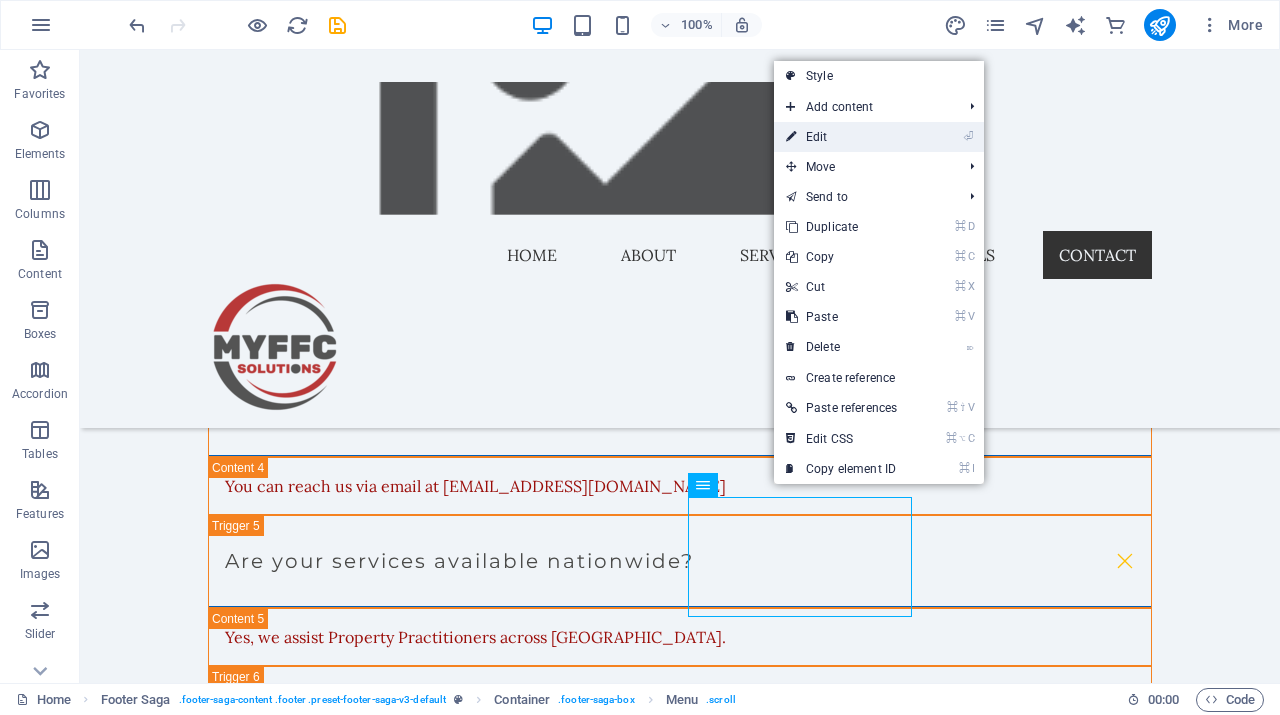 click on "⏎  Edit" at bounding box center (841, 137) 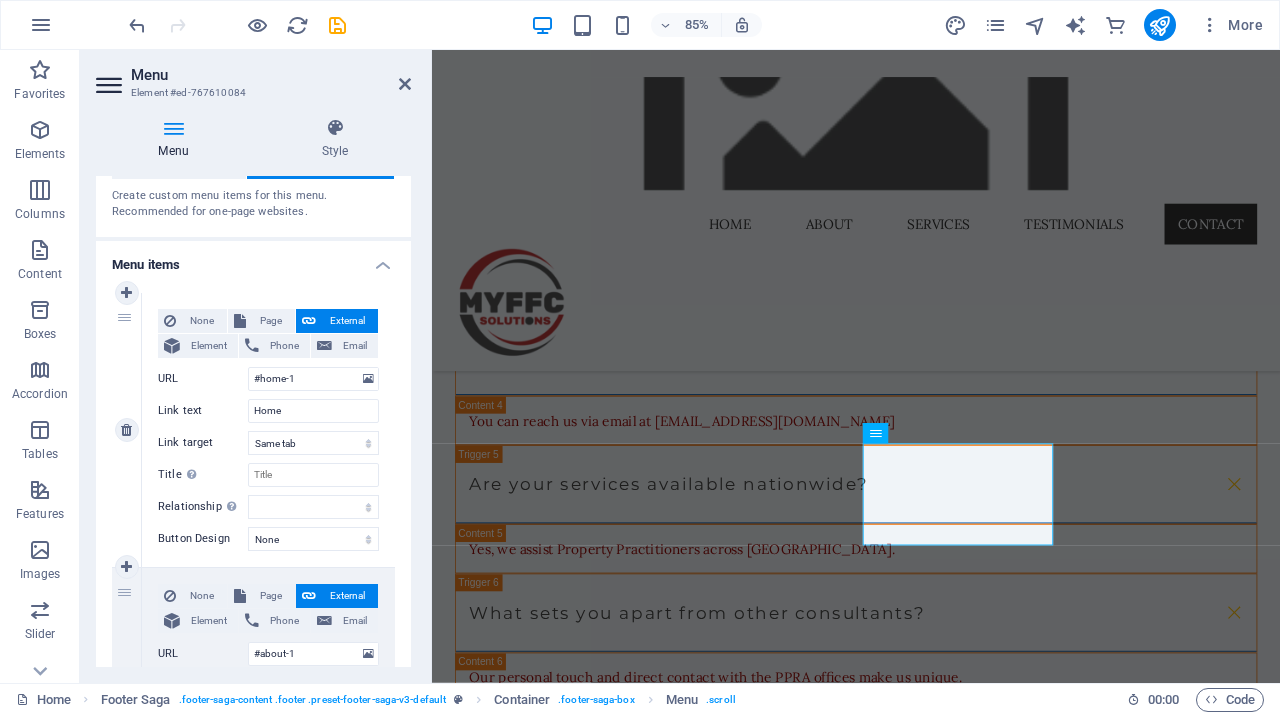 scroll, scrollTop: 0, scrollLeft: 0, axis: both 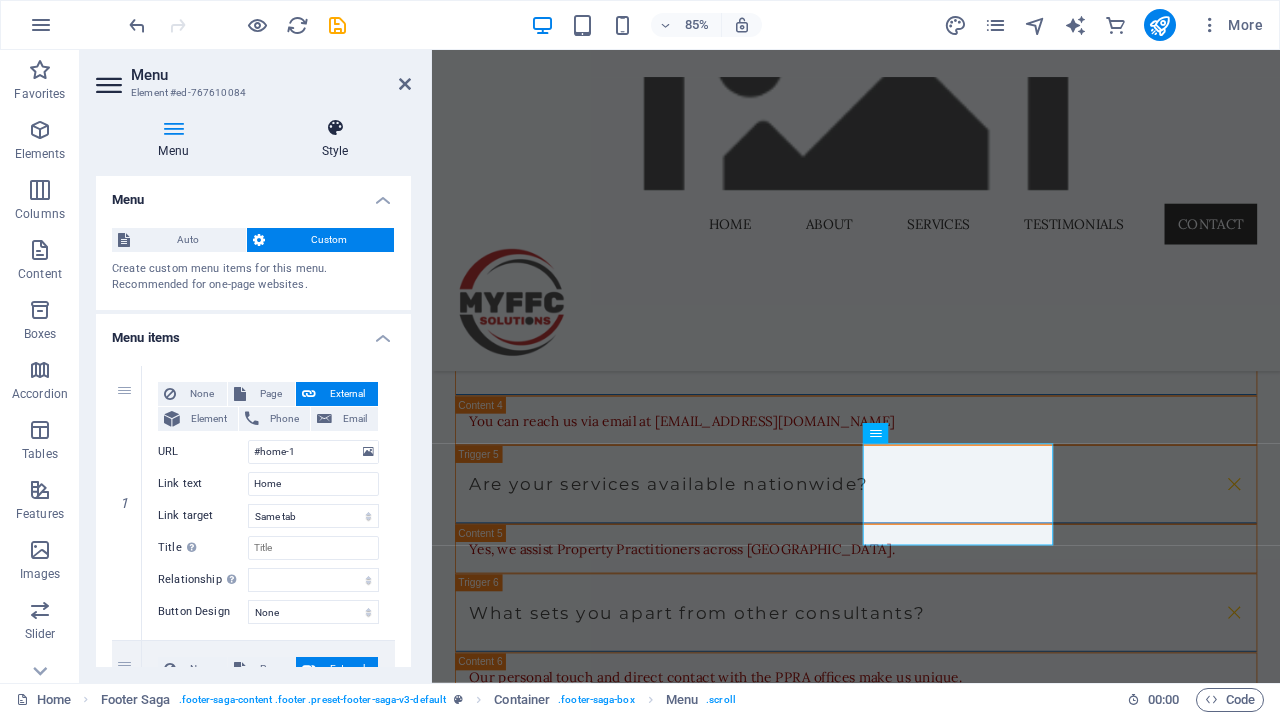 click on "Style" at bounding box center [335, 139] 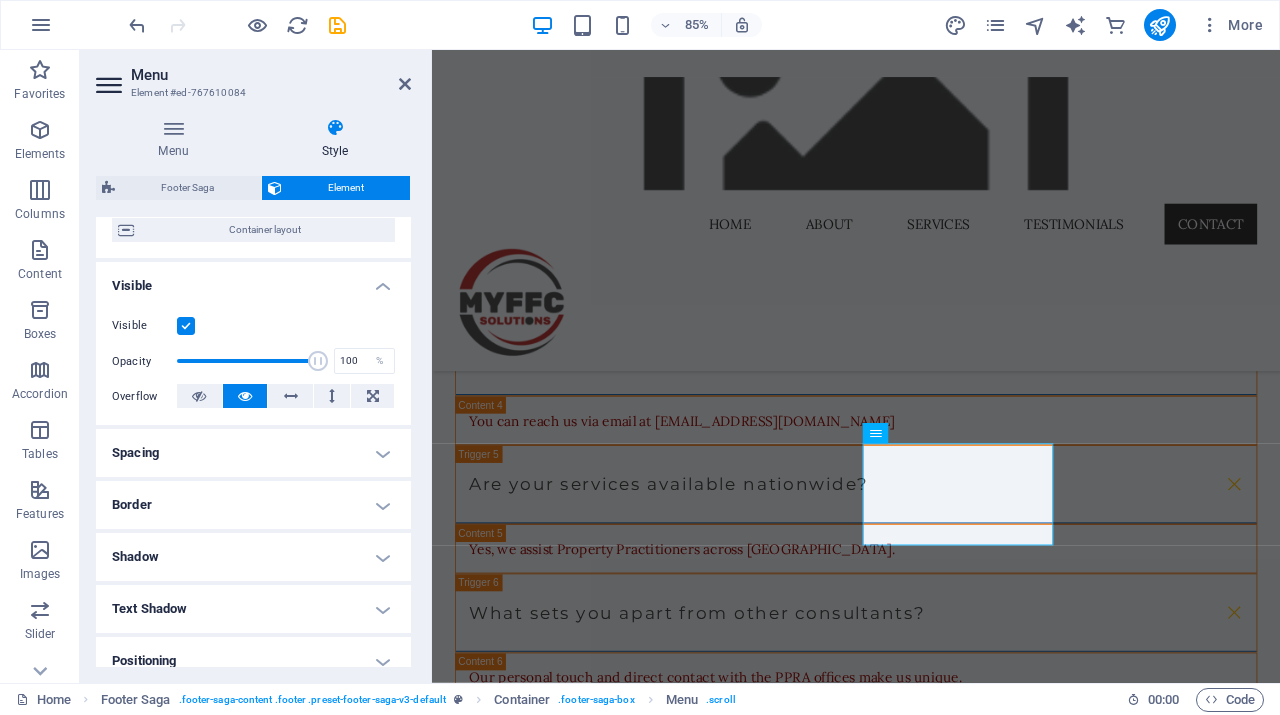 scroll, scrollTop: 0, scrollLeft: 0, axis: both 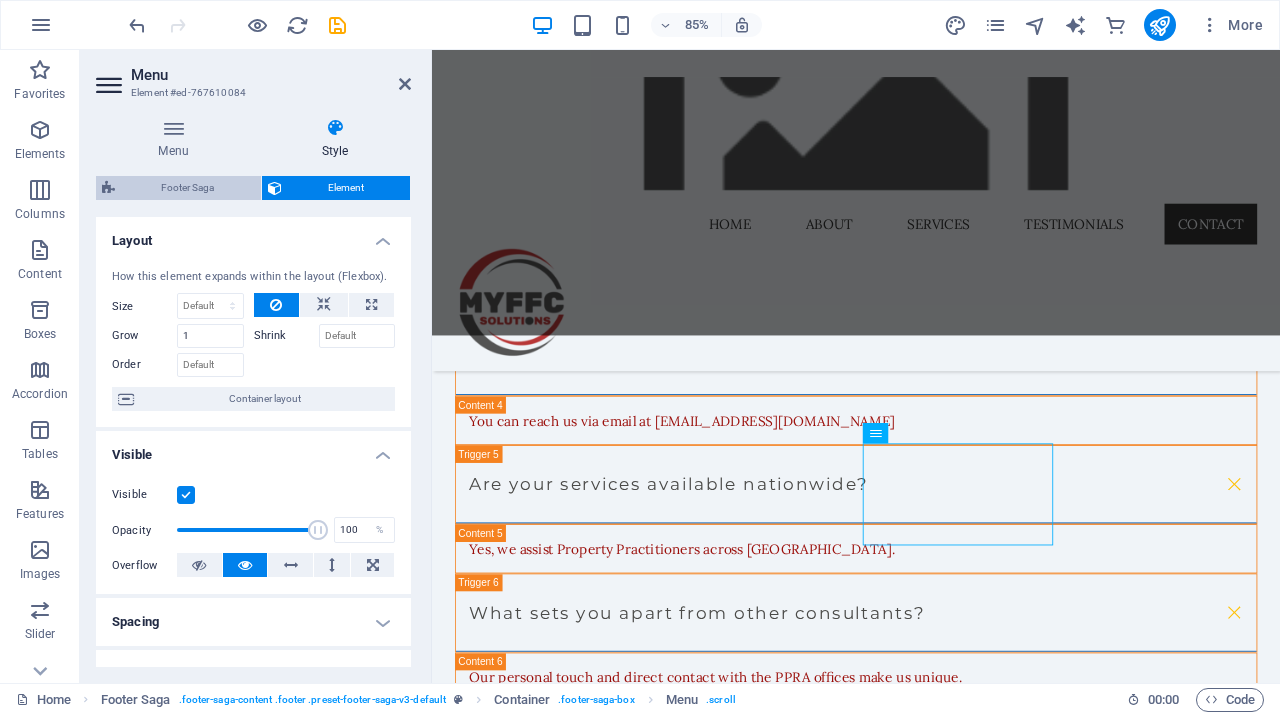 click on "Footer Saga" at bounding box center (188, 188) 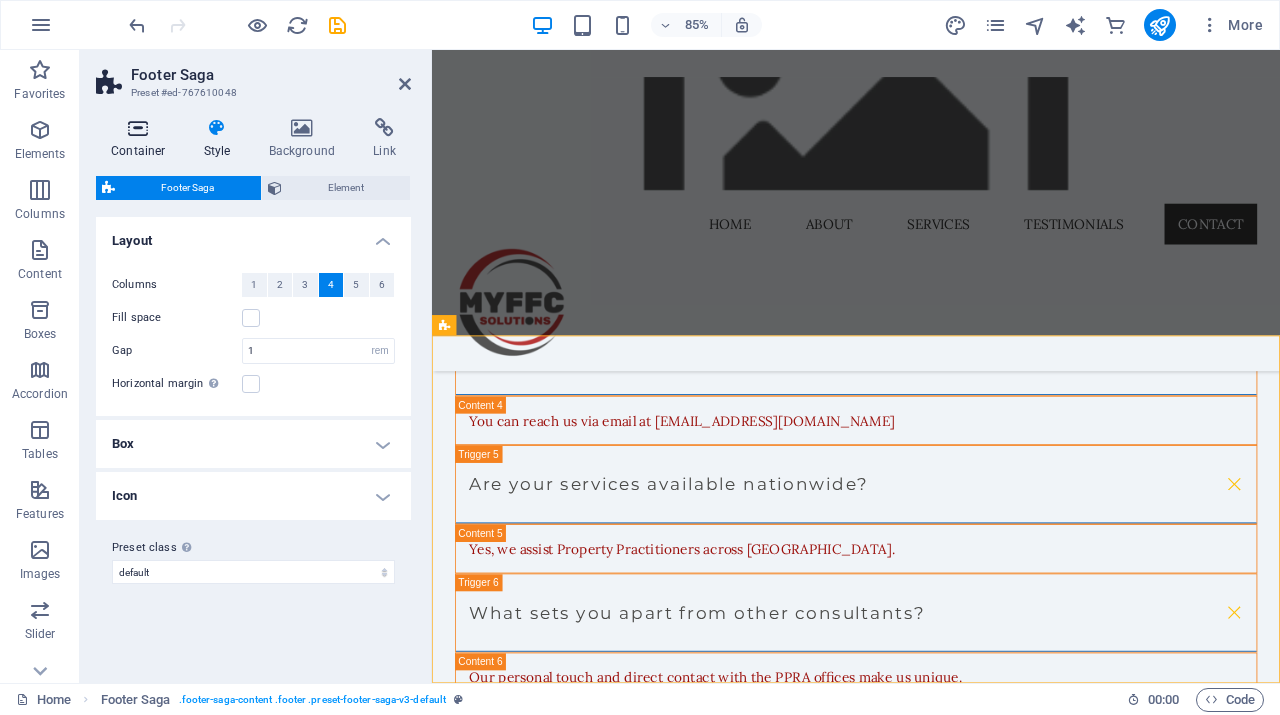 click on "Container" at bounding box center (142, 139) 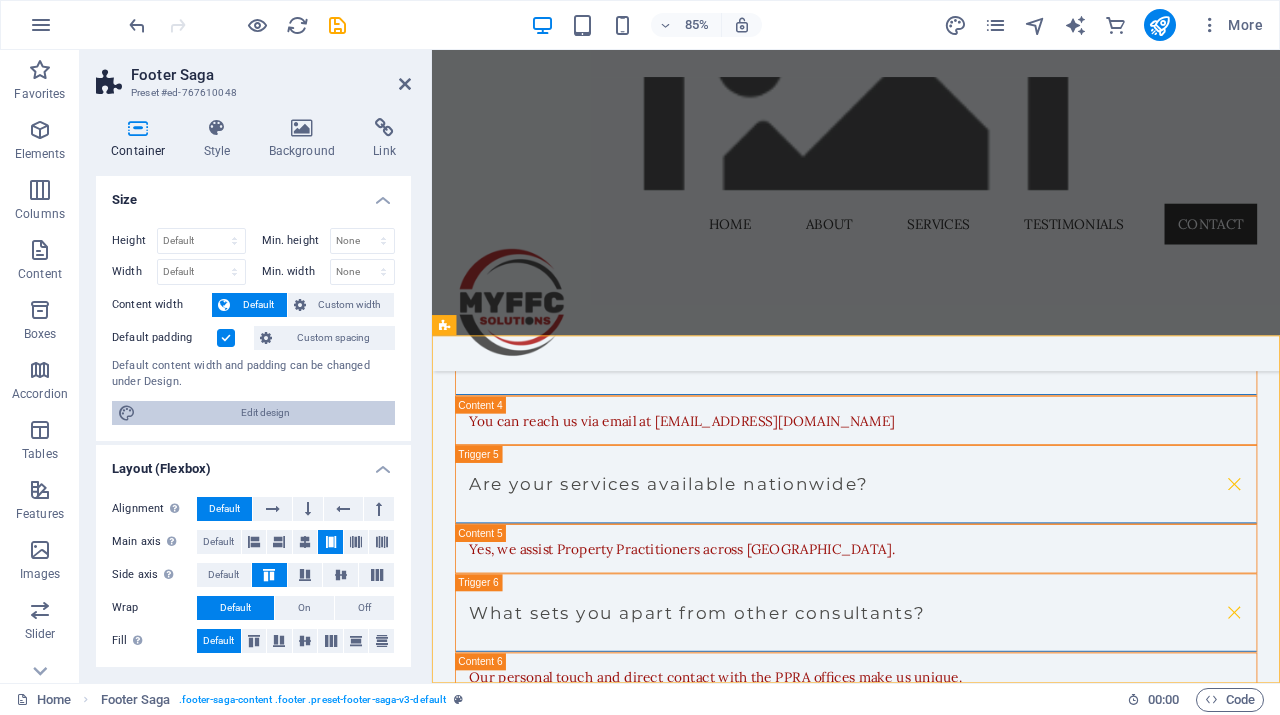 scroll, scrollTop: 284, scrollLeft: 0, axis: vertical 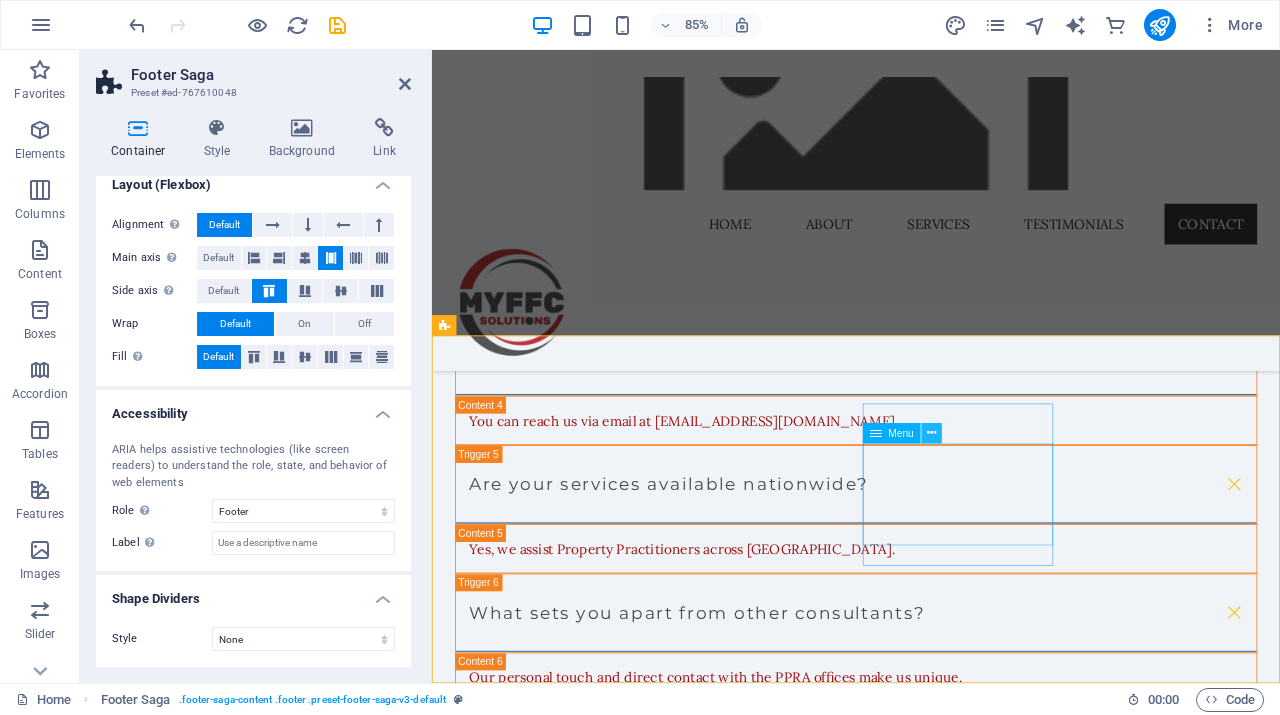 click at bounding box center [931, 433] 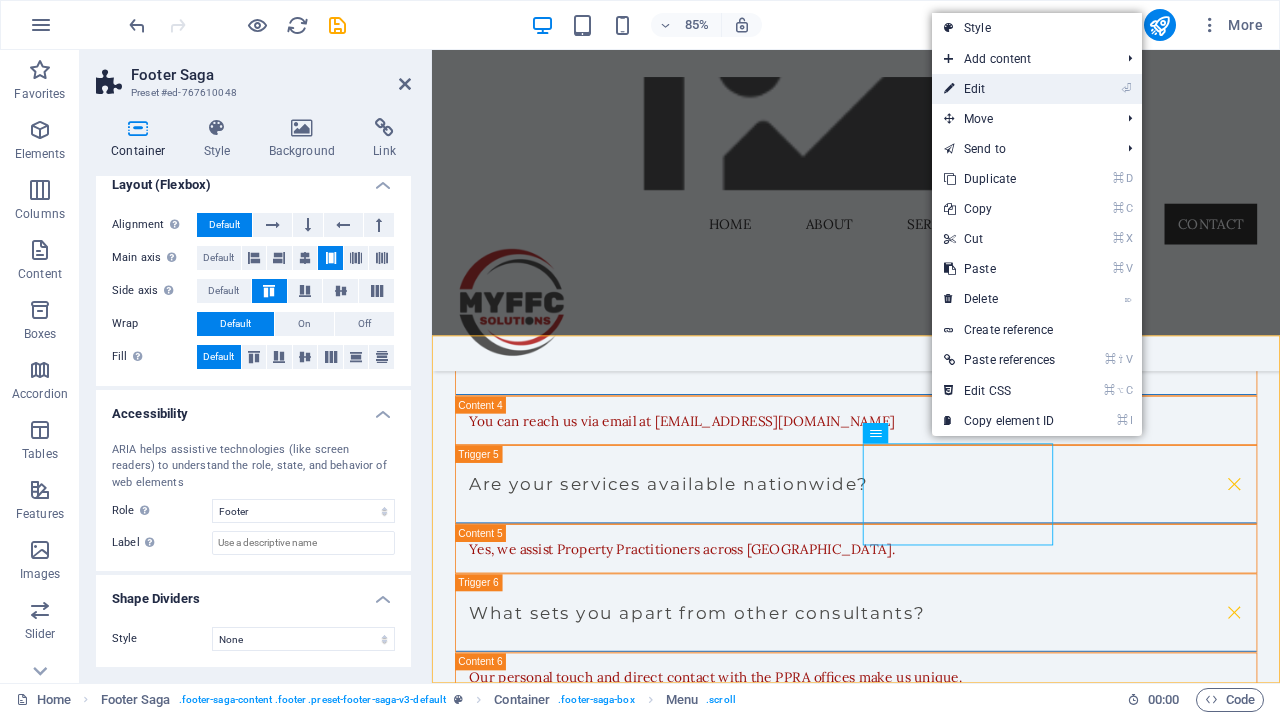 click on "⏎  Edit" at bounding box center [999, 89] 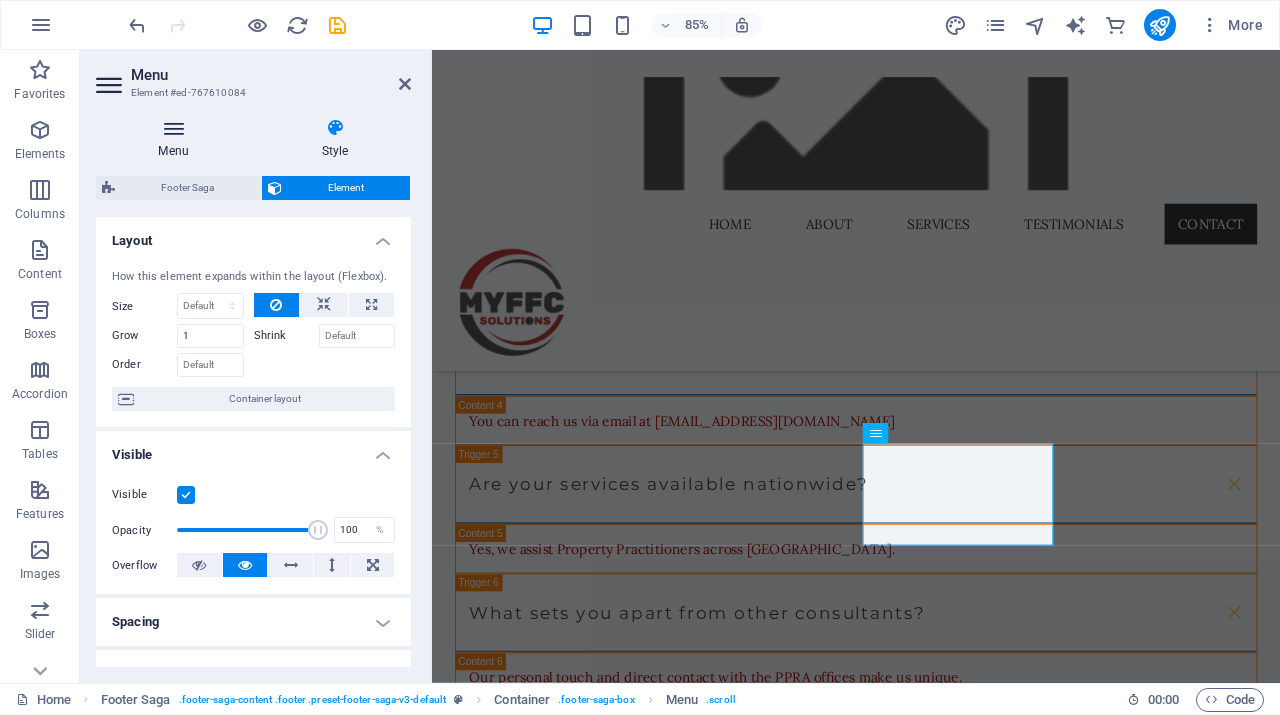 click at bounding box center [173, 128] 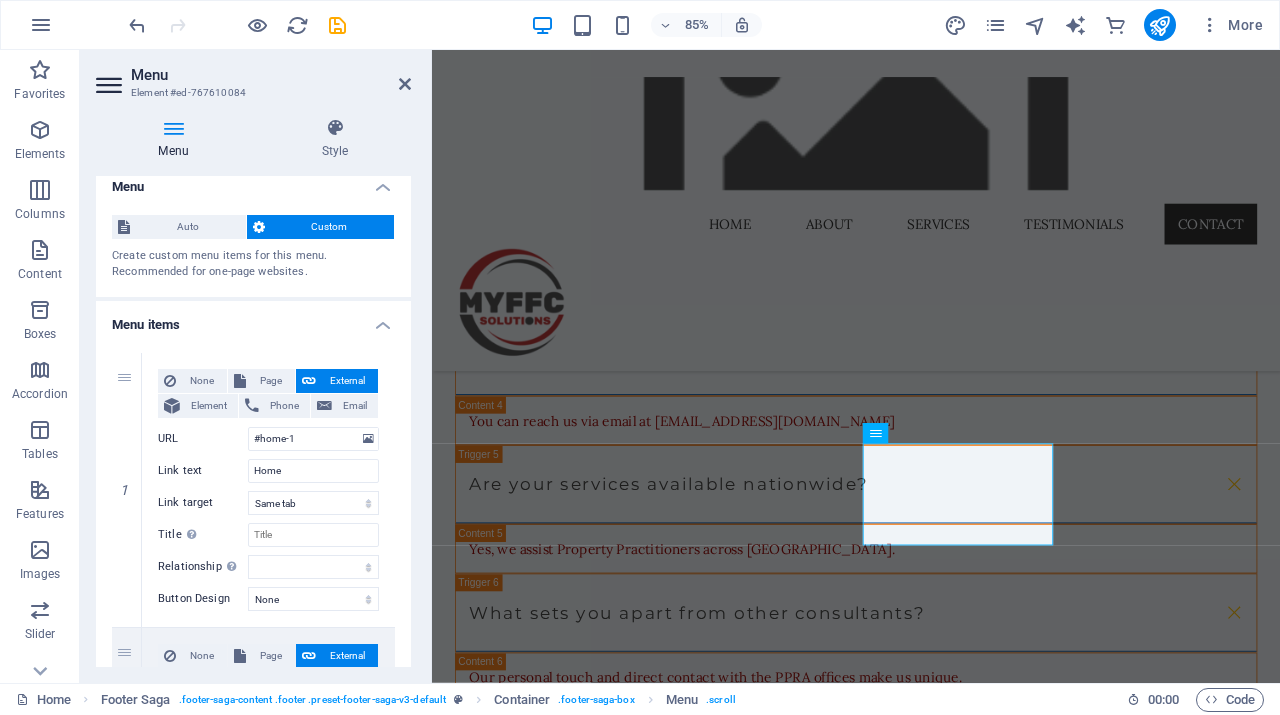 scroll, scrollTop: 0, scrollLeft: 0, axis: both 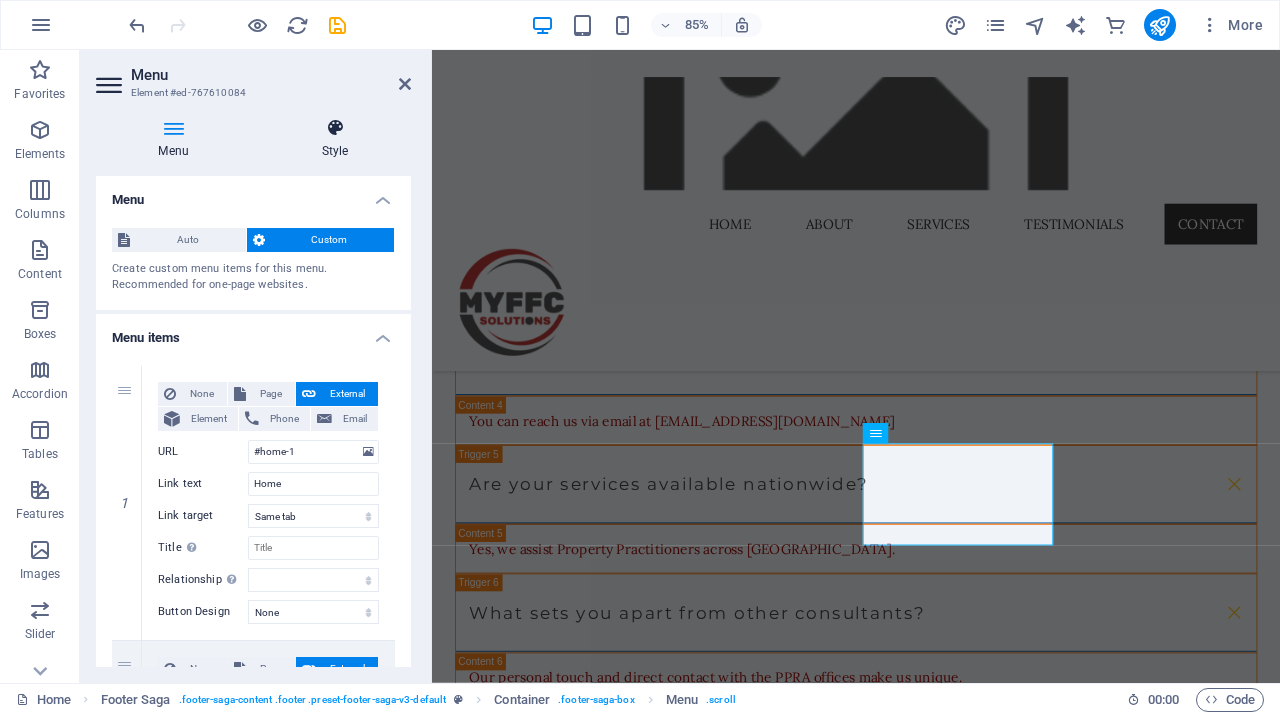 click on "Style" at bounding box center (335, 139) 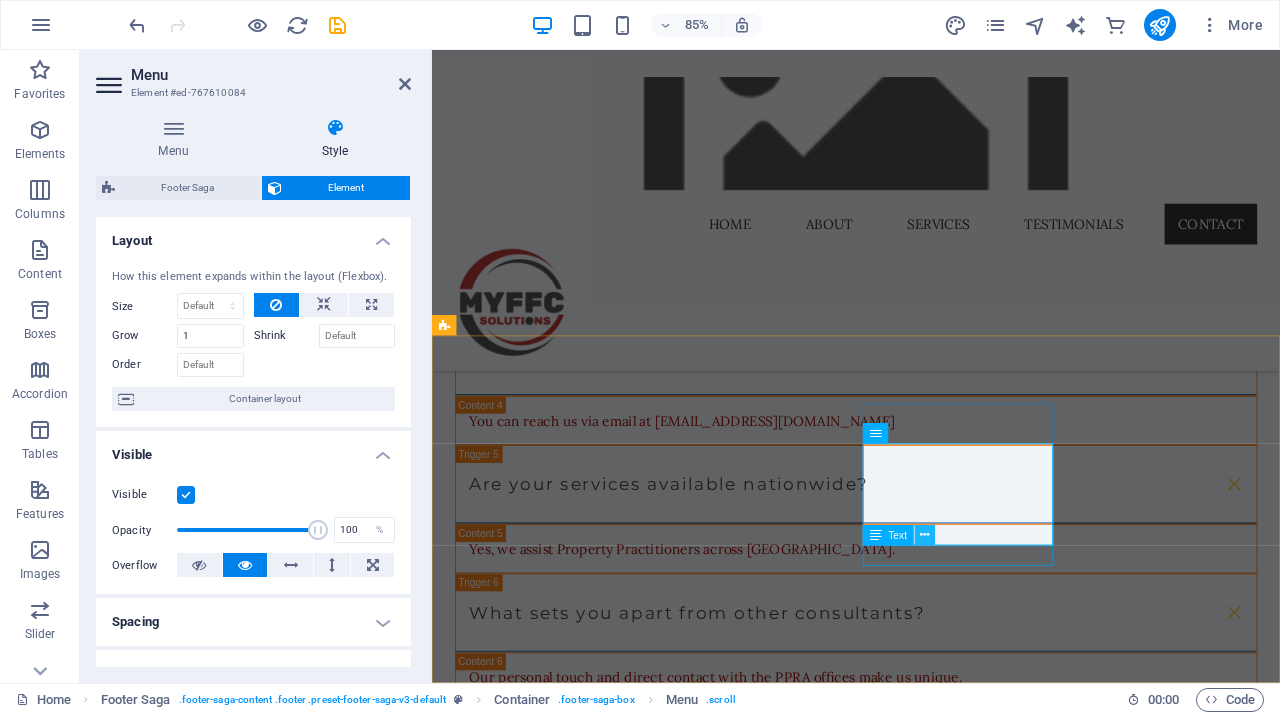 click at bounding box center [924, 535] 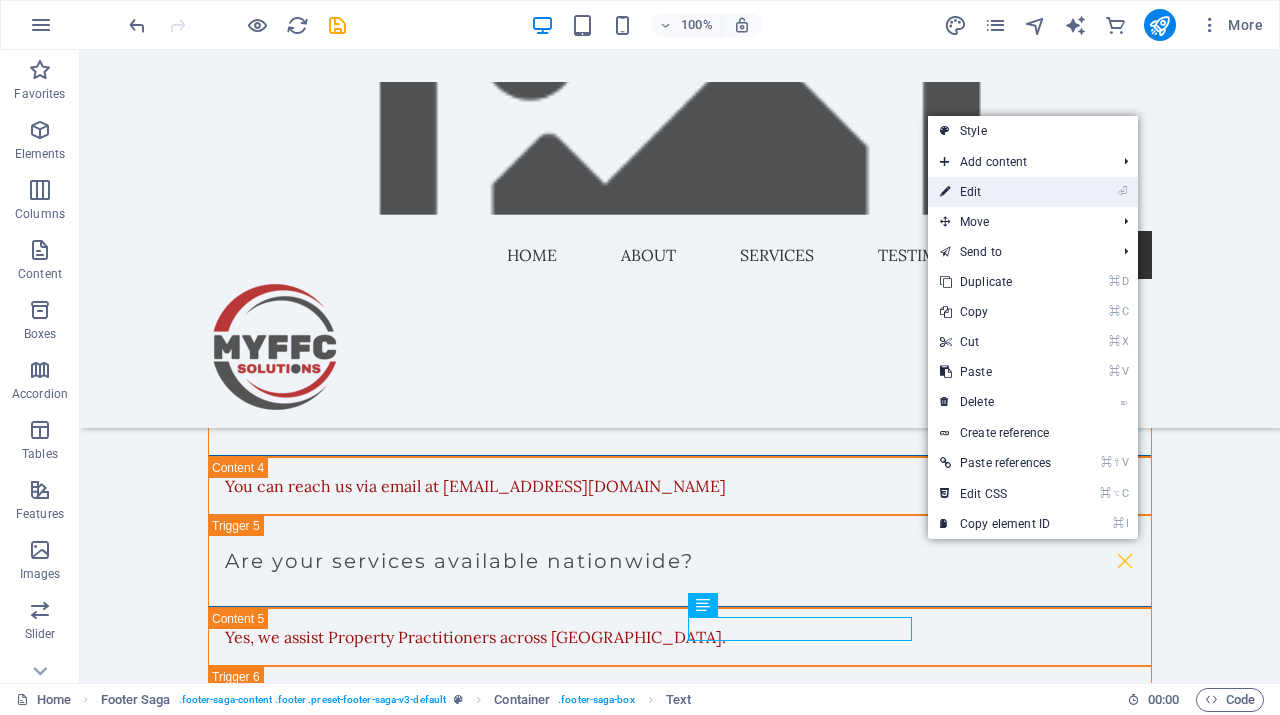 click on "⏎  Edit" at bounding box center (995, 192) 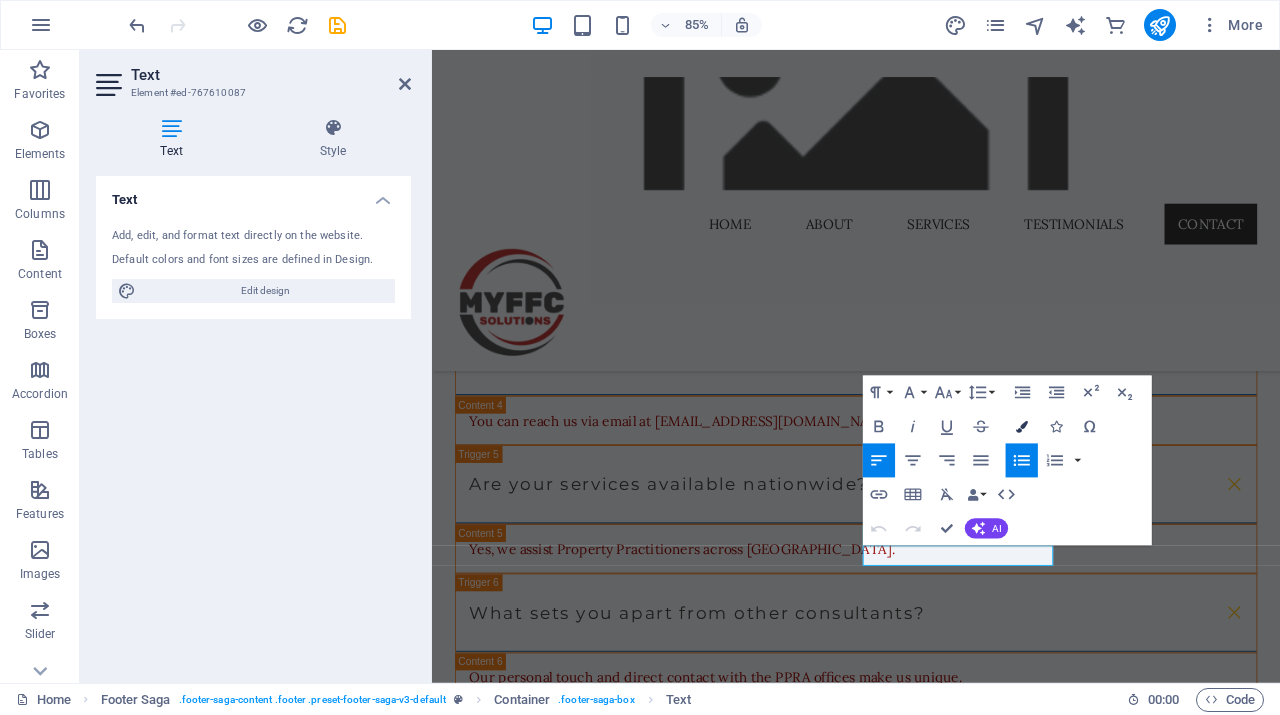 click at bounding box center [1022, 427] 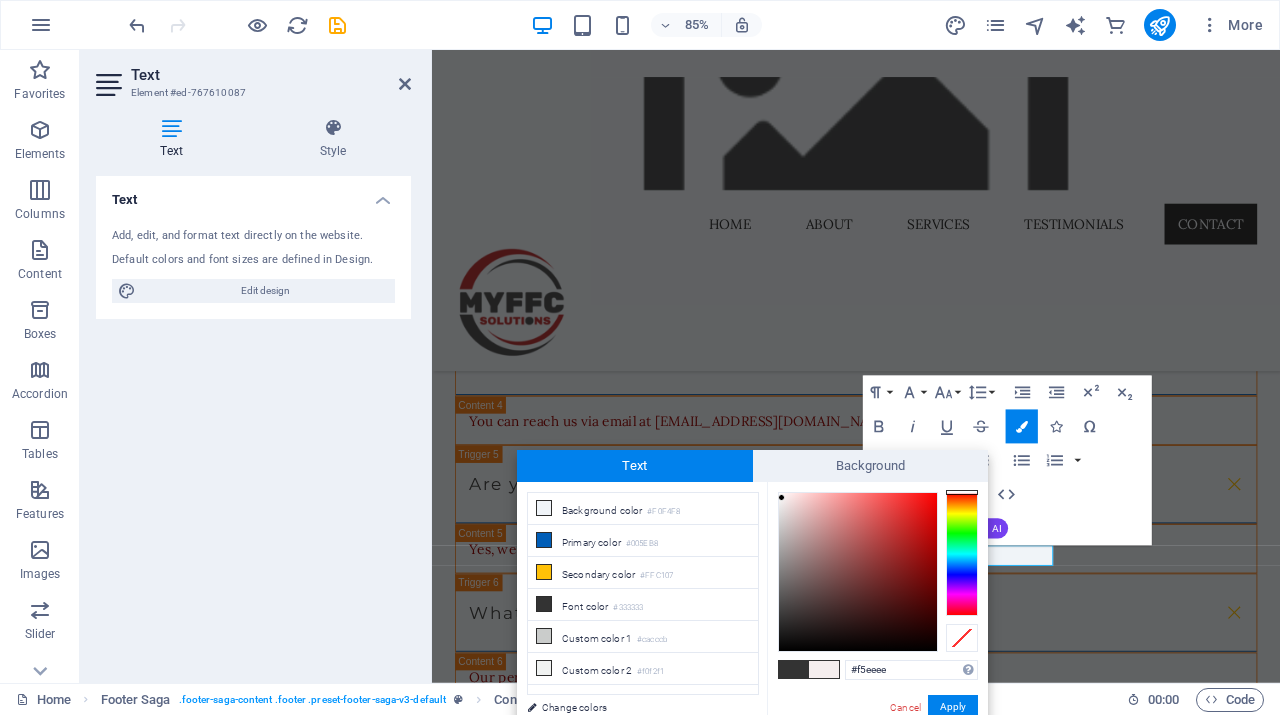 click at bounding box center (858, 572) 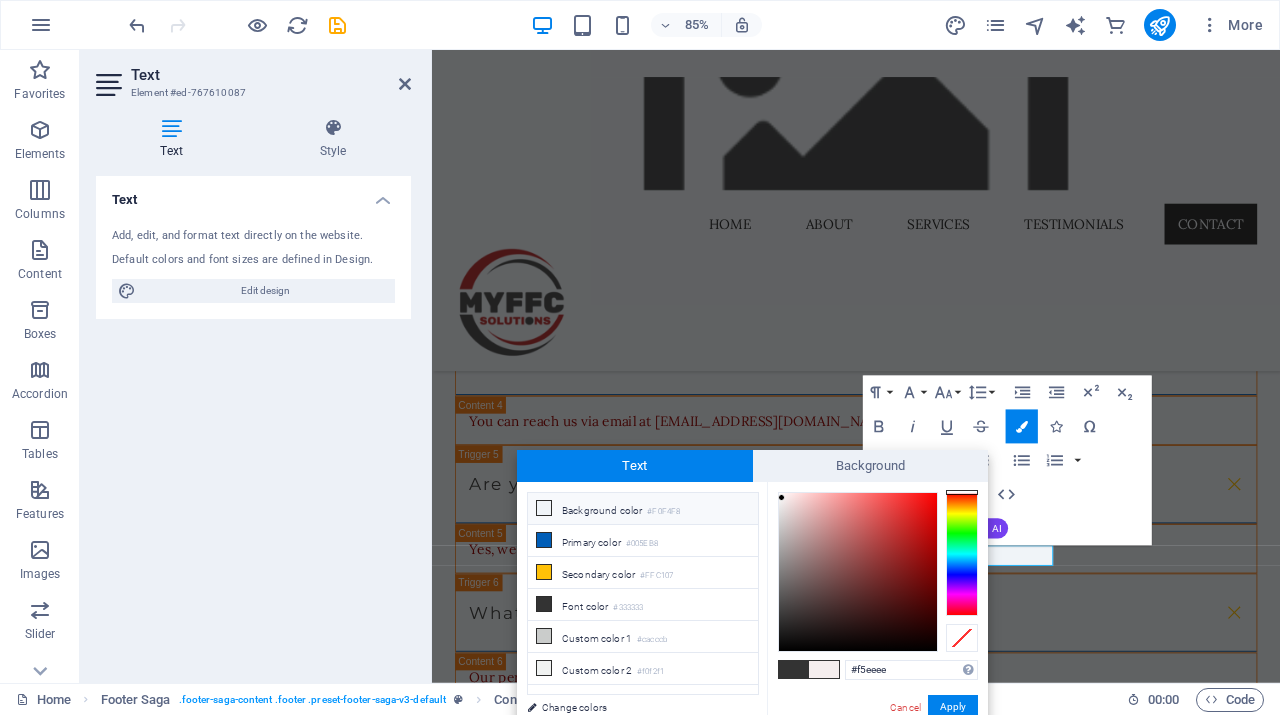 click on "Background color
#F0F4F8" at bounding box center (643, 509) 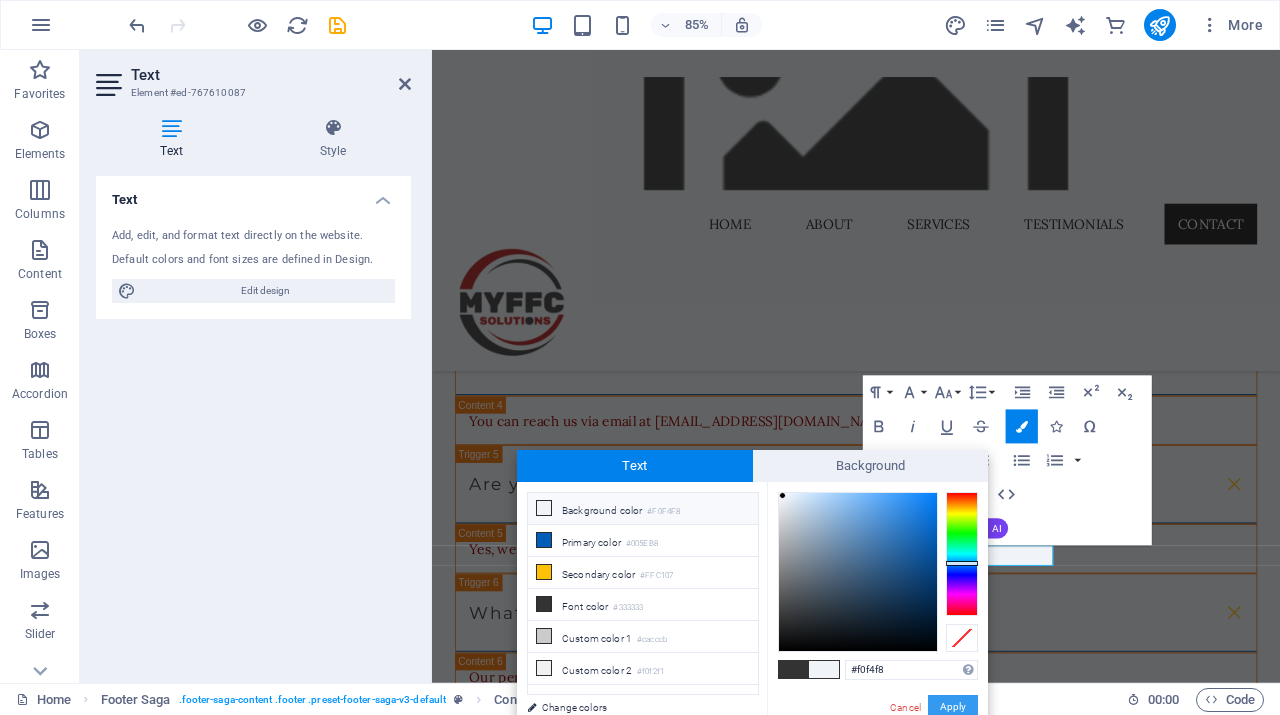 click on "Apply" at bounding box center (953, 707) 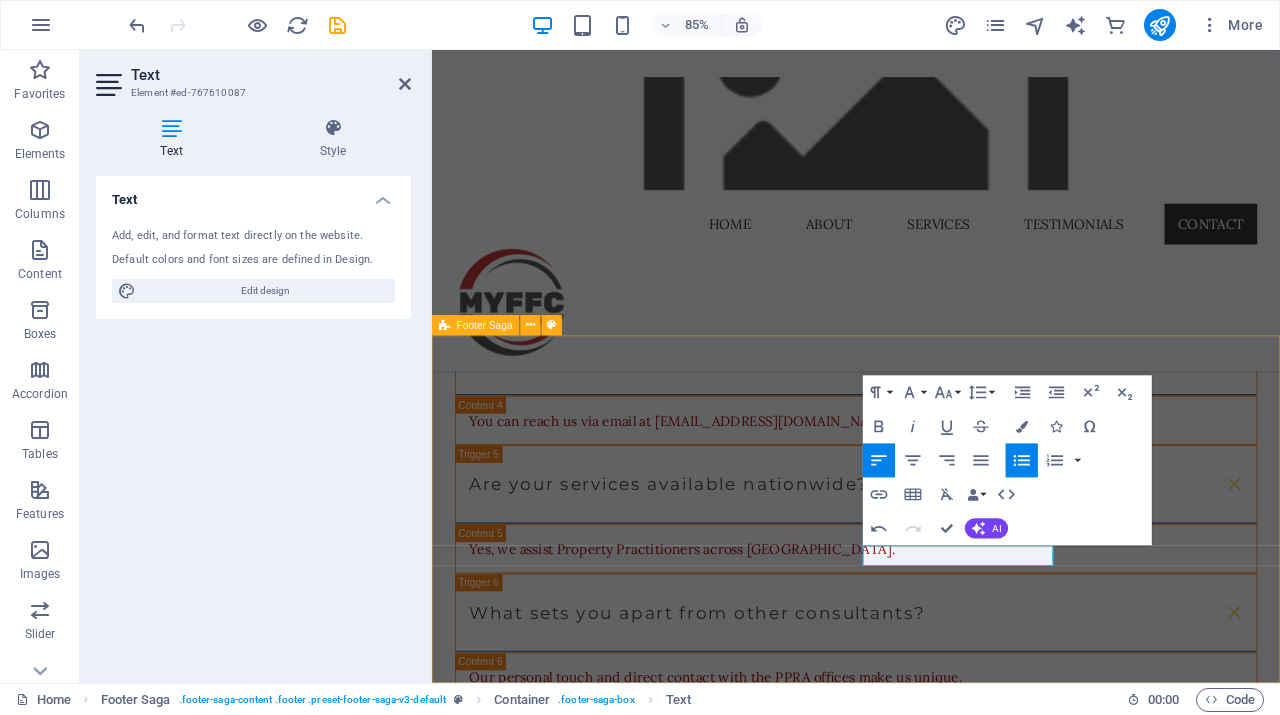 click on "My FFC Solutions - Your trusted partner in property consulting. We take the burden off your shoulders so you can excel in your business. Contact [STREET_ADDRESS]   Email:  [EMAIL_ADDRESS][DOMAIN_NAME] Navigation Home About Services Testimonials Contact Privacy Policy Social media Facebook" at bounding box center (931, 2488) 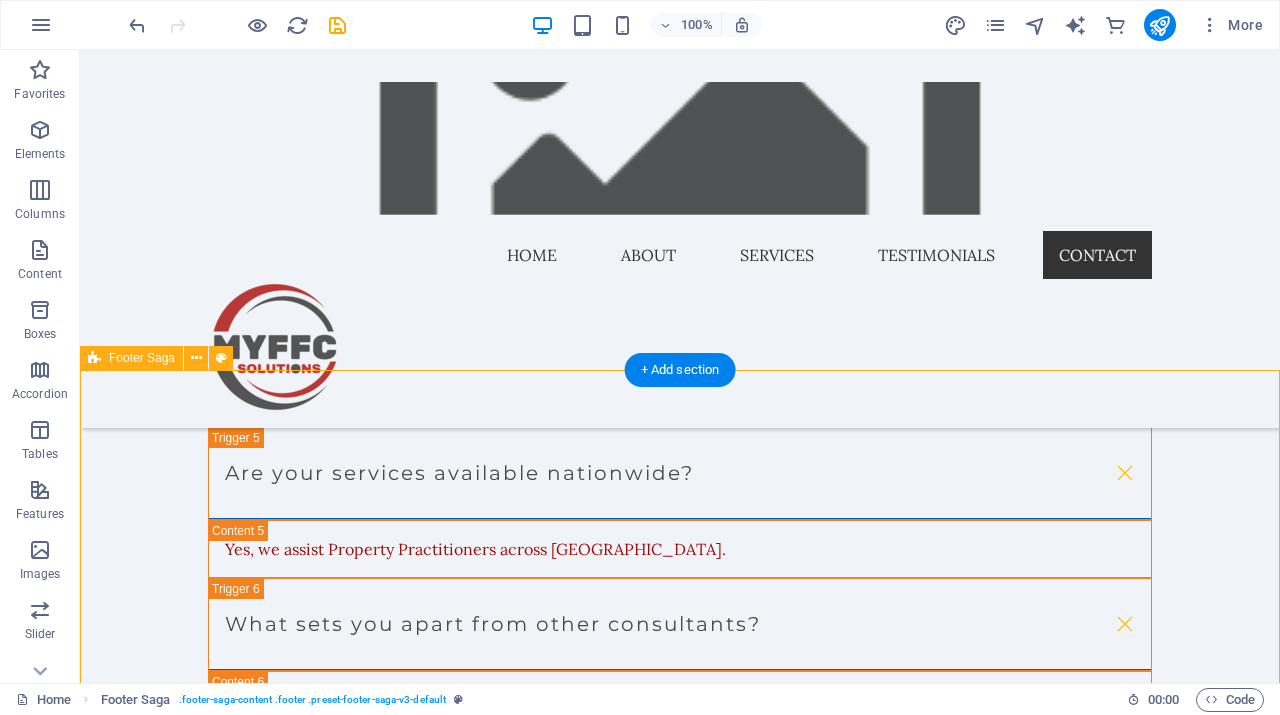 click on "My FFC Solutions - Your trusted partner in property consulting. We take the burden off your shoulders so you can excel in your business. Contact [STREET_ADDRESS]   Email:  [EMAIL_ADDRESS][DOMAIN_NAME] Navigation Home About Services Testimonials Contact Privacy Policy Social media Facebook" at bounding box center [680, 2400] 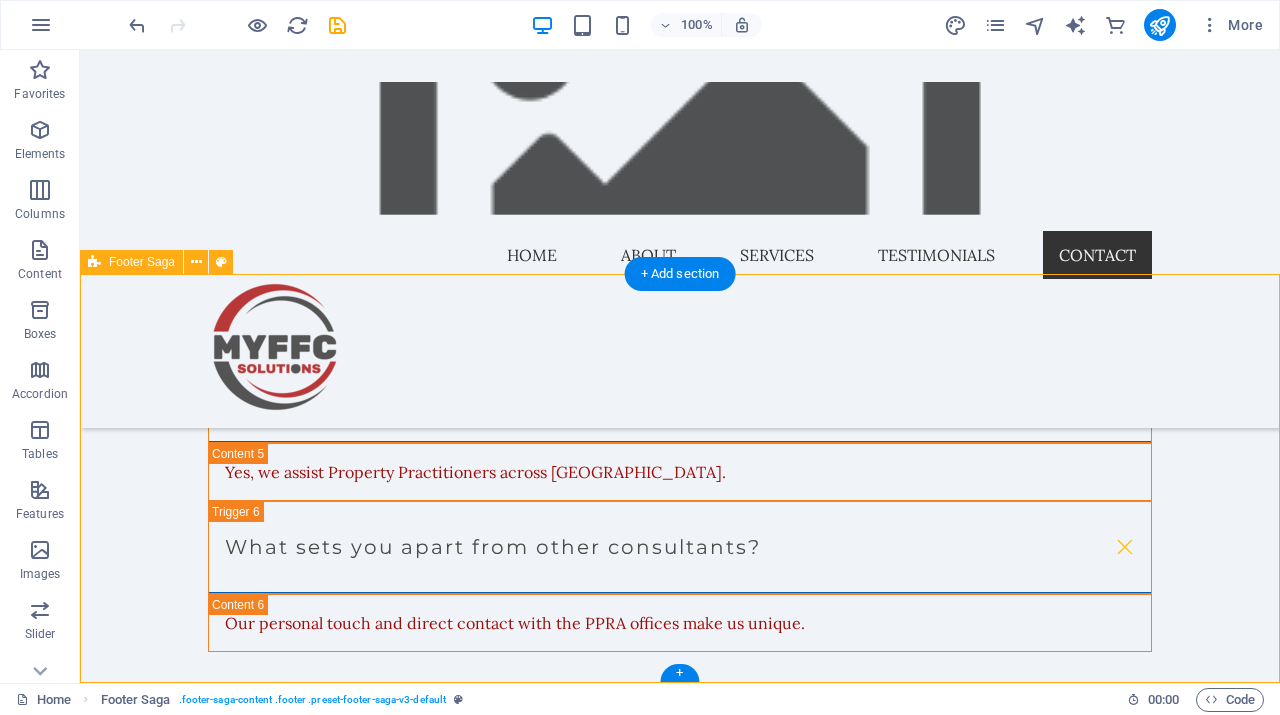 scroll, scrollTop: 5397, scrollLeft: 0, axis: vertical 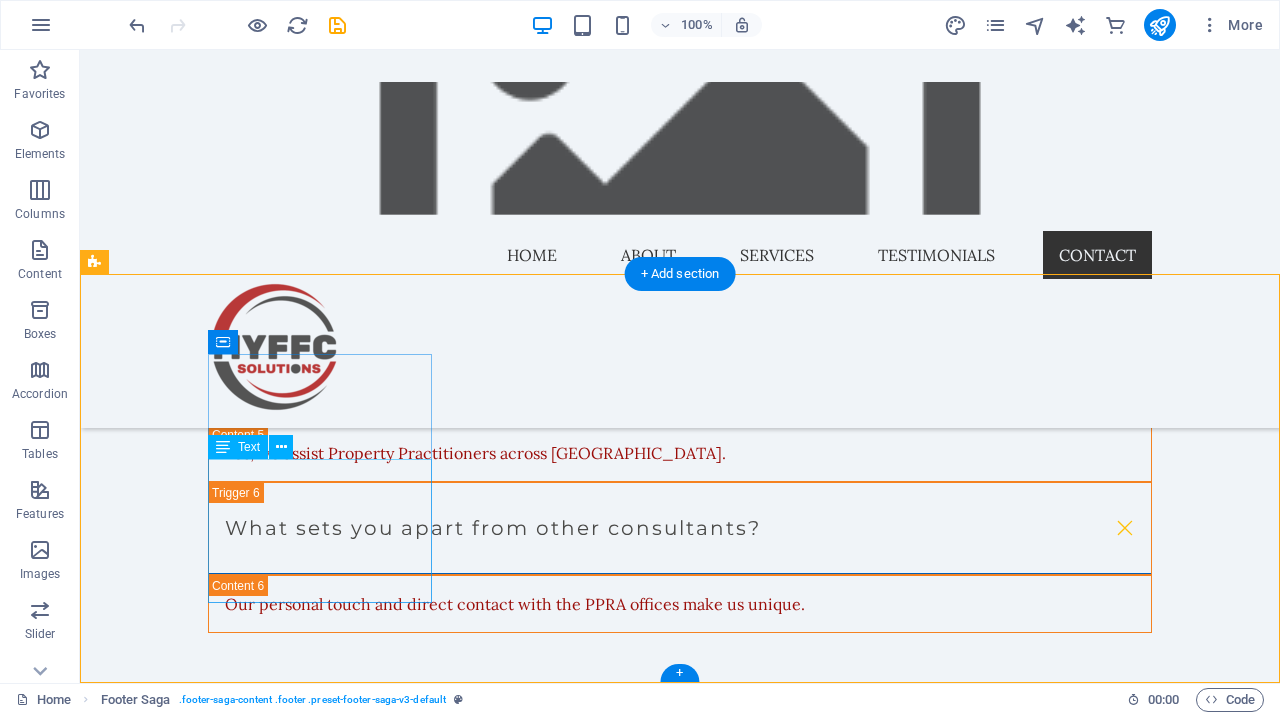 click on "My FFC Solutions - Your trusted partner in property consulting. We take the burden off your shoulders so you can excel in your business." at bounding box center [208, 2130] 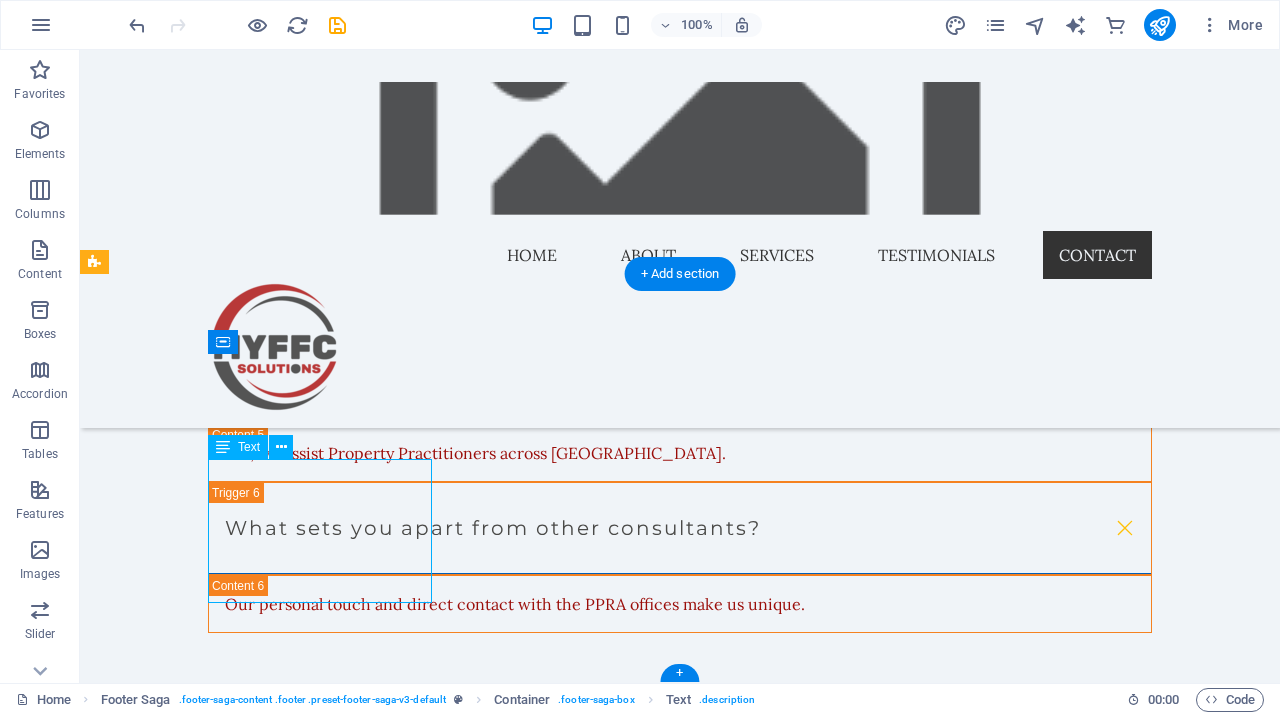 drag, startPoint x: 273, startPoint y: 594, endPoint x: 232, endPoint y: 507, distance: 96.17692 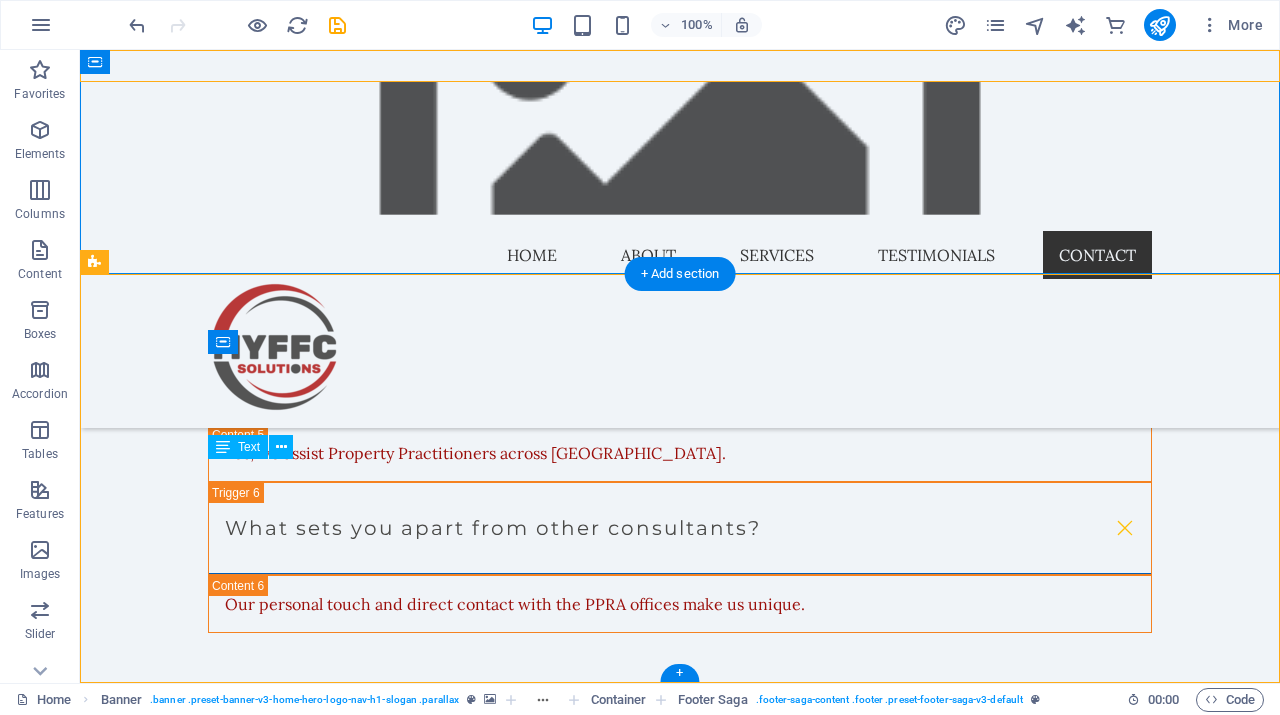 click on "My FFC Solutions - Your trusted partner in property consulting. We take the burden off your shoulders so you can excel in your business." at bounding box center (208, 2130) 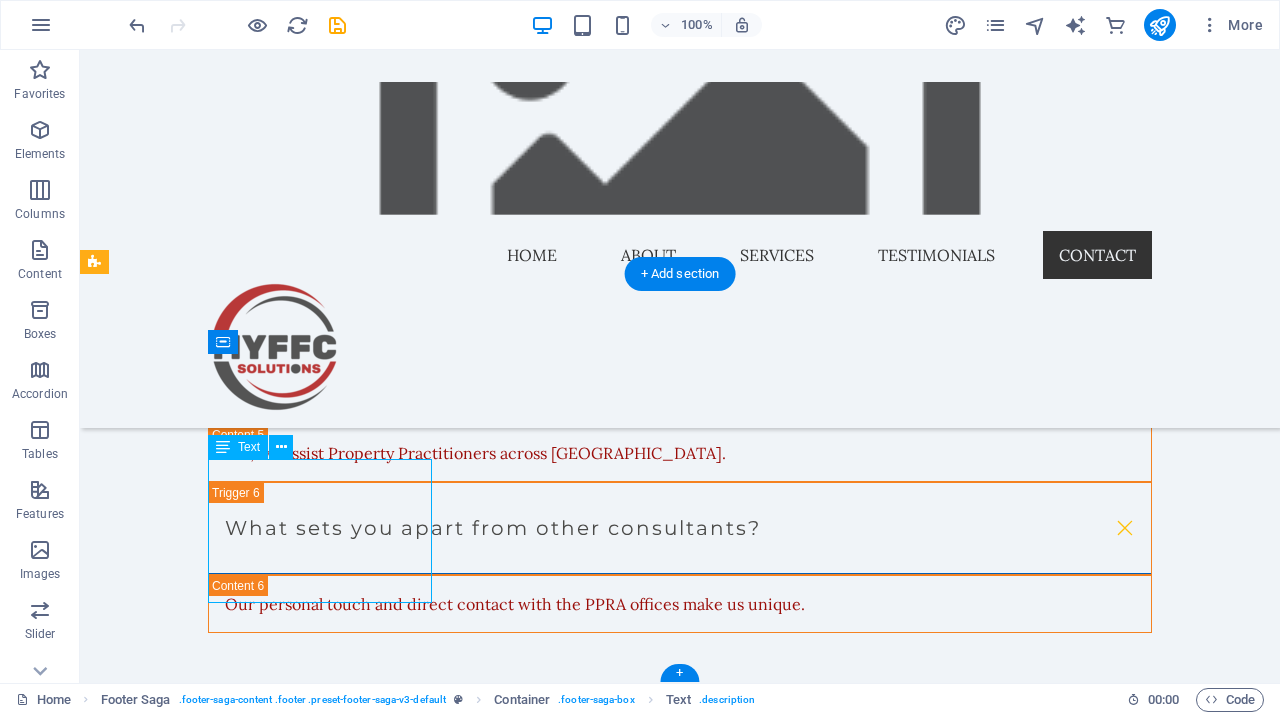 click on "My FFC Solutions - Your trusted partner in property consulting. We take the burden off your shoulders so you can excel in your business." at bounding box center (208, 2130) 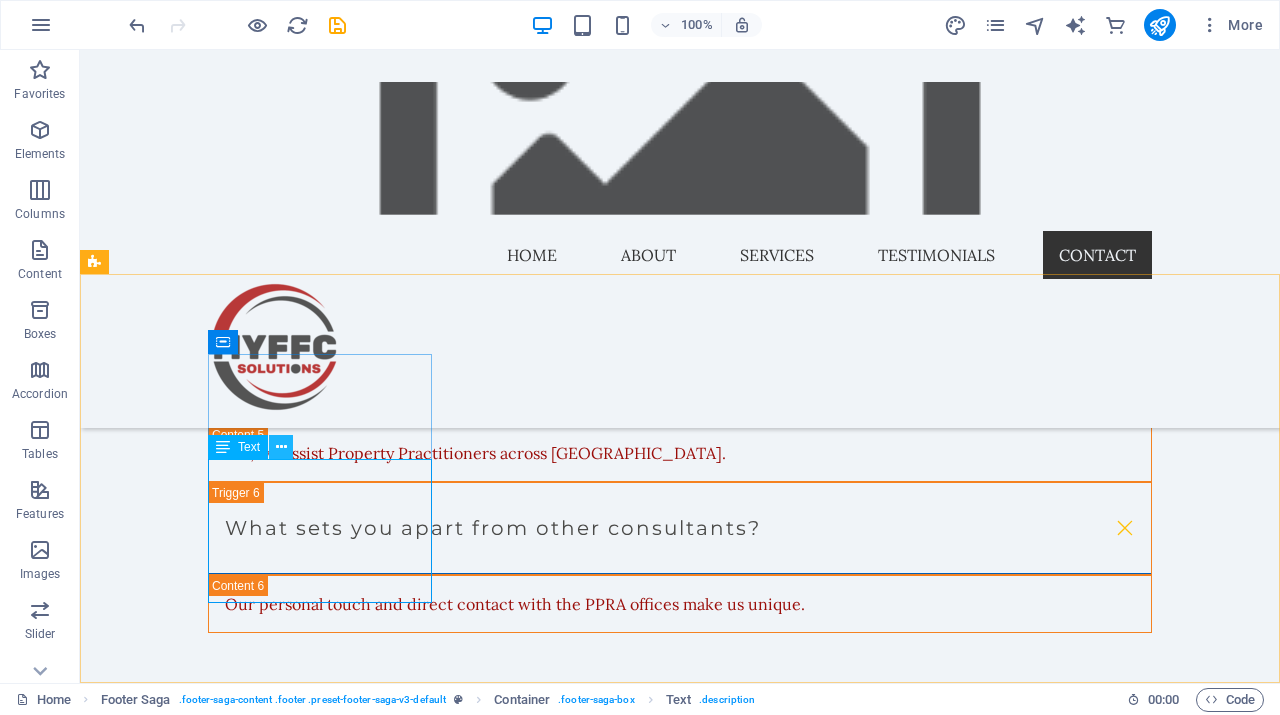 click at bounding box center [281, 447] 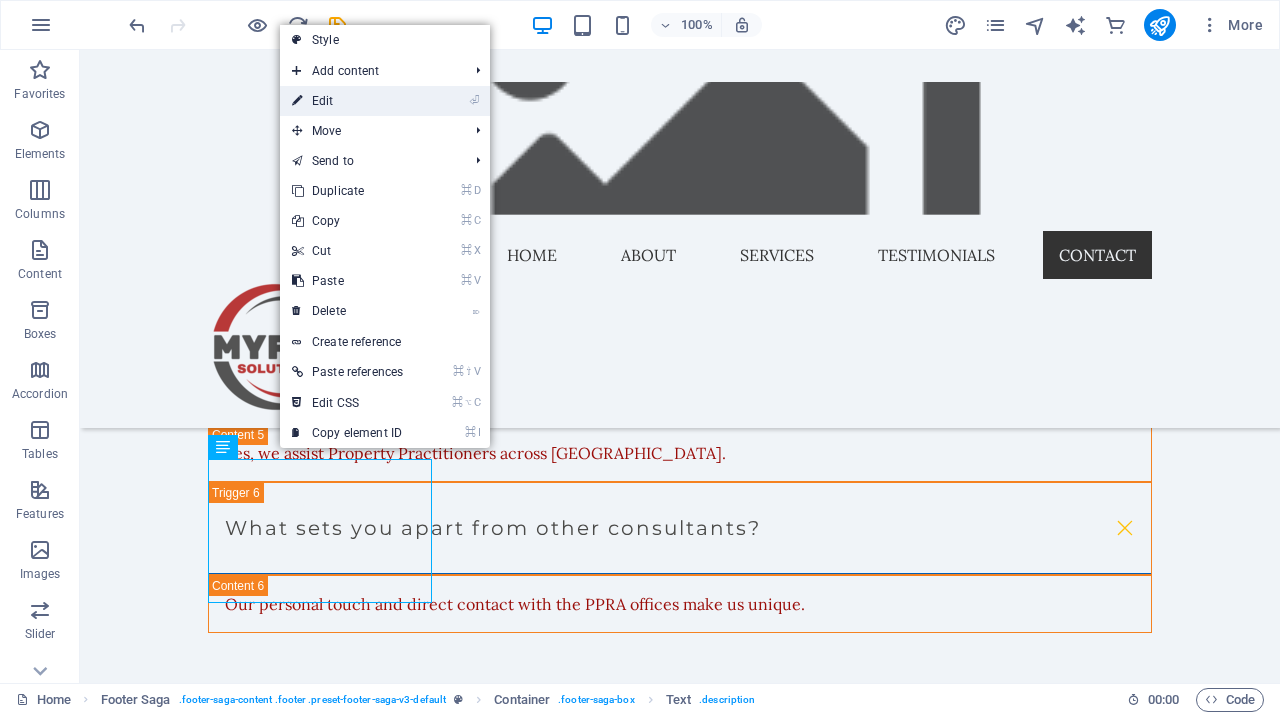 click on "⏎  Edit" at bounding box center (347, 101) 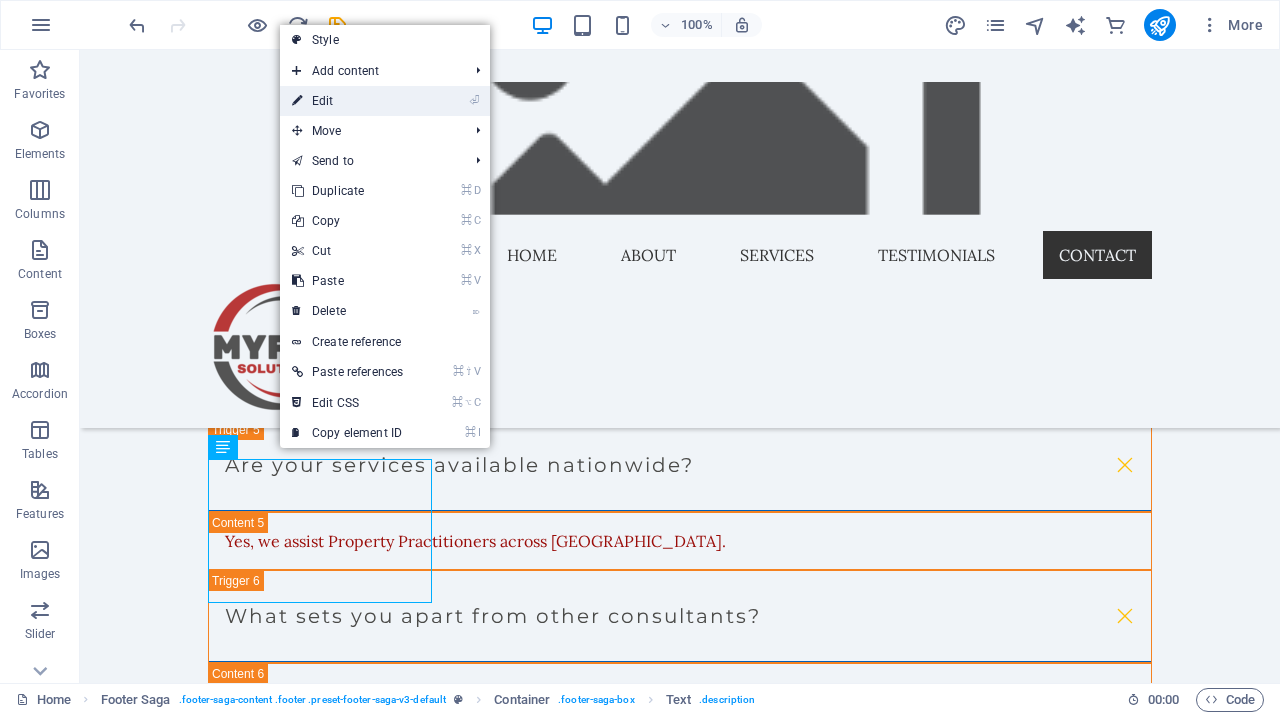 scroll, scrollTop: 5243, scrollLeft: 0, axis: vertical 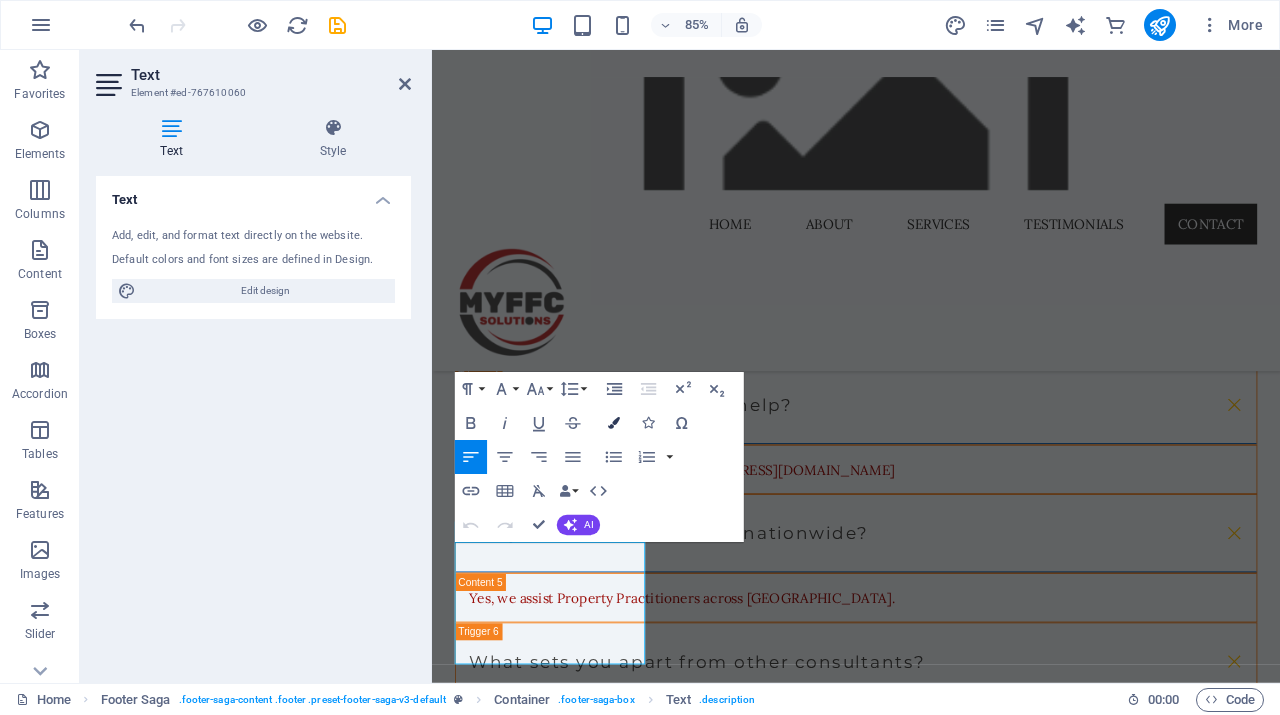 click at bounding box center [614, 423] 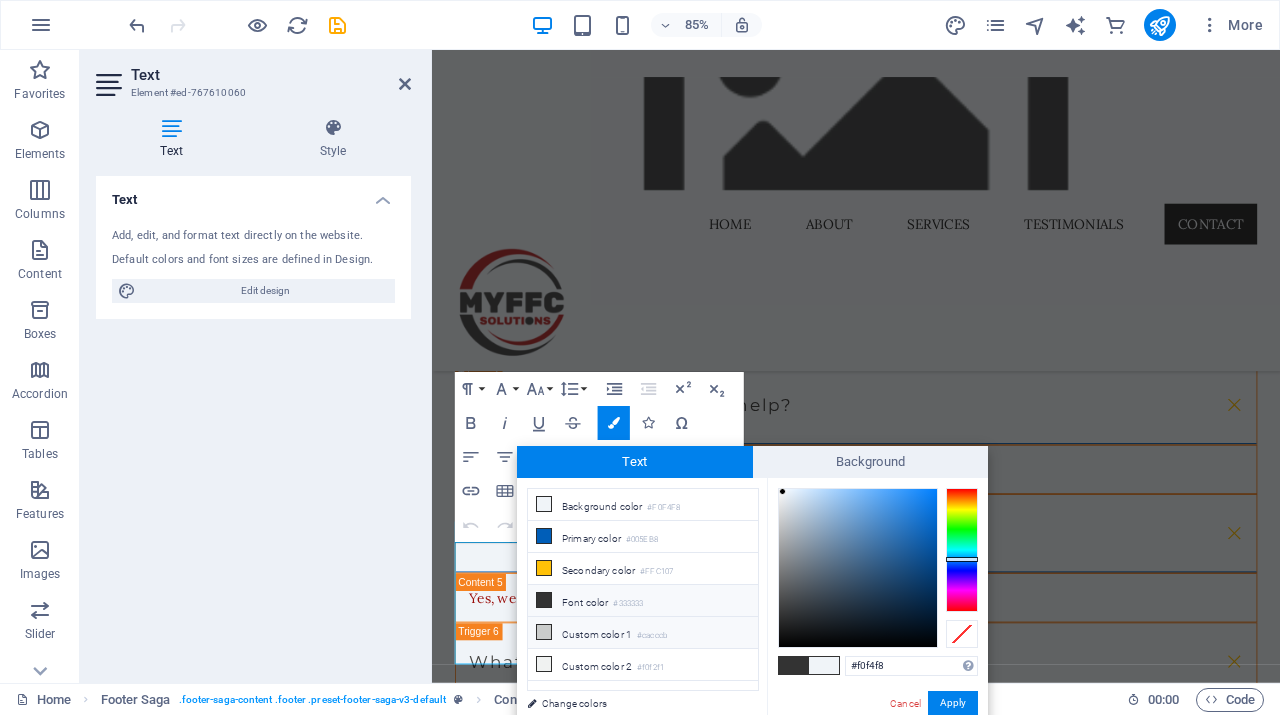 click on "Custom color 1
#cacccb" at bounding box center (643, 633) 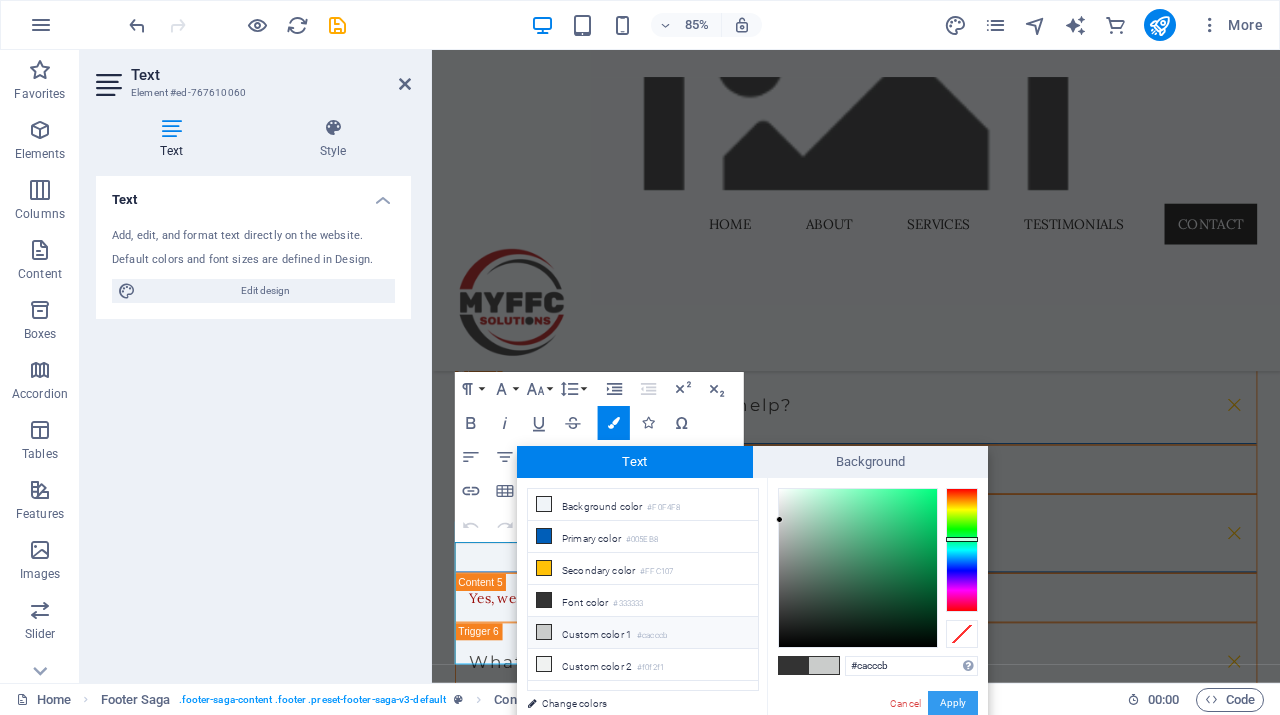click on "Apply" at bounding box center (953, 703) 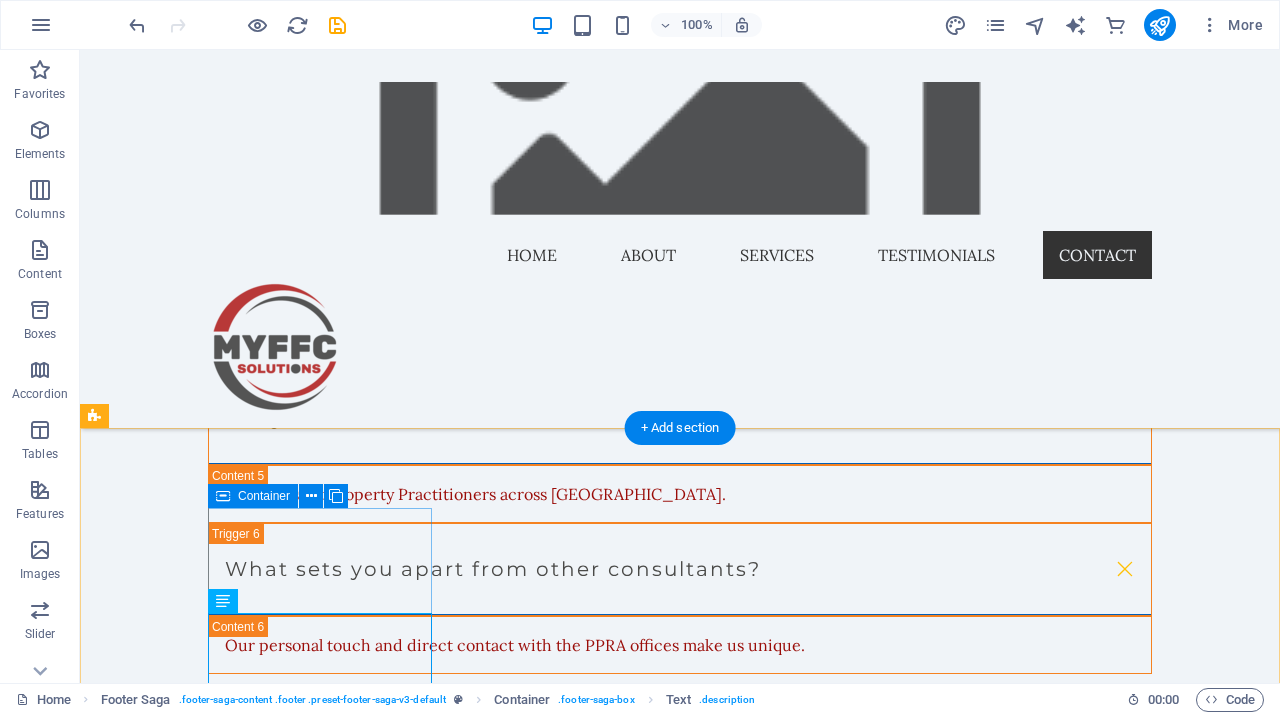 scroll, scrollTop: 5397, scrollLeft: 0, axis: vertical 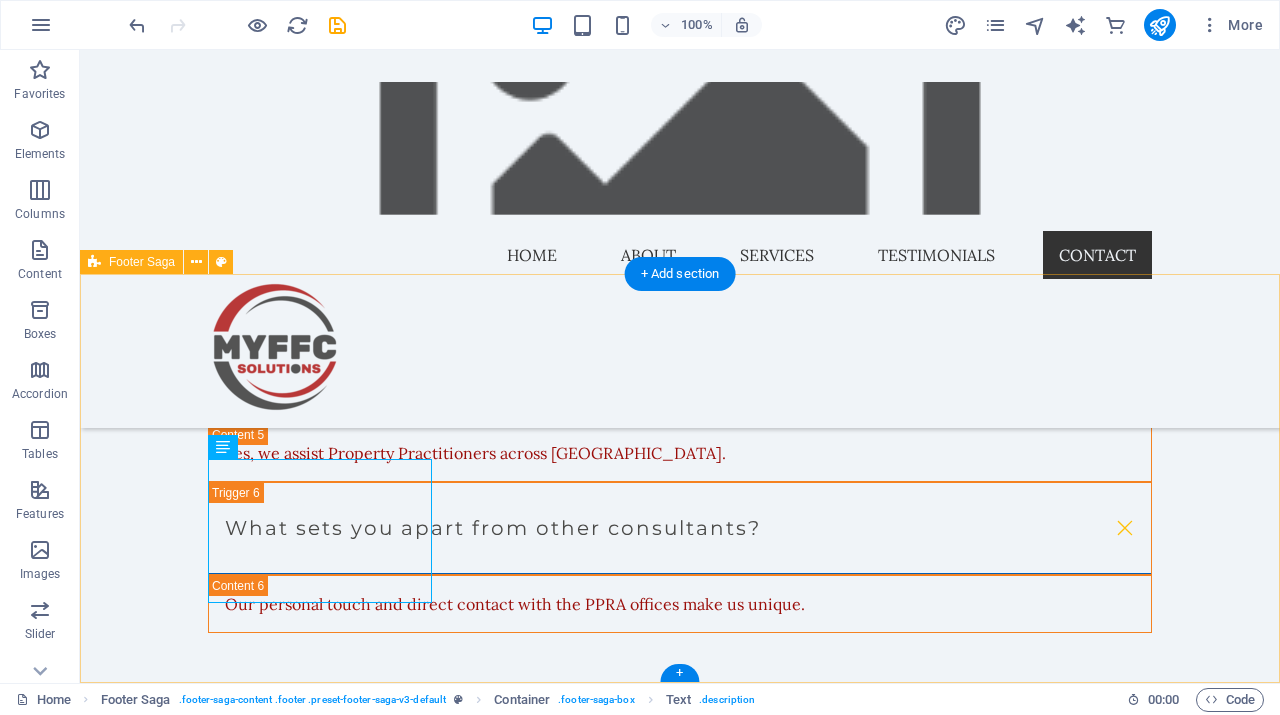 click on "My FFC Solutions - Your trusted partner in property consulting. We take the burden off your shoulders so you can excel in your business. Contact [STREET_ADDRESS]   Email:  [EMAIL_ADDRESS][DOMAIN_NAME] Navigation Home About Services Testimonials Contact Privacy Policy Social media Facebook" at bounding box center [680, 2304] 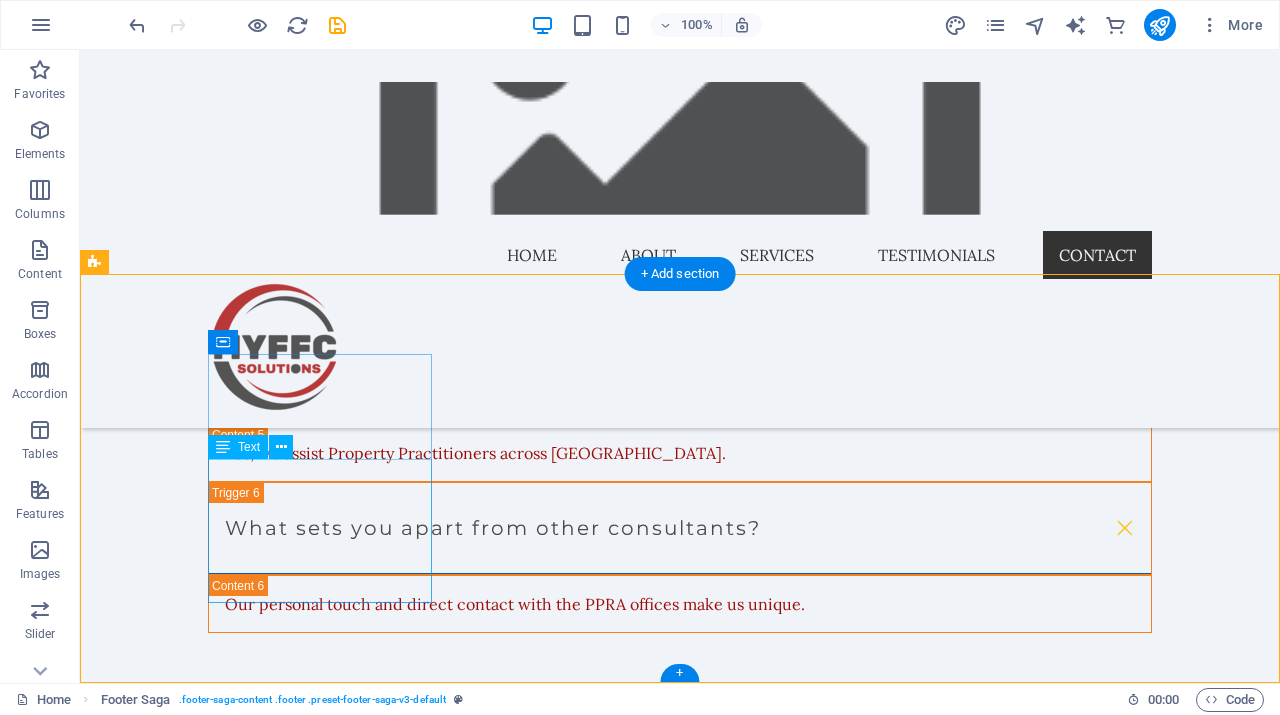 click on "My FFC Solutions - Your trusted partner in property consulting. We take the burden off your shoulders so you can excel in your business." at bounding box center (208, 2130) 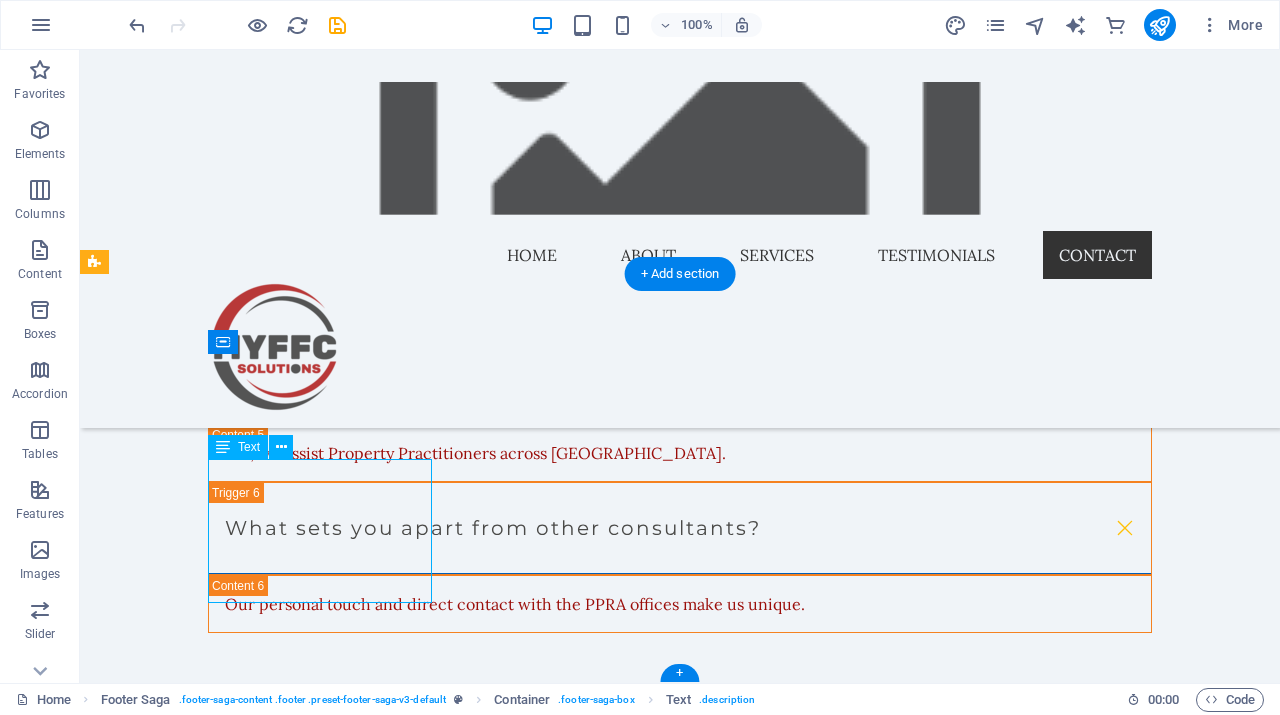 click on "My FFC Solutions - Your trusted partner in property consulting. We take the burden off your shoulders so you can excel in your business." at bounding box center [208, 2130] 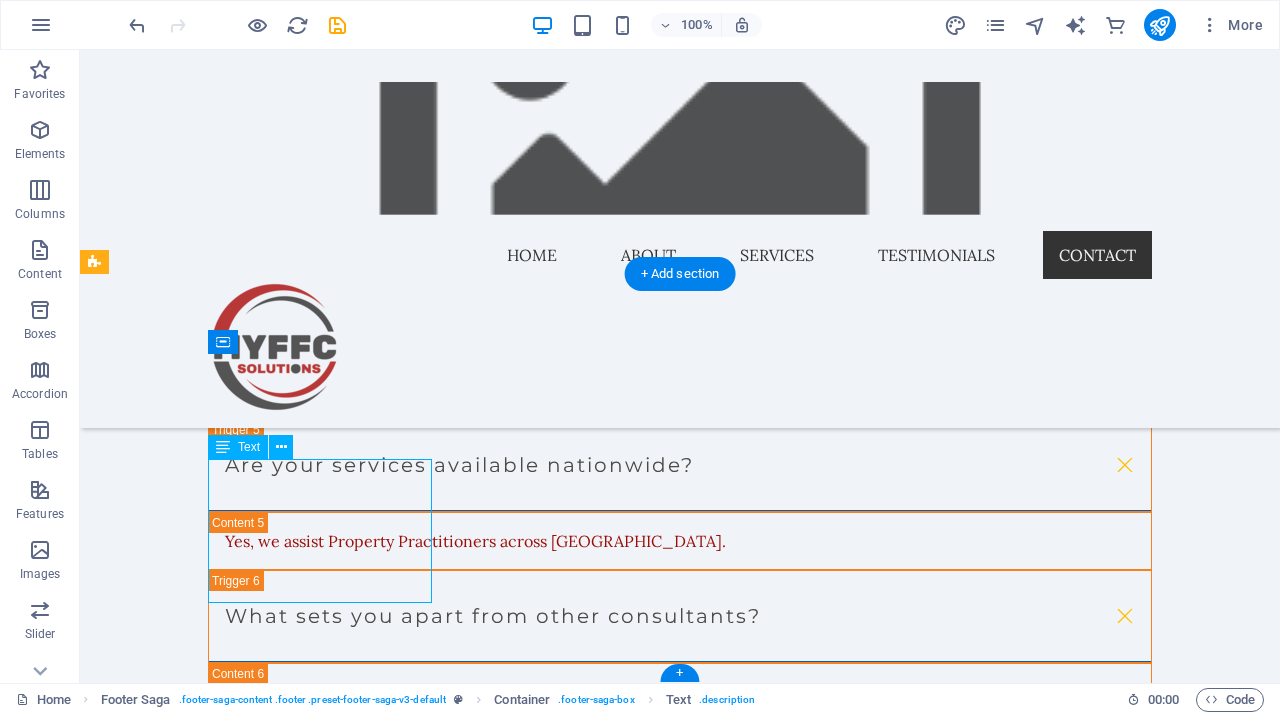 scroll, scrollTop: 5243, scrollLeft: 0, axis: vertical 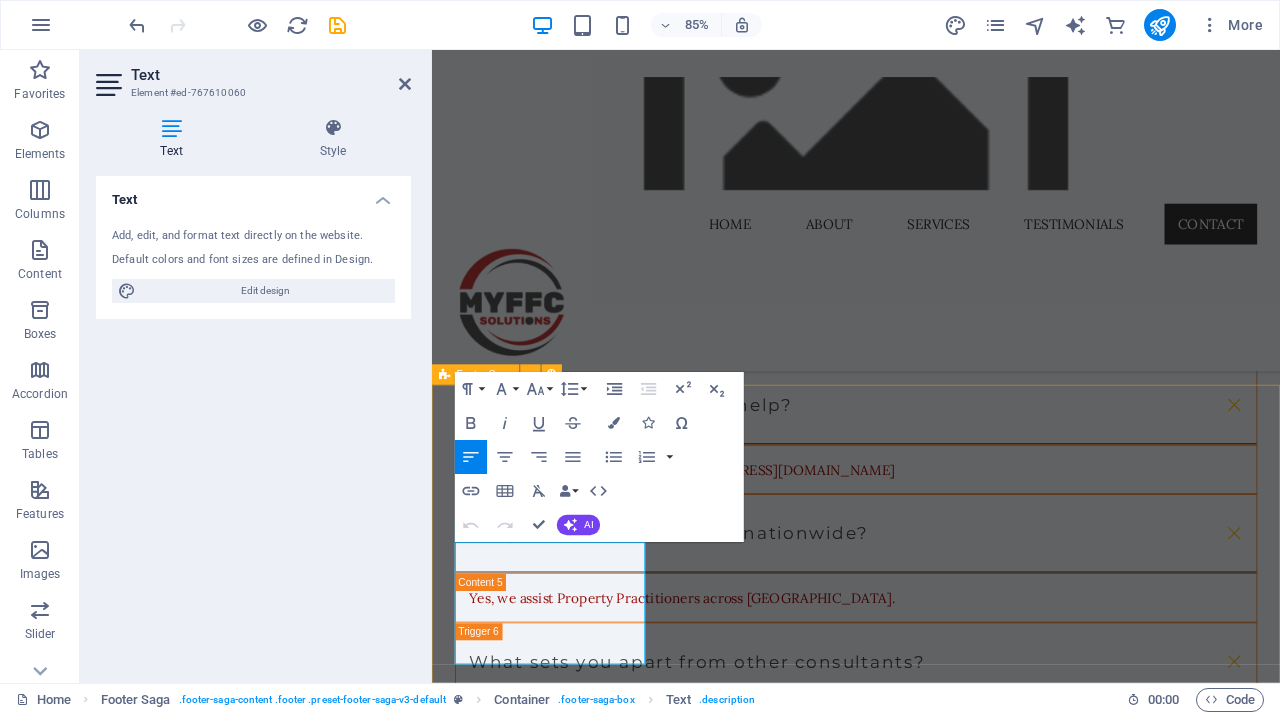 drag, startPoint x: 537, startPoint y: 762, endPoint x: 457, endPoint y: 644, distance: 142.56227 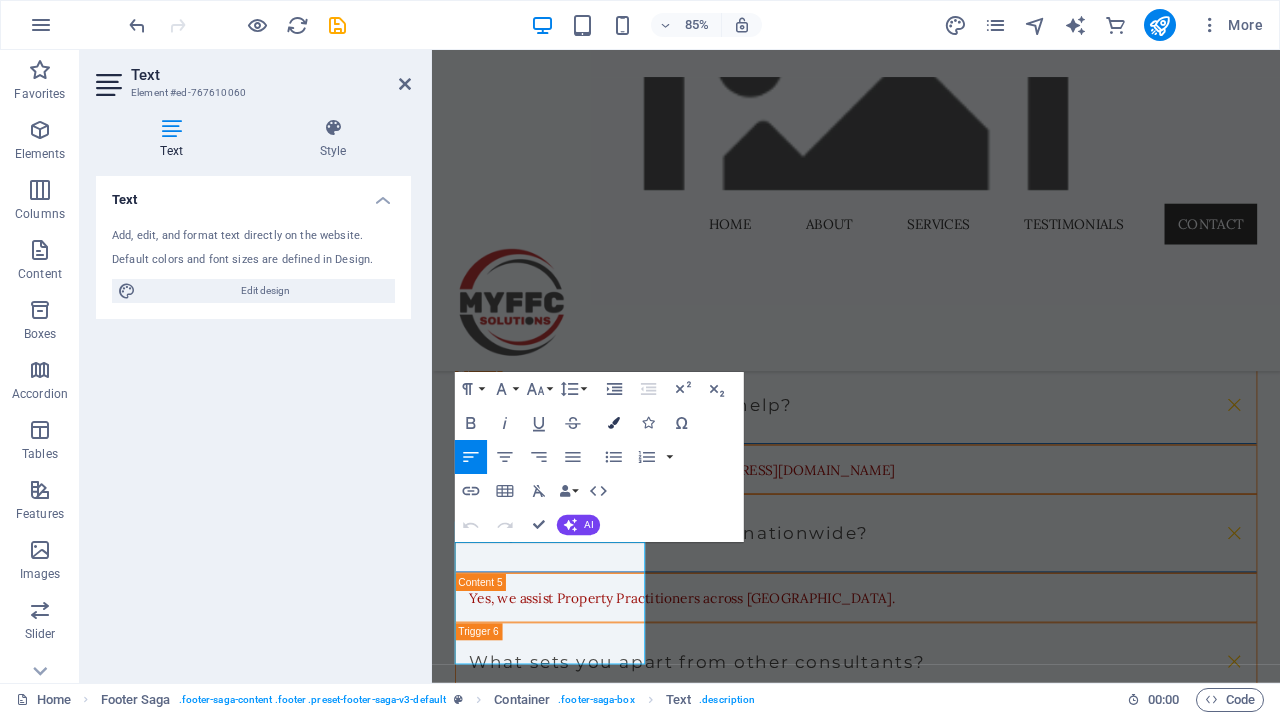 click at bounding box center (614, 423) 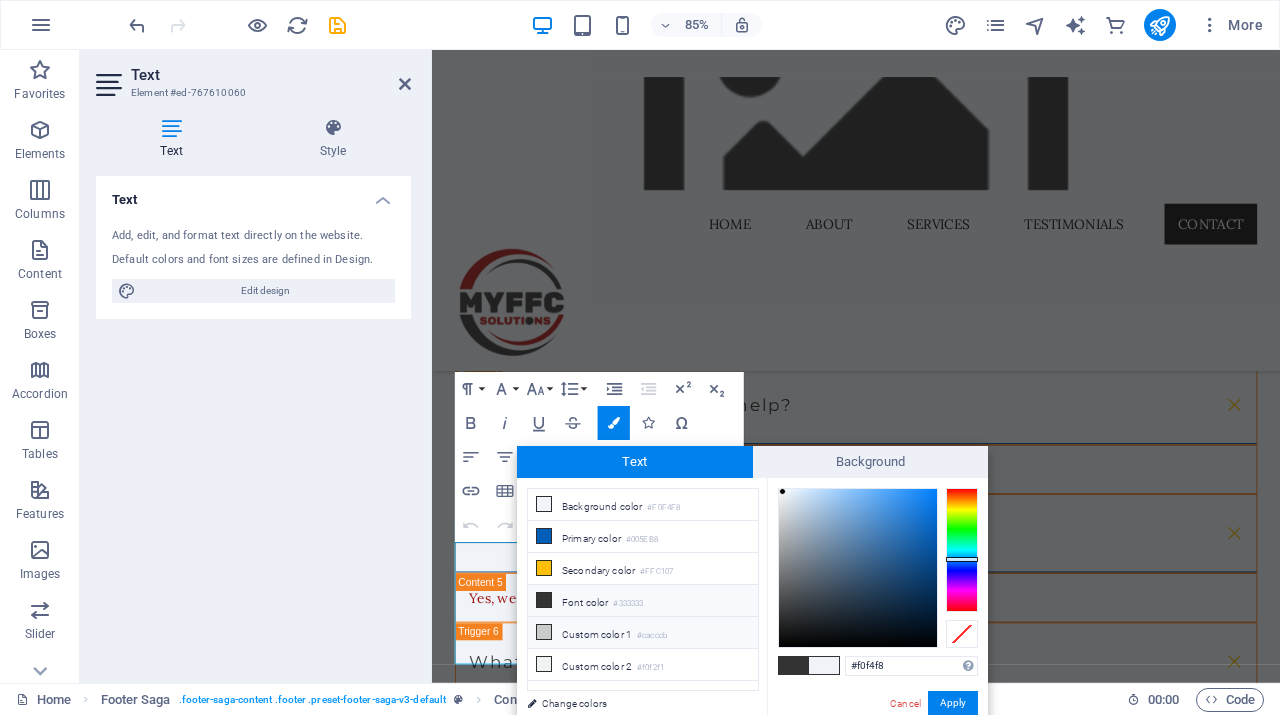 click on "Custom color 1
#cacccb" at bounding box center (643, 633) 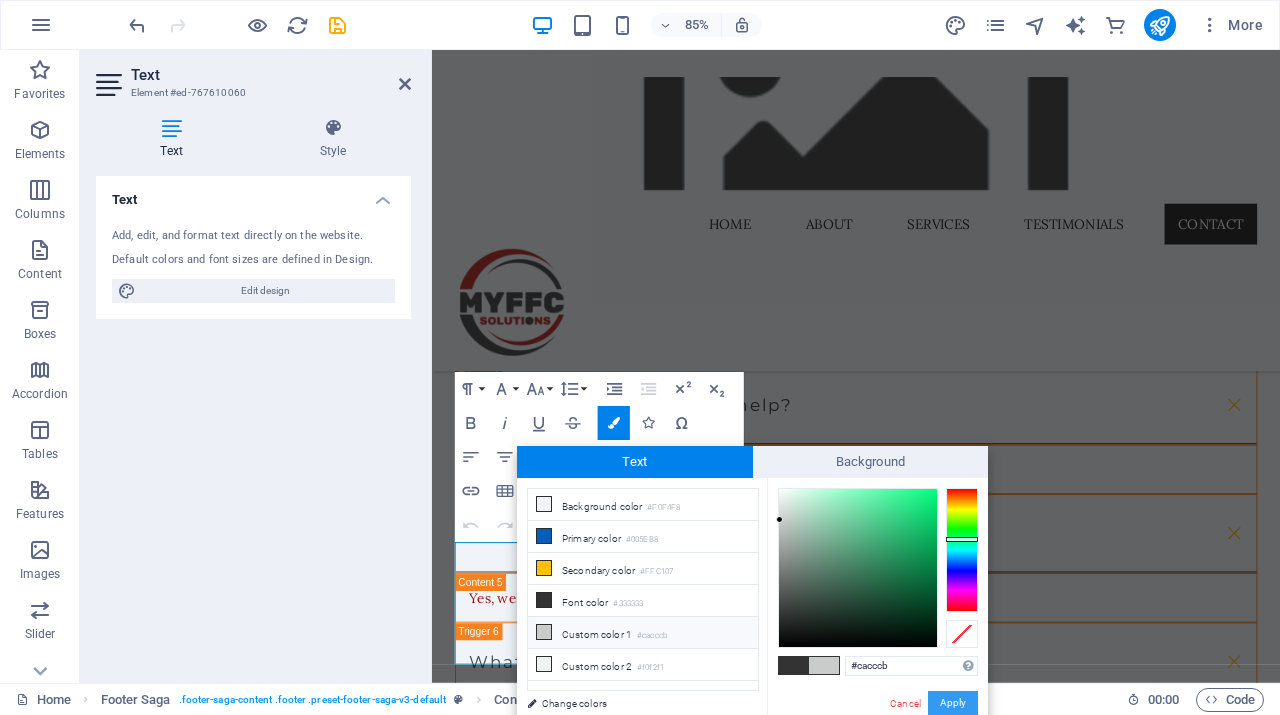 click on "Apply" at bounding box center (953, 703) 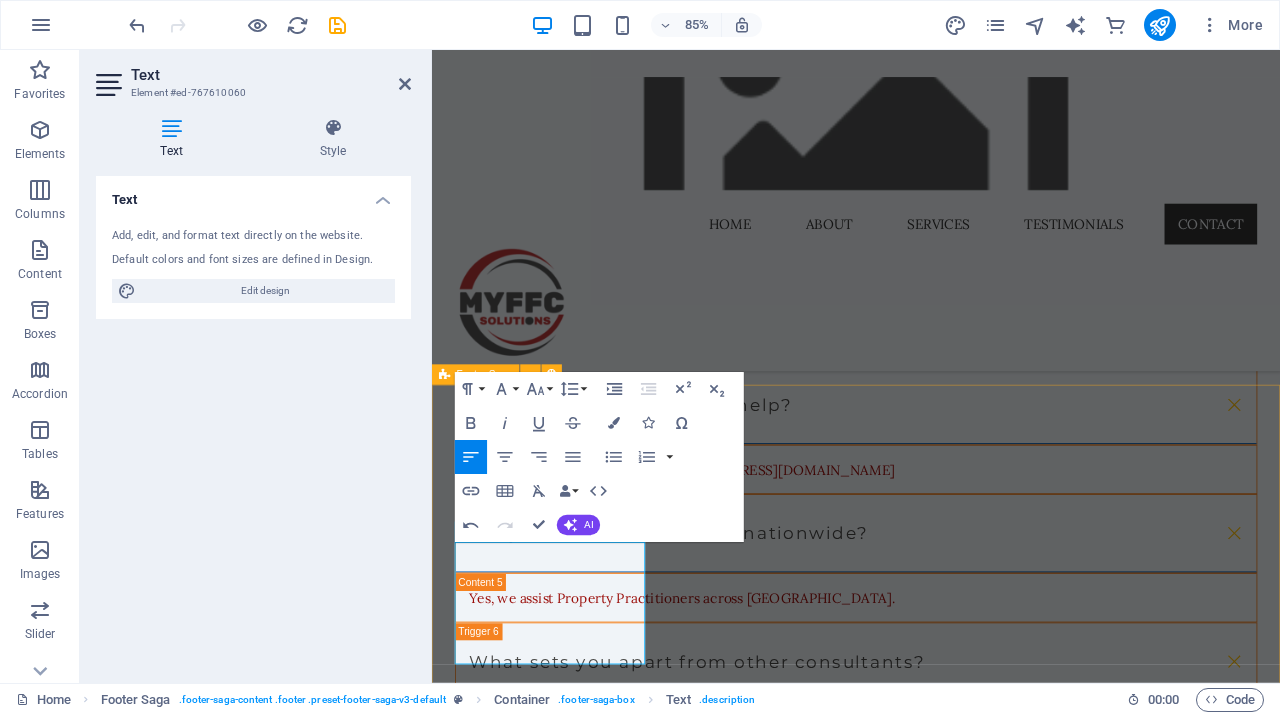 click on "My FFC Solutions - Your trusted partner in property consulting. We take the burden off your shoulders so you can excel in your business. Contact [STREET_ADDRESS]   Email:  [EMAIL_ADDRESS][DOMAIN_NAME] Navigation Home About Services Testimonials Contact Privacy Policy Social media Facebook" at bounding box center (931, 2546) 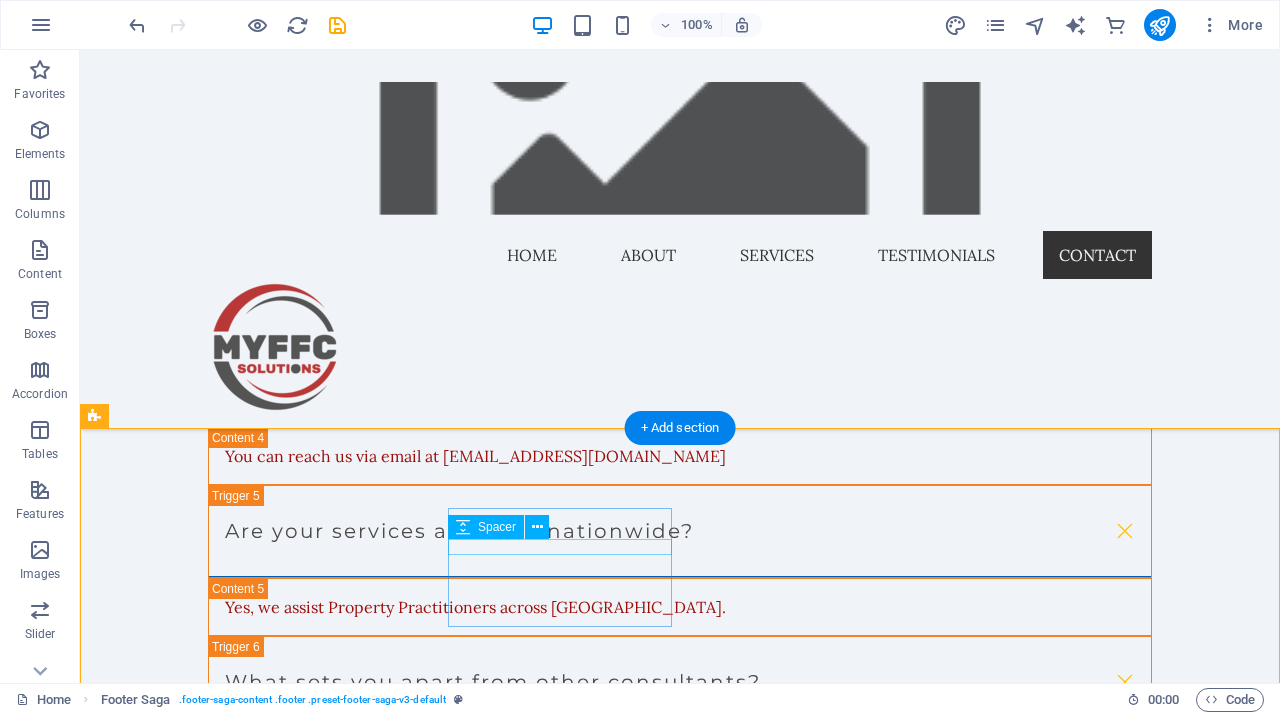 scroll, scrollTop: 5397, scrollLeft: 0, axis: vertical 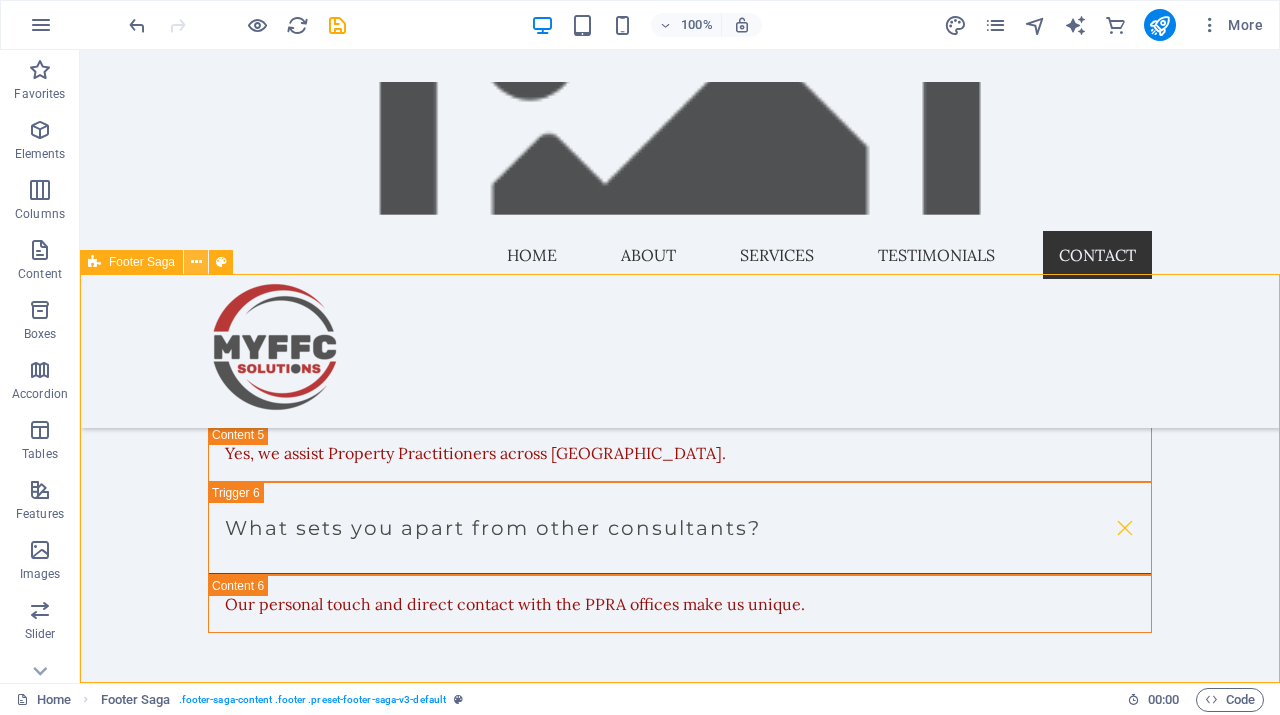 click at bounding box center [196, 262] 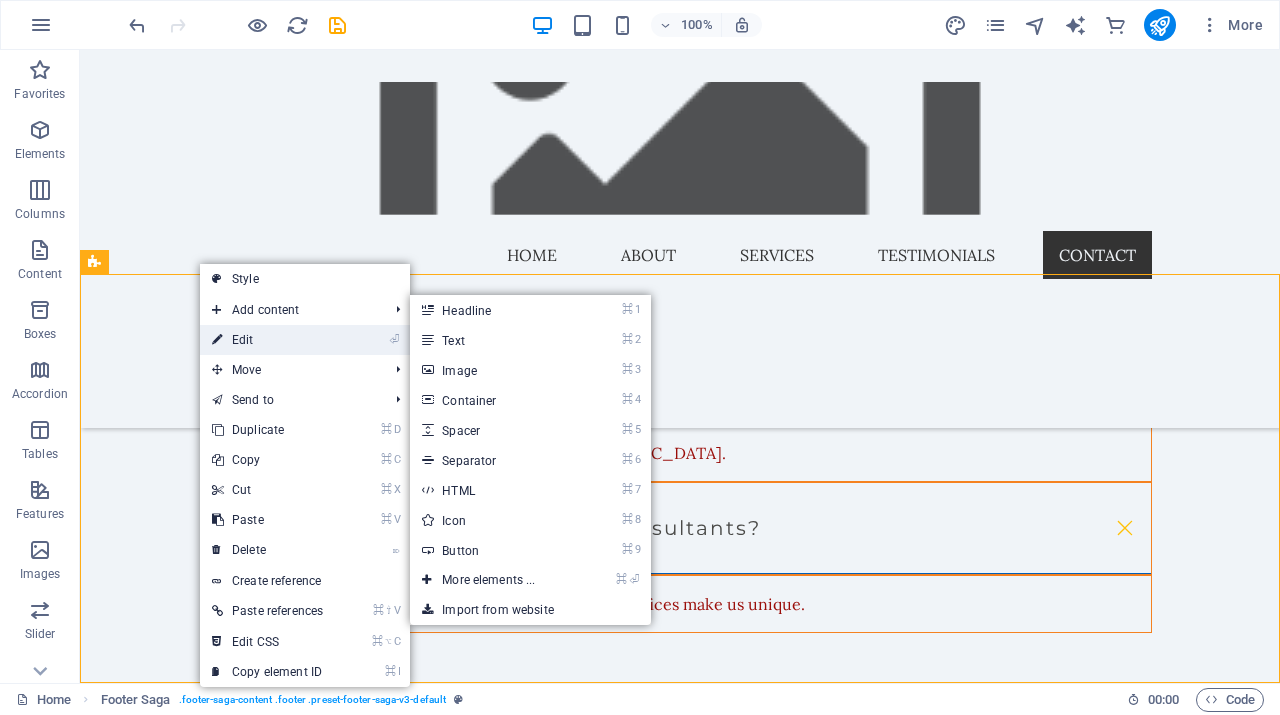 click on "⏎  Edit" at bounding box center [267, 340] 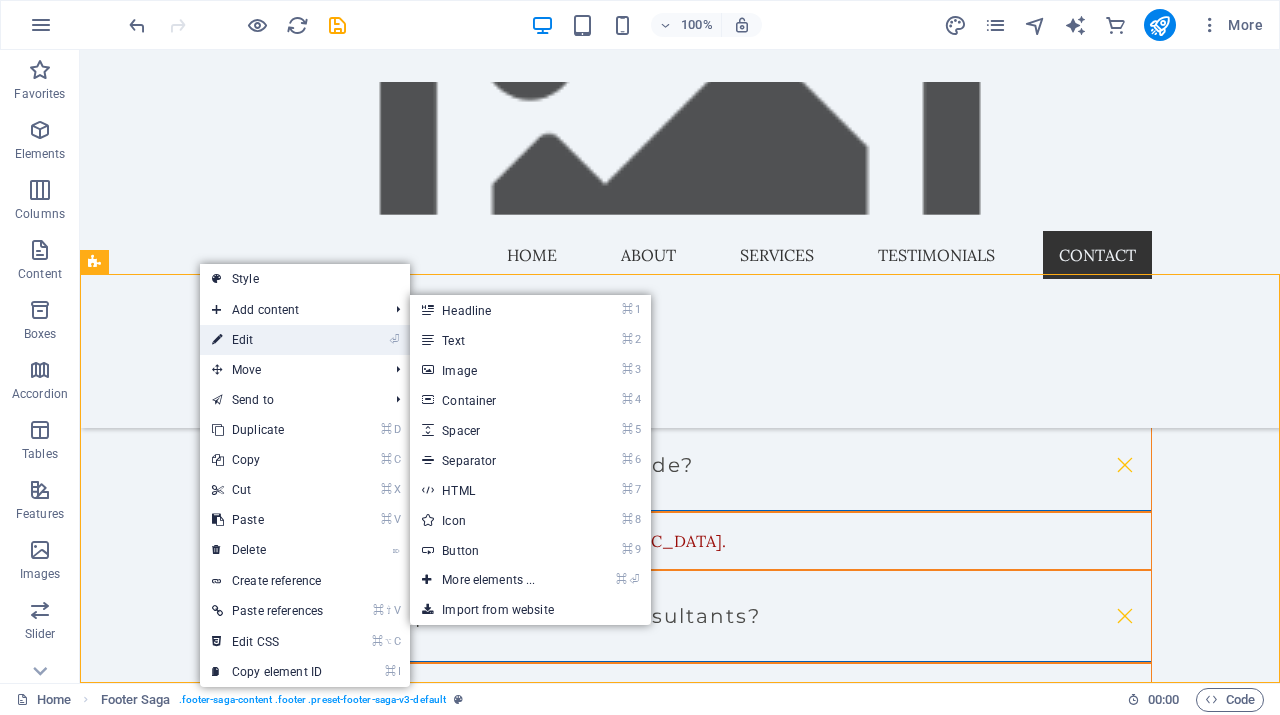 select on "footer" 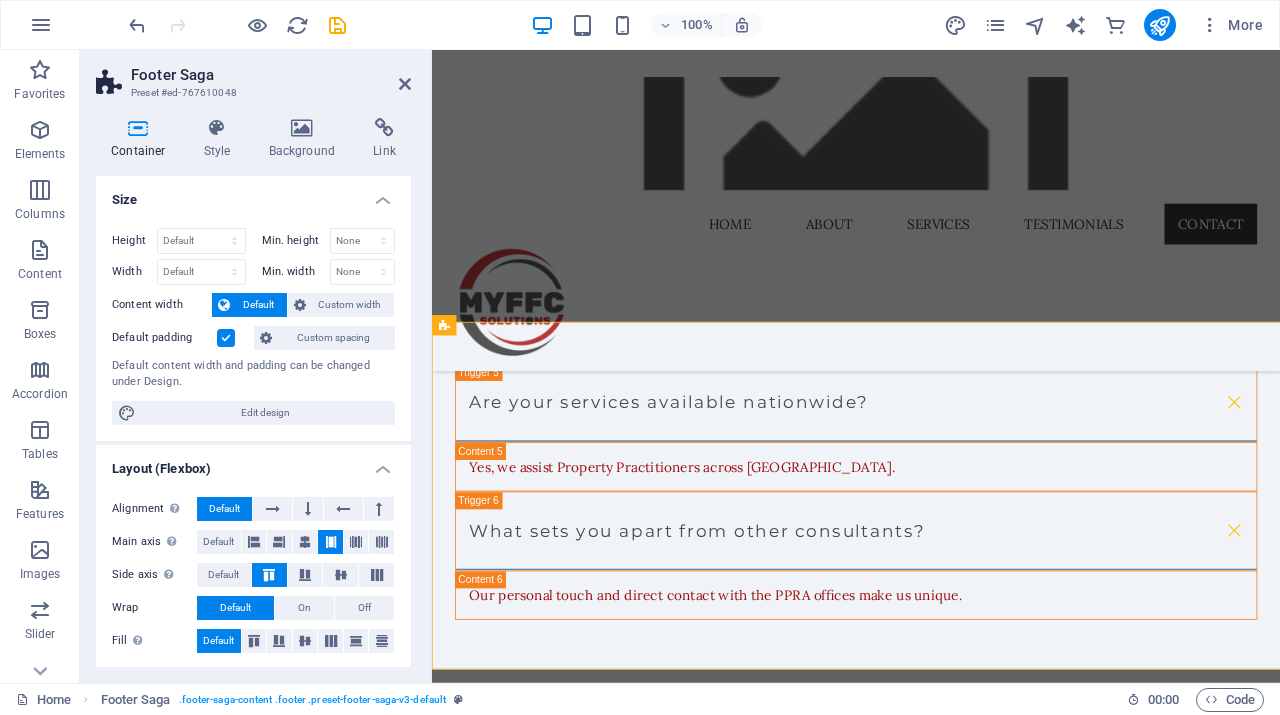scroll, scrollTop: 5301, scrollLeft: 0, axis: vertical 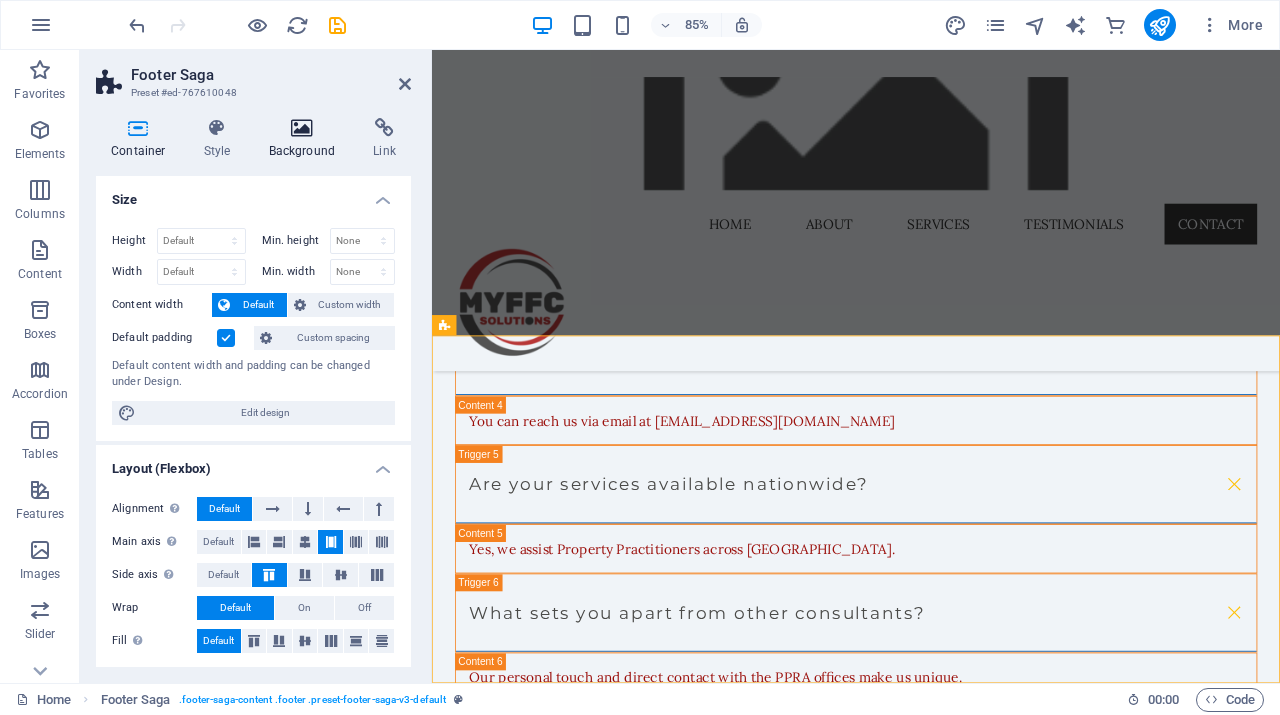 click at bounding box center [302, 128] 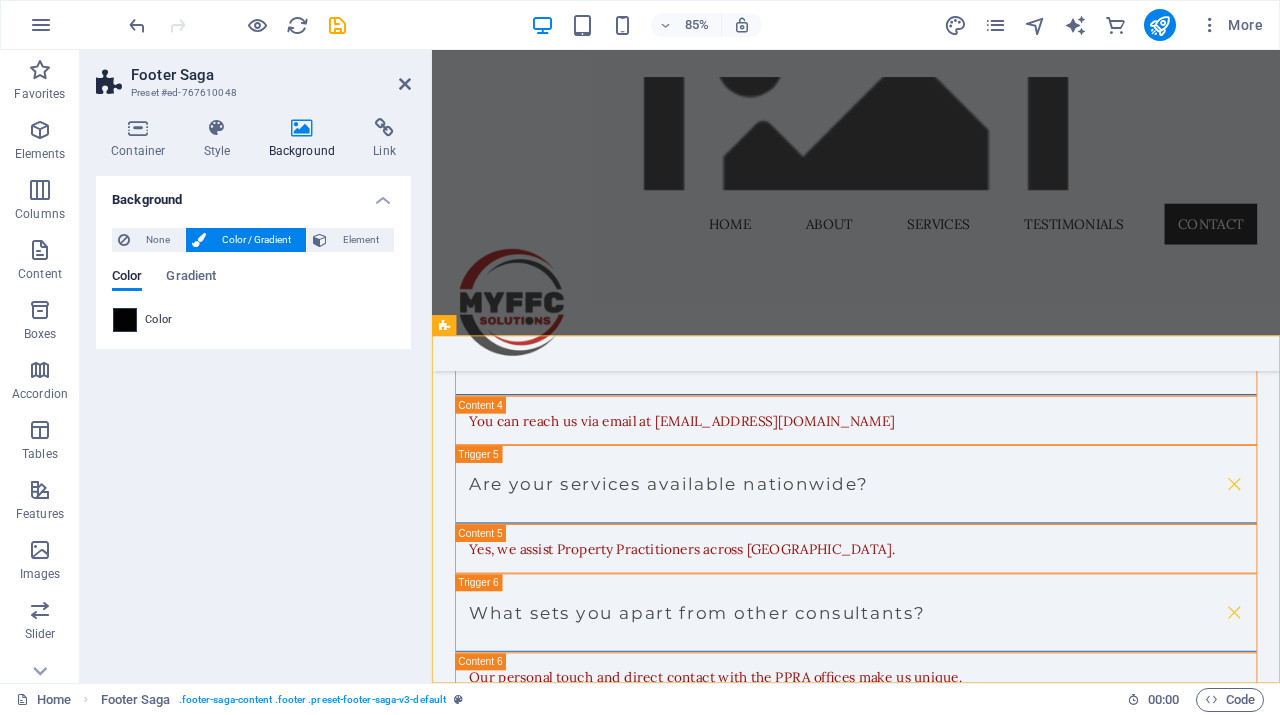 click at bounding box center (125, 320) 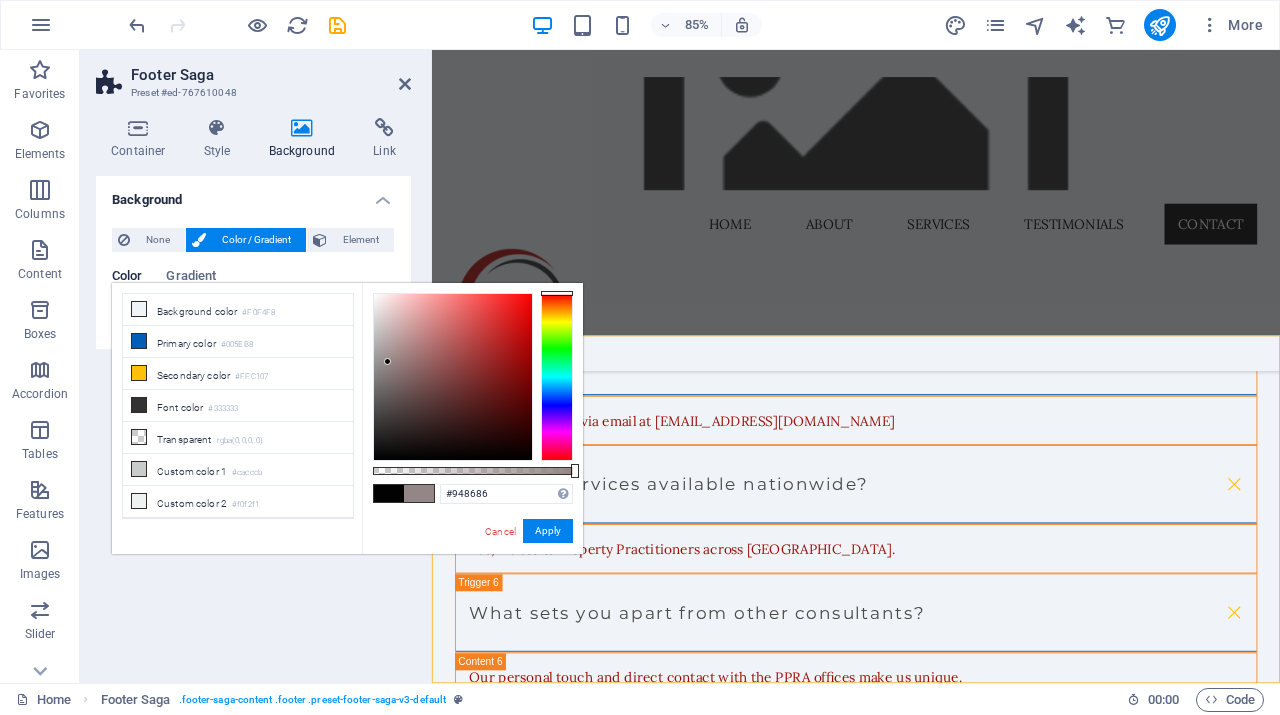 type on "#948a8a" 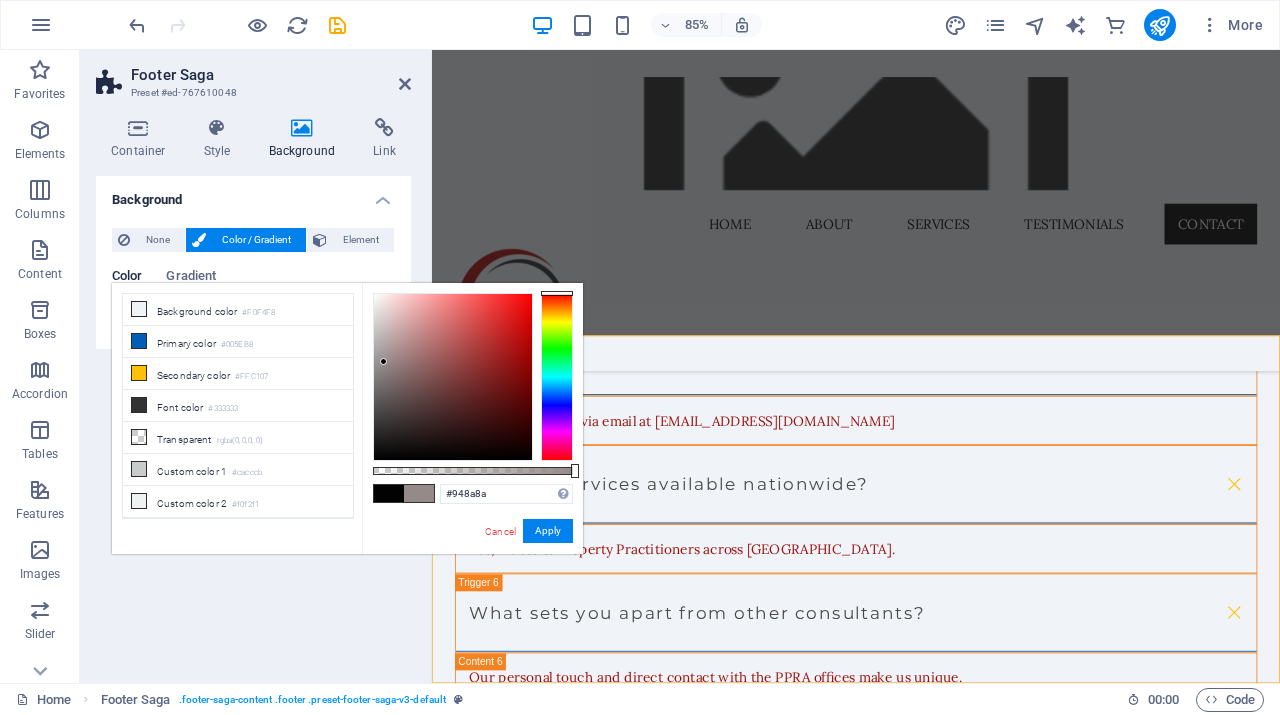 drag, startPoint x: 380, startPoint y: 454, endPoint x: 384, endPoint y: 362, distance: 92.086914 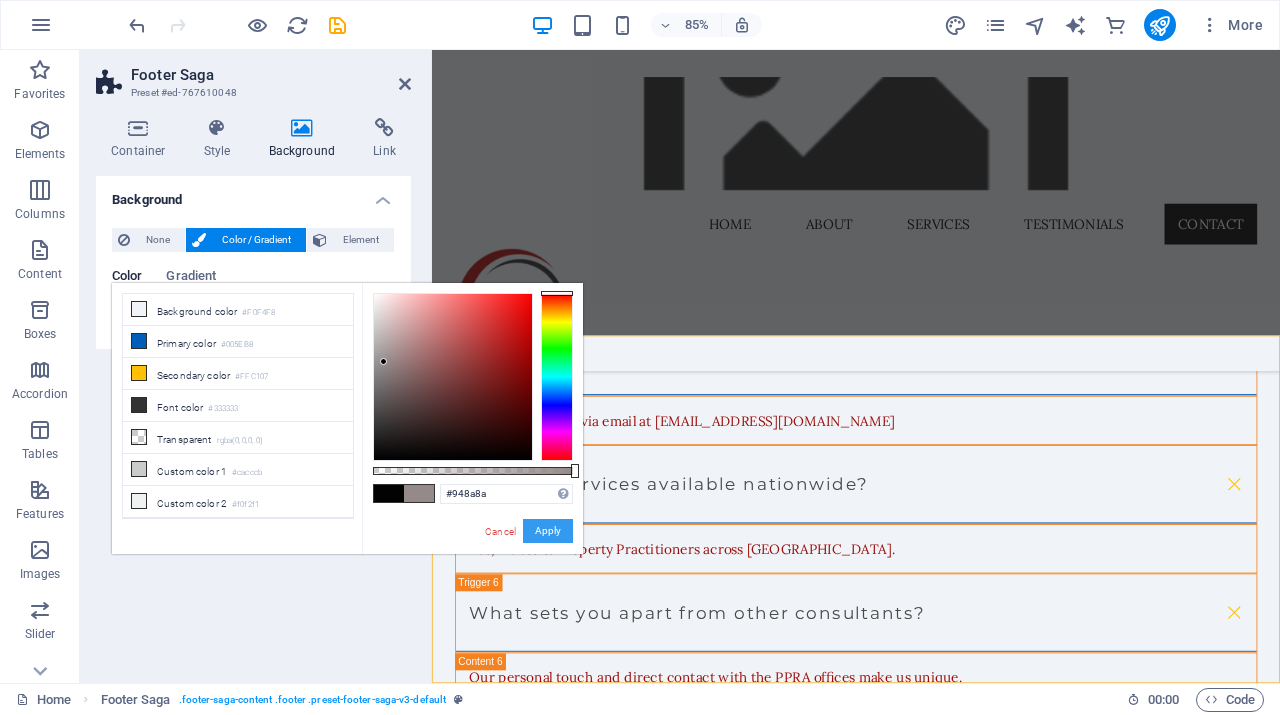 click on "Apply" at bounding box center [548, 531] 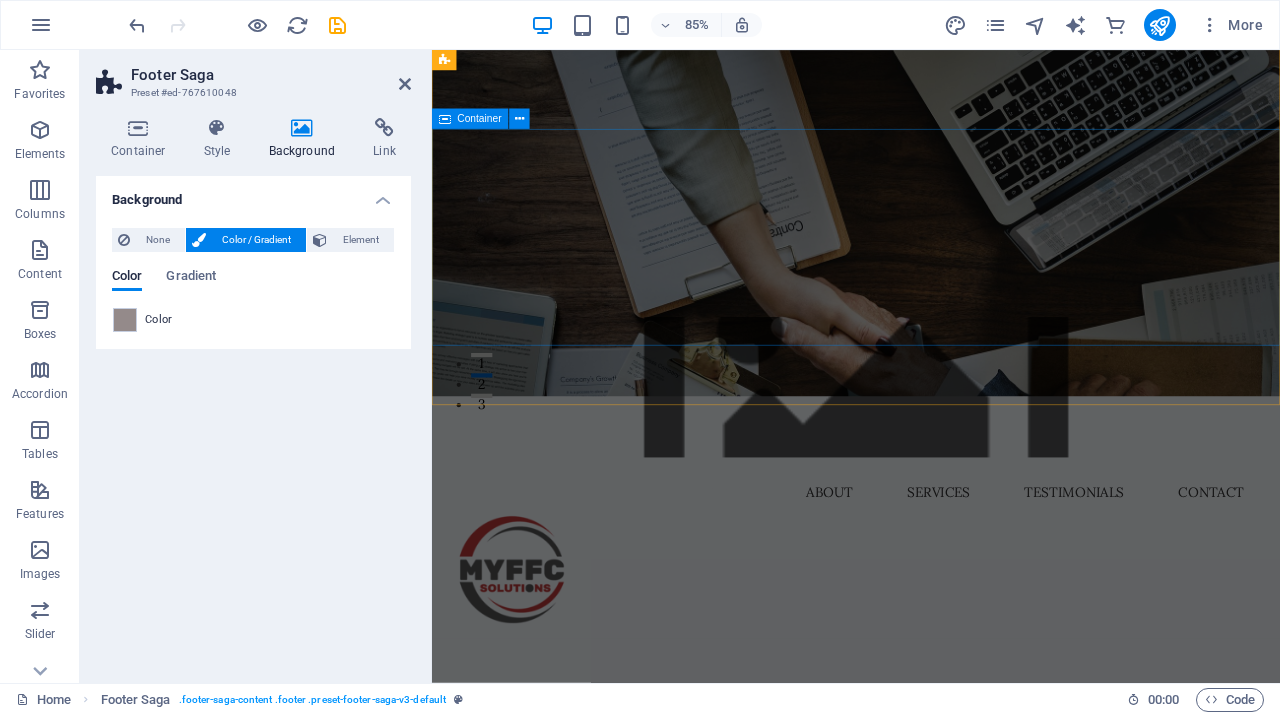 scroll, scrollTop: 0, scrollLeft: 0, axis: both 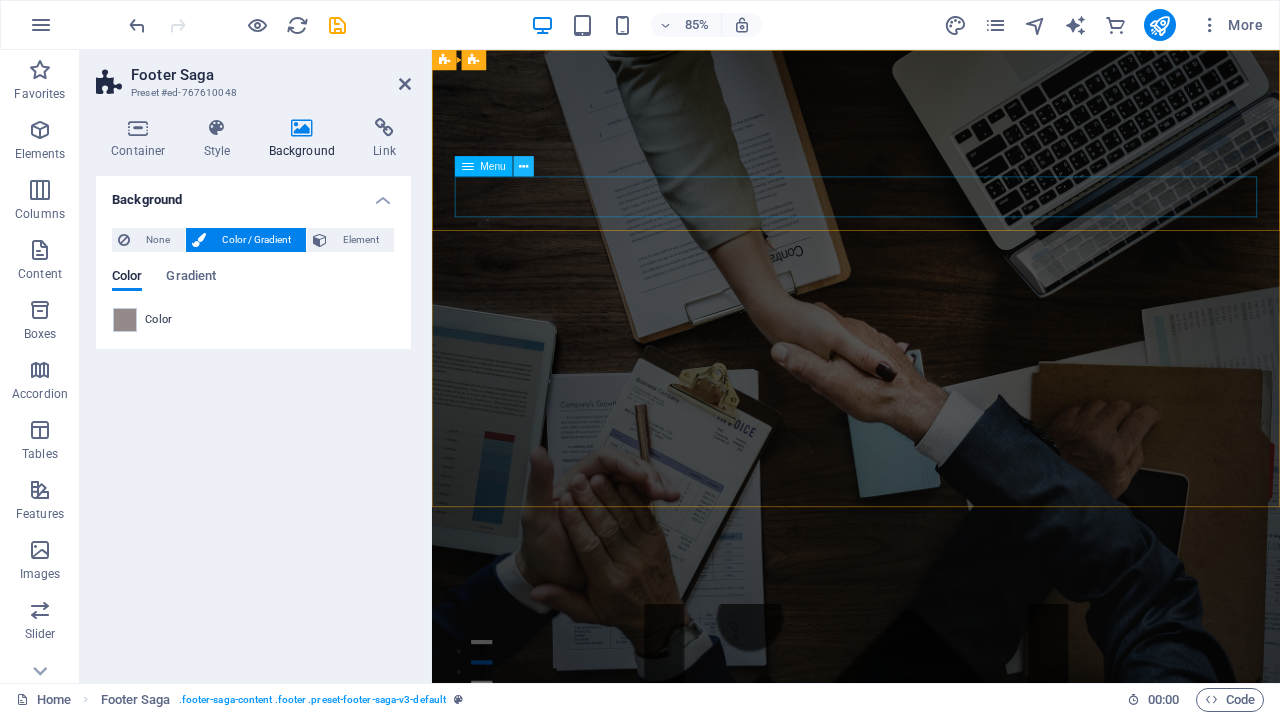 click at bounding box center (523, 167) 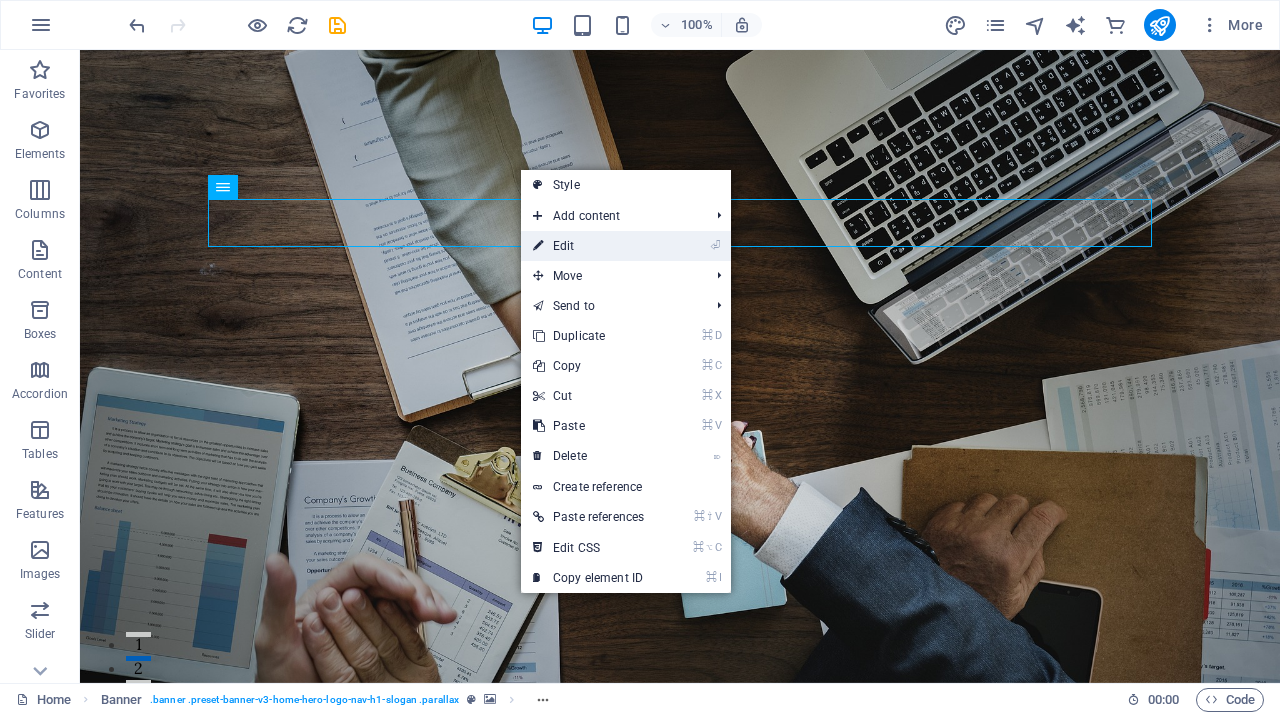 click on "⏎  Edit" at bounding box center [588, 246] 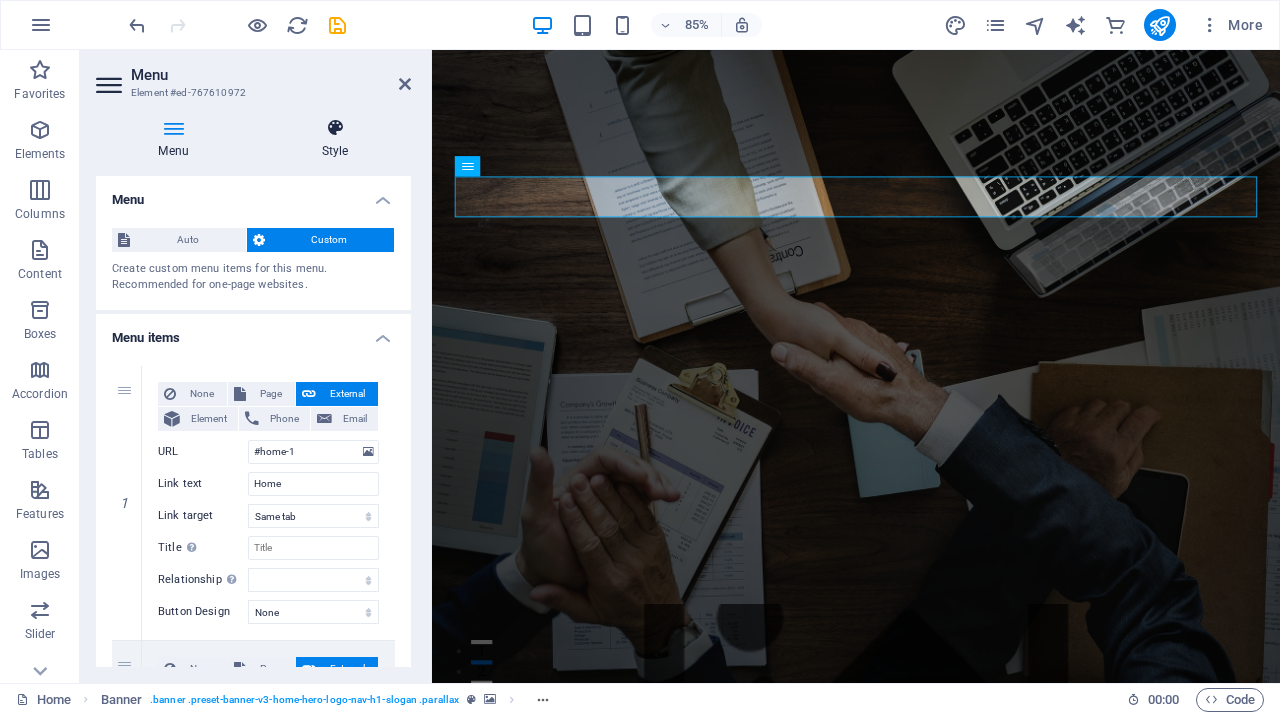 click on "Style" at bounding box center (335, 139) 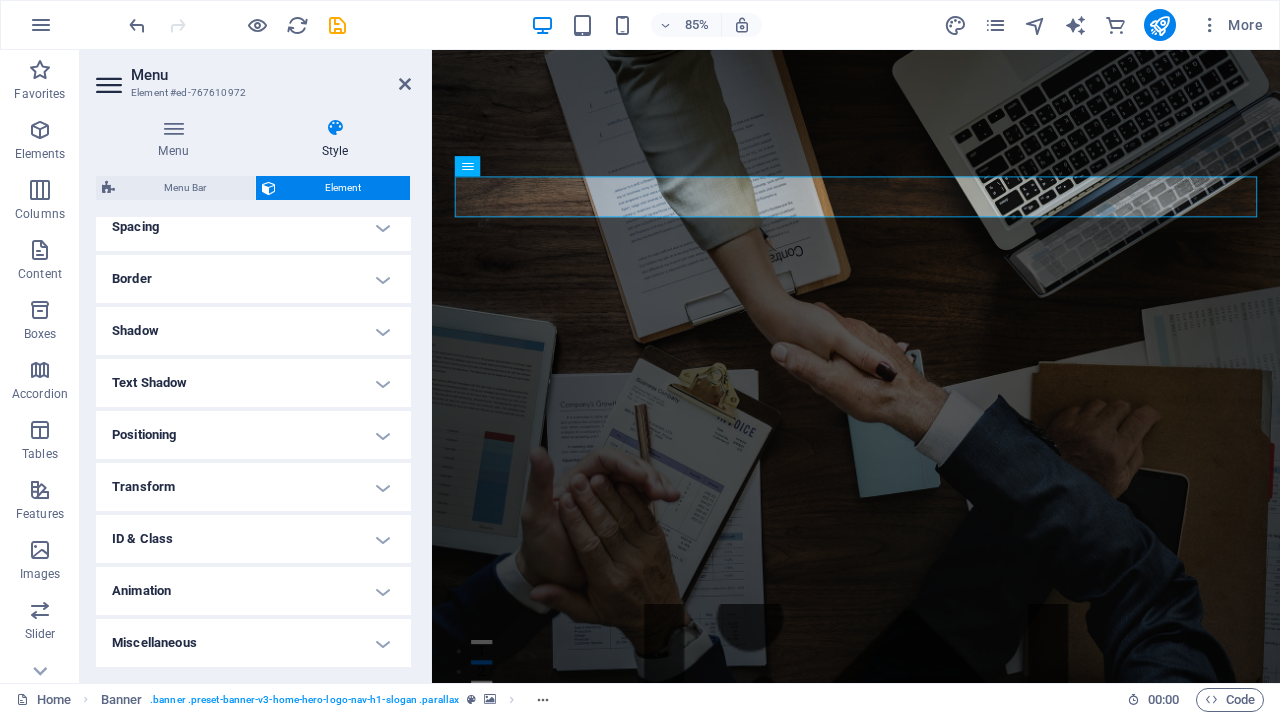 scroll, scrollTop: 0, scrollLeft: 0, axis: both 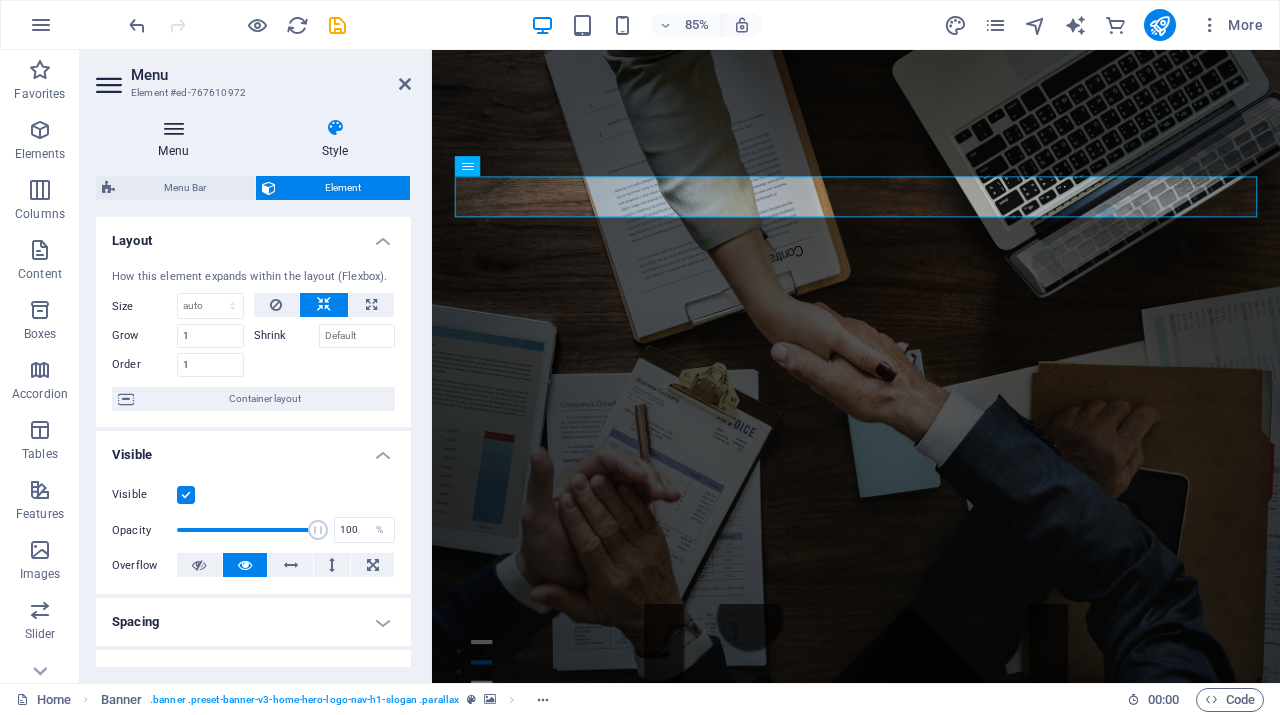 click on "Menu" at bounding box center [177, 139] 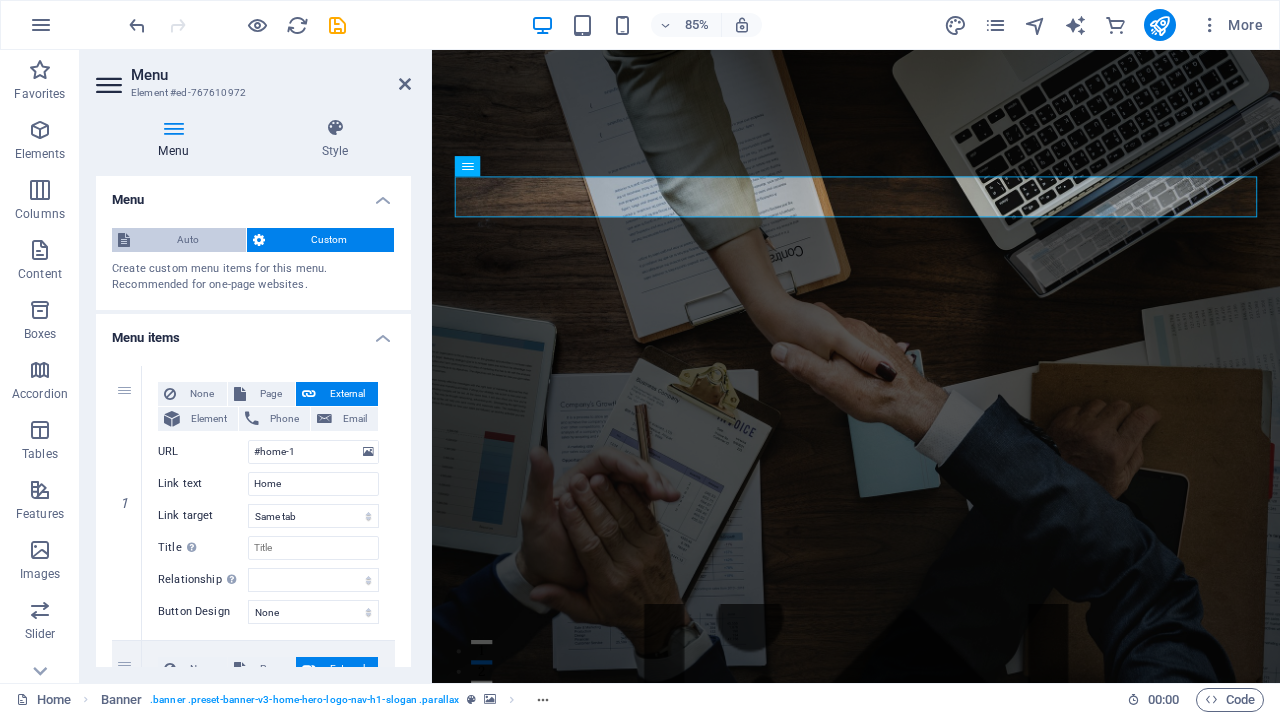 click on "Auto" at bounding box center (188, 240) 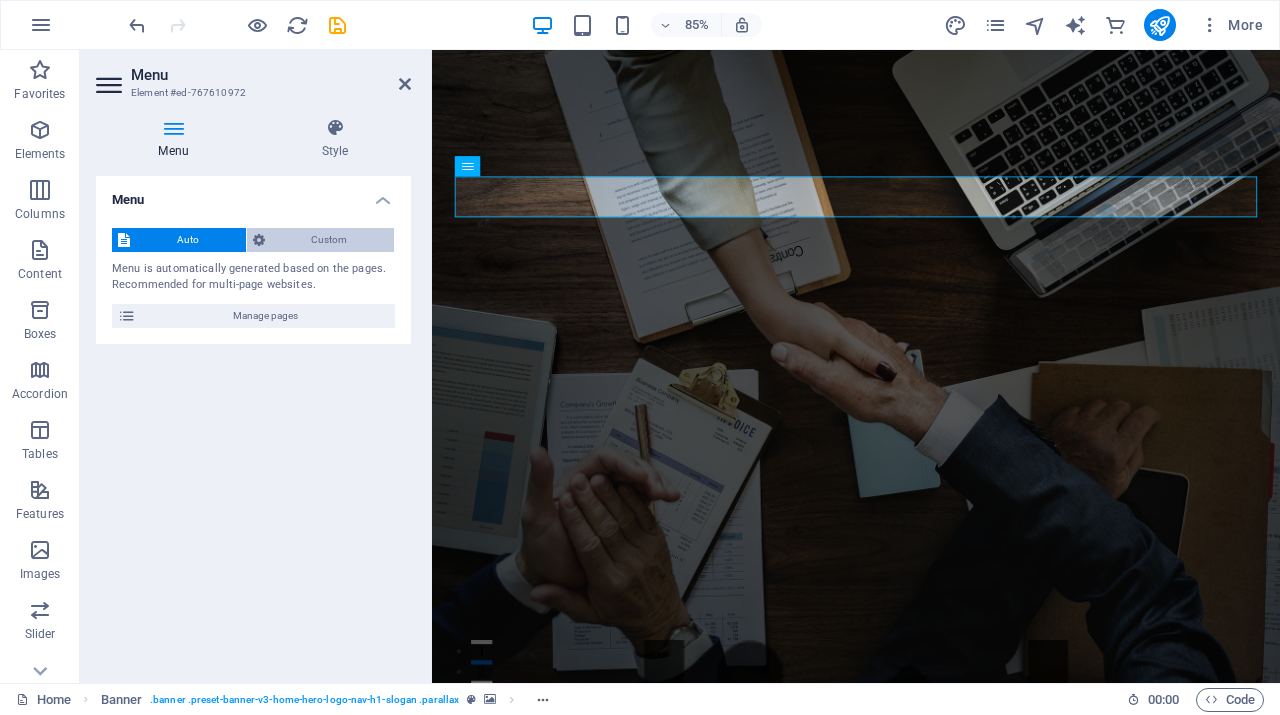 click on "Custom" at bounding box center [330, 240] 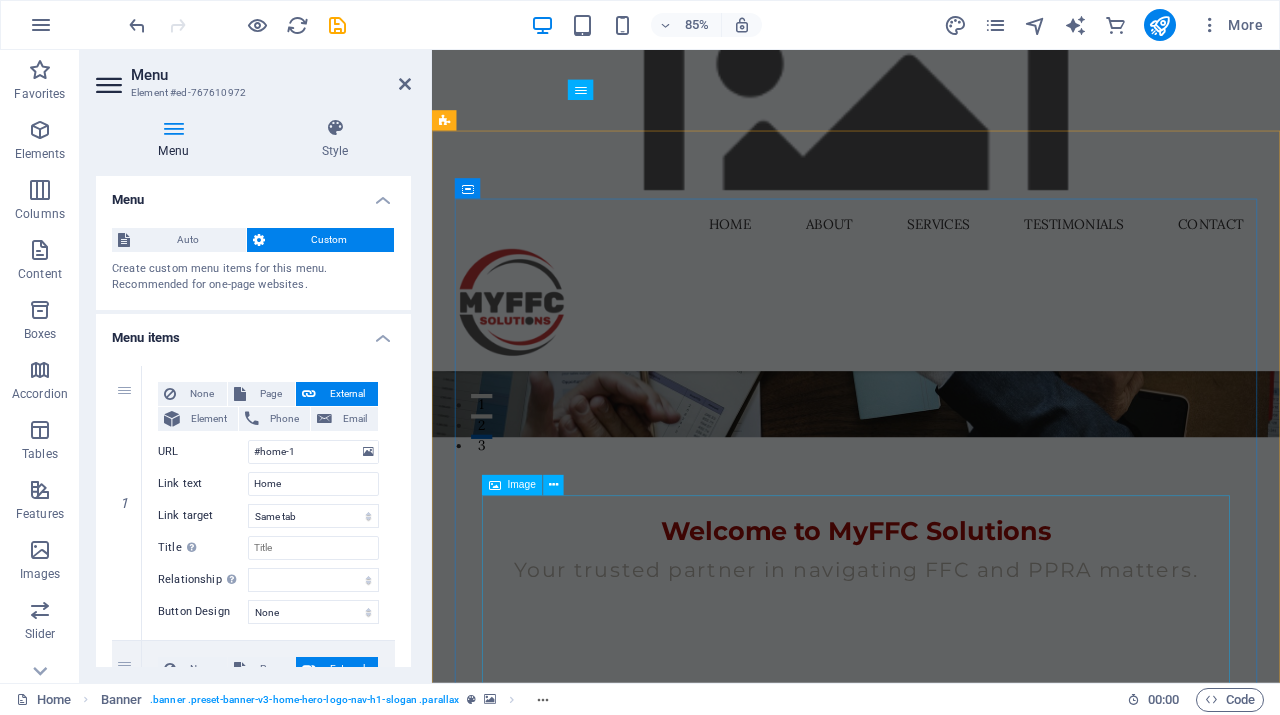 scroll, scrollTop: 0, scrollLeft: 0, axis: both 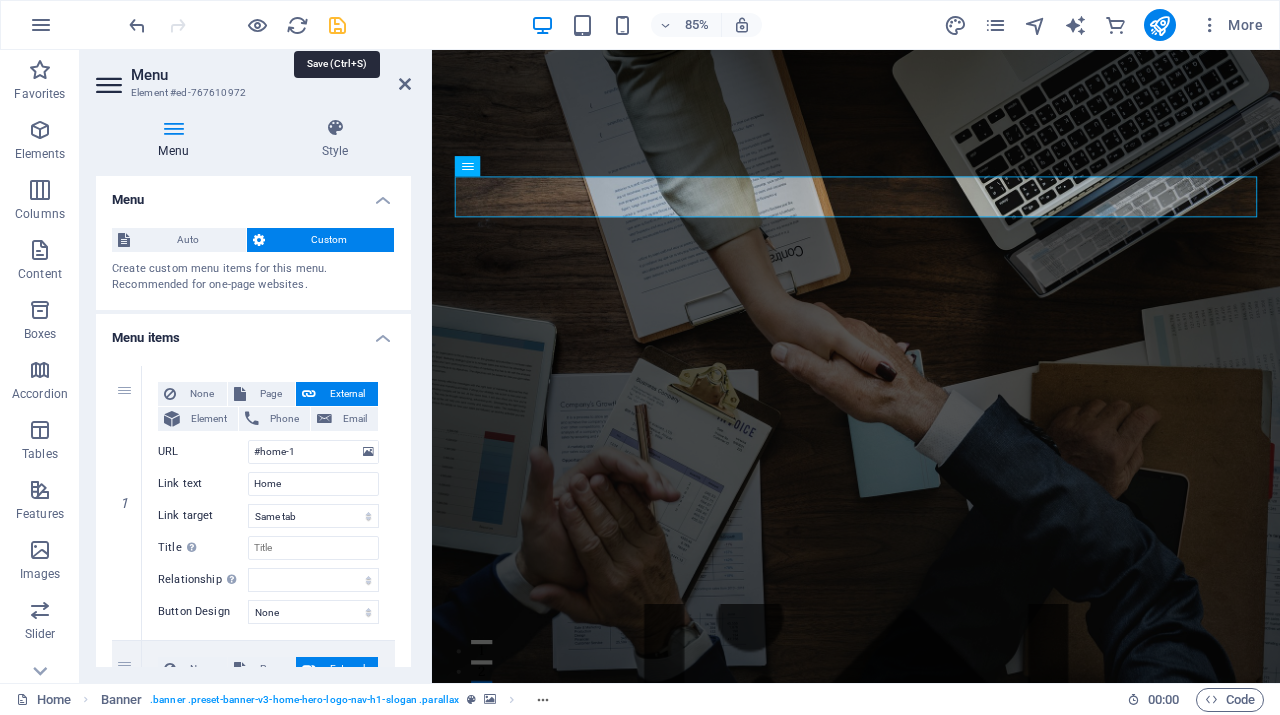 click at bounding box center [337, 25] 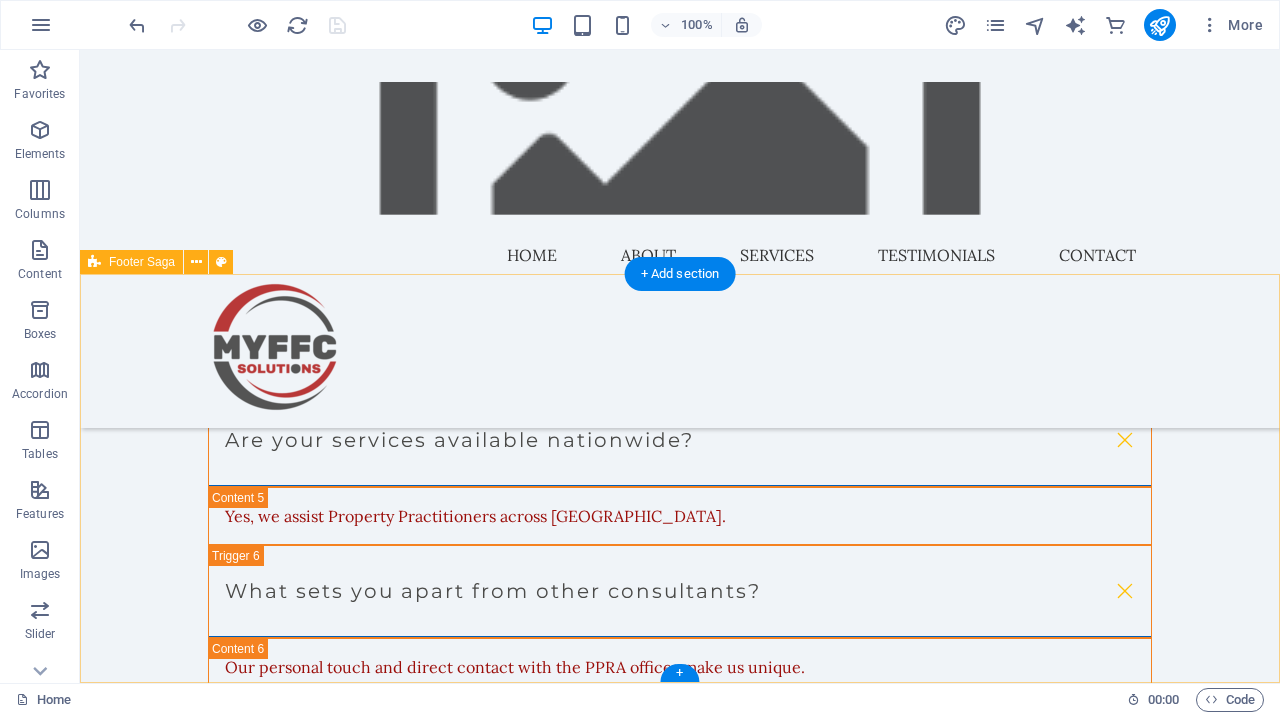 scroll, scrollTop: 5397, scrollLeft: 0, axis: vertical 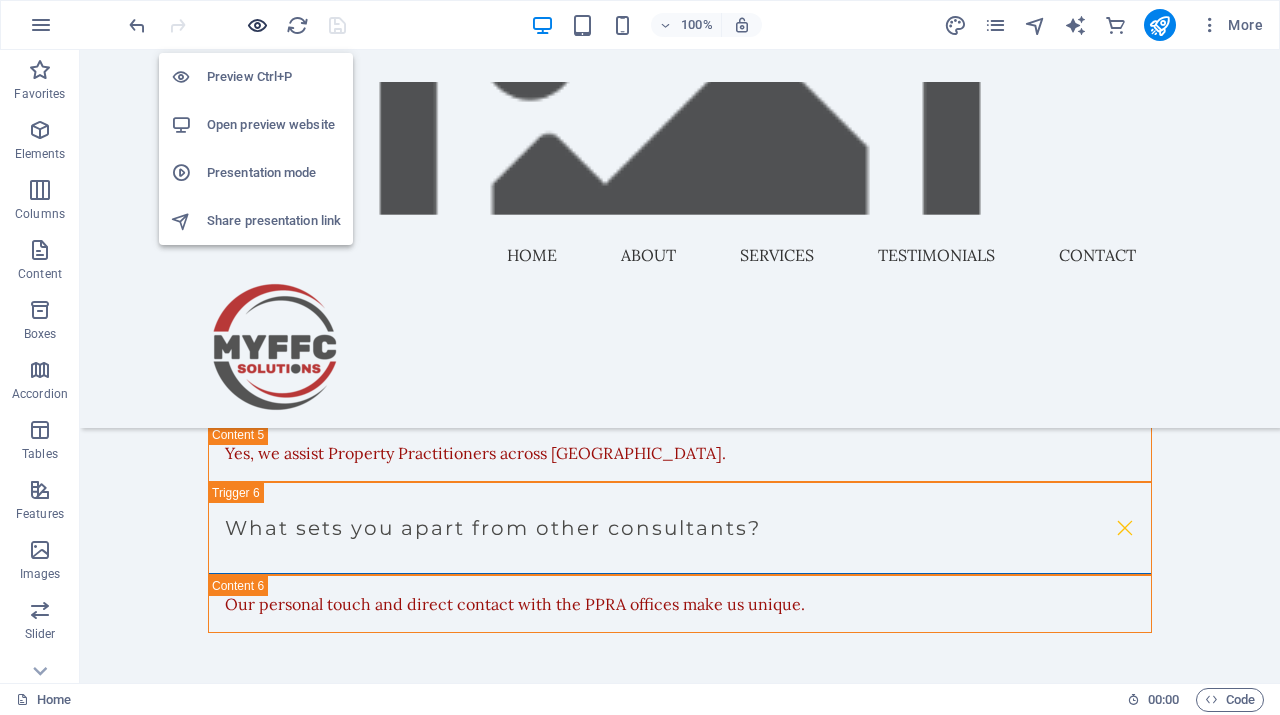 click at bounding box center (257, 25) 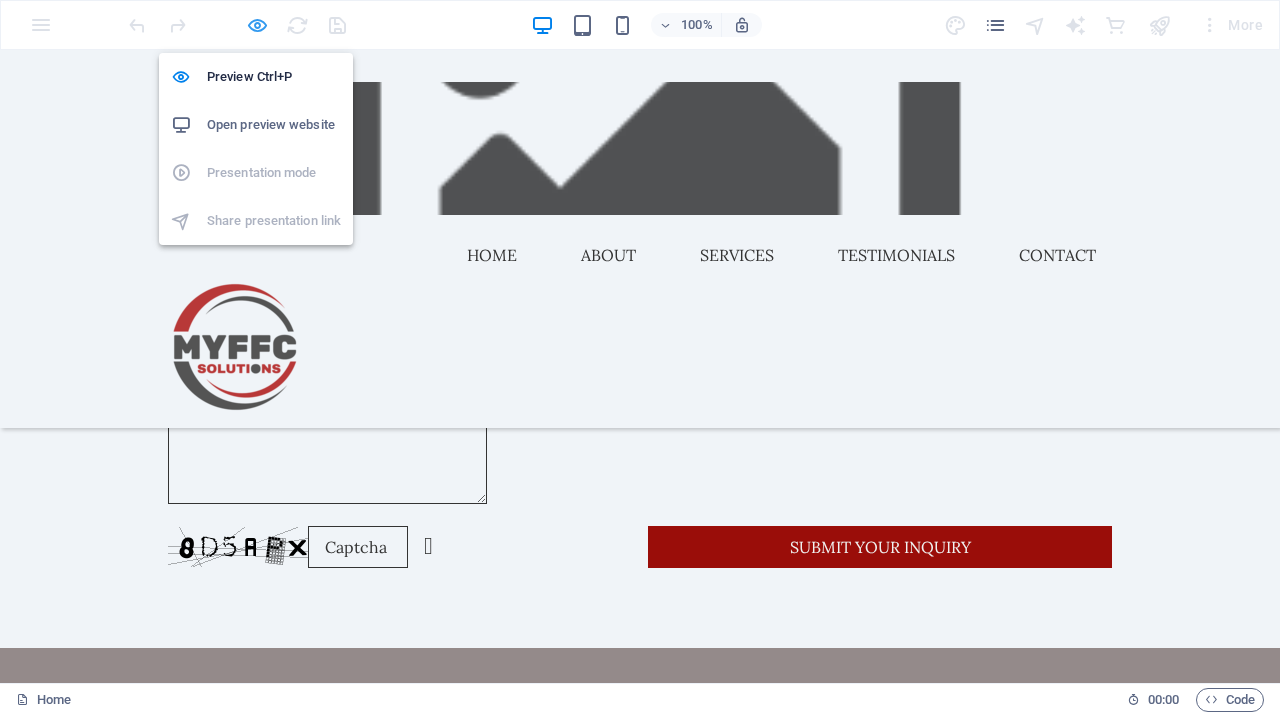 scroll, scrollTop: 4196, scrollLeft: 0, axis: vertical 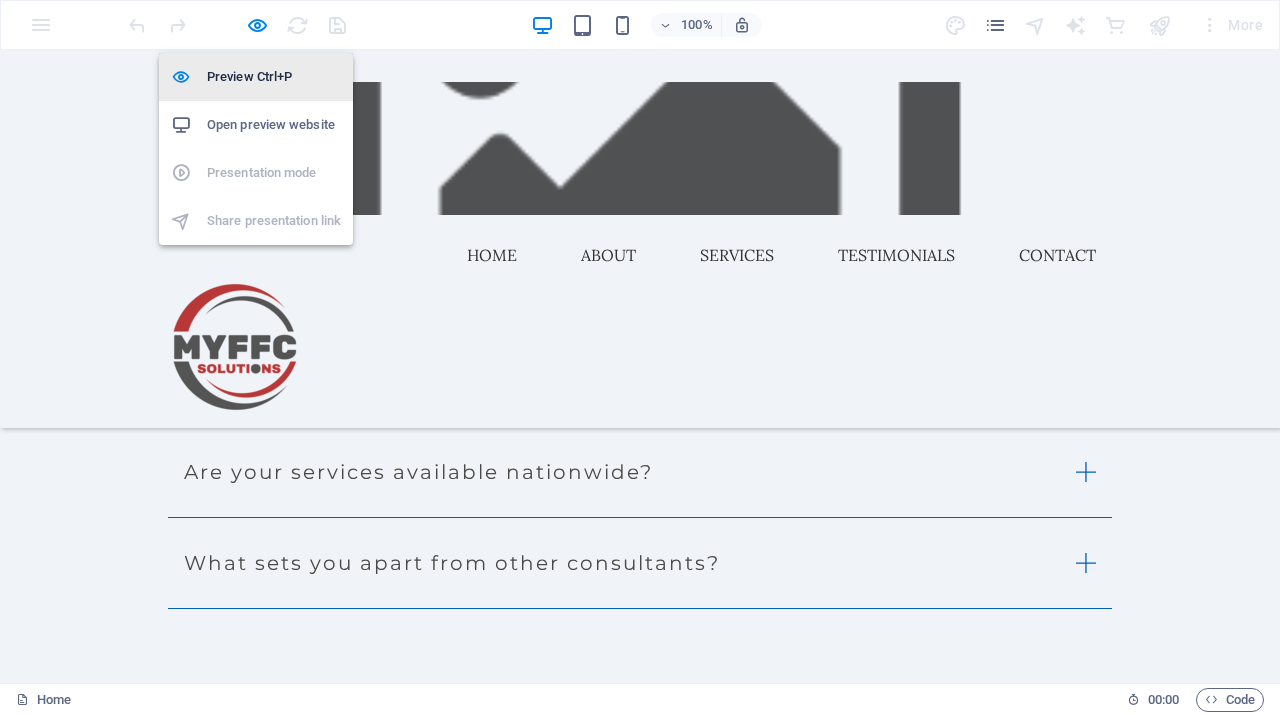 click on "Preview Ctrl+P" at bounding box center [274, 77] 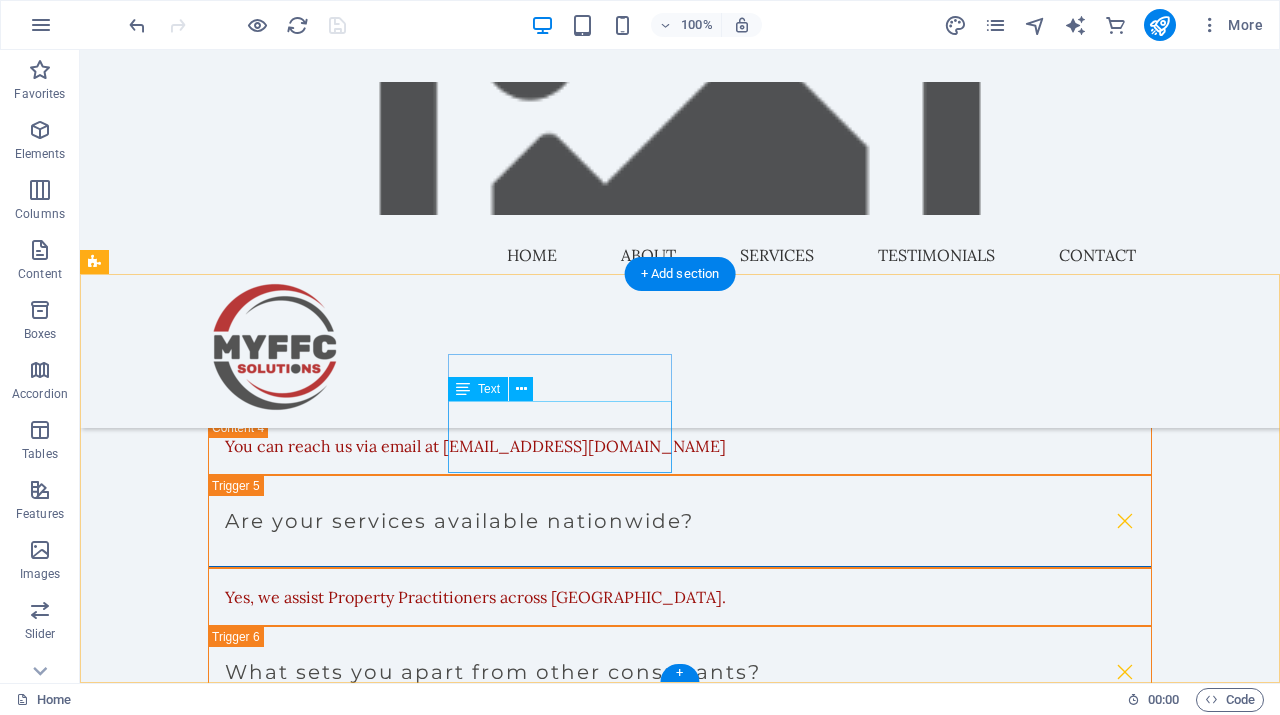 scroll, scrollTop: 5397, scrollLeft: 0, axis: vertical 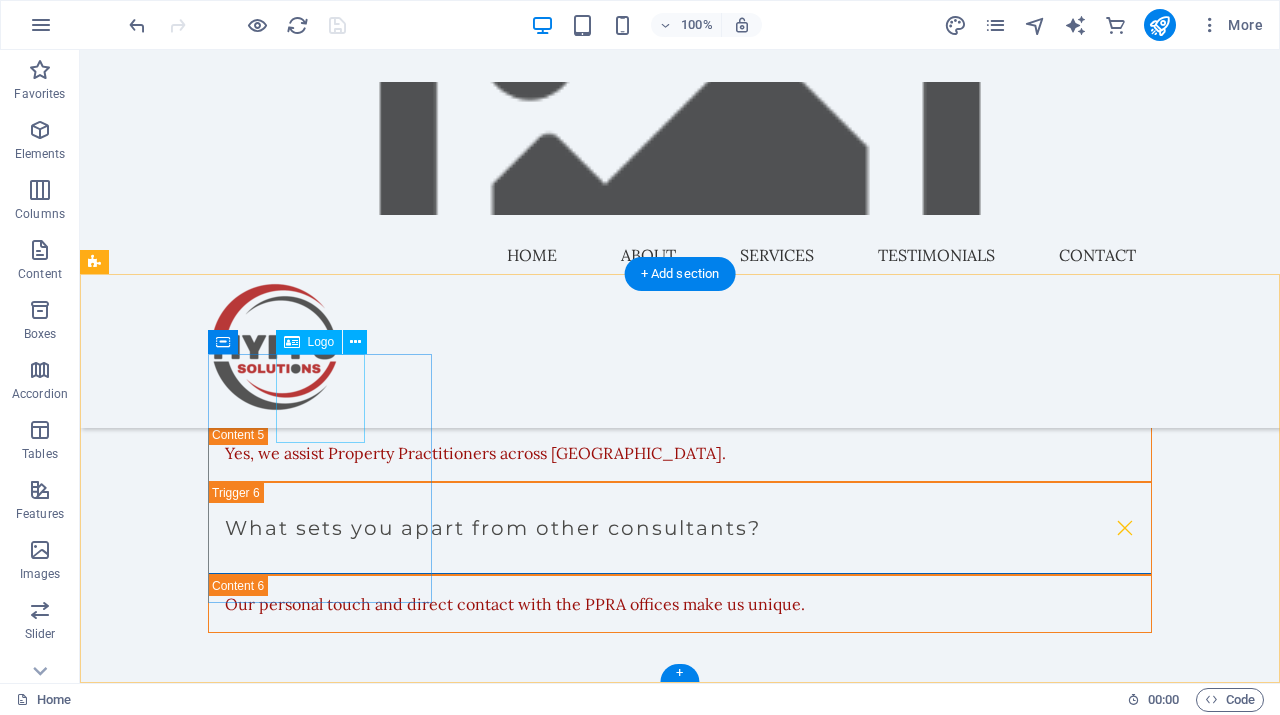 click at bounding box center (208, 1997) 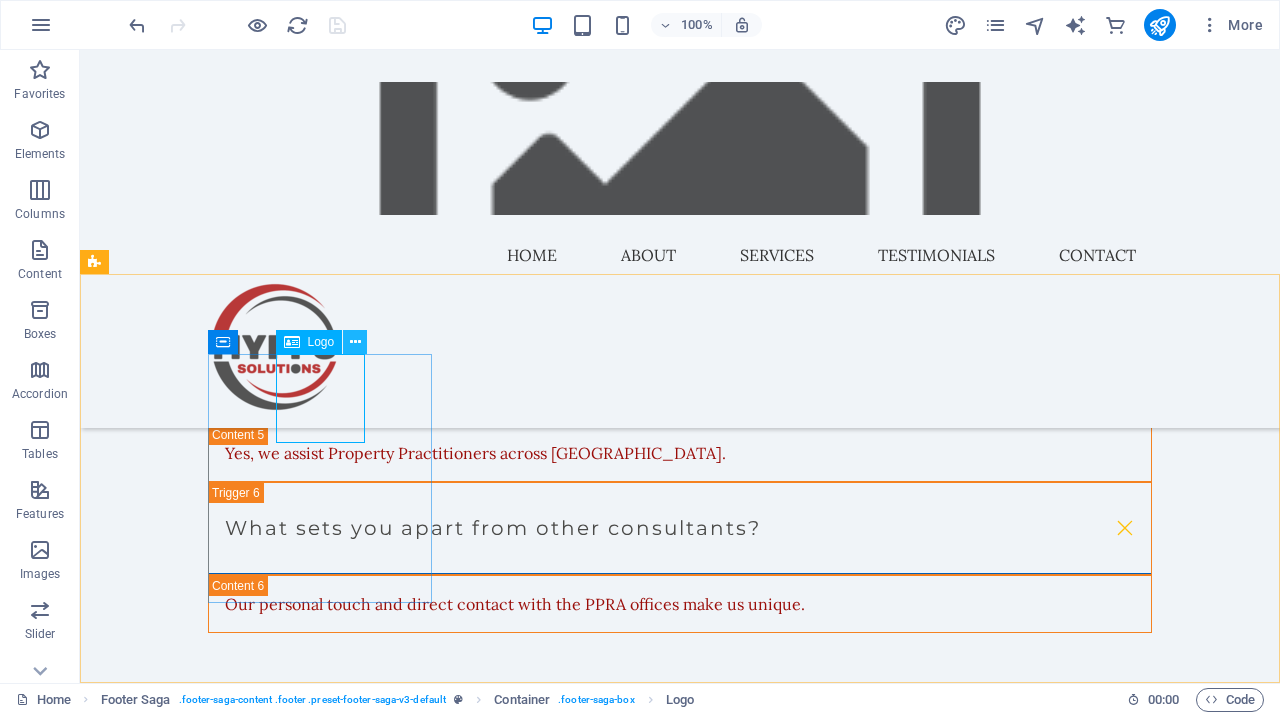 click at bounding box center (355, 342) 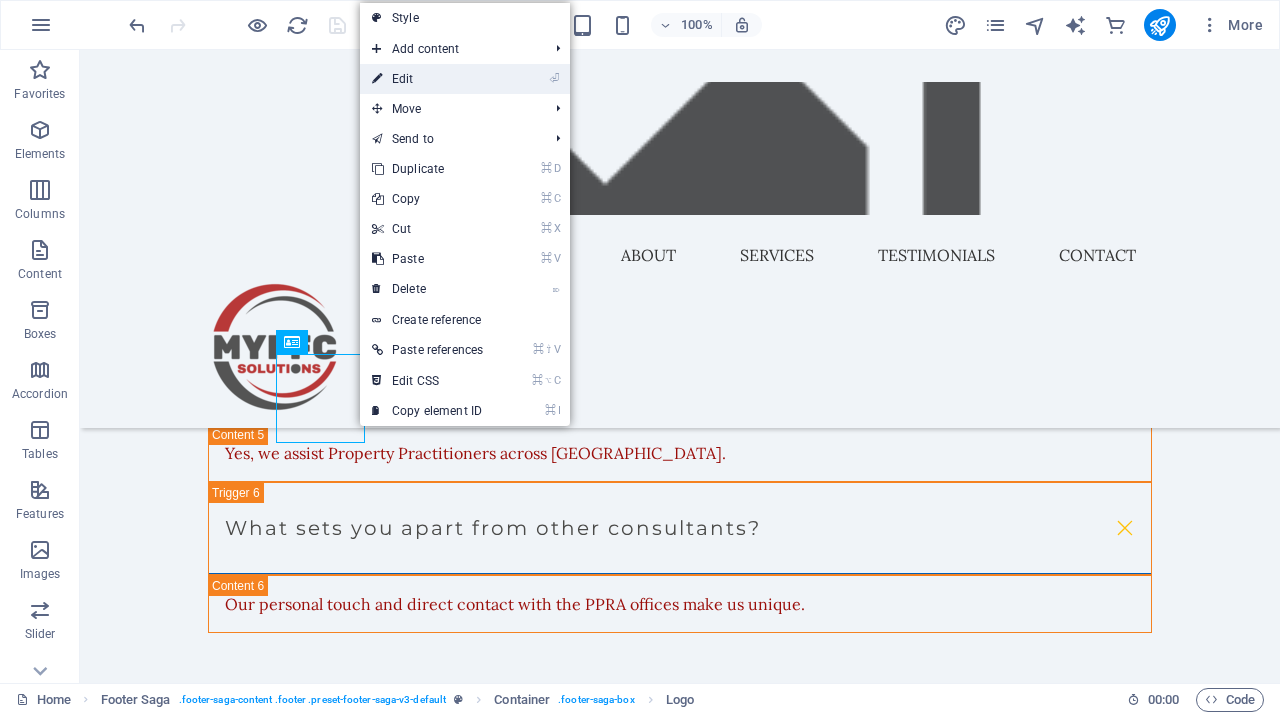 click on "⏎  Edit" at bounding box center [427, 79] 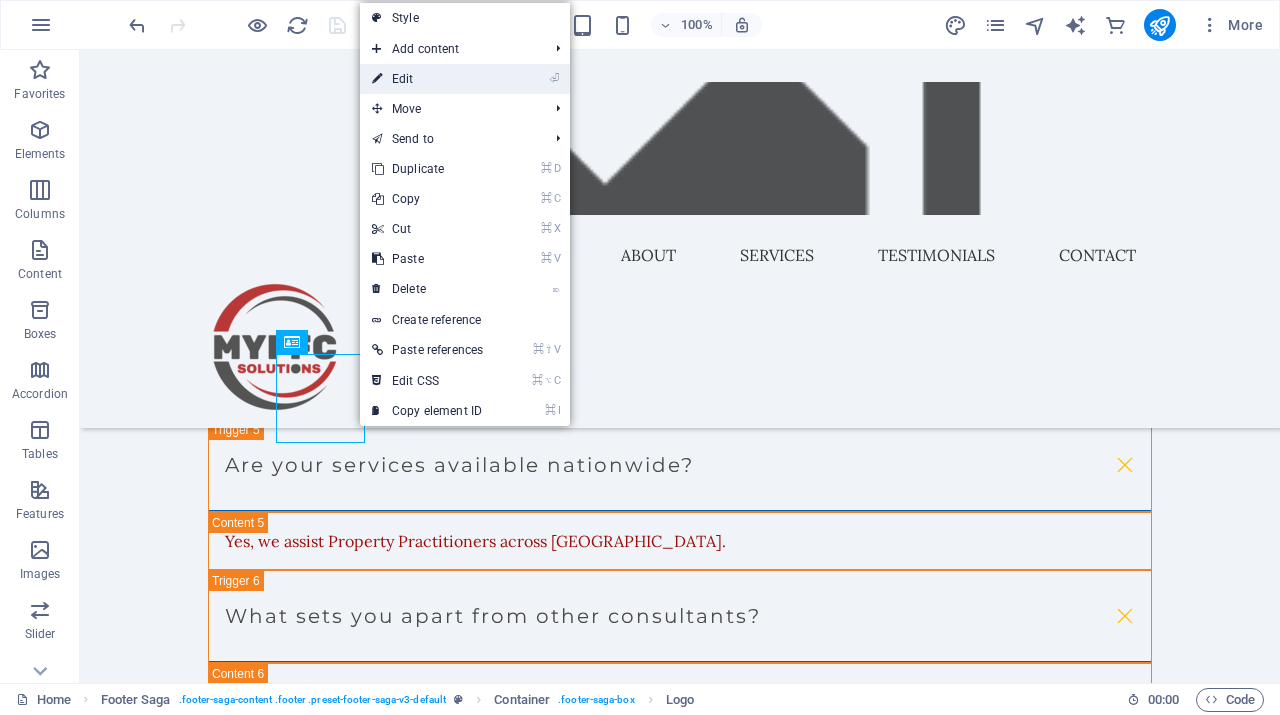 select on "px" 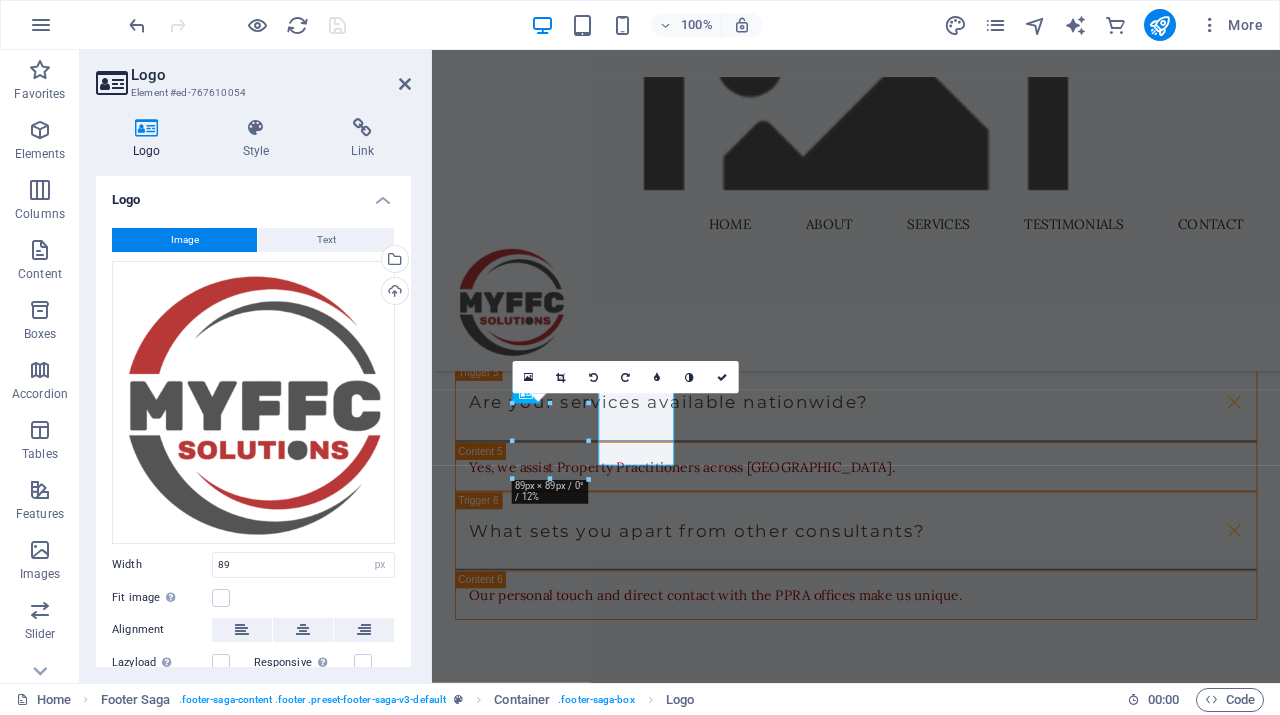 scroll, scrollTop: 5301, scrollLeft: 0, axis: vertical 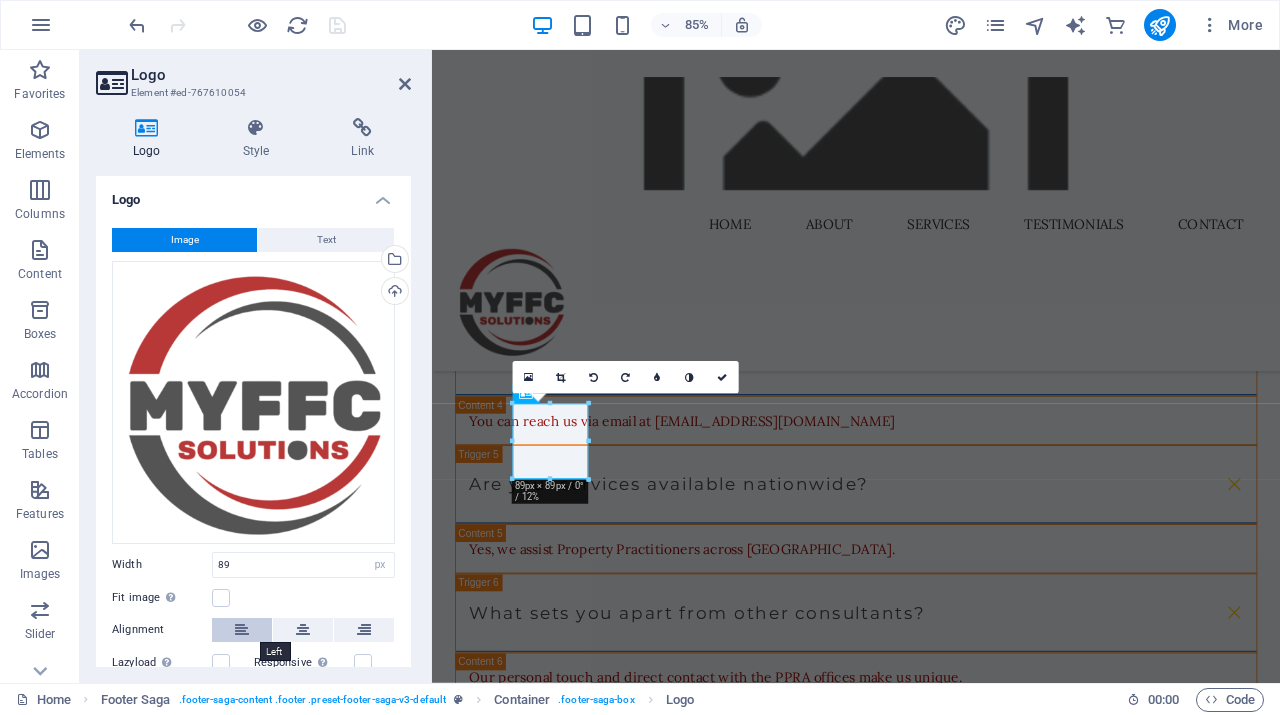 click at bounding box center (242, 630) 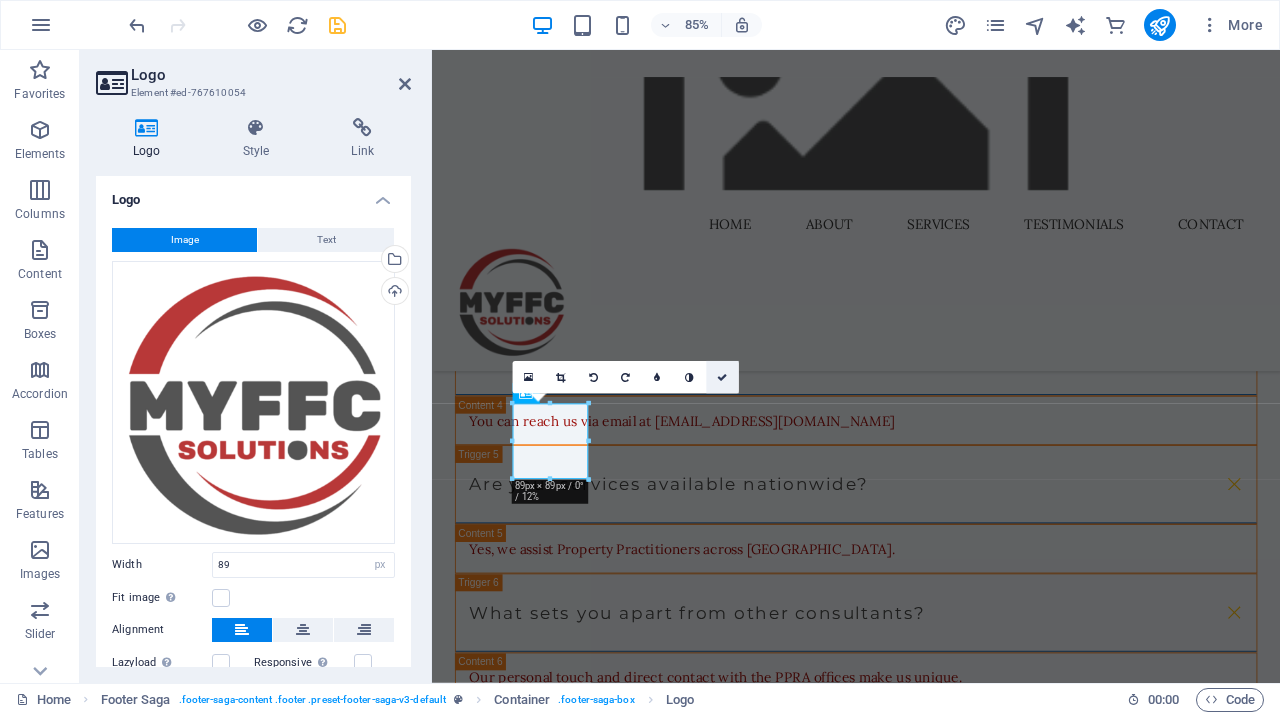 click at bounding box center [722, 377] 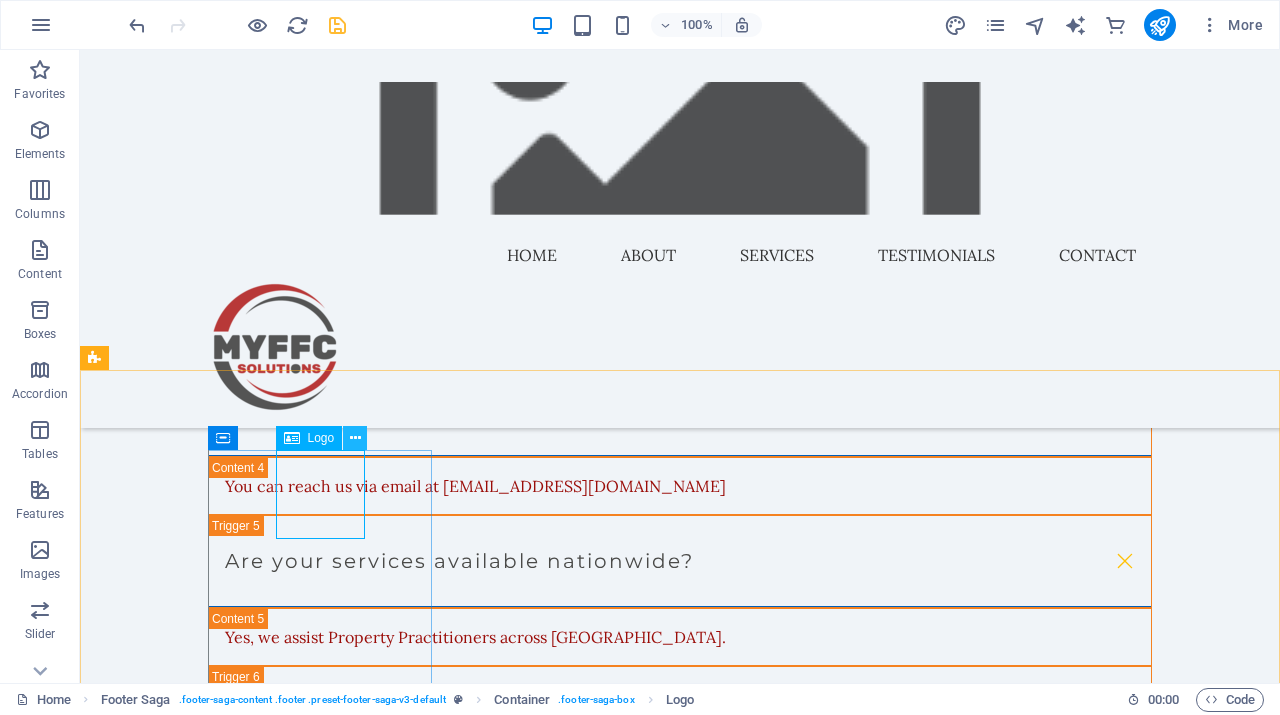 click at bounding box center [355, 438] 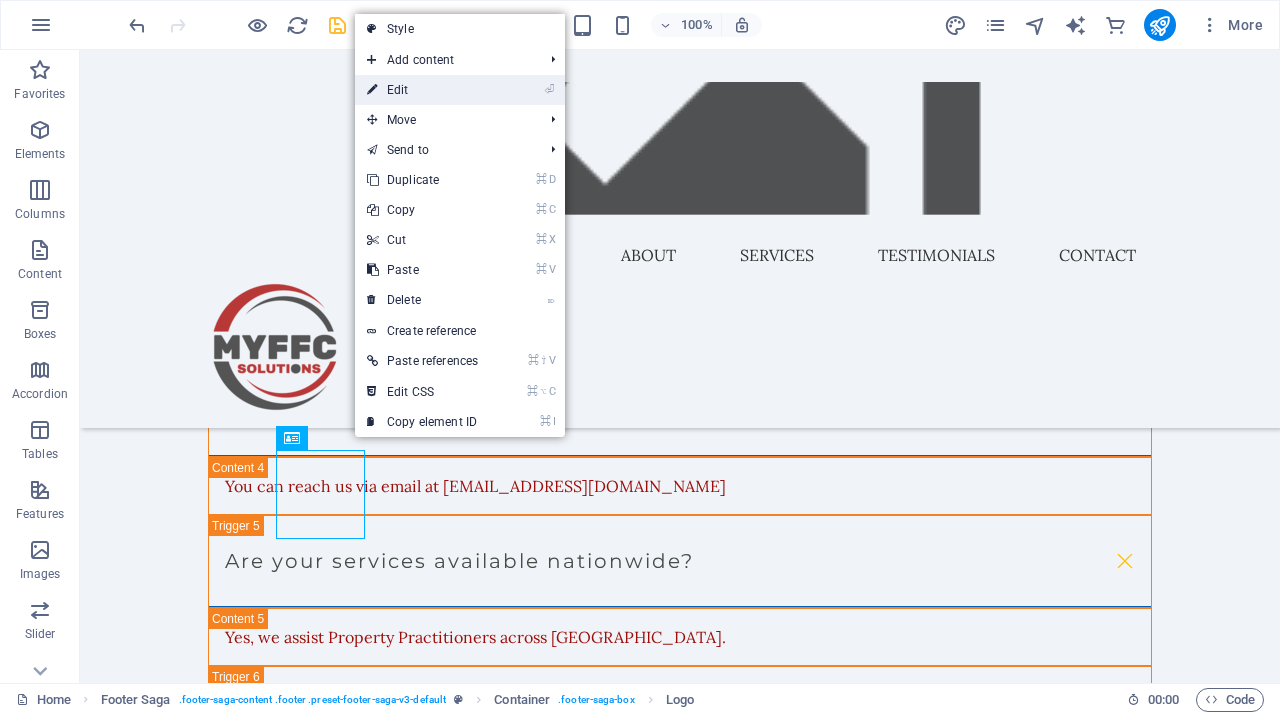 click on "⏎  Edit" at bounding box center (422, 90) 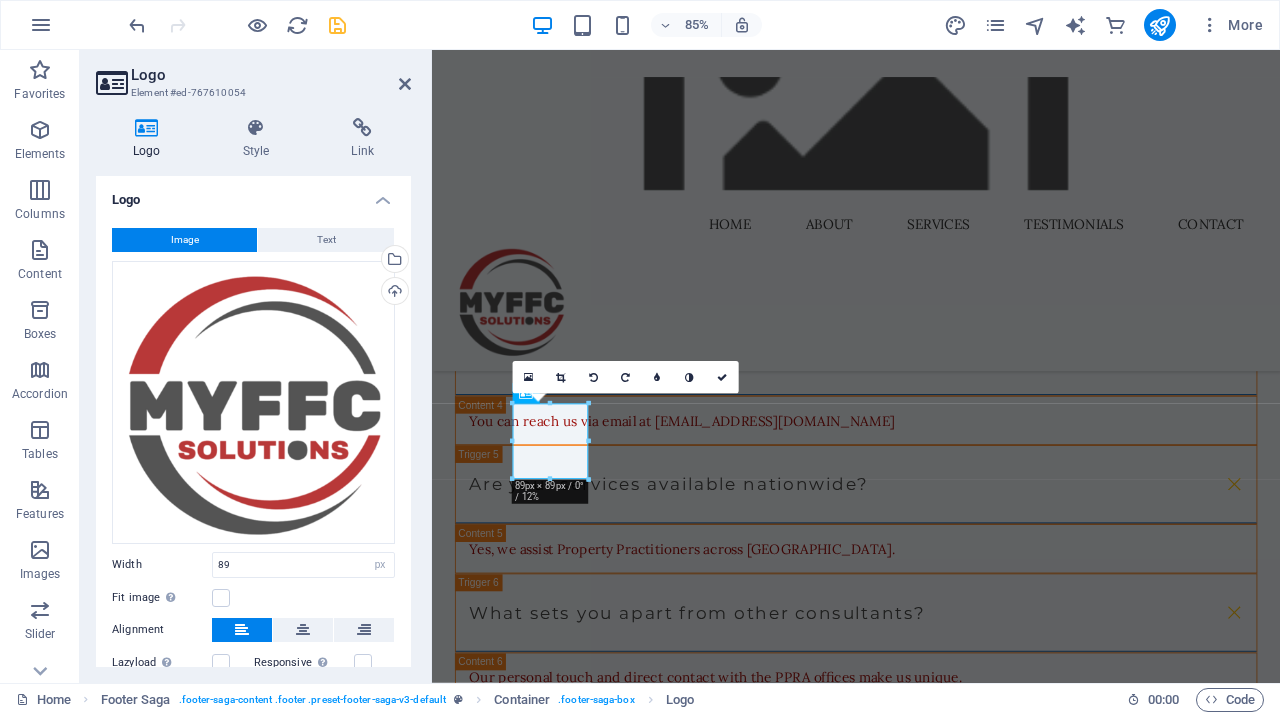 scroll, scrollTop: 102, scrollLeft: 0, axis: vertical 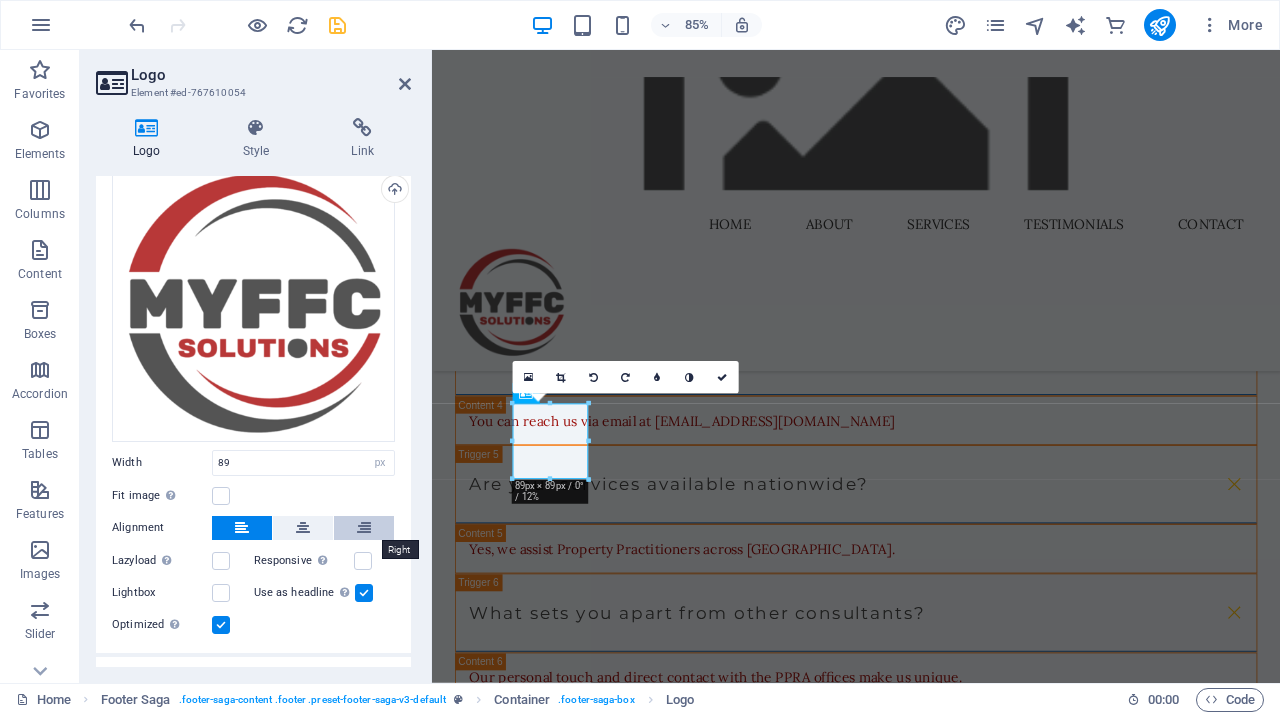 click at bounding box center (364, 528) 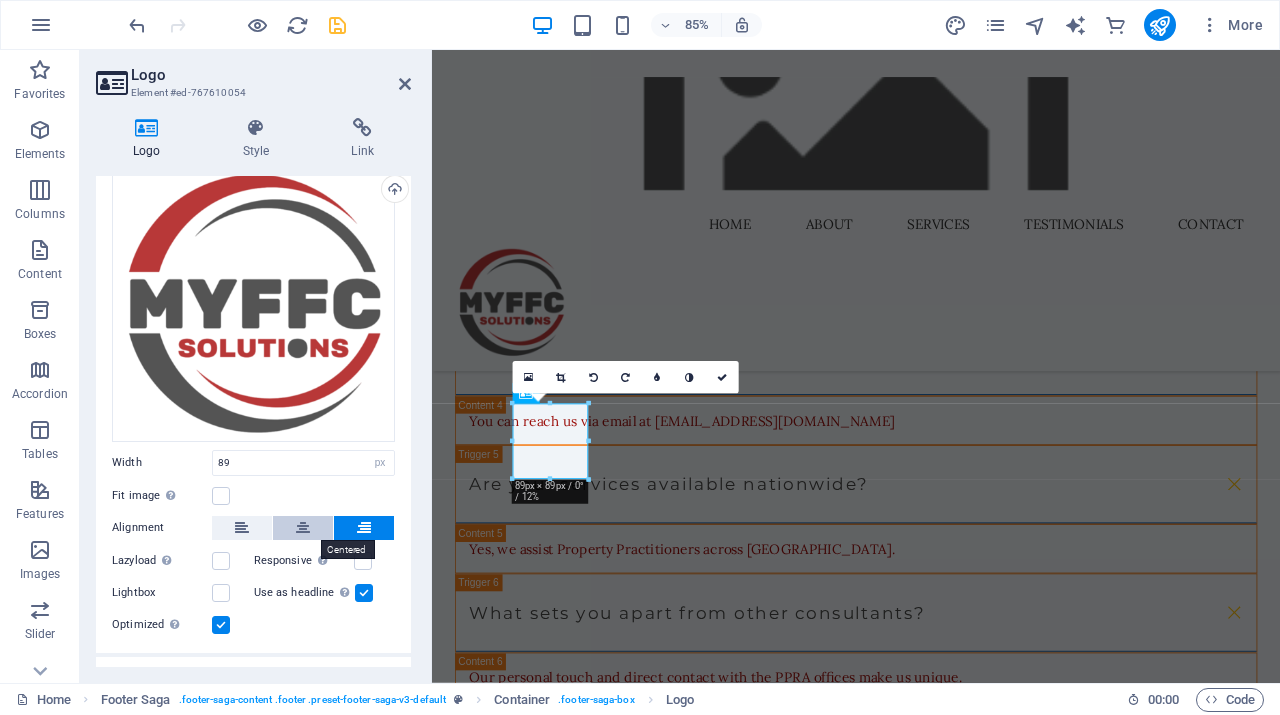 click at bounding box center (303, 528) 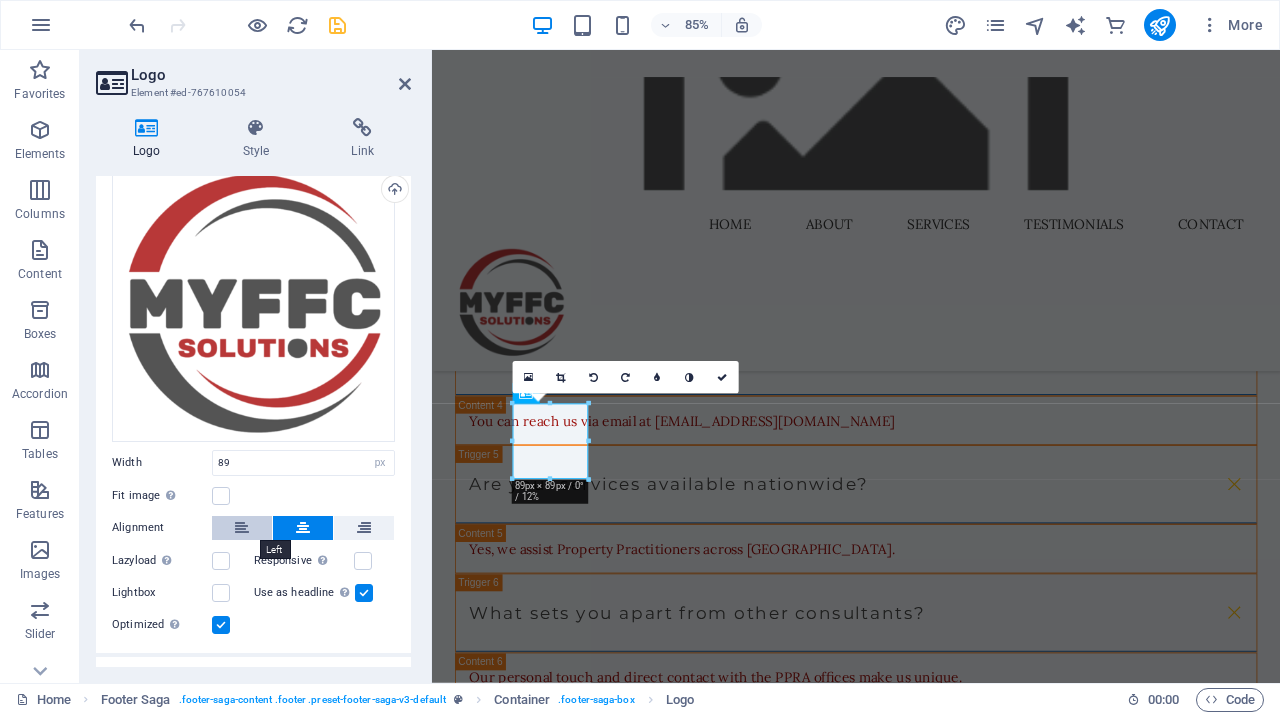 click at bounding box center [242, 528] 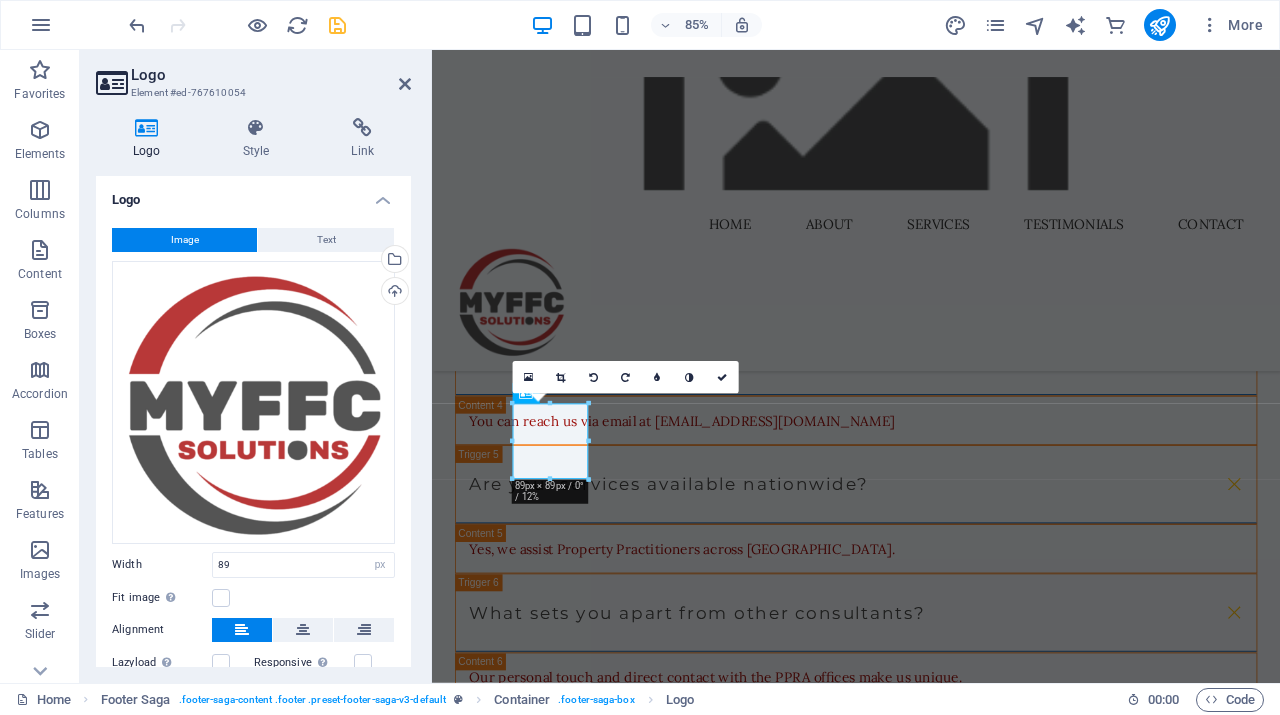 scroll, scrollTop: 140, scrollLeft: 0, axis: vertical 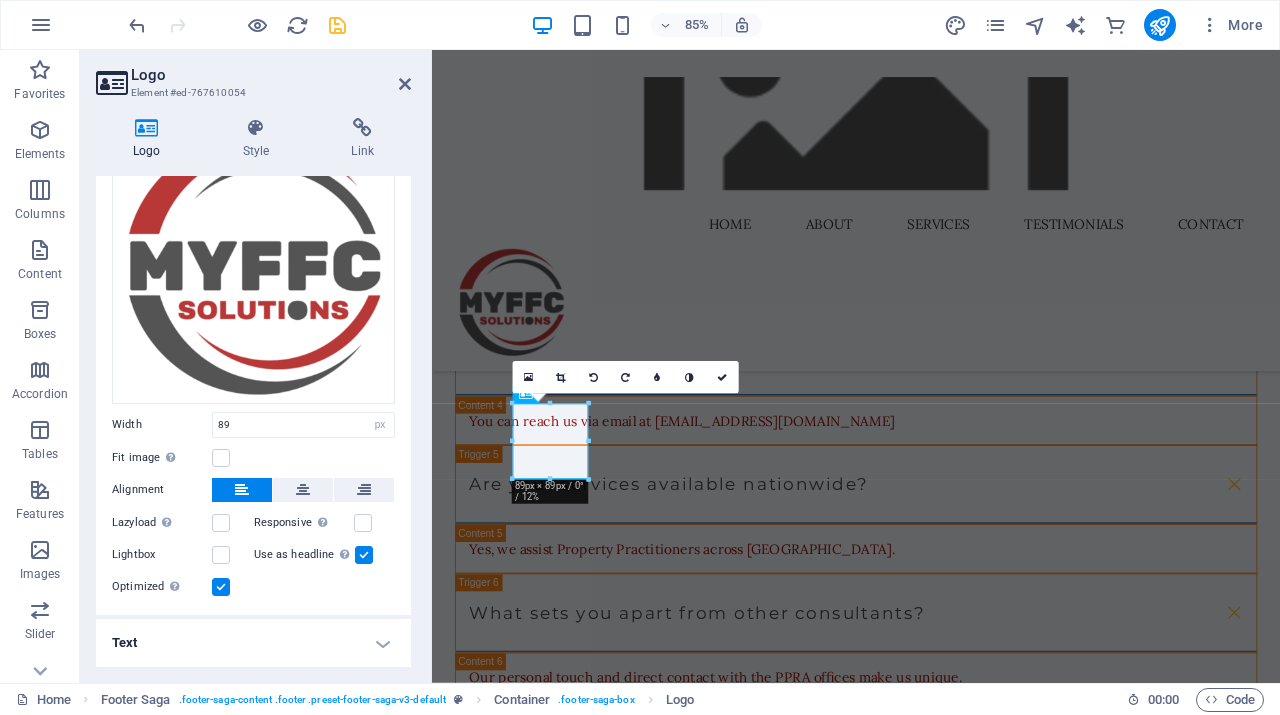 click at bounding box center (221, 587) 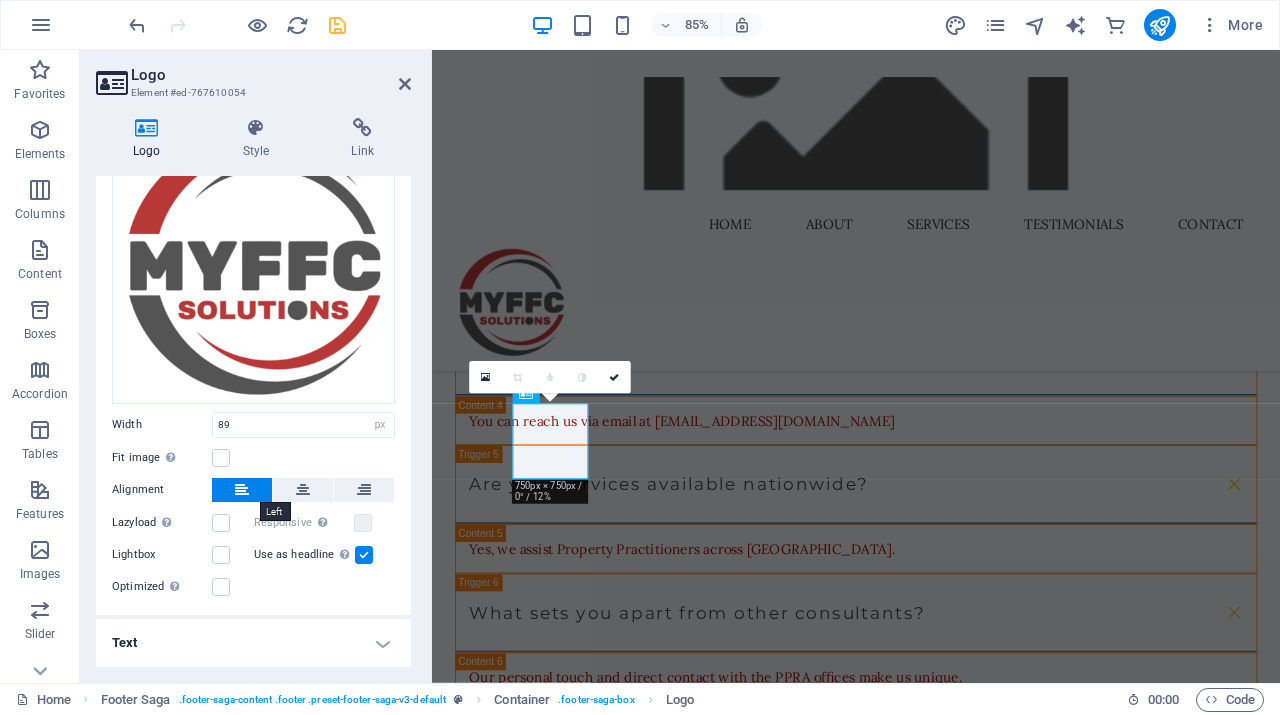 click at bounding box center (242, 490) 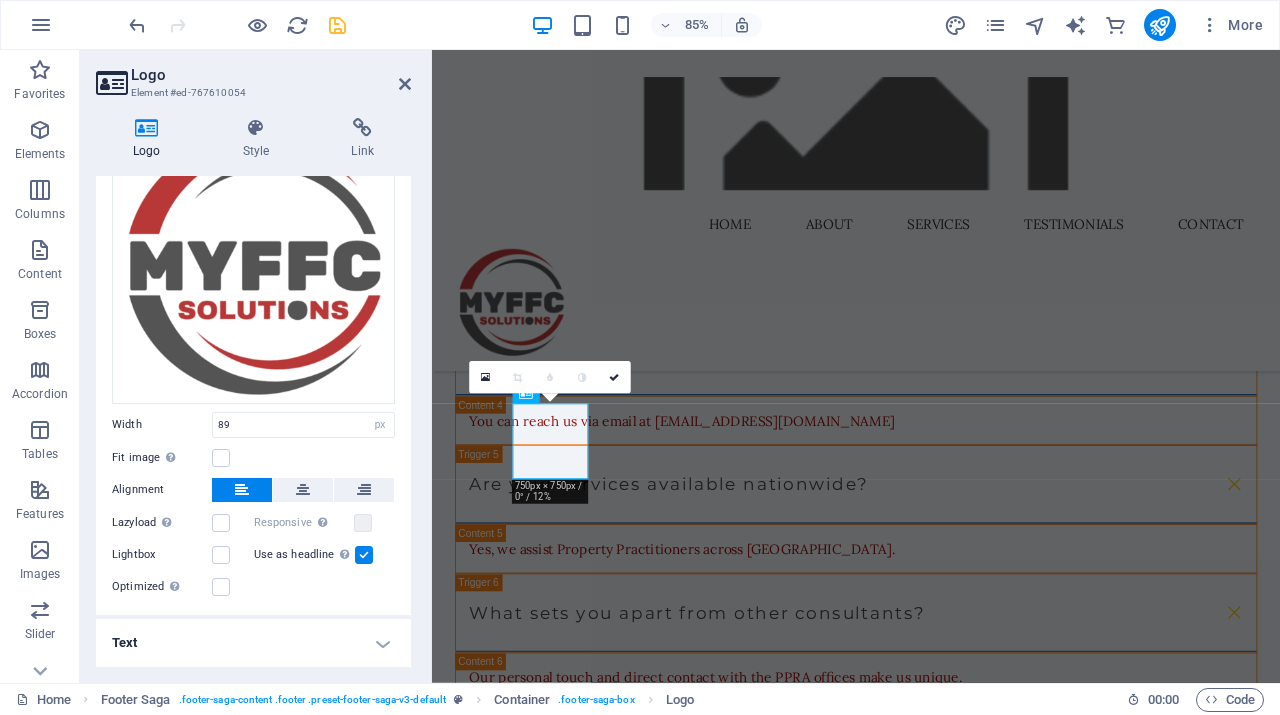 click at bounding box center [242, 490] 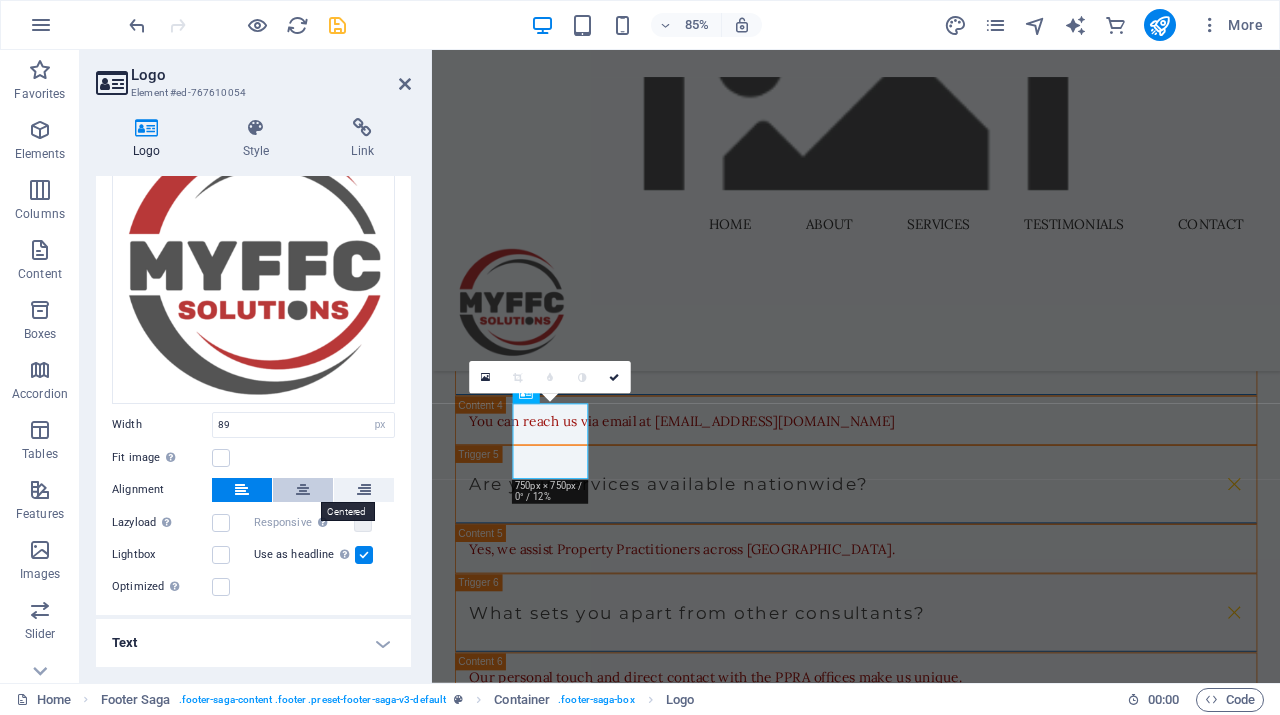 click at bounding box center (303, 490) 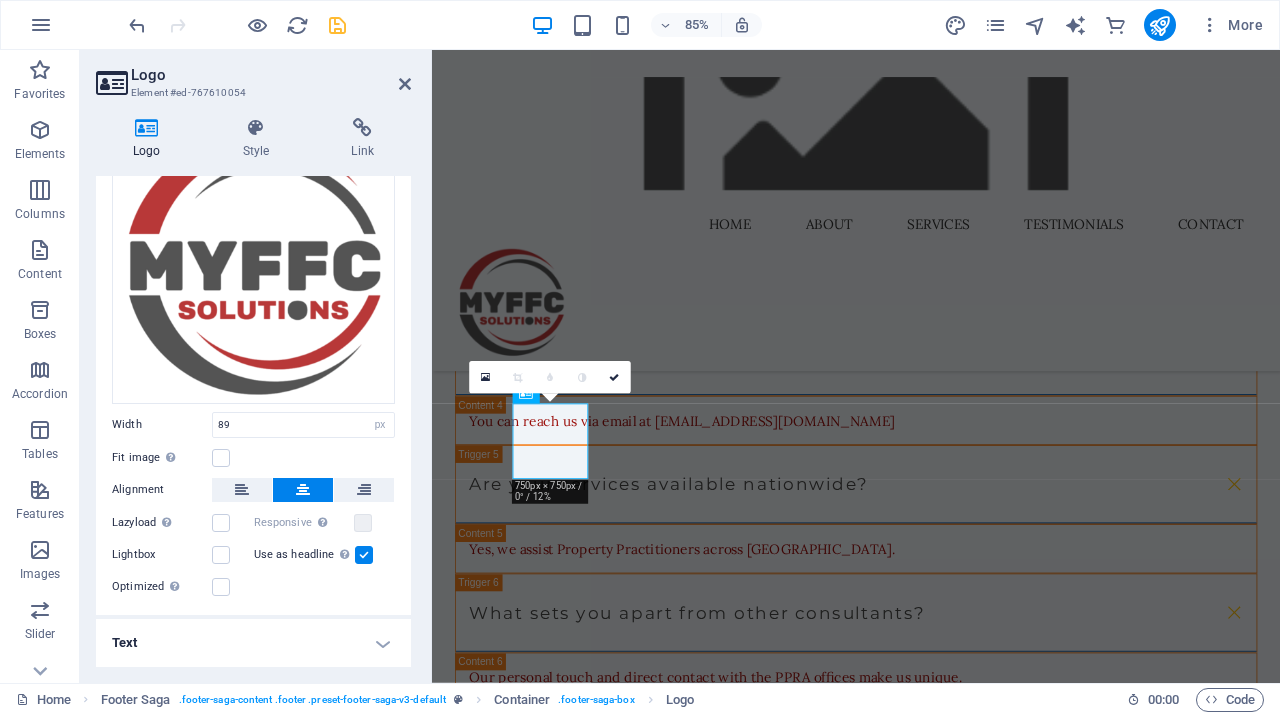 click at bounding box center [364, 555] 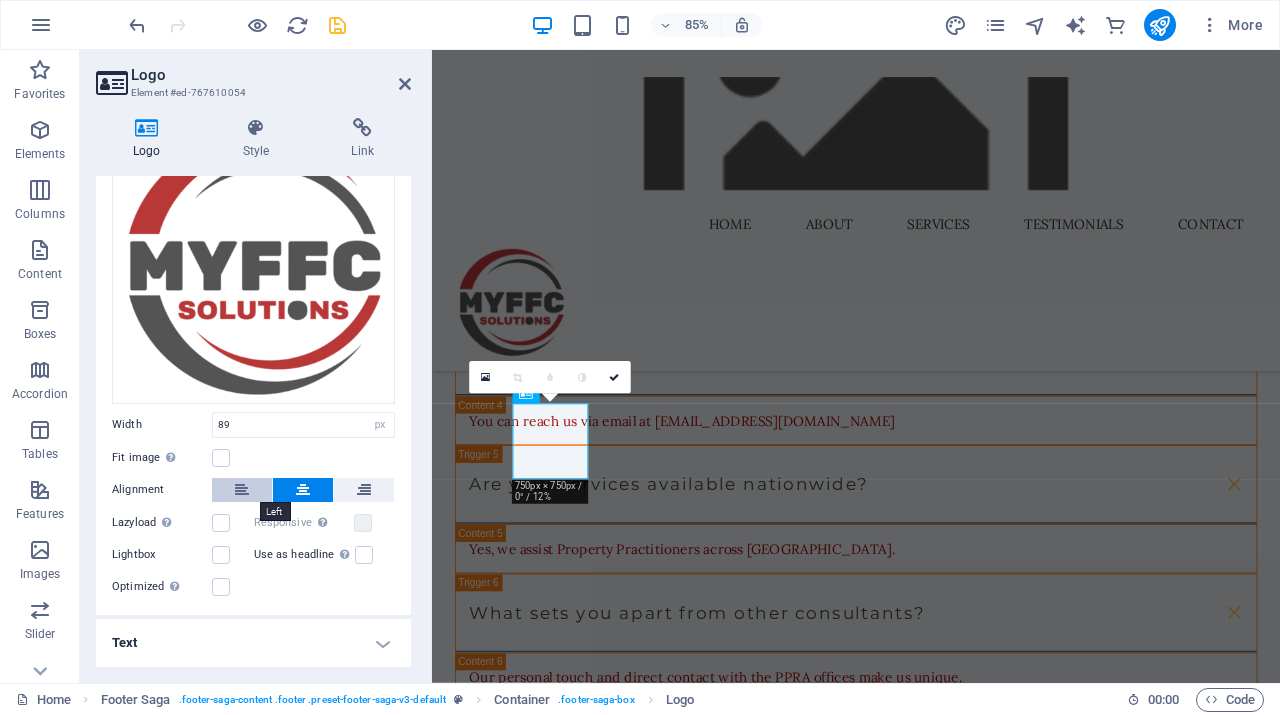 click at bounding box center (242, 490) 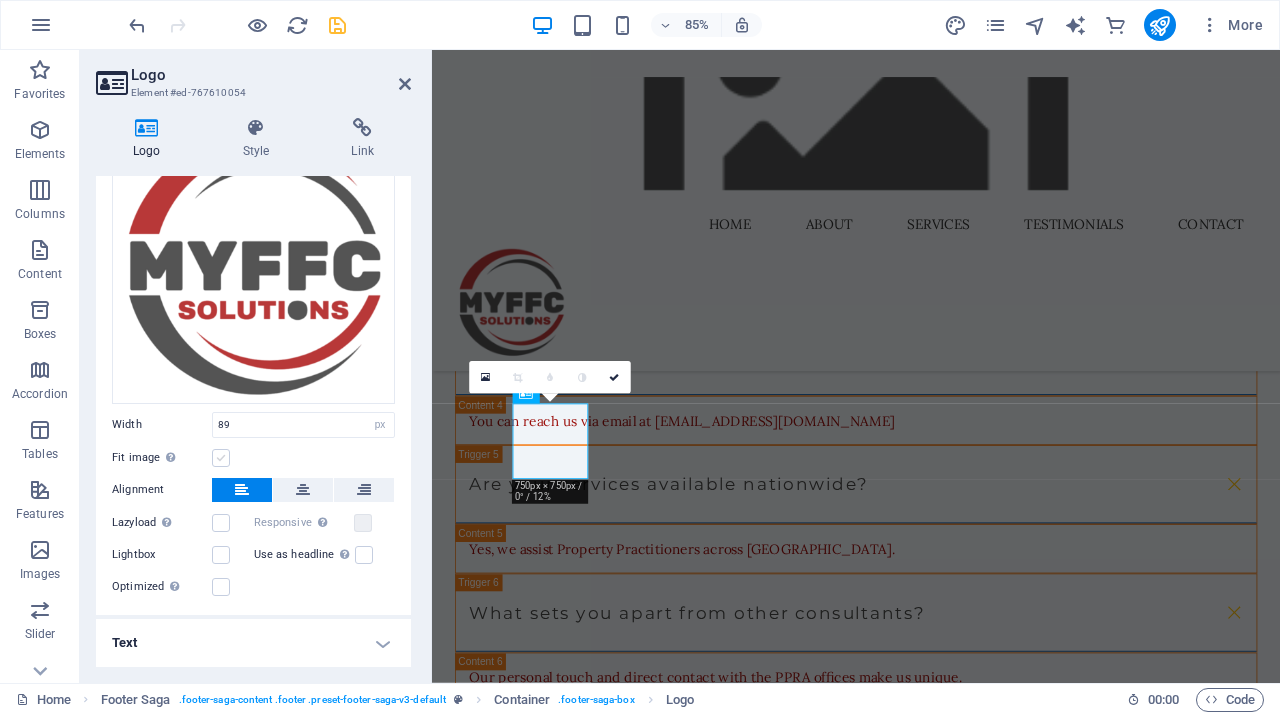 click at bounding box center [221, 458] 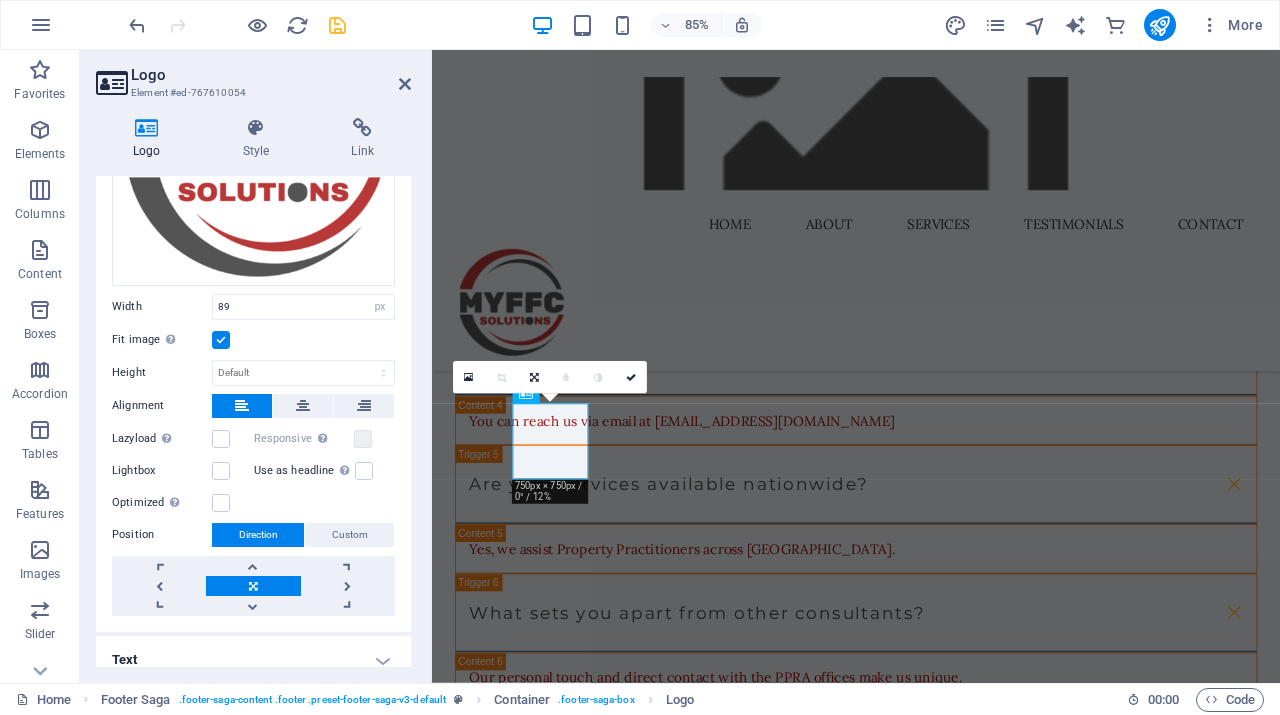scroll, scrollTop: 275, scrollLeft: 0, axis: vertical 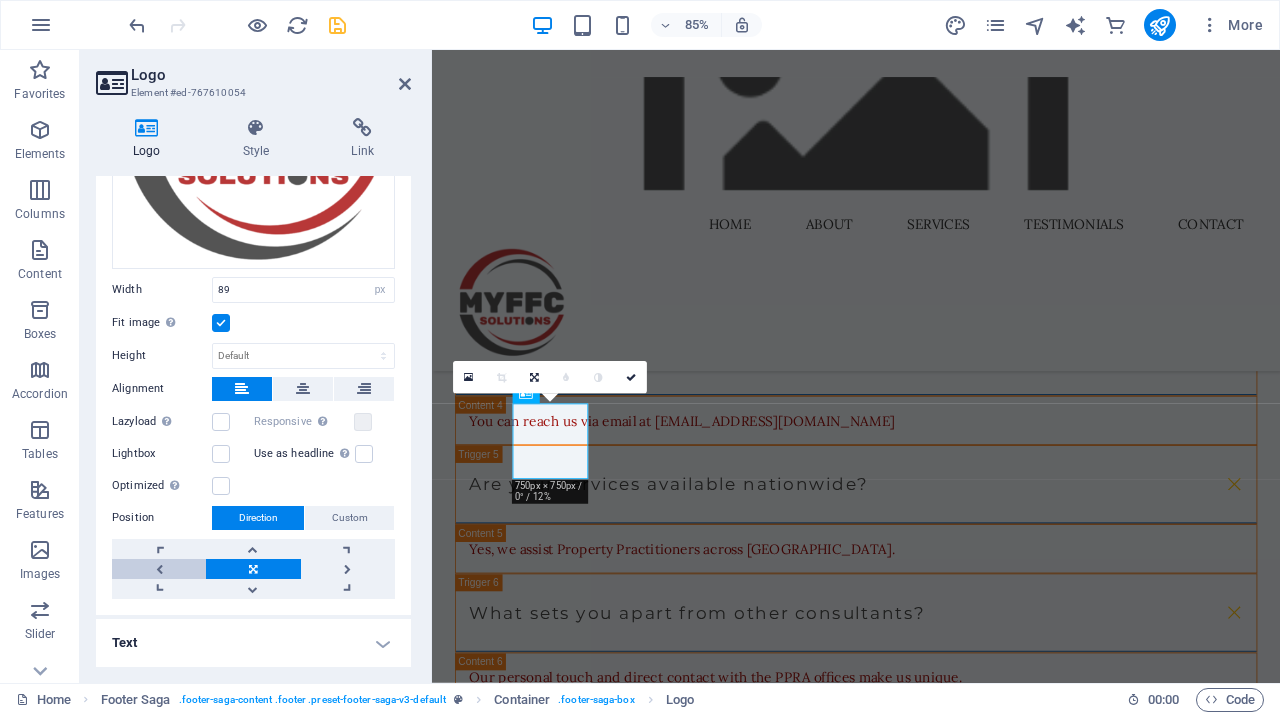 click at bounding box center [159, 569] 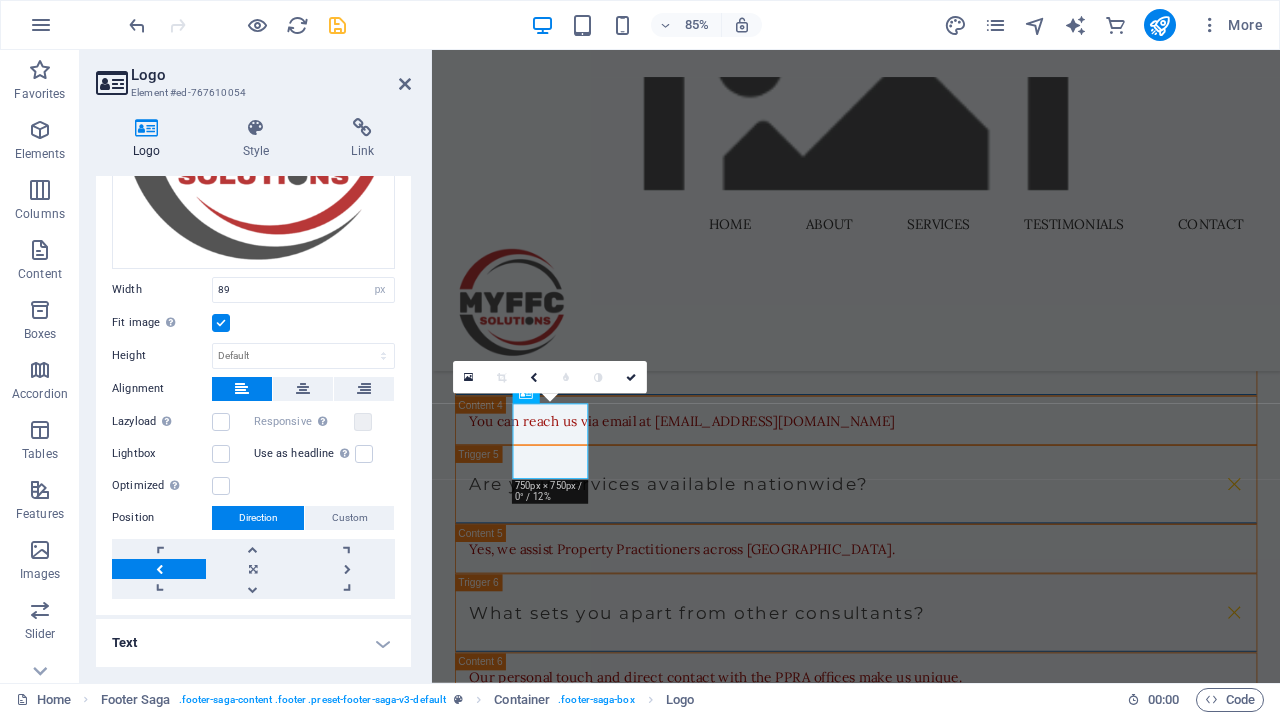 click at bounding box center (159, 569) 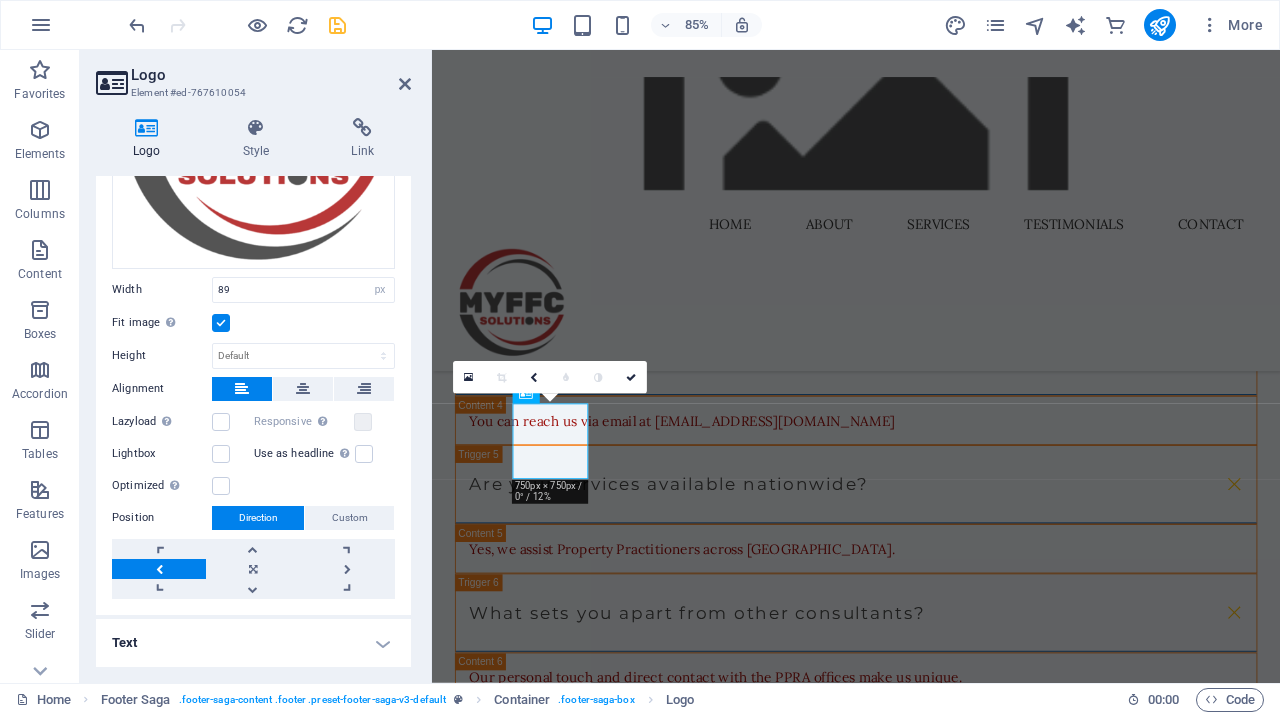 click at bounding box center [159, 569] 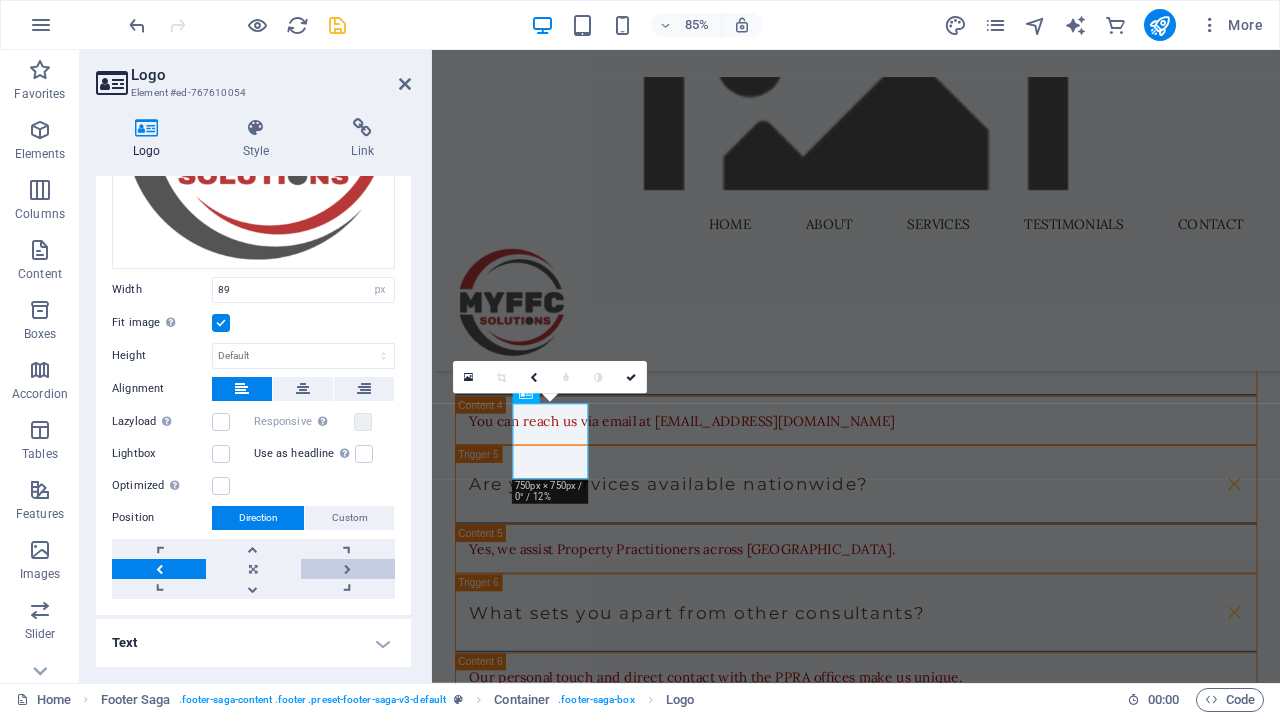 click at bounding box center (348, 569) 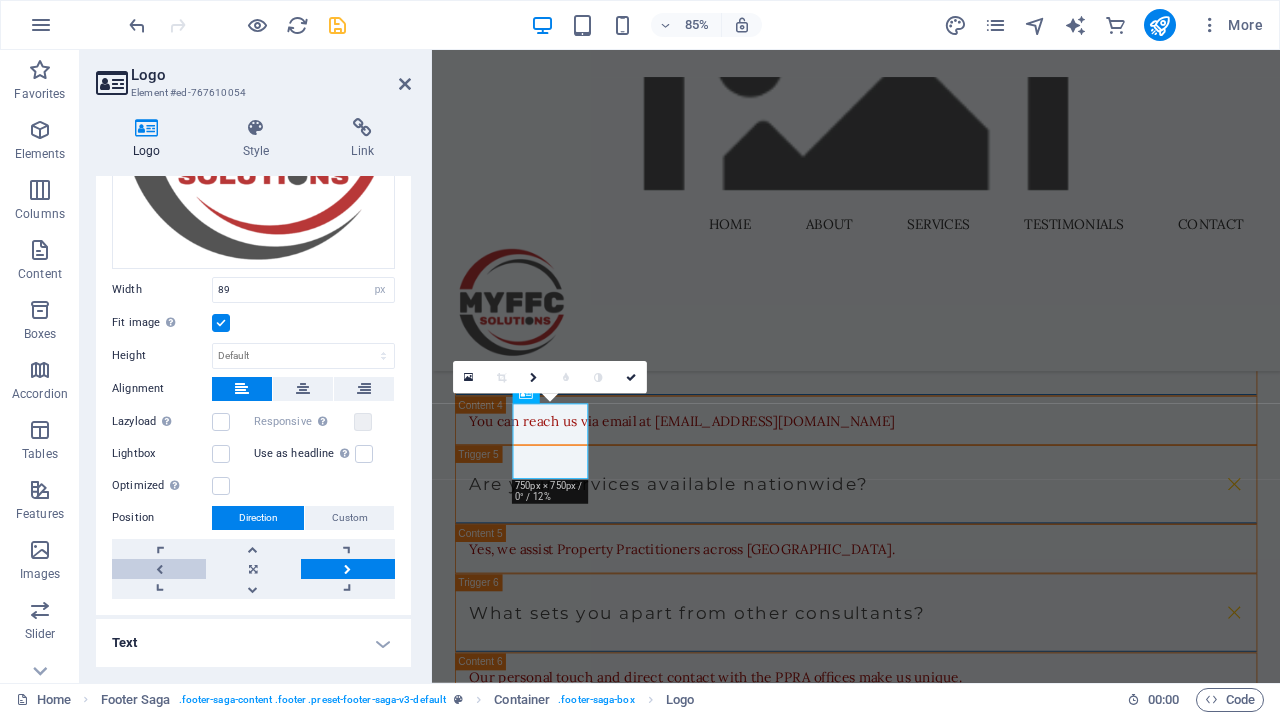 click at bounding box center [159, 569] 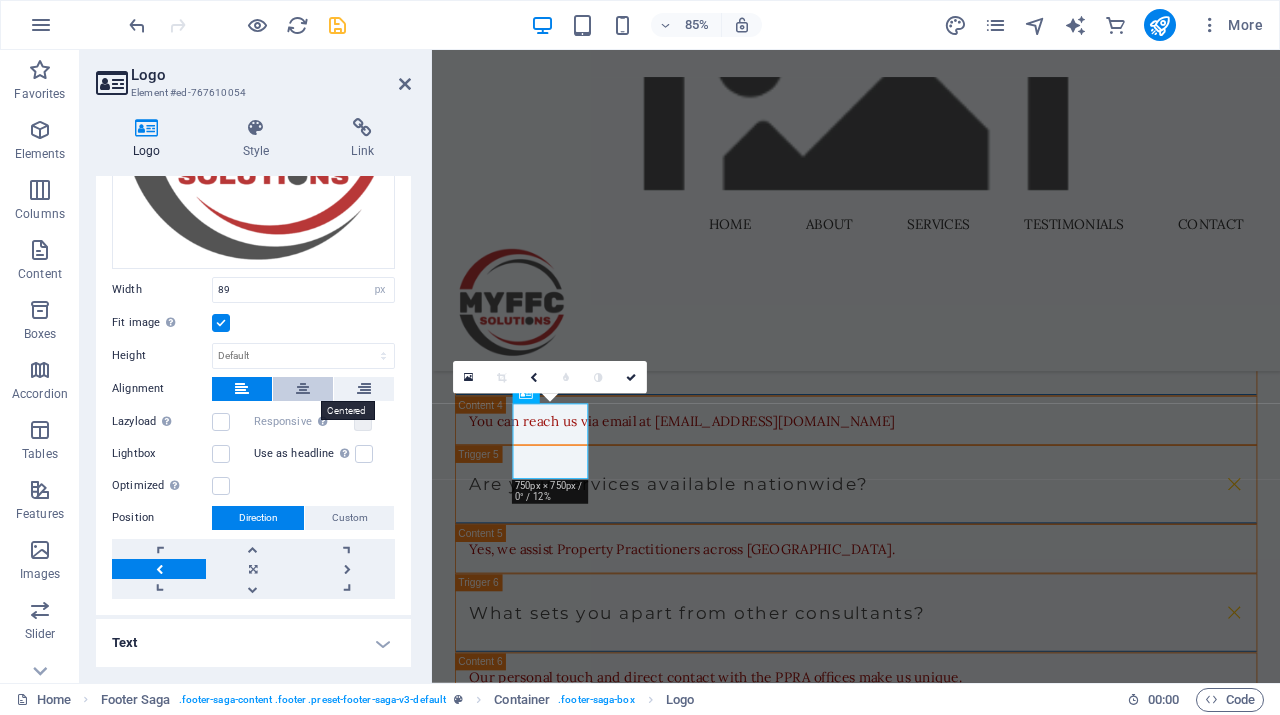 click at bounding box center [303, 389] 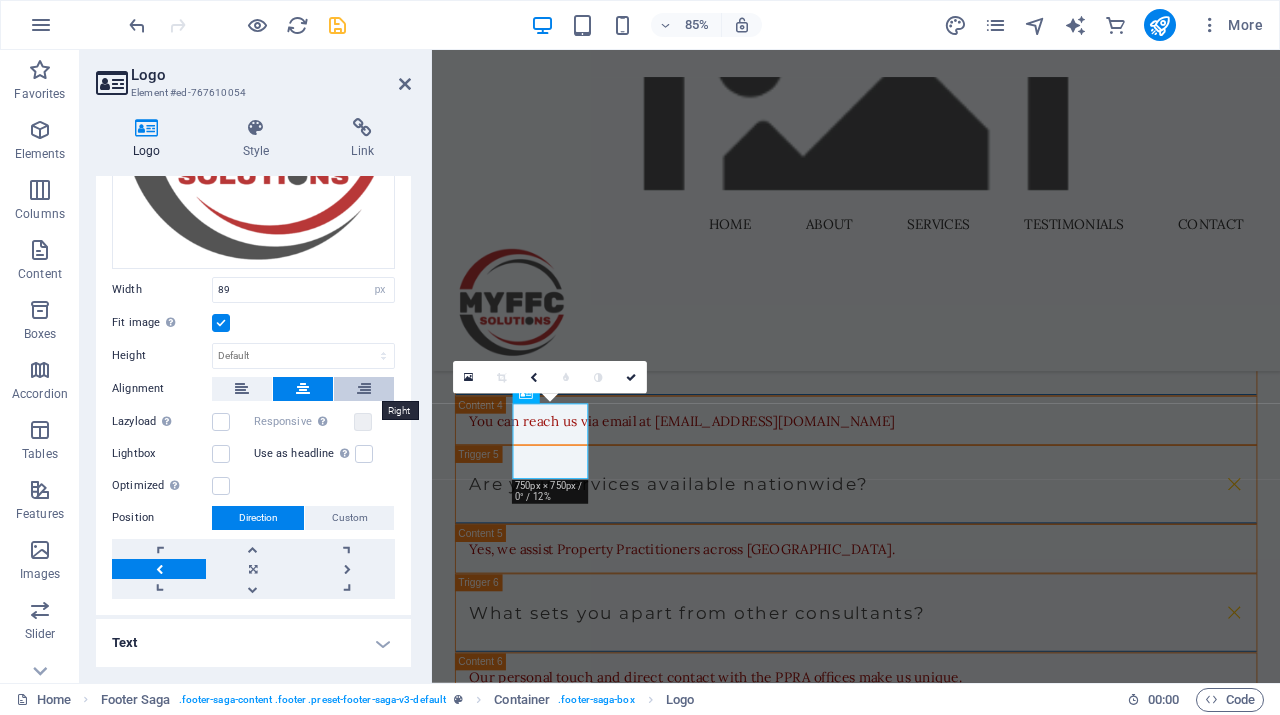 click at bounding box center [364, 389] 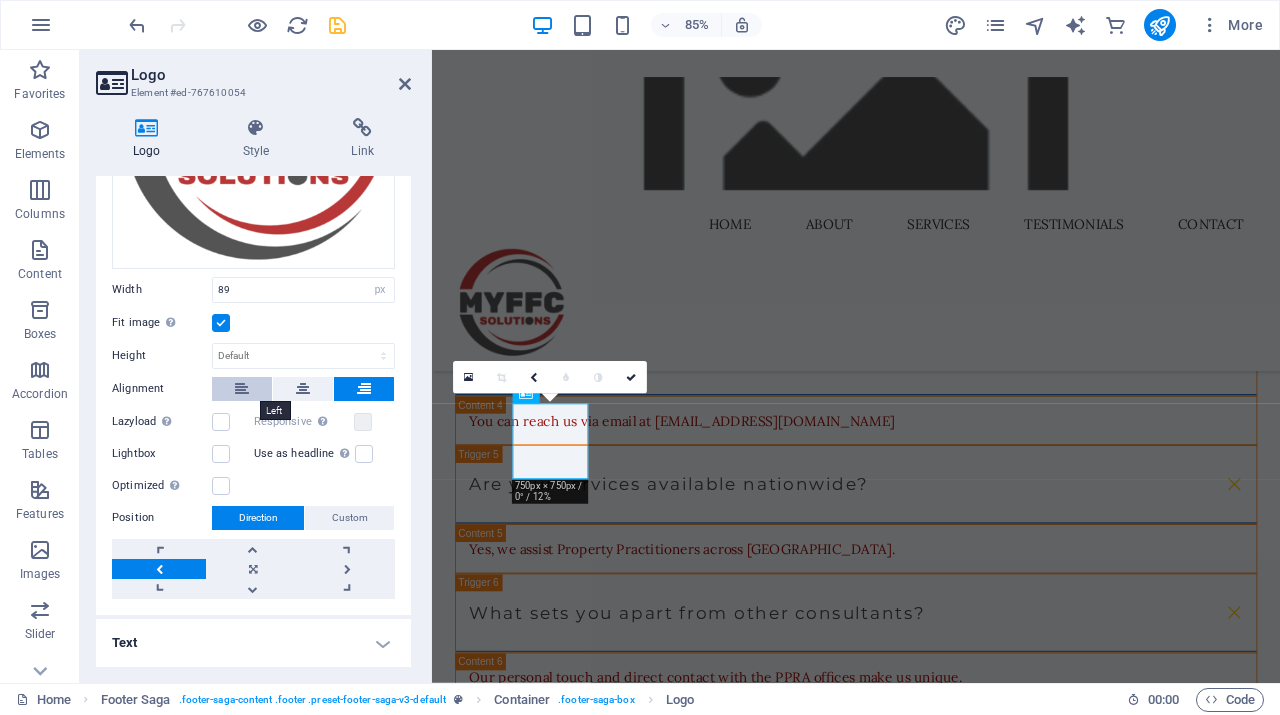 click at bounding box center [242, 389] 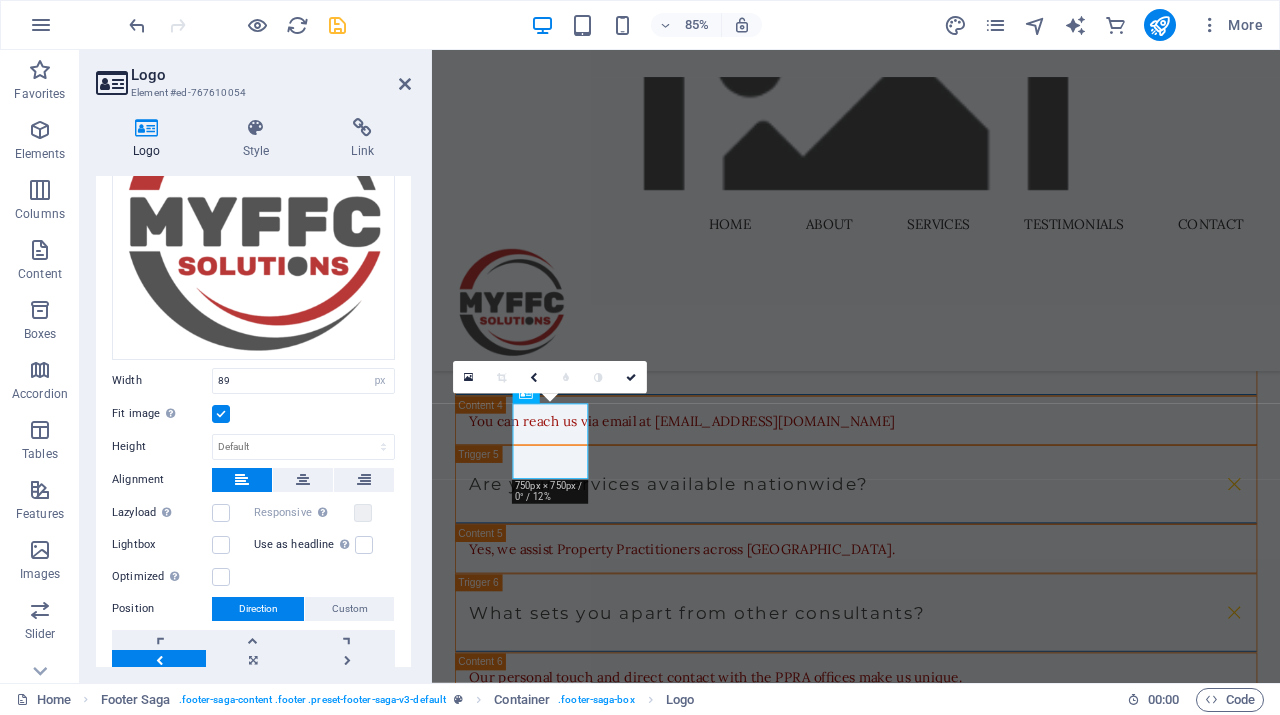 scroll, scrollTop: 275, scrollLeft: 0, axis: vertical 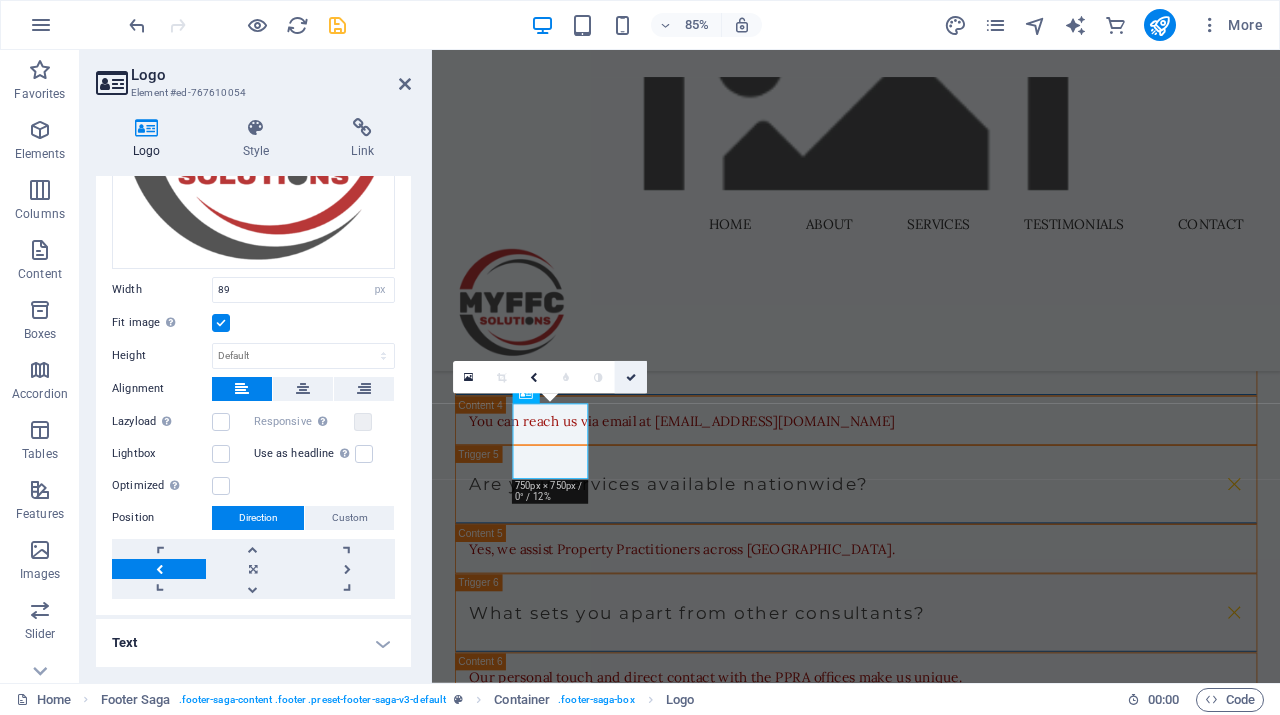 click at bounding box center (631, 377) 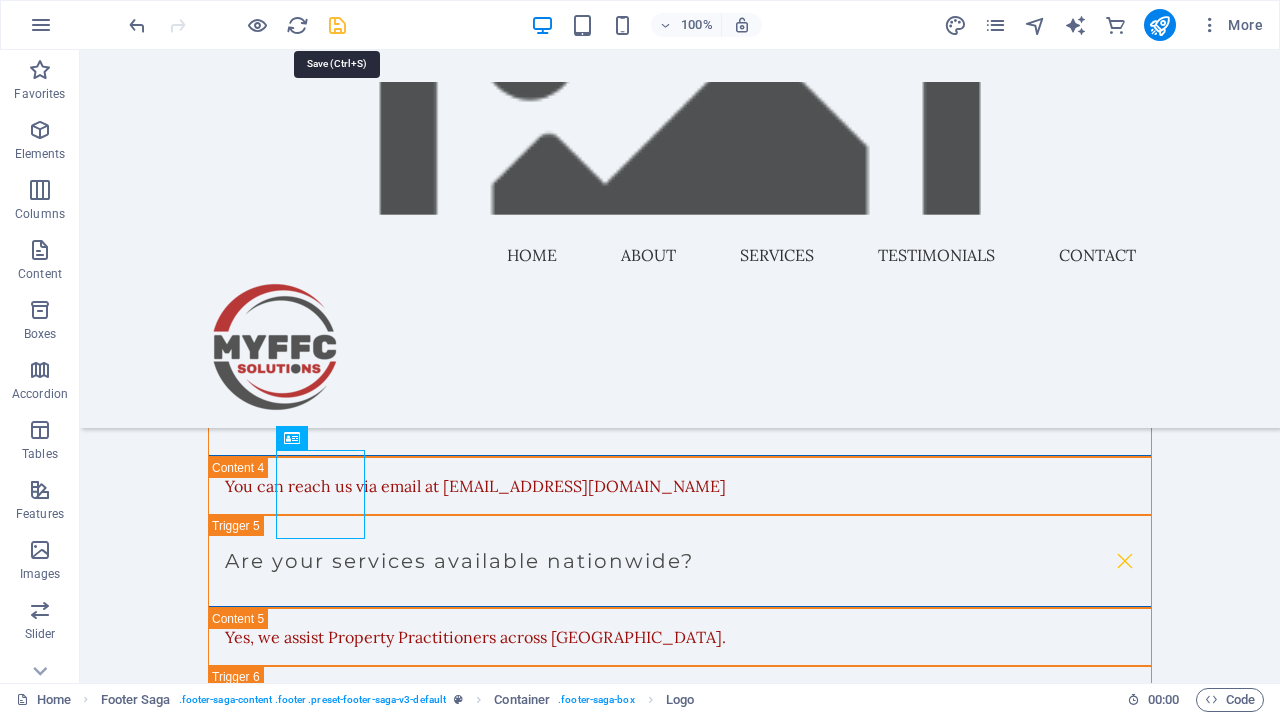 click at bounding box center (337, 25) 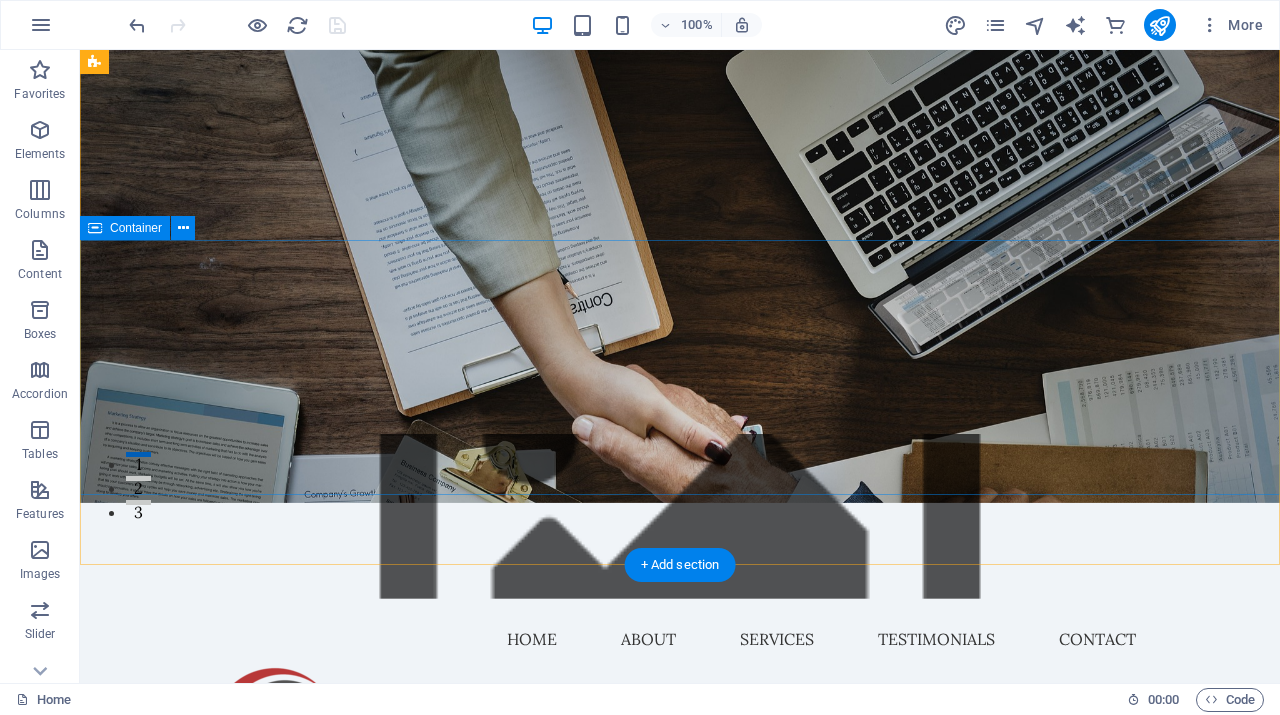 scroll, scrollTop: 0, scrollLeft: 0, axis: both 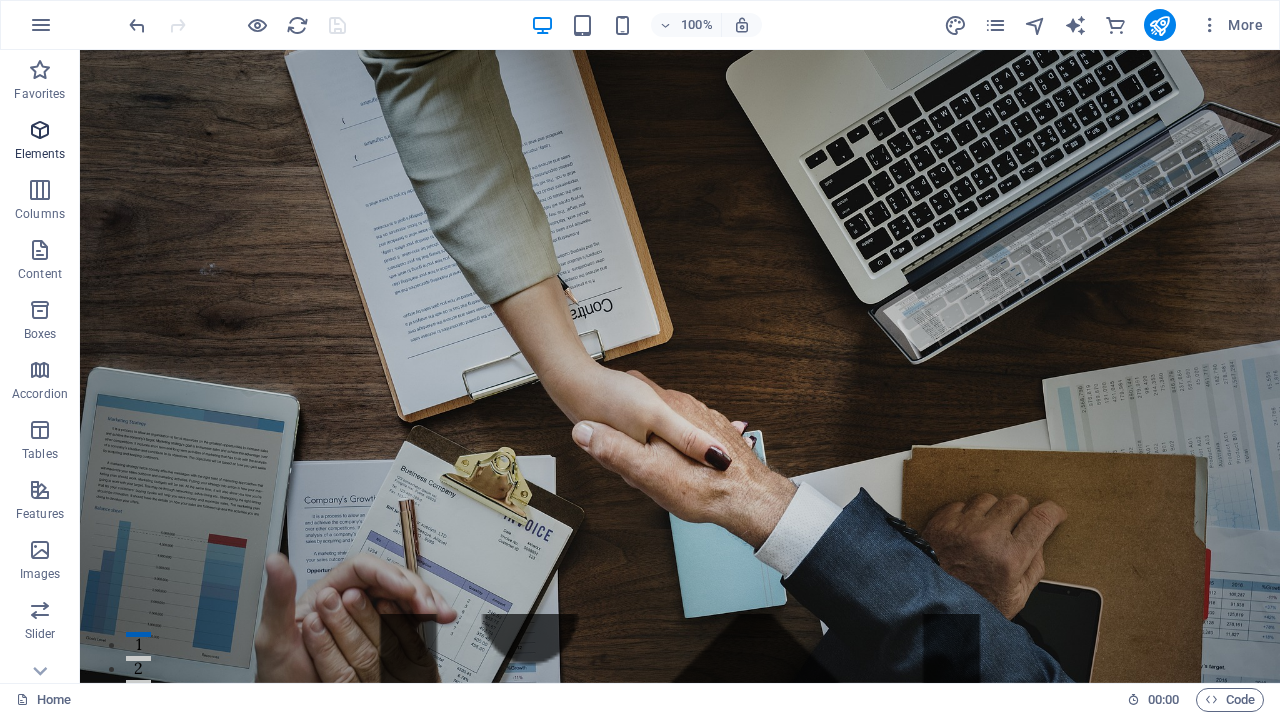 click at bounding box center [40, 130] 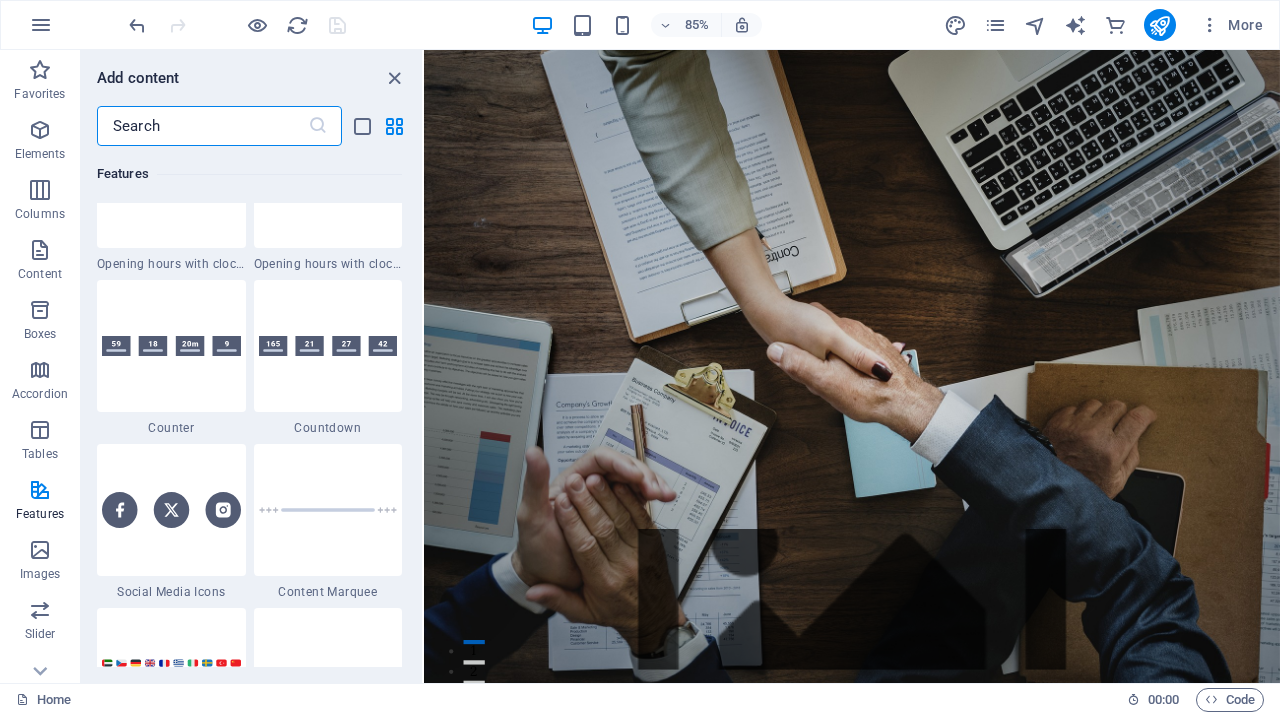scroll, scrollTop: 8695, scrollLeft: 0, axis: vertical 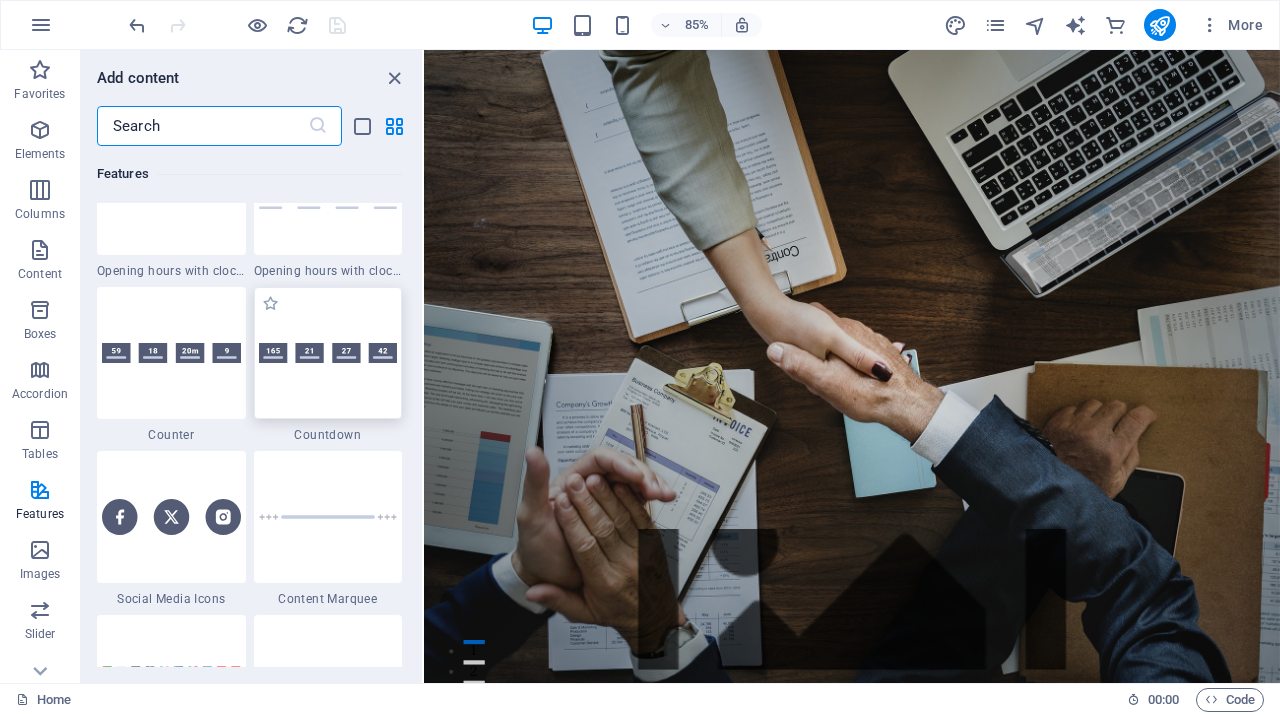 click at bounding box center (328, 353) 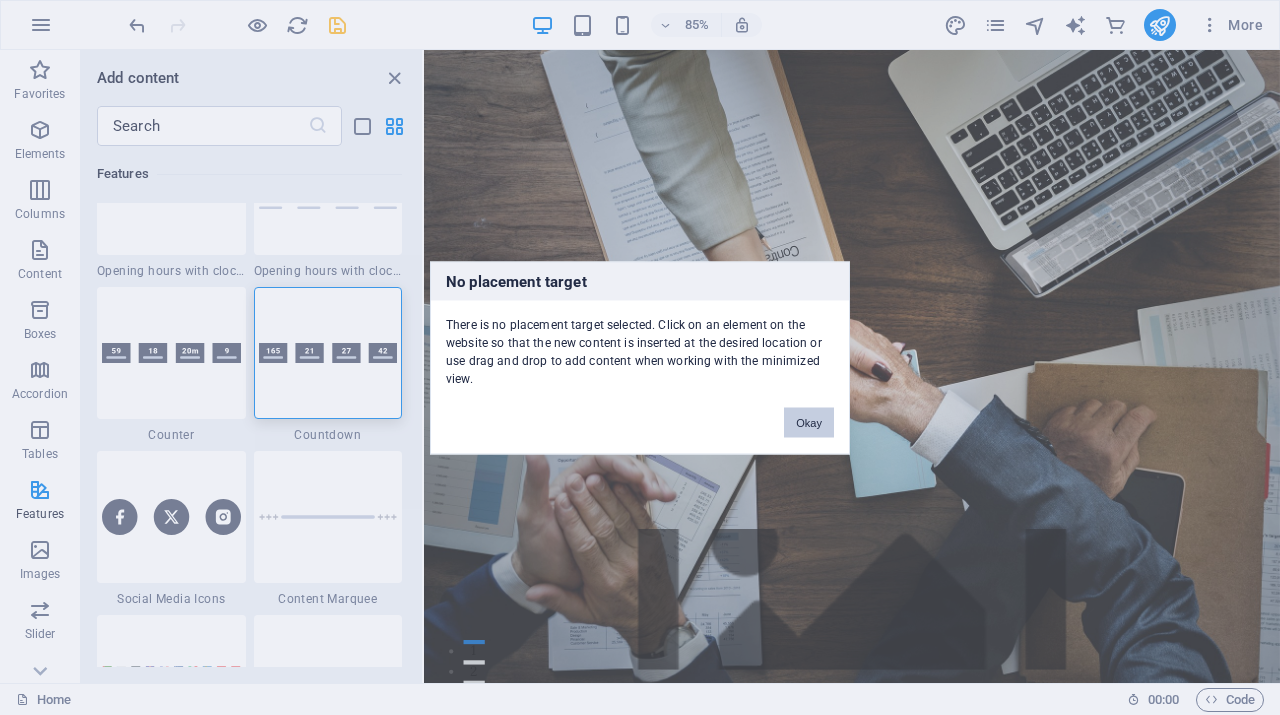 click on "No placement target There is no placement target selected. Click on an element on the website so that the new content is inserted at the desired location or use drag and drop to add content when working with the minimized view. Okay" at bounding box center (640, 357) 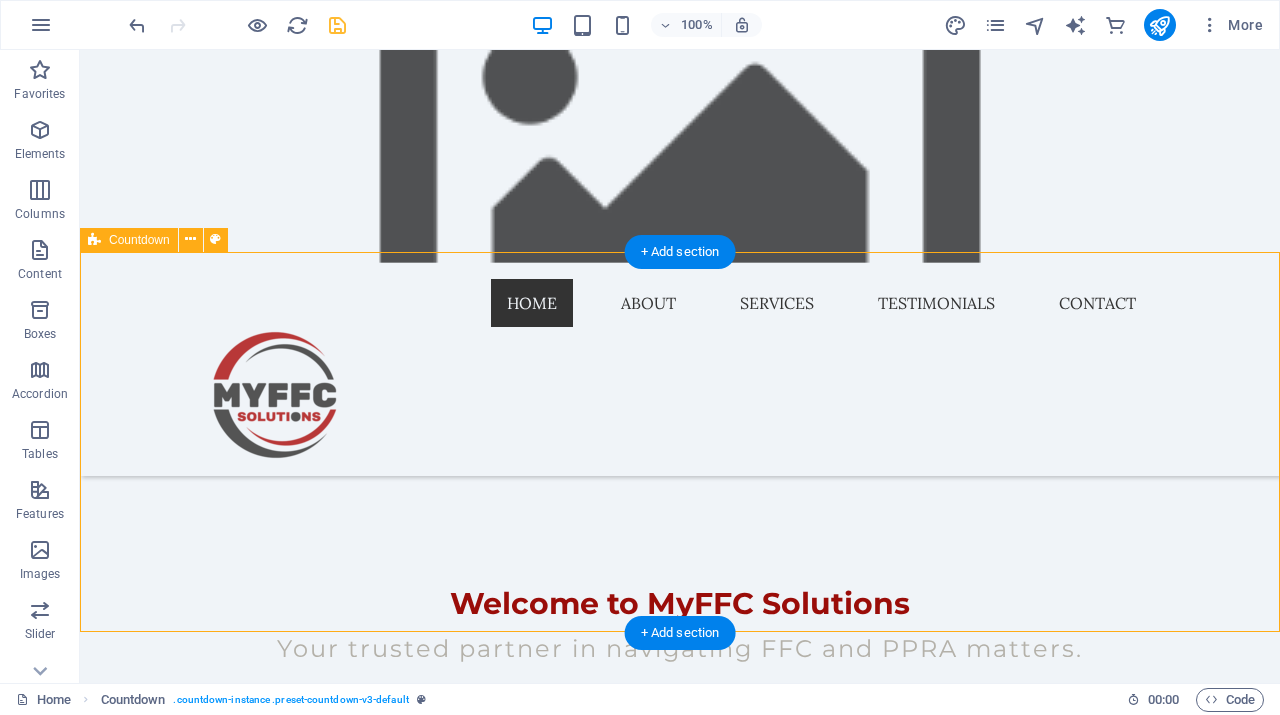 scroll, scrollTop: 252, scrollLeft: 0, axis: vertical 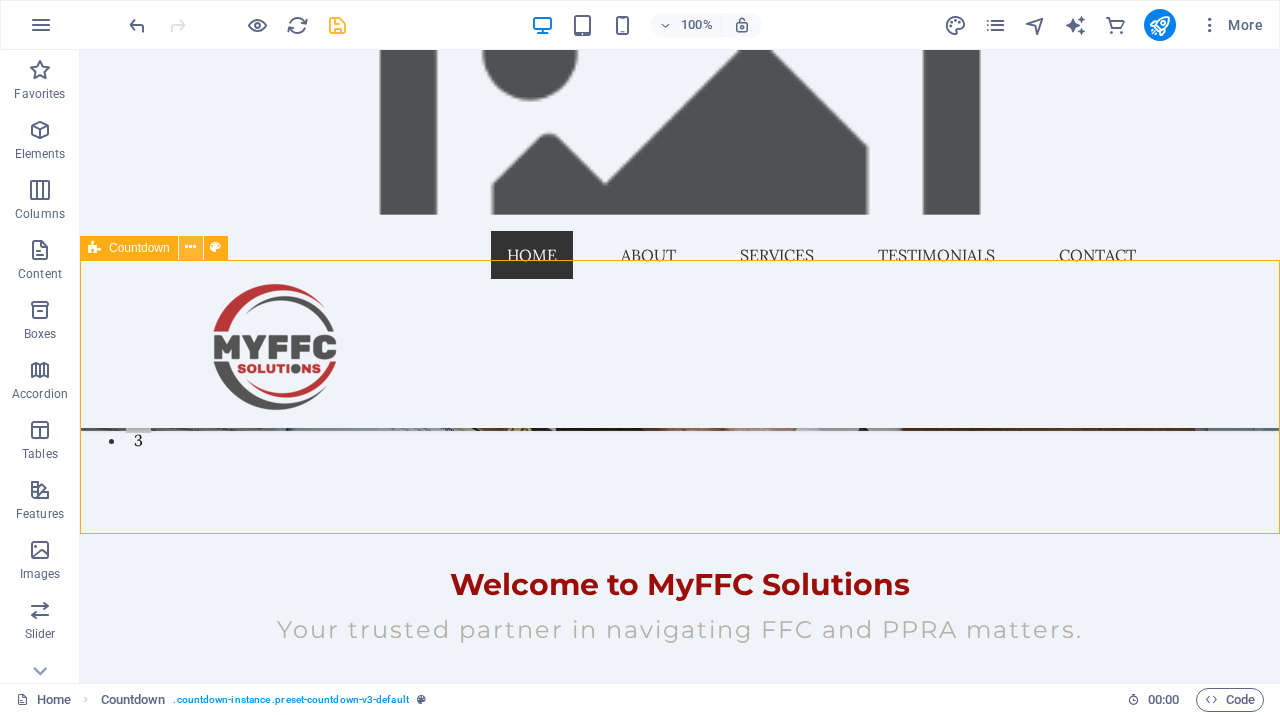 click at bounding box center (191, 248) 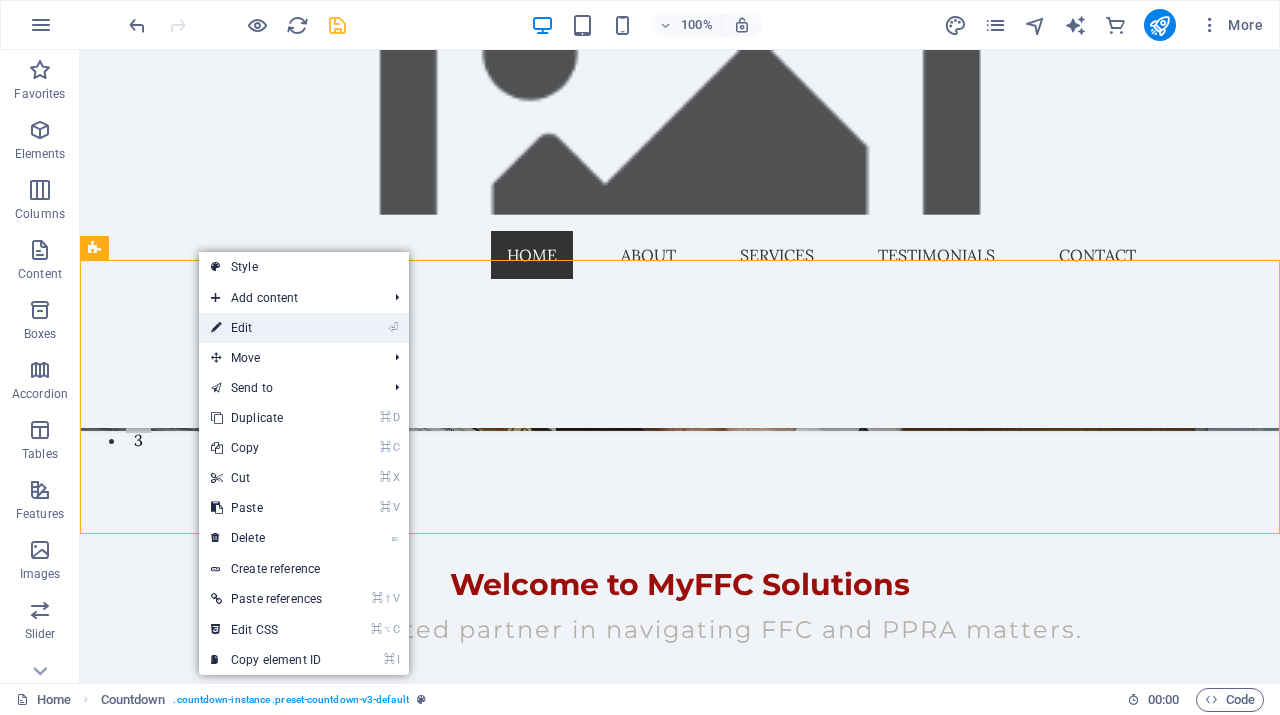 click on "⏎  Edit" at bounding box center (266, 328) 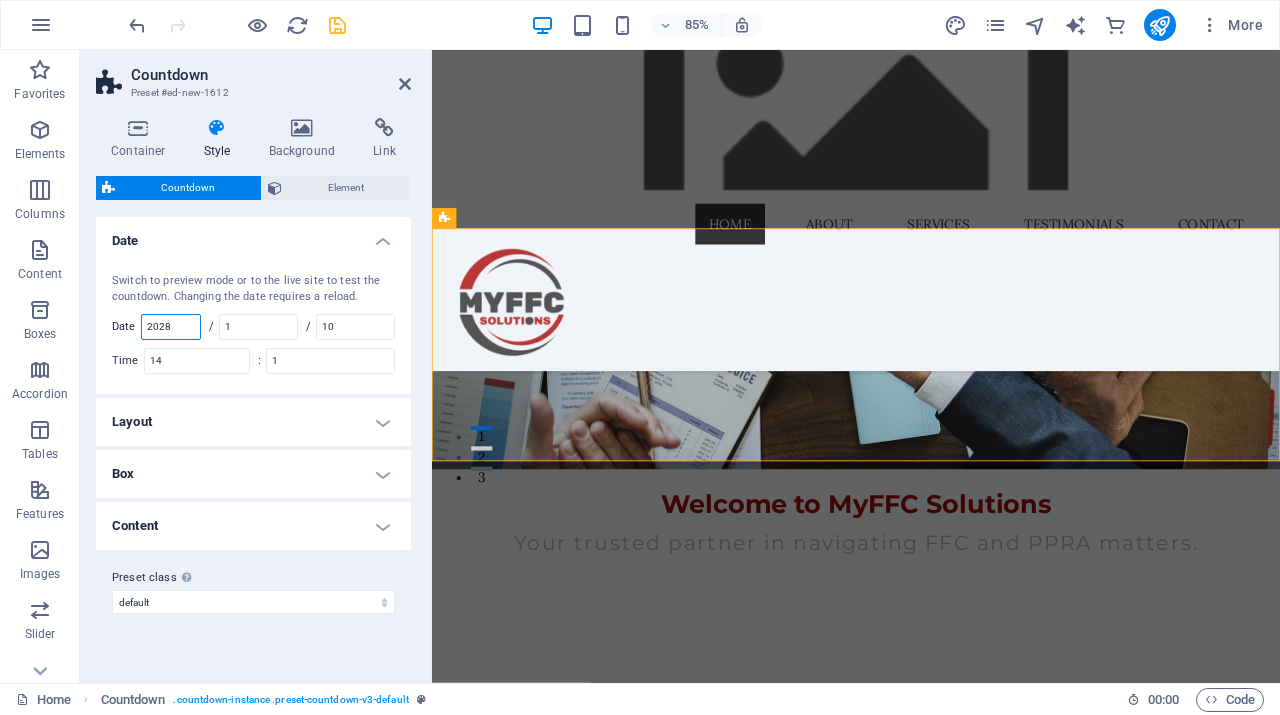 click on "2028" at bounding box center [171, 327] 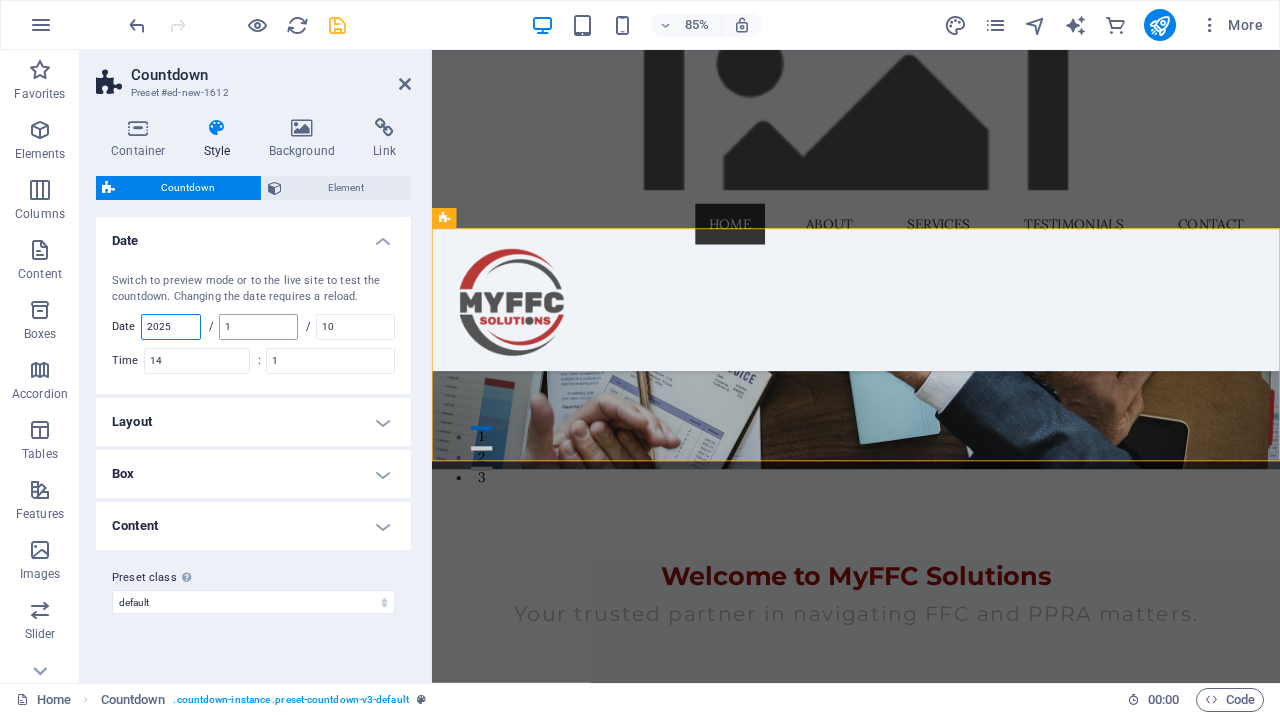 type on "2025" 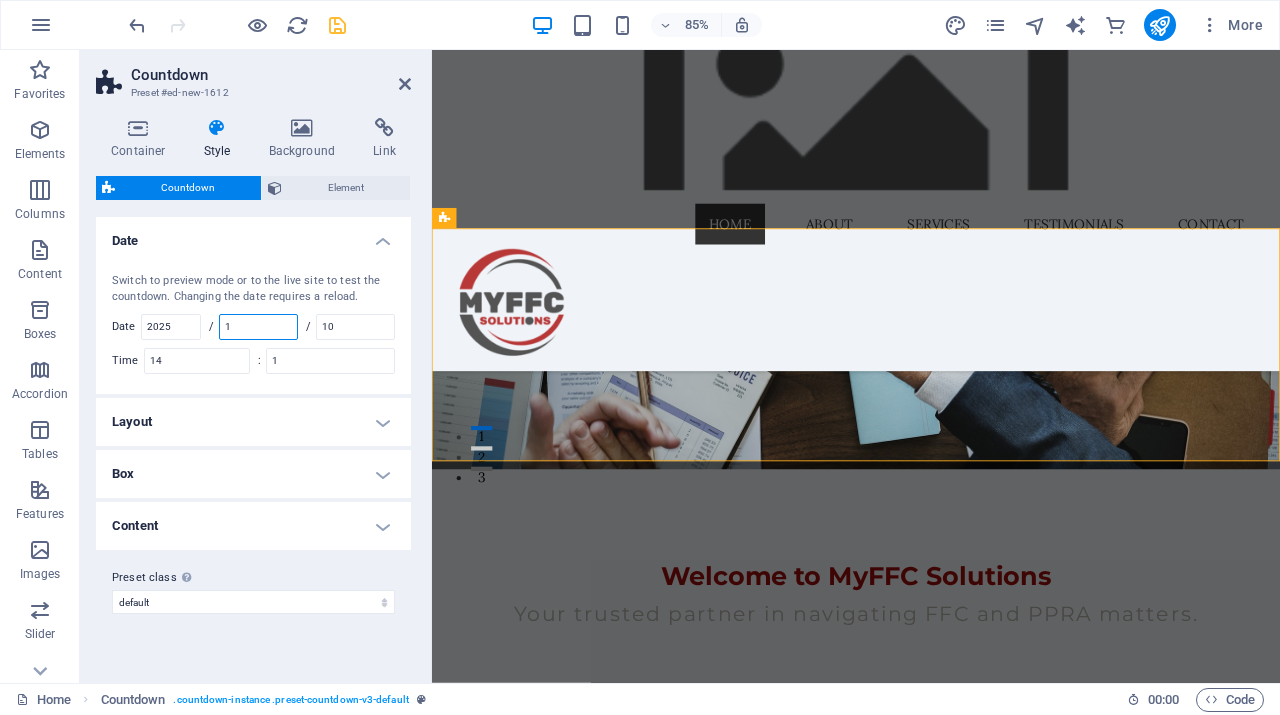 click on "1" at bounding box center [258, 327] 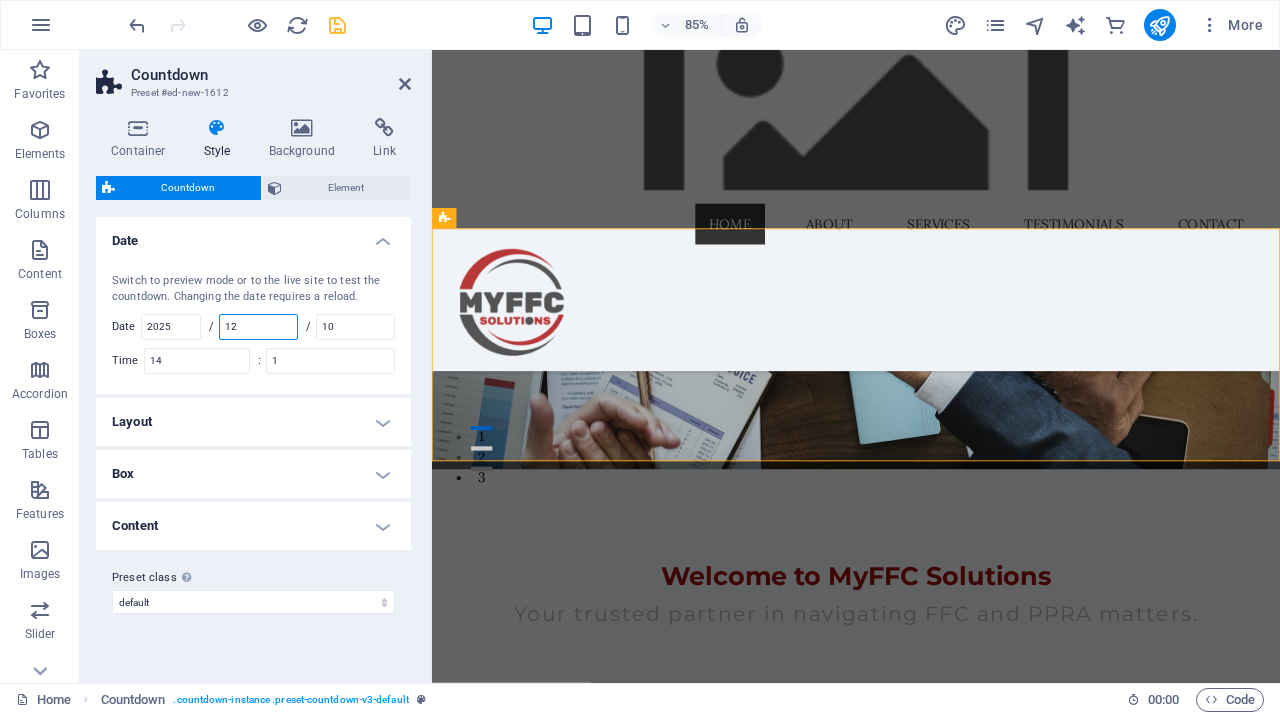 type on "12" 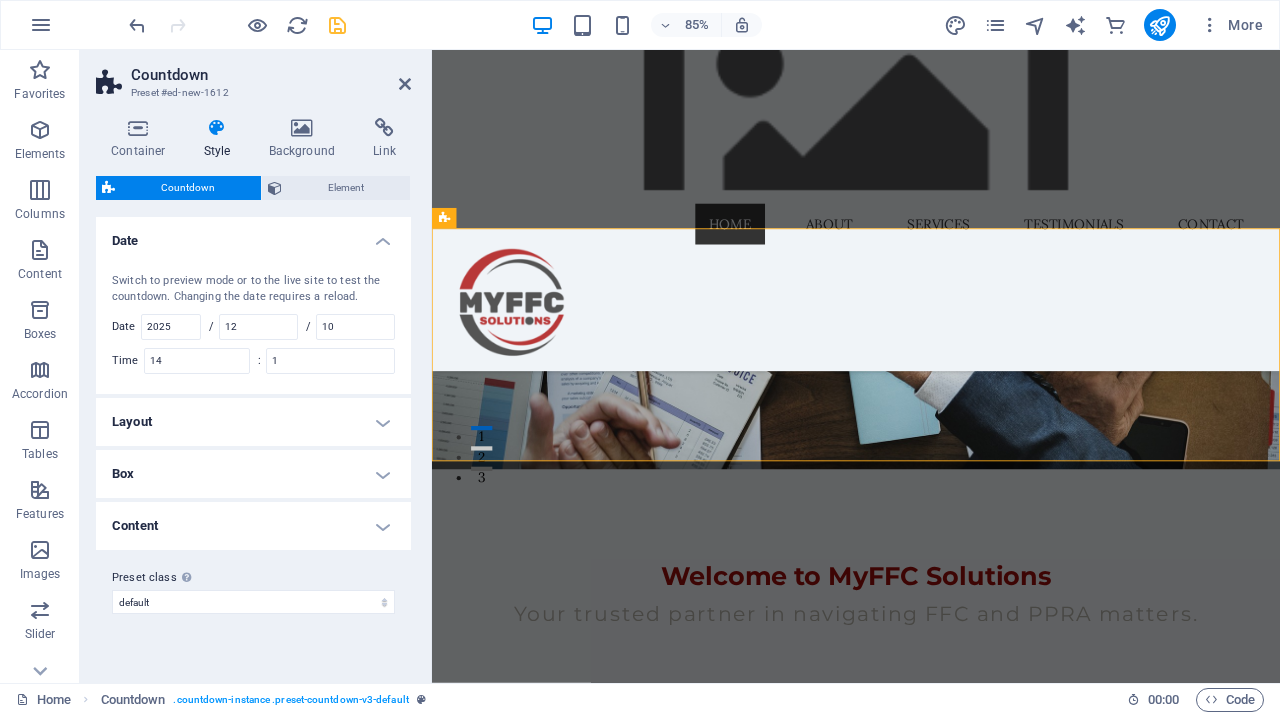 click on "Layout" at bounding box center [253, 422] 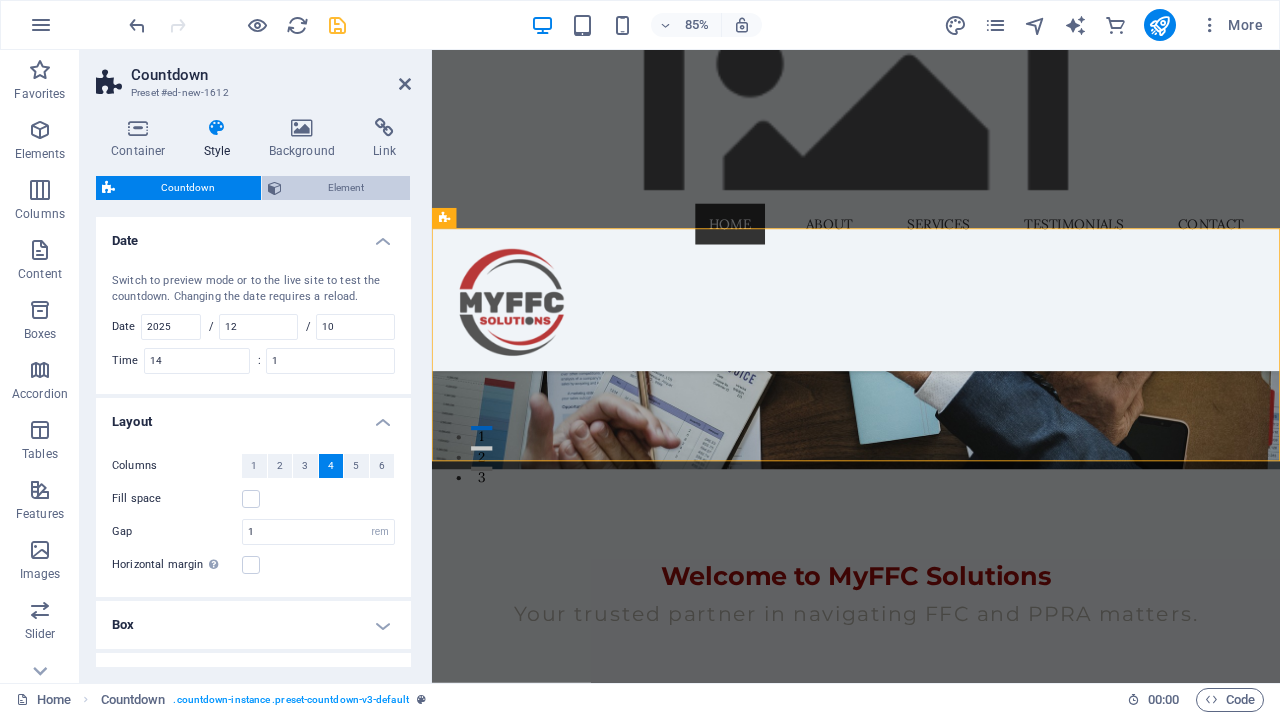 click on "Element" at bounding box center [346, 188] 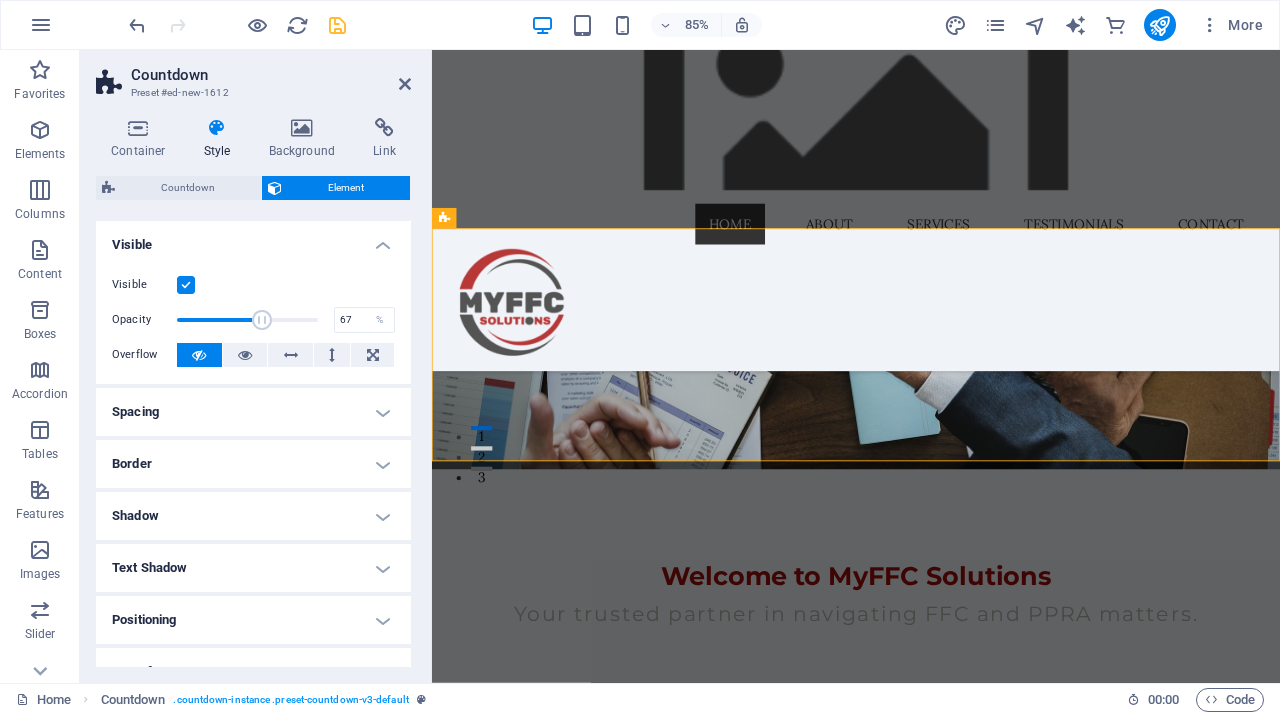 type on "68" 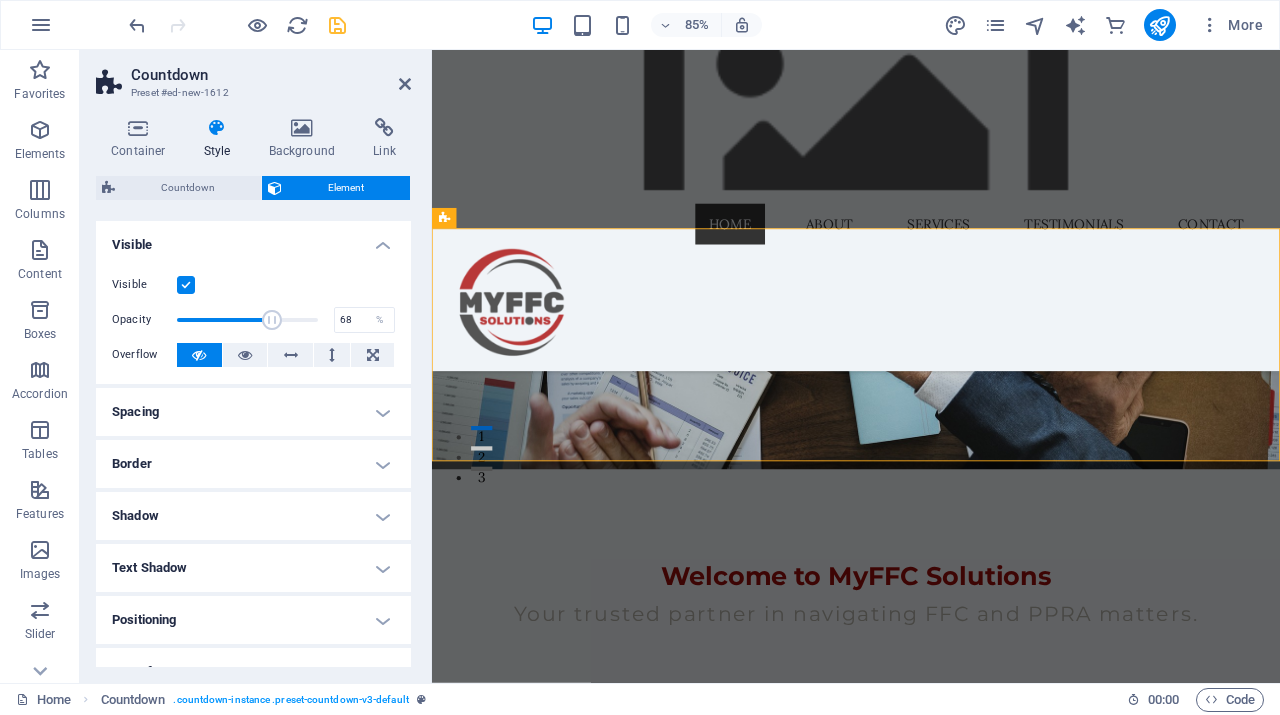 drag, startPoint x: 315, startPoint y: 320, endPoint x: 273, endPoint y: 336, distance: 44.94441 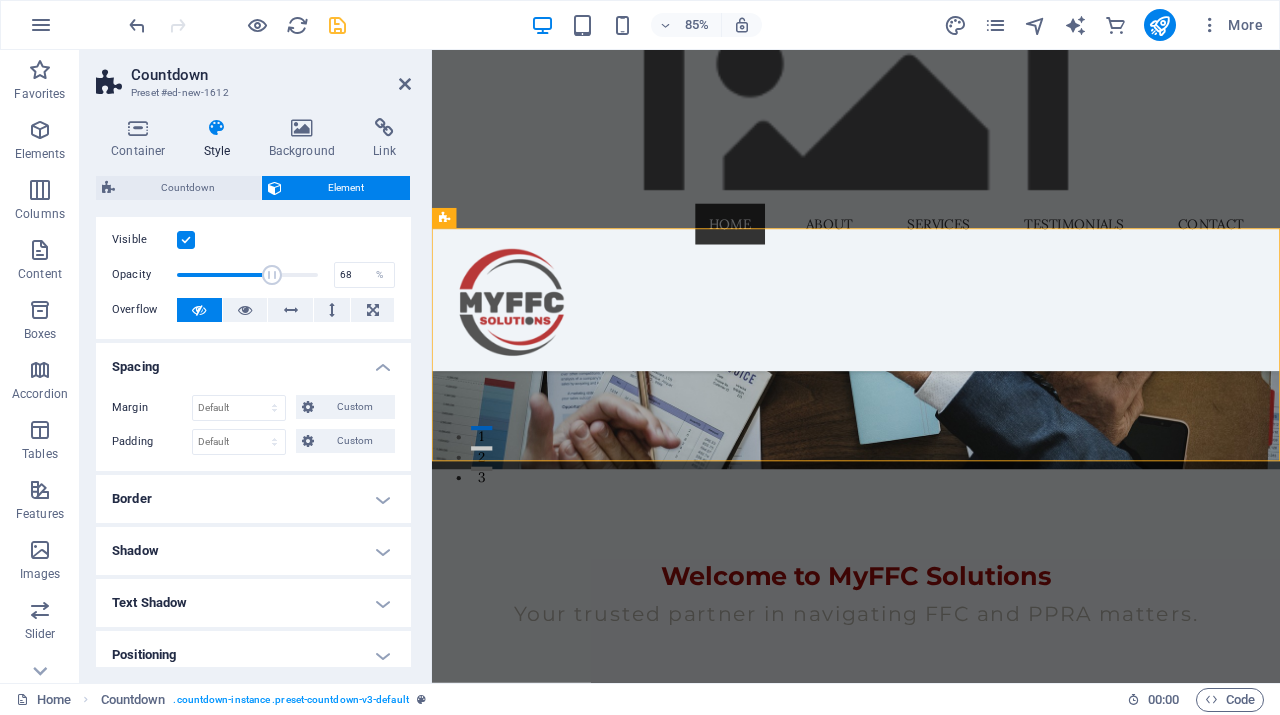 scroll, scrollTop: 0, scrollLeft: 0, axis: both 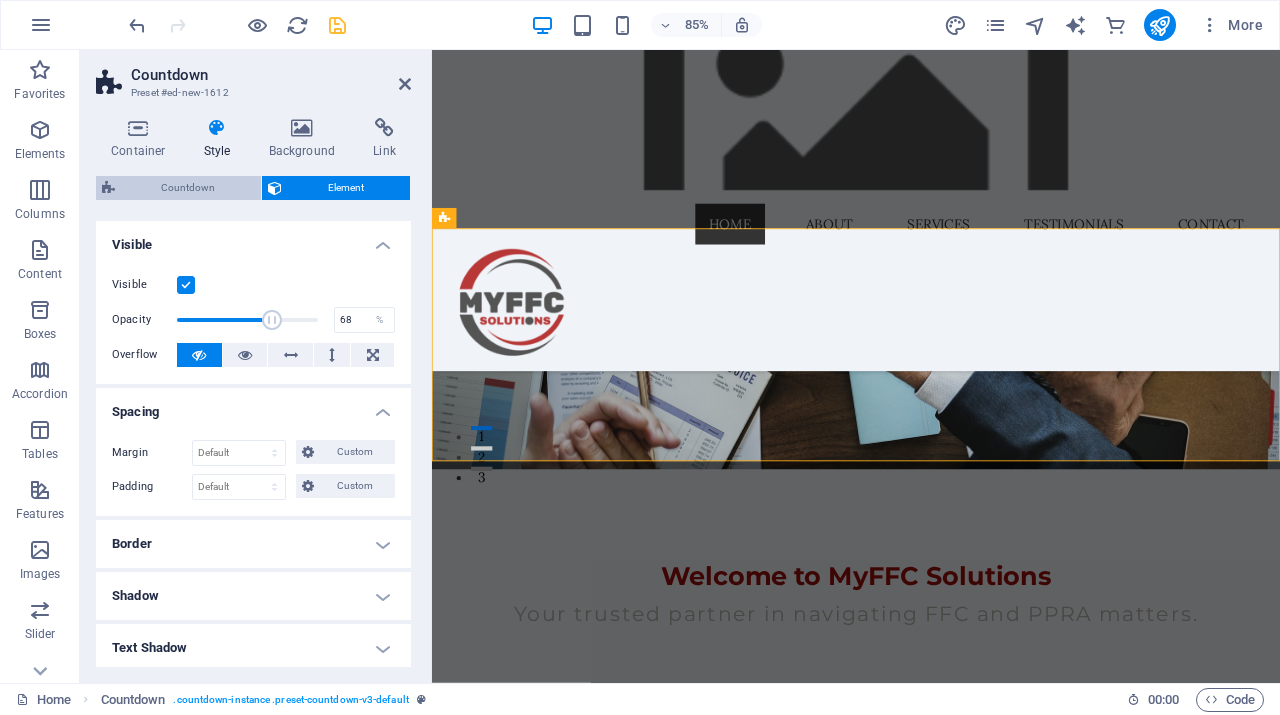 click on "Countdown" at bounding box center [188, 188] 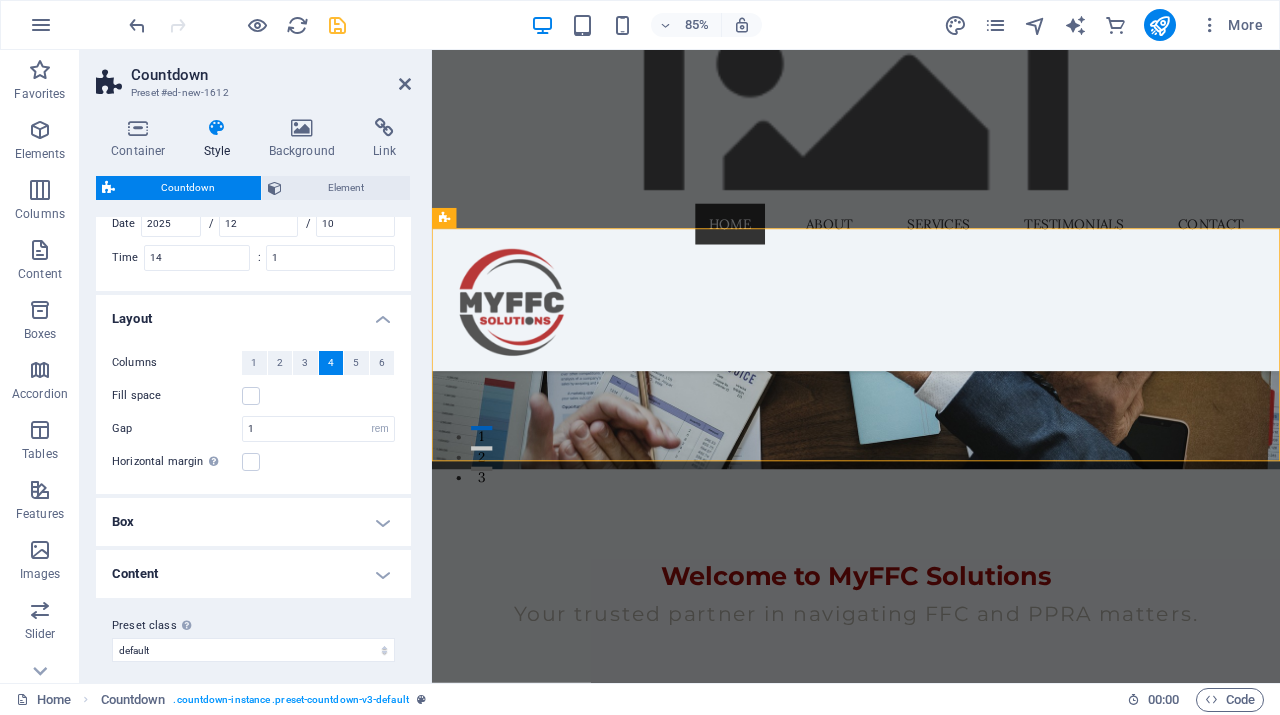 scroll, scrollTop: 114, scrollLeft: 0, axis: vertical 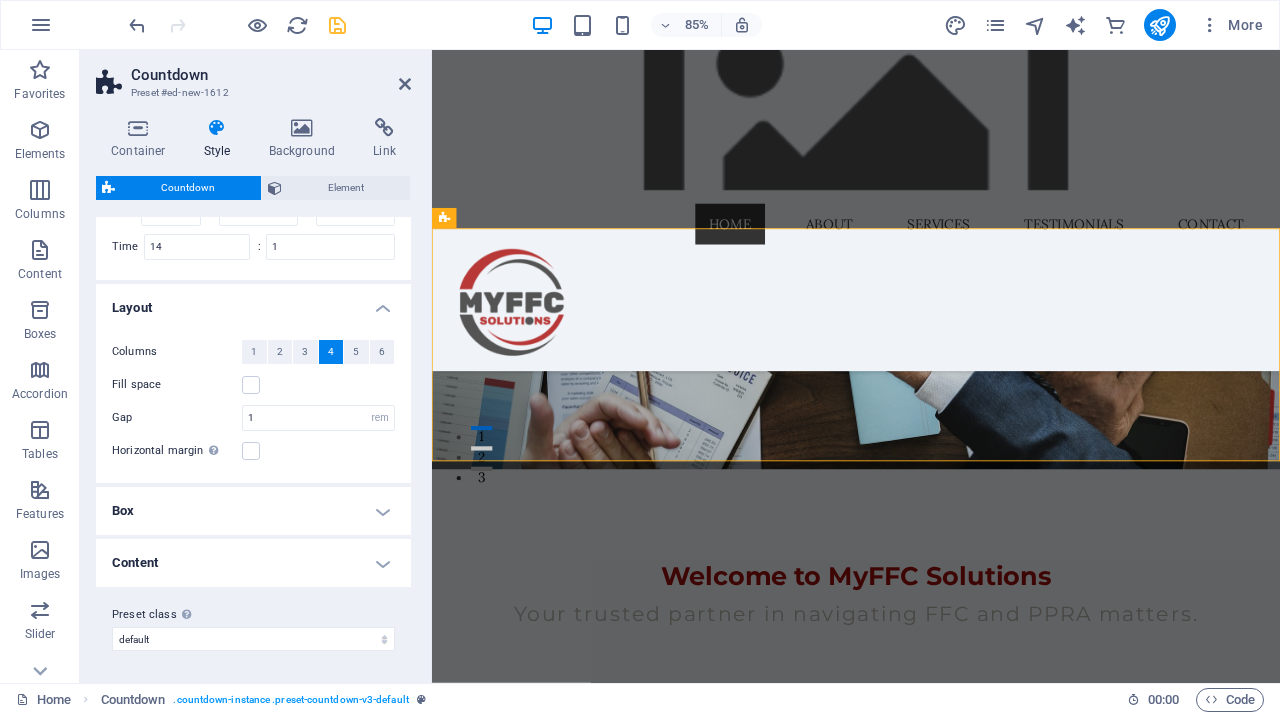 click on "Box" at bounding box center (253, 511) 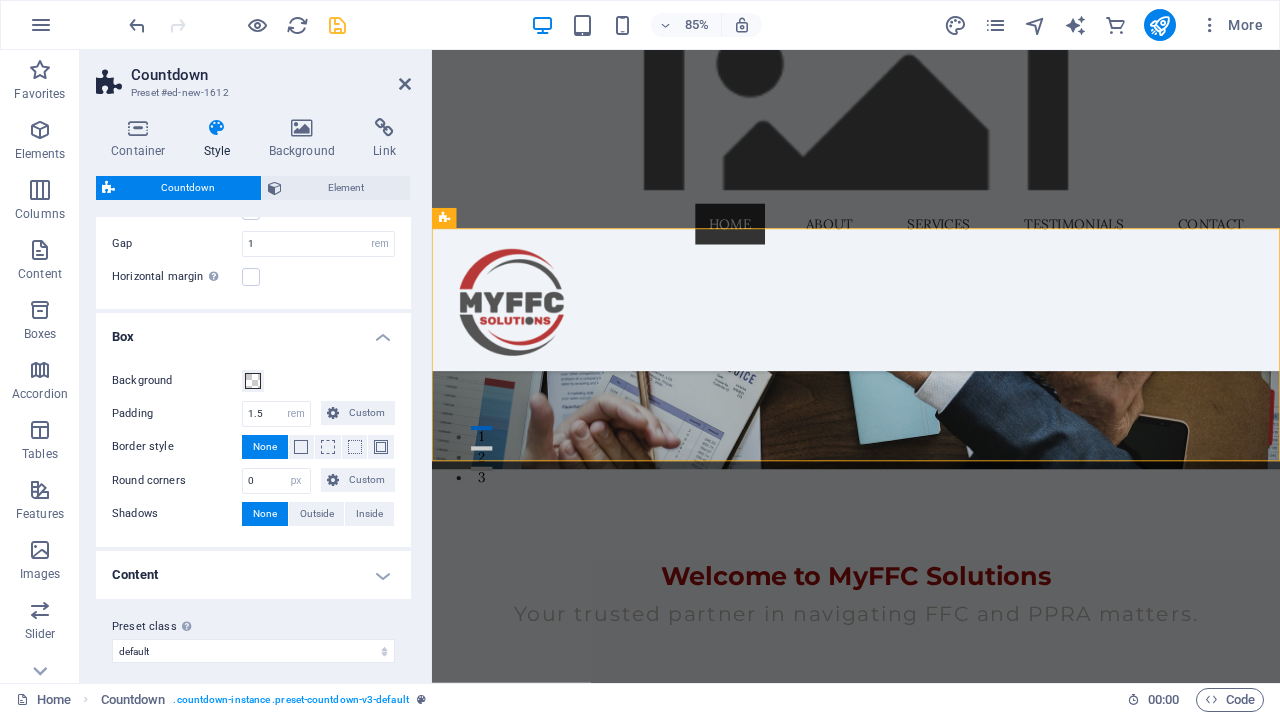 scroll, scrollTop: 300, scrollLeft: 0, axis: vertical 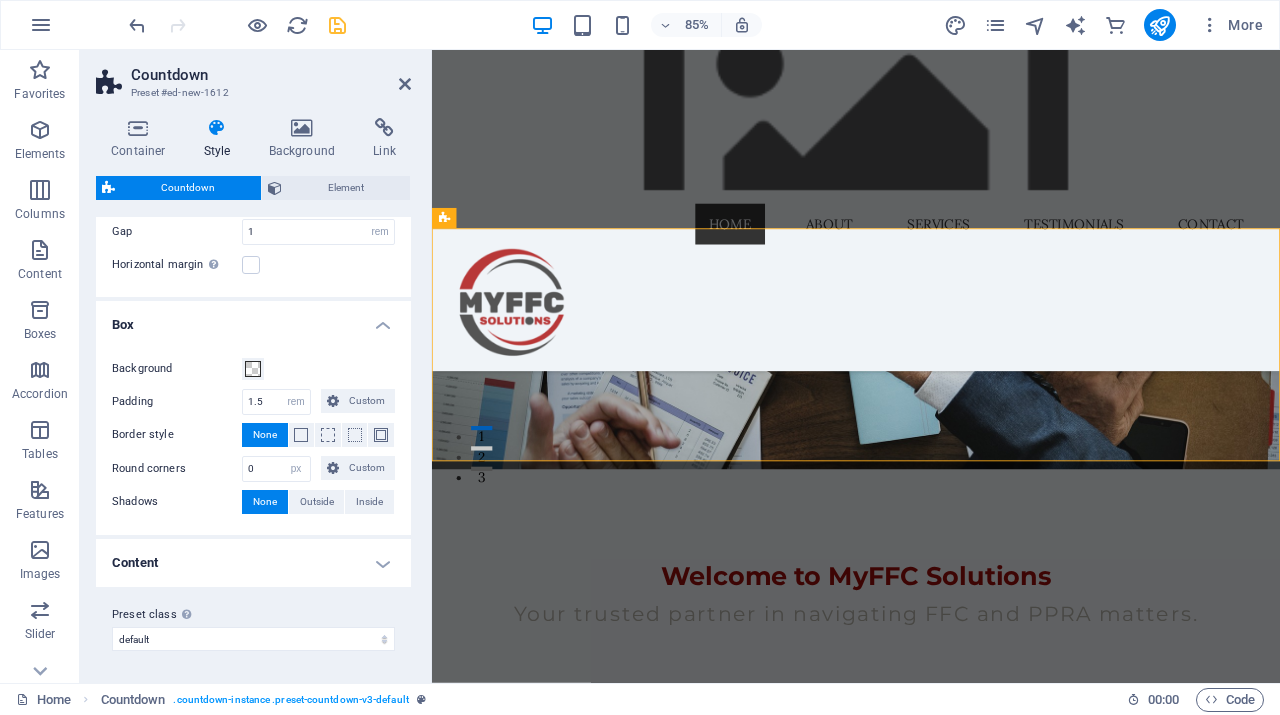 click on "Content" at bounding box center (253, 563) 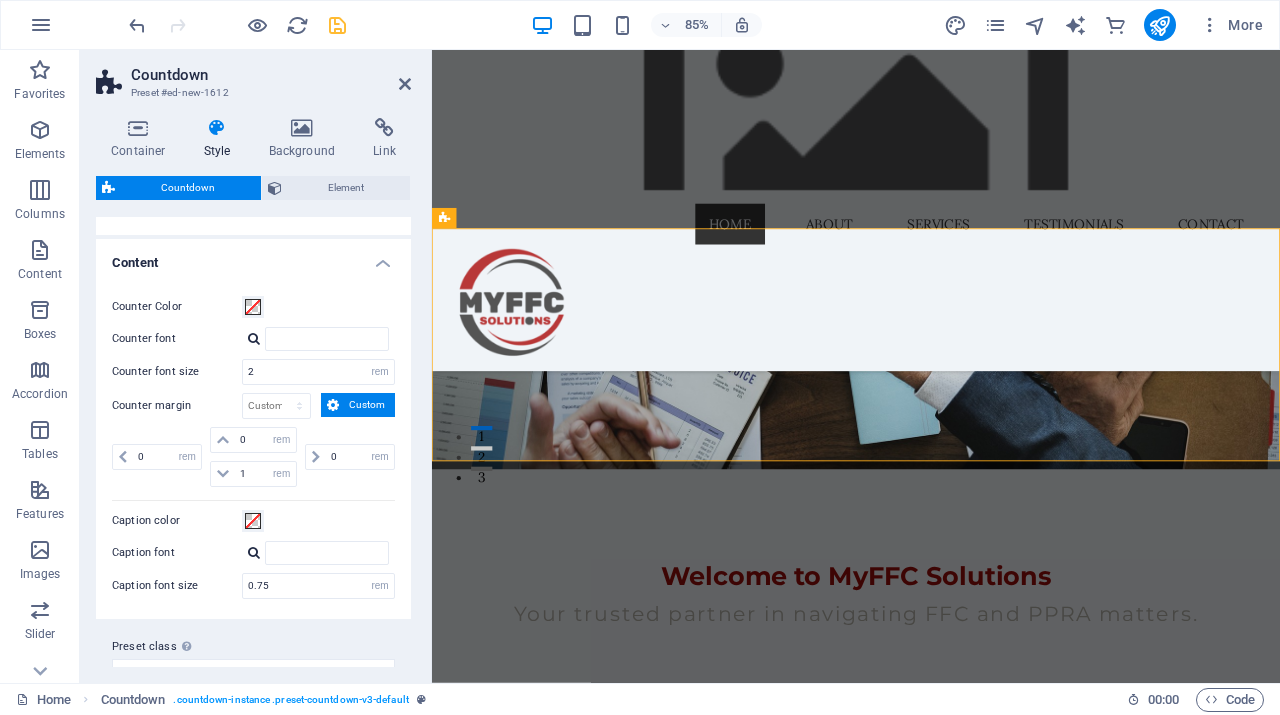 scroll, scrollTop: 632, scrollLeft: 0, axis: vertical 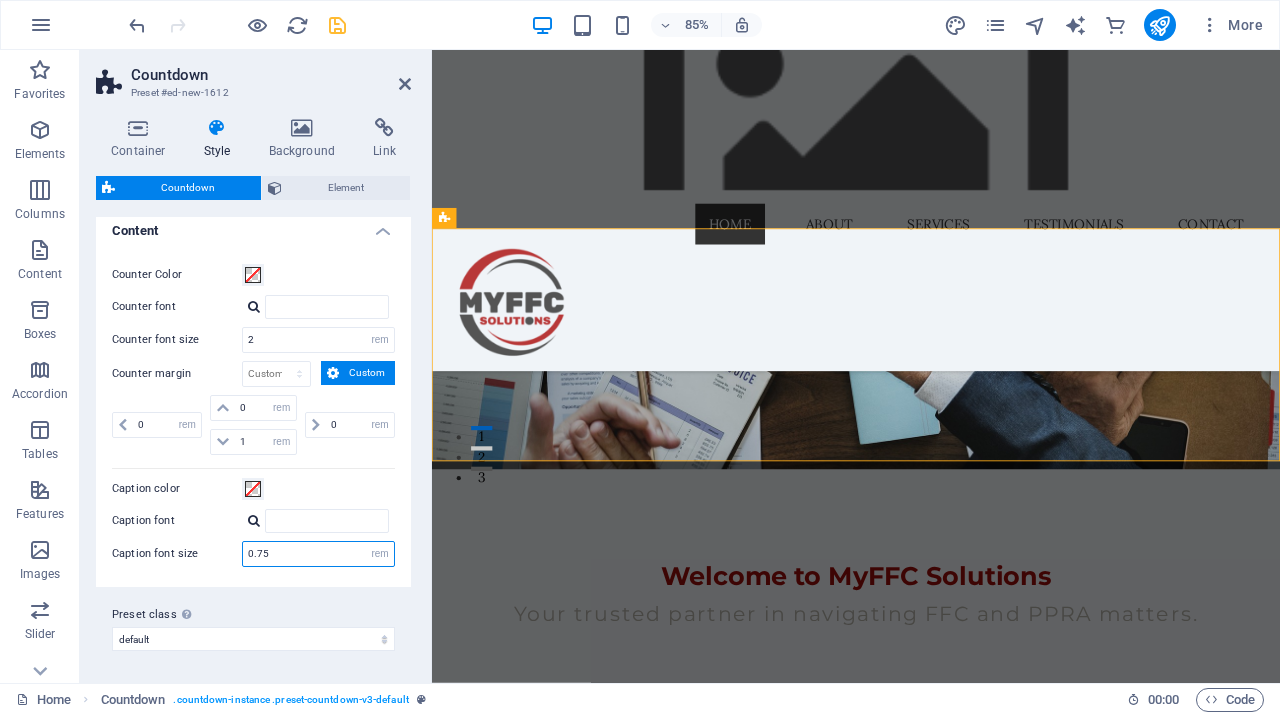 click on "0.75" at bounding box center [318, 554] 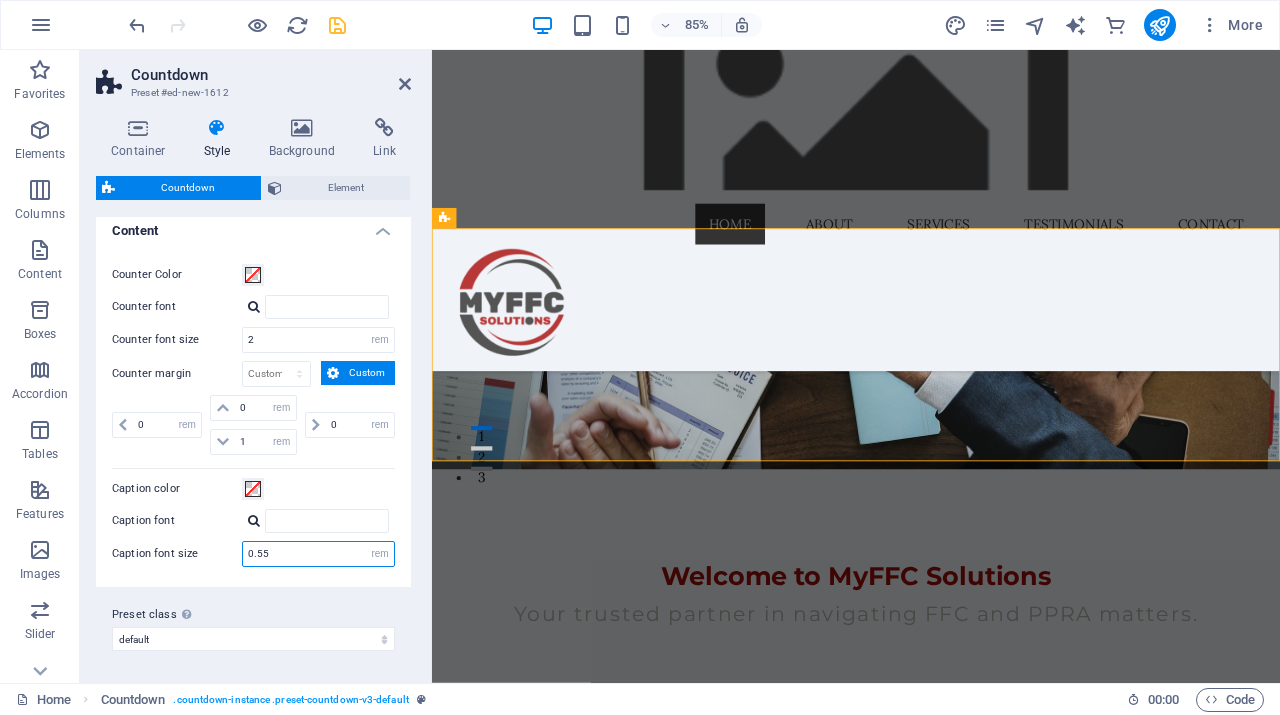 type on "0.55" 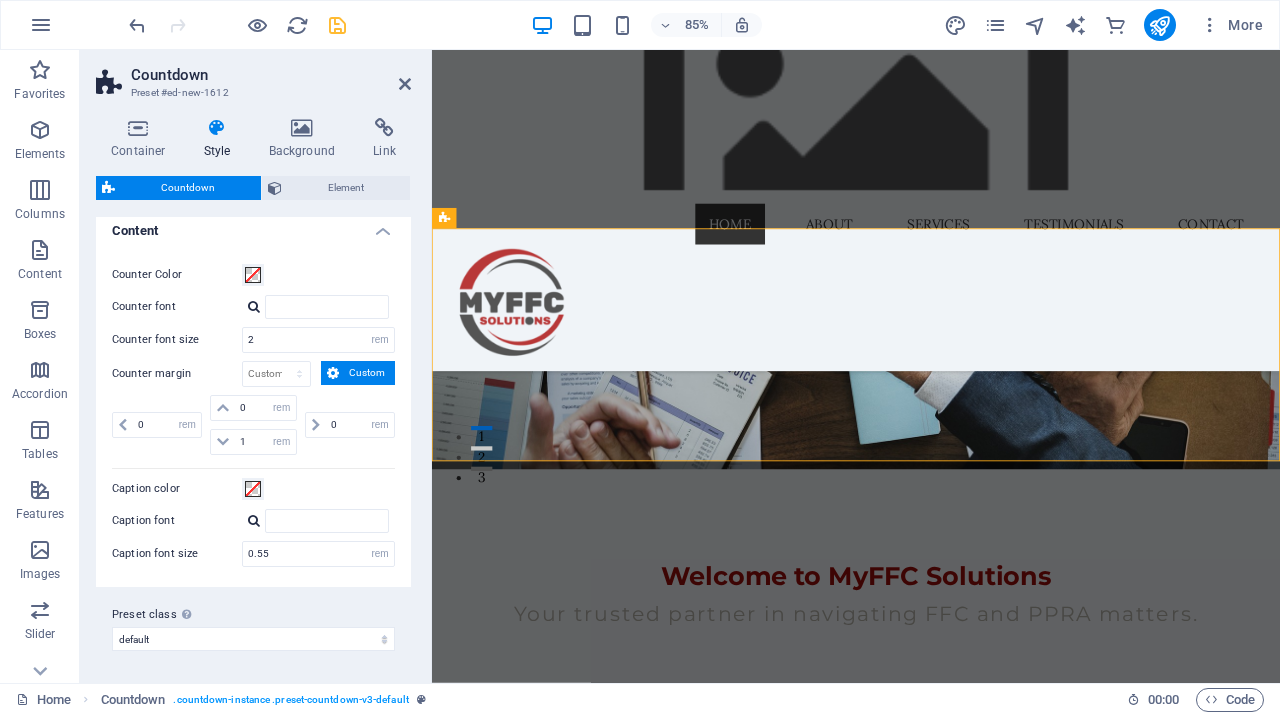 click on "Preset class Above chosen variant and settings affect all elements which carry this preset class." at bounding box center (253, 615) 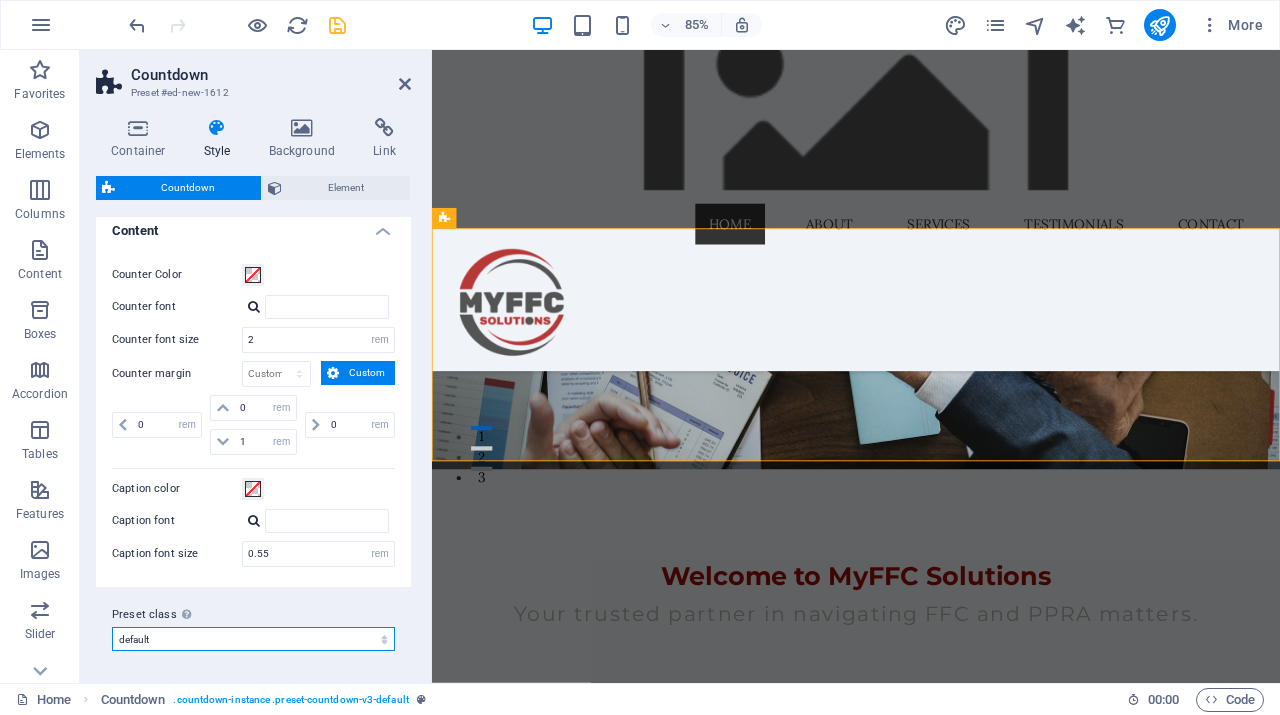 click on "default Add preset class" at bounding box center [253, 639] 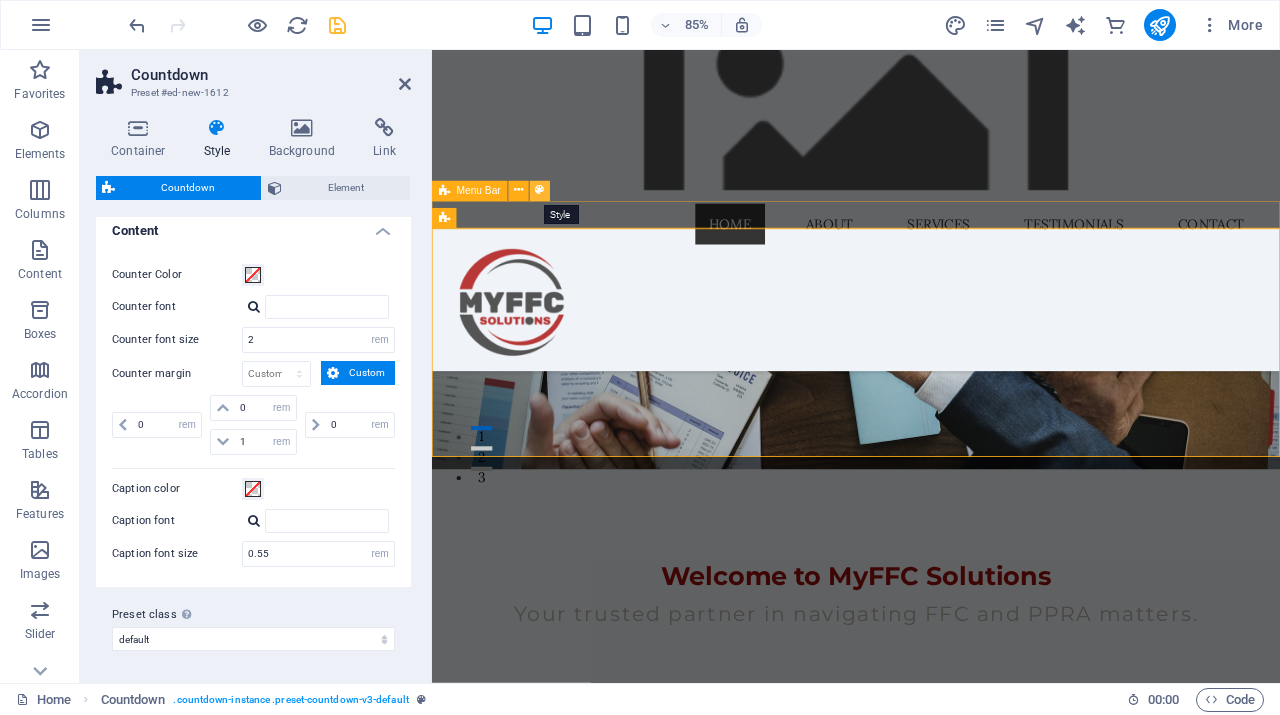 click at bounding box center (539, 191) 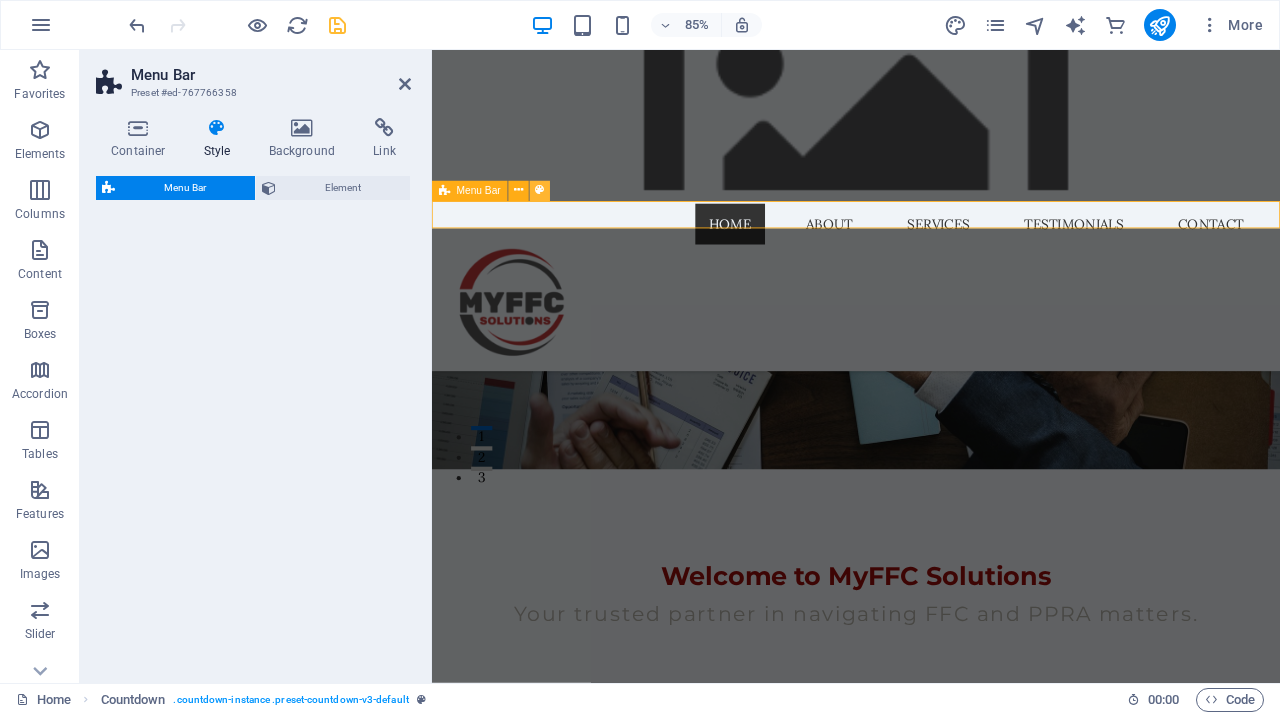 select on "rem" 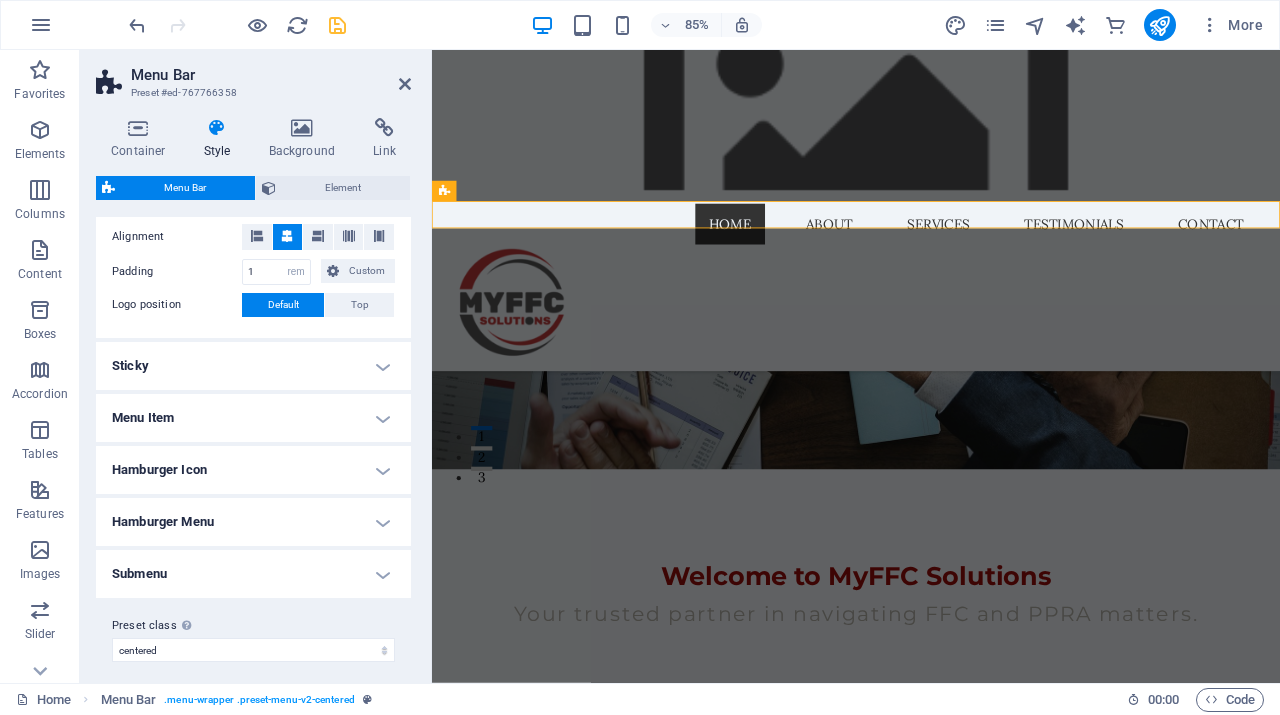 scroll, scrollTop: 432, scrollLeft: 0, axis: vertical 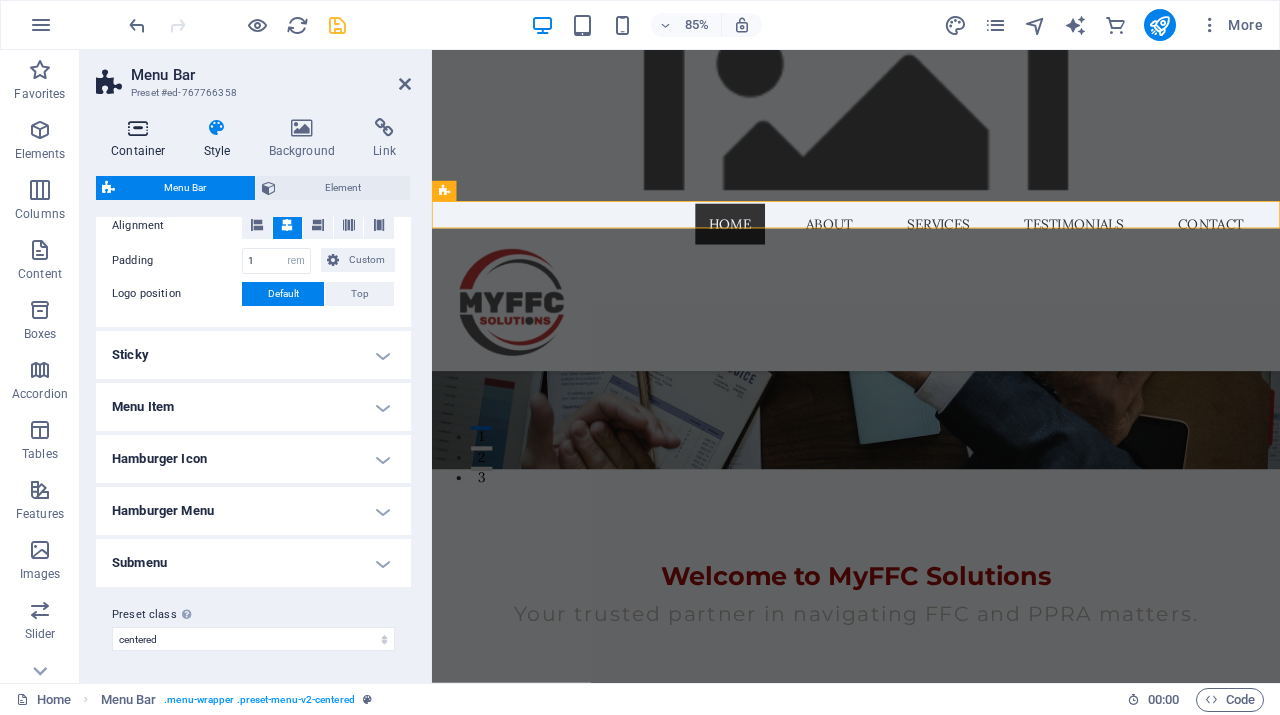 click on "Container" at bounding box center (142, 139) 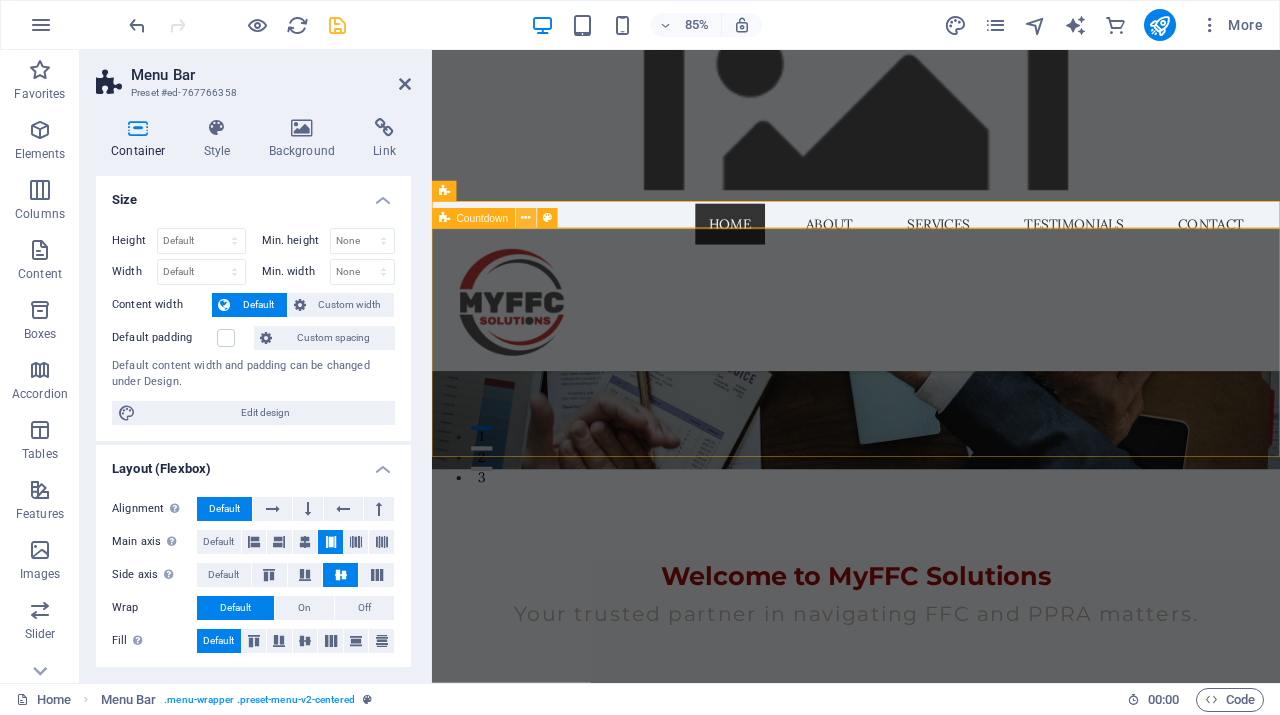 click at bounding box center (525, 218) 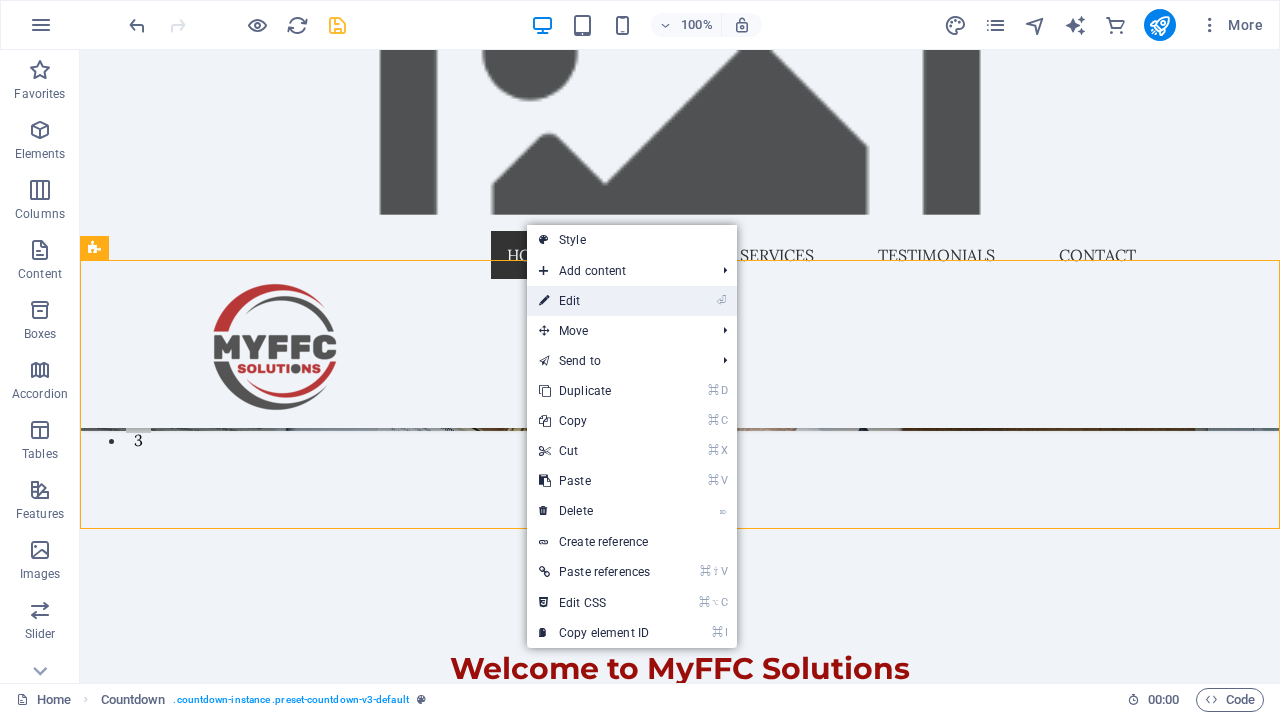 click on "⏎  Edit" at bounding box center [594, 301] 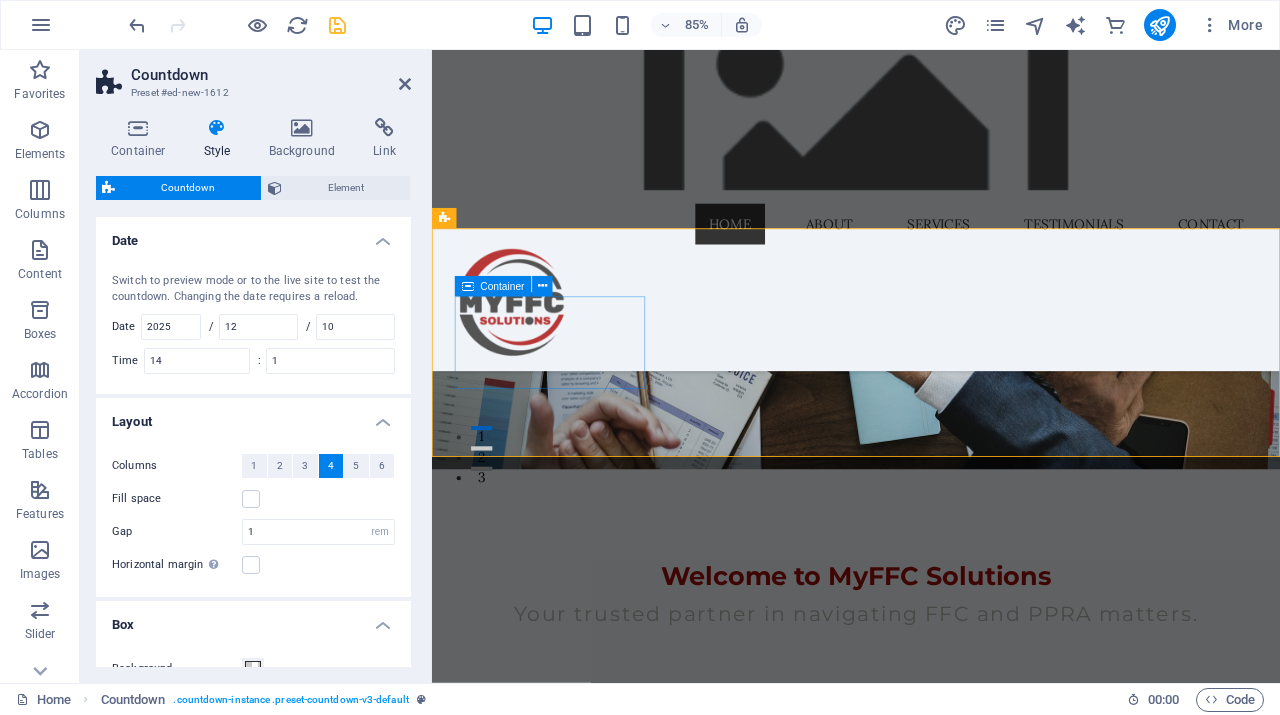 scroll, scrollTop: 432, scrollLeft: 0, axis: vertical 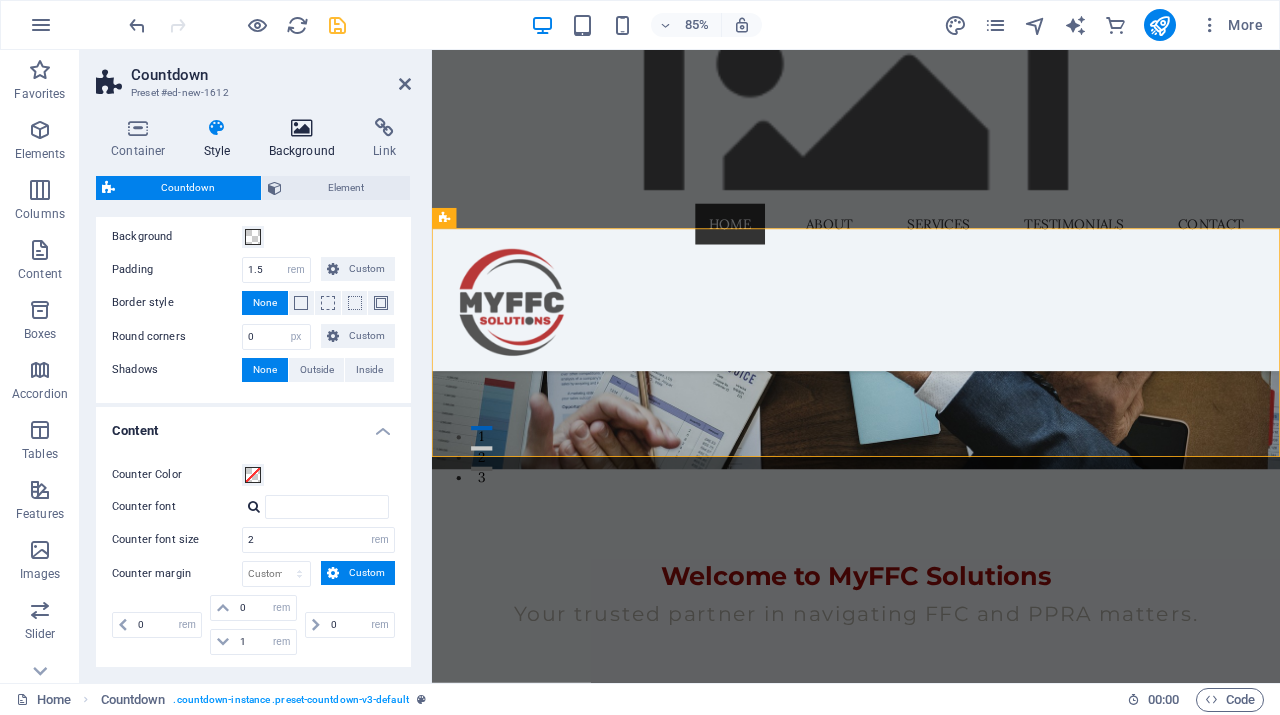 click at bounding box center [302, 128] 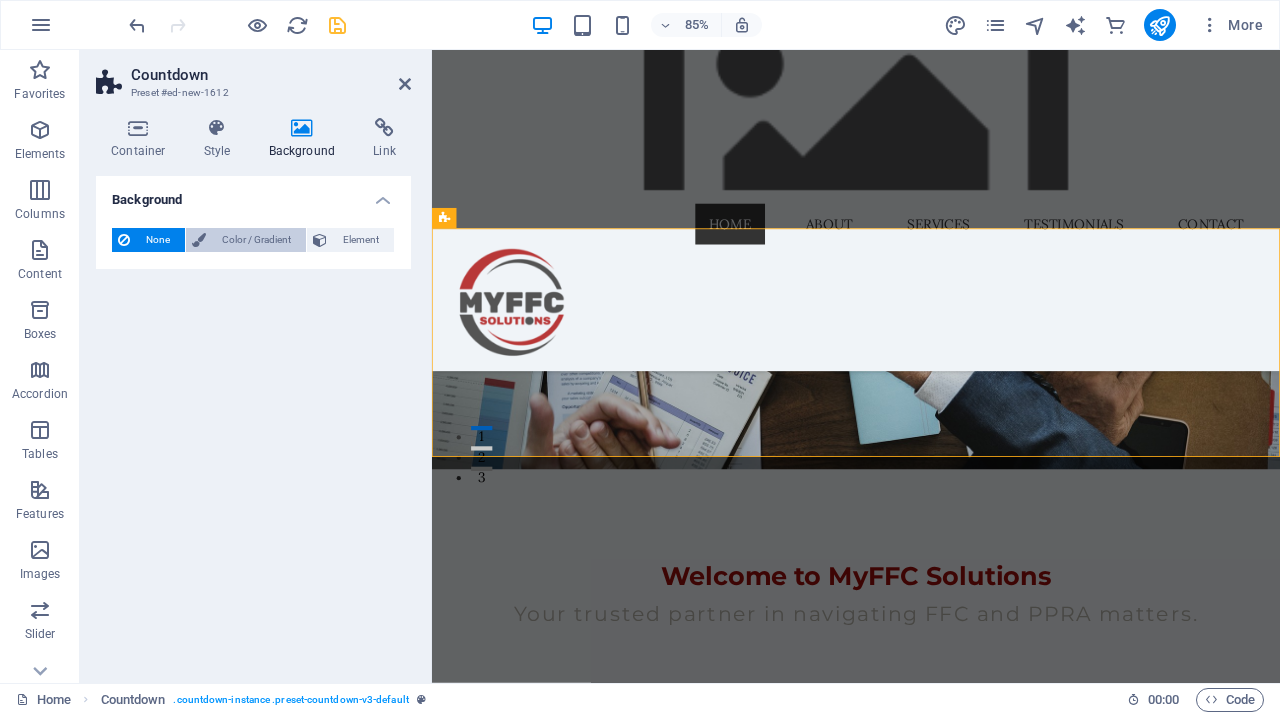 click on "Color / Gradient" at bounding box center (256, 240) 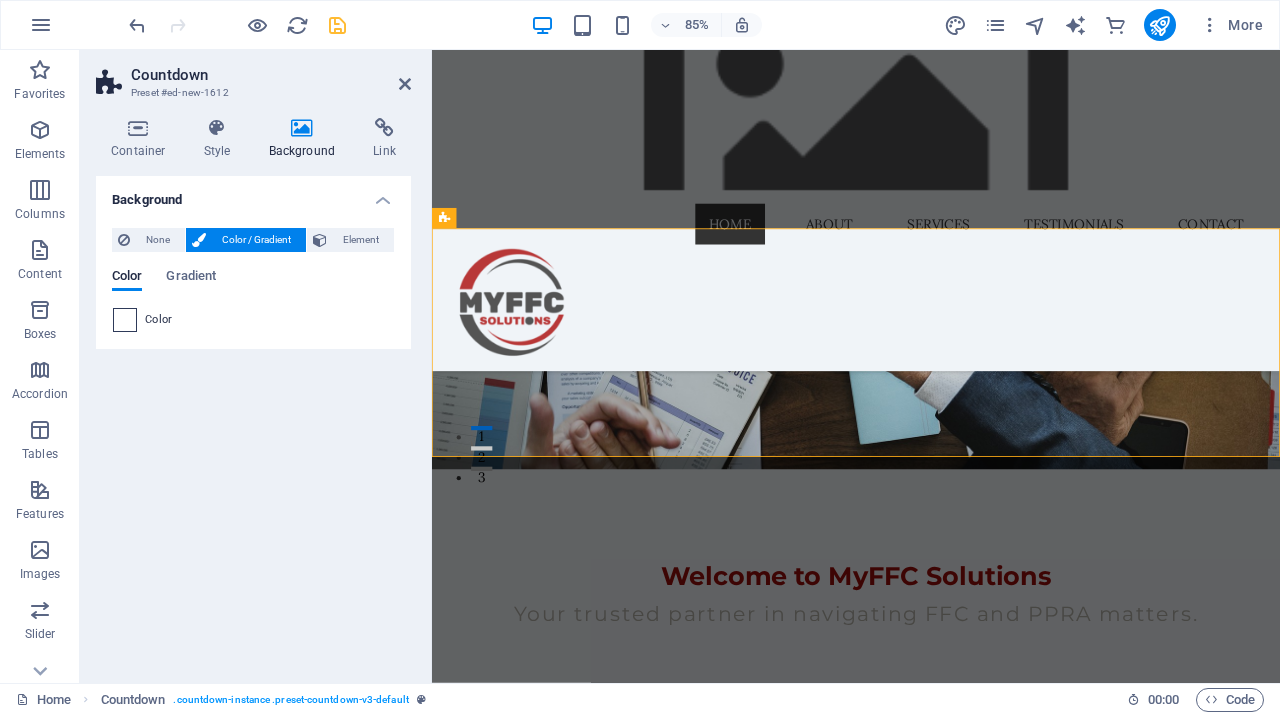 click at bounding box center (125, 320) 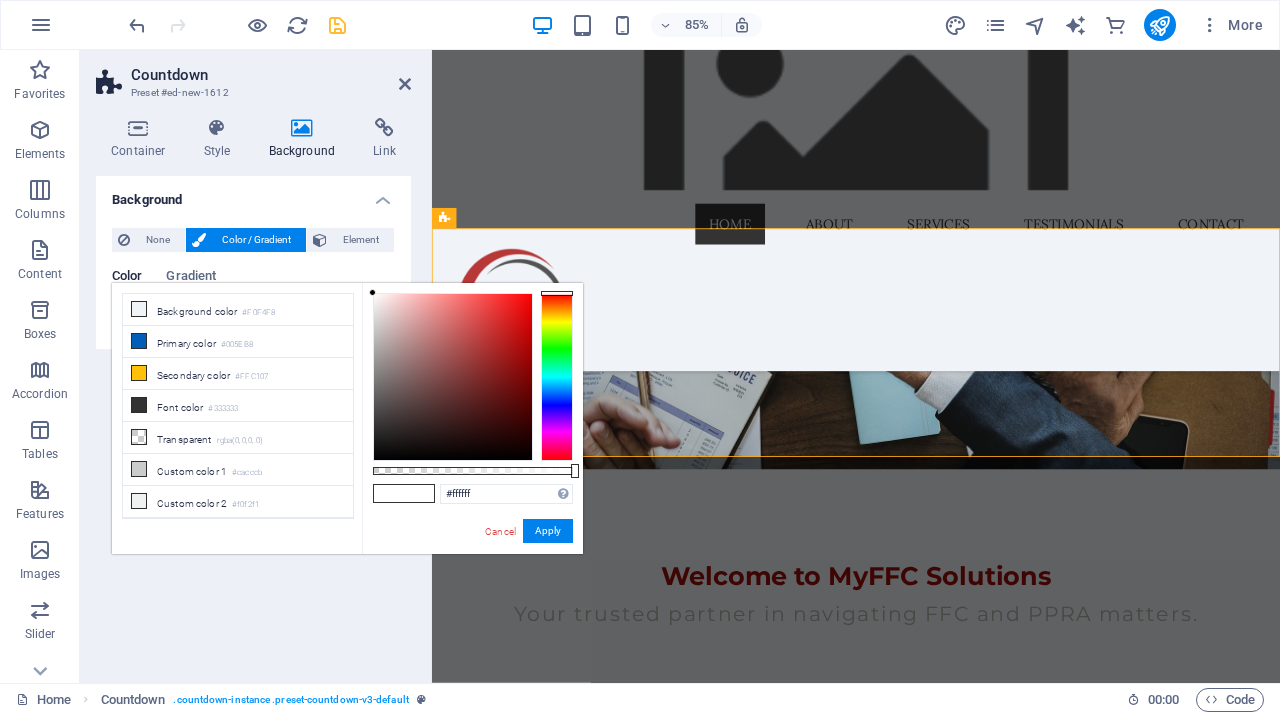 type on "#060505" 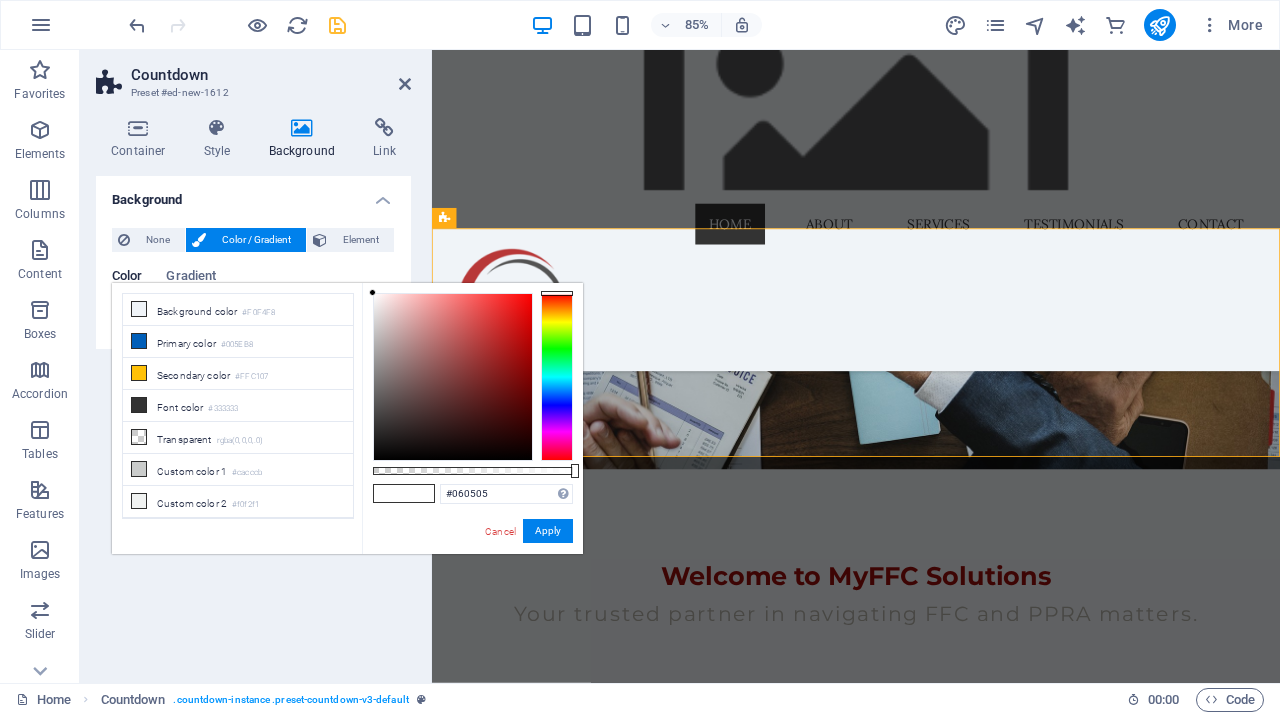 click at bounding box center (453, 377) 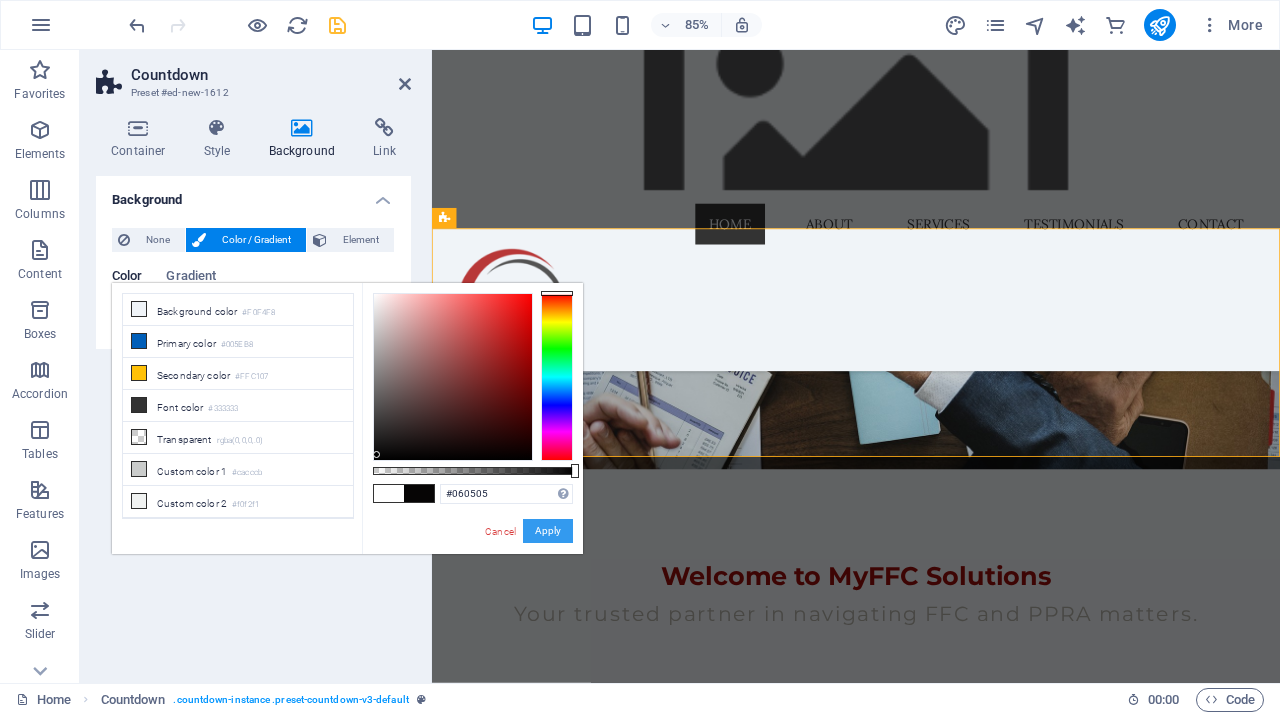 click on "Apply" at bounding box center (548, 531) 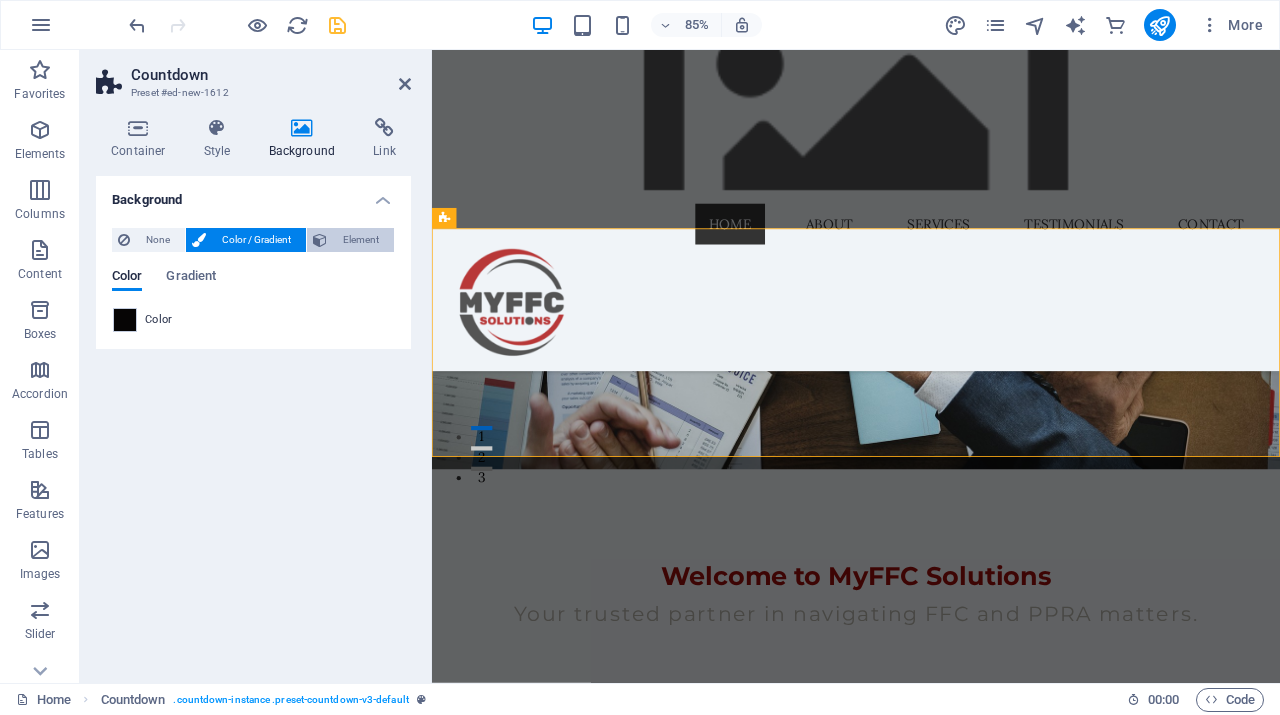 click on "Element" at bounding box center [360, 240] 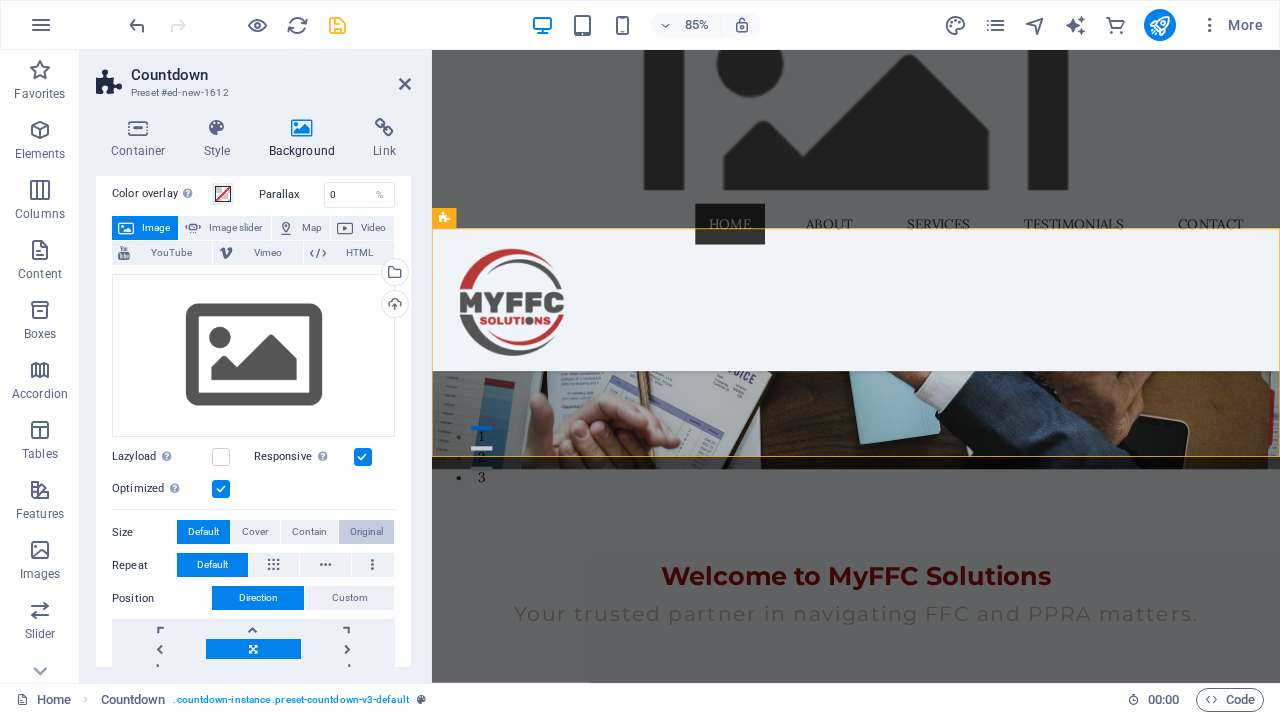 scroll, scrollTop: 0, scrollLeft: 0, axis: both 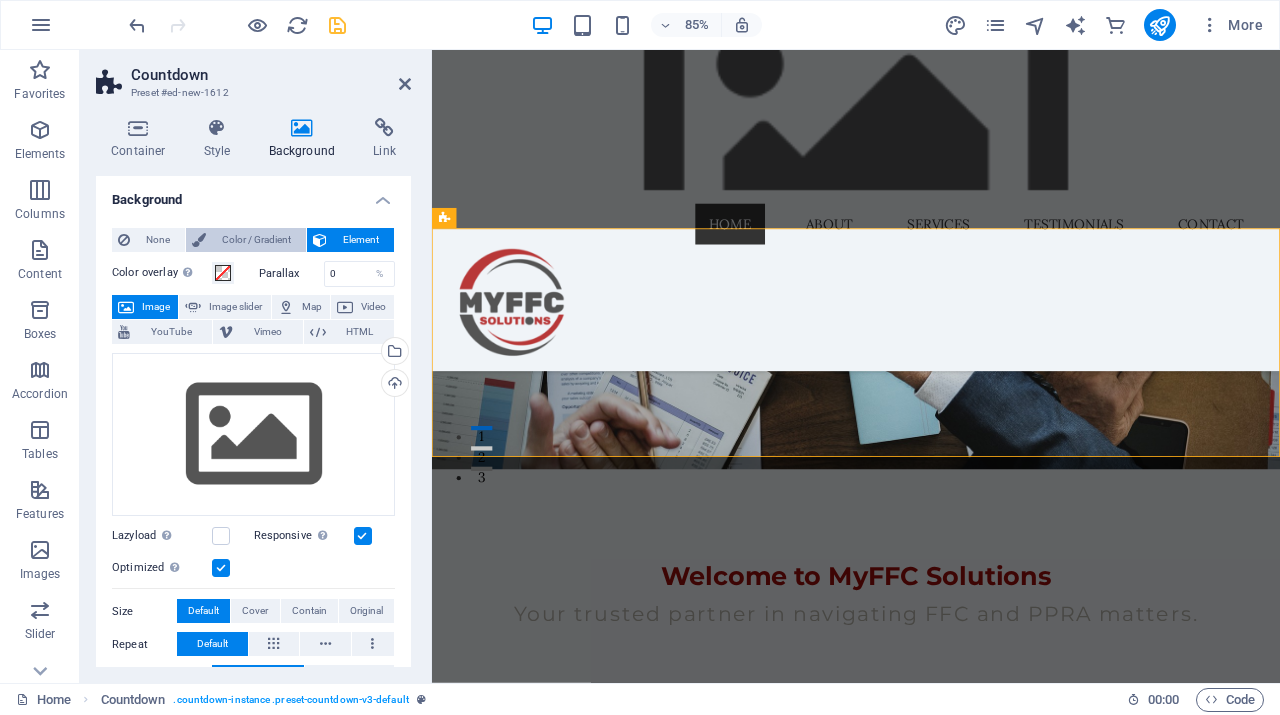 click on "Color / Gradient" at bounding box center (256, 240) 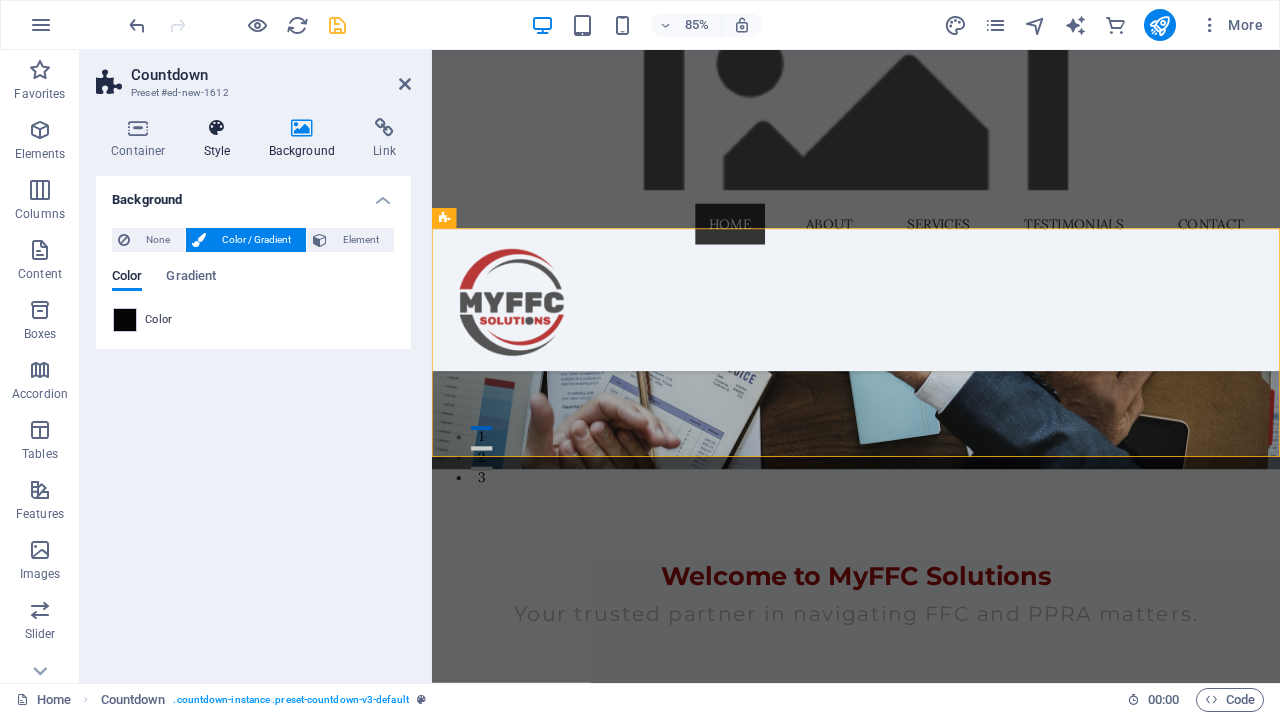 click on "Style" at bounding box center (221, 139) 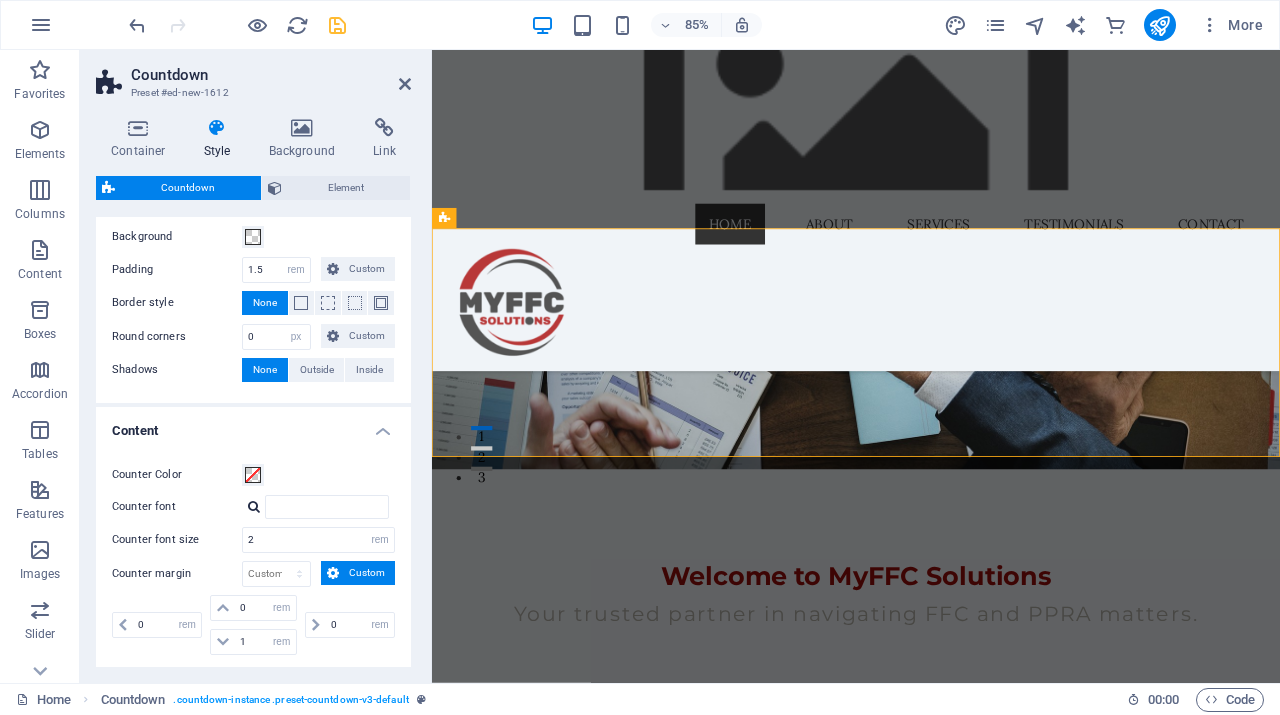 scroll, scrollTop: 432, scrollLeft: 0, axis: vertical 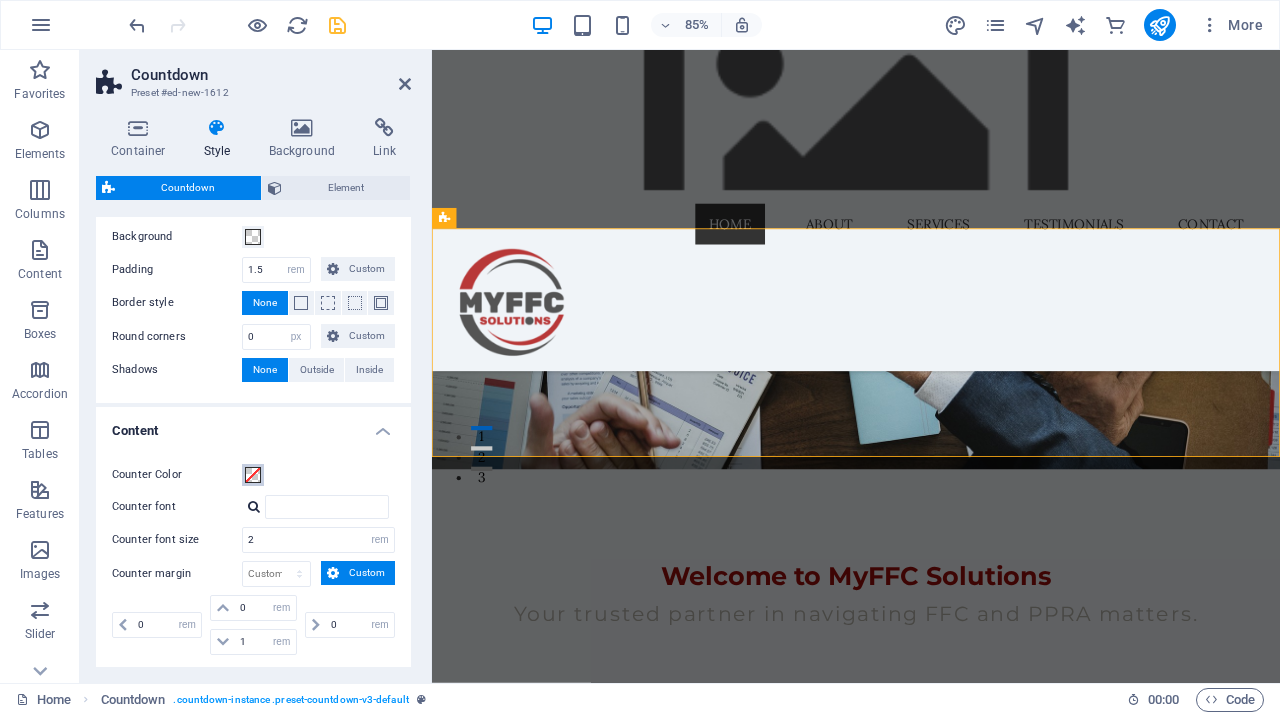 click at bounding box center (253, 475) 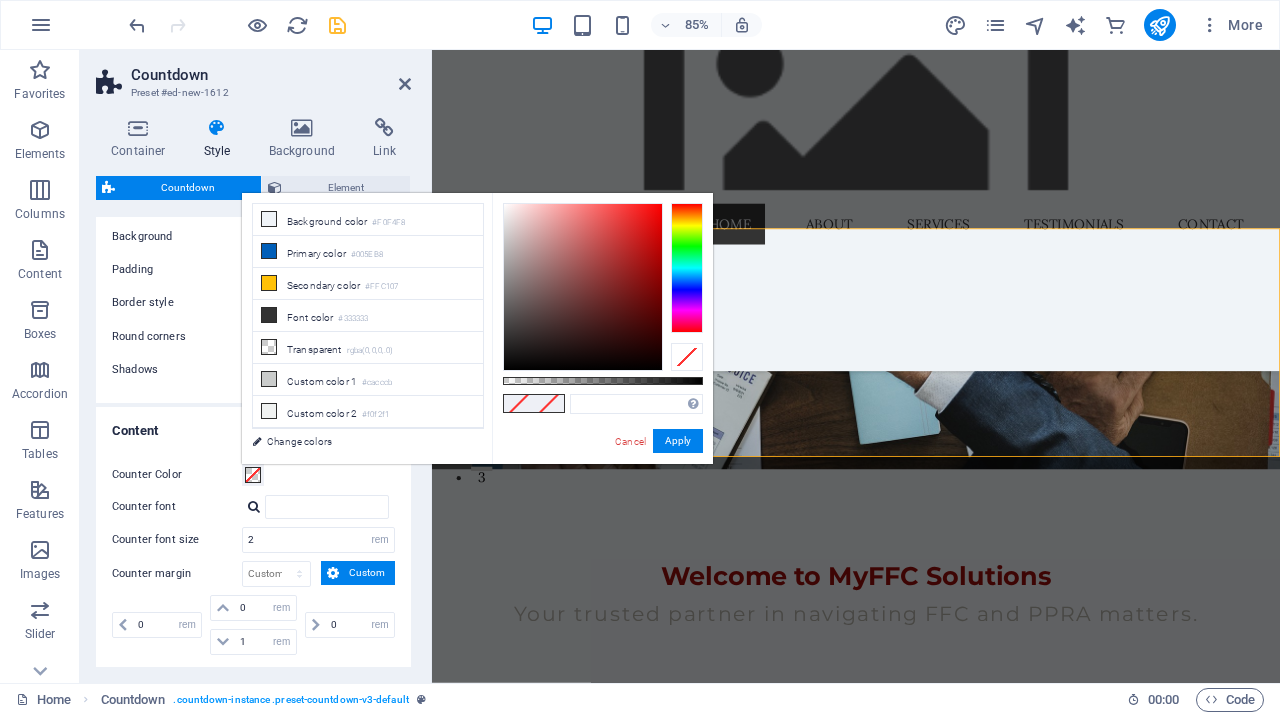 type on "#f30c0c" 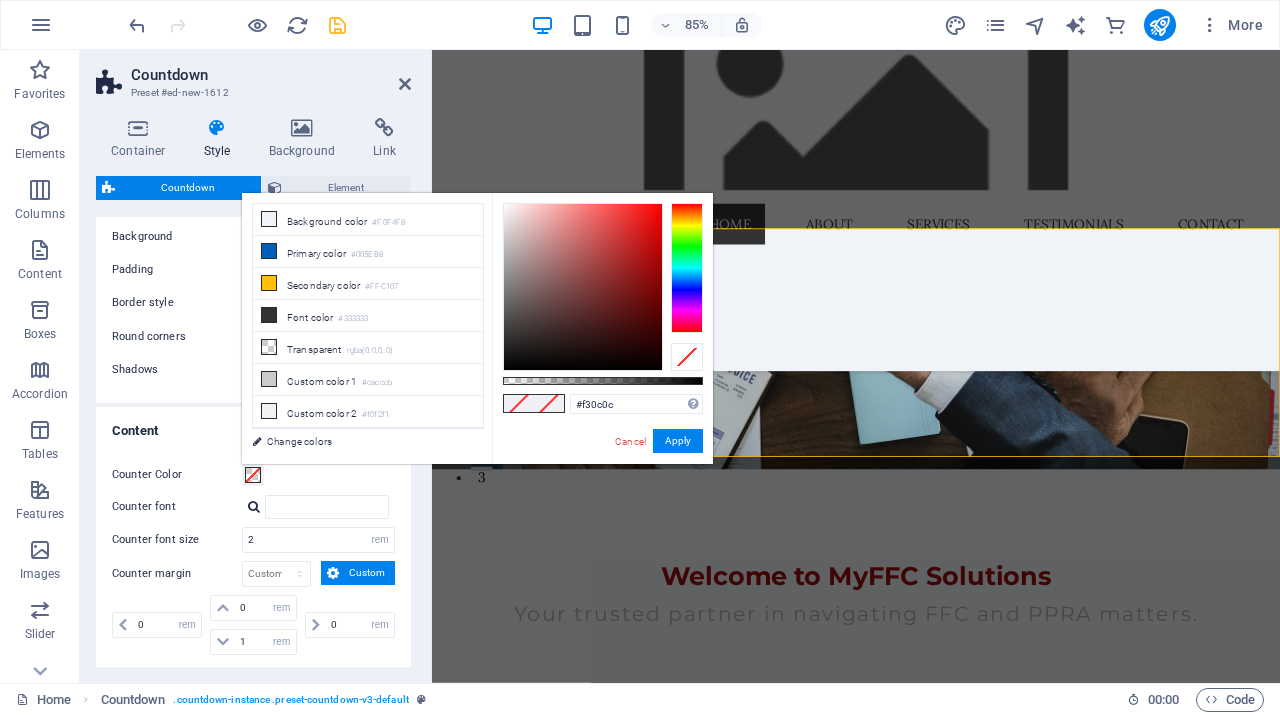 click at bounding box center (583, 287) 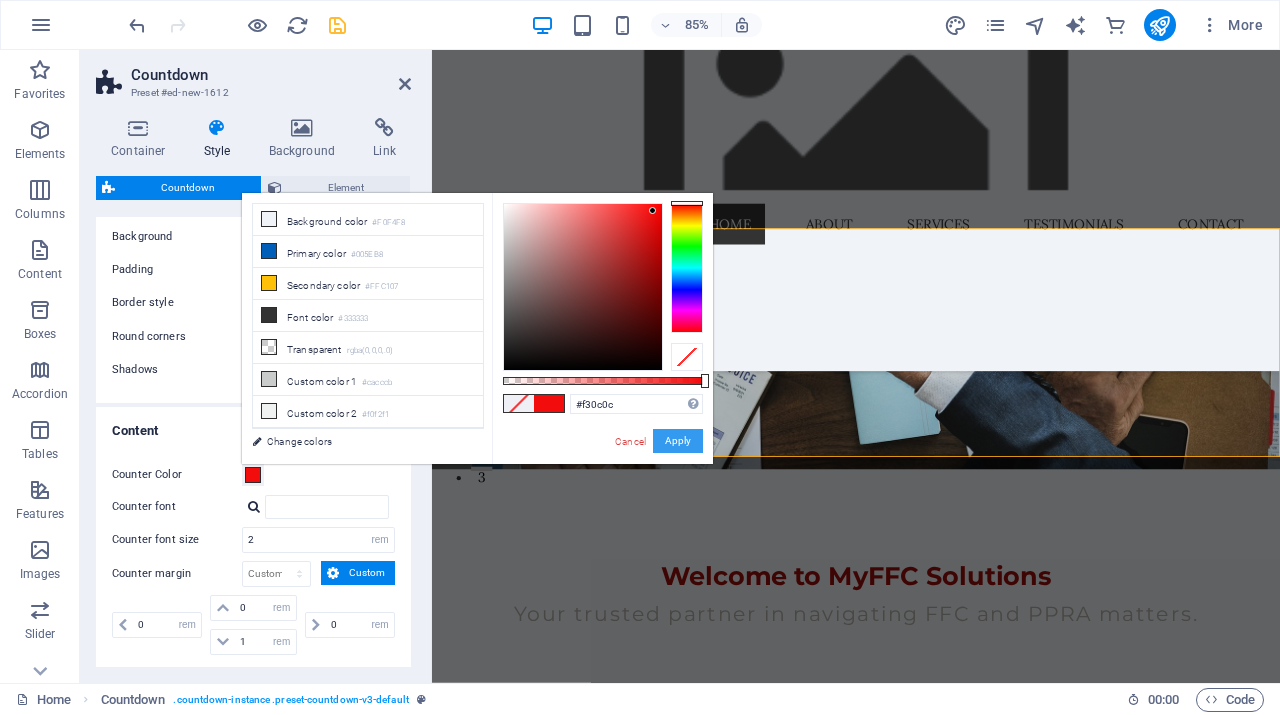 click on "Apply" at bounding box center [678, 441] 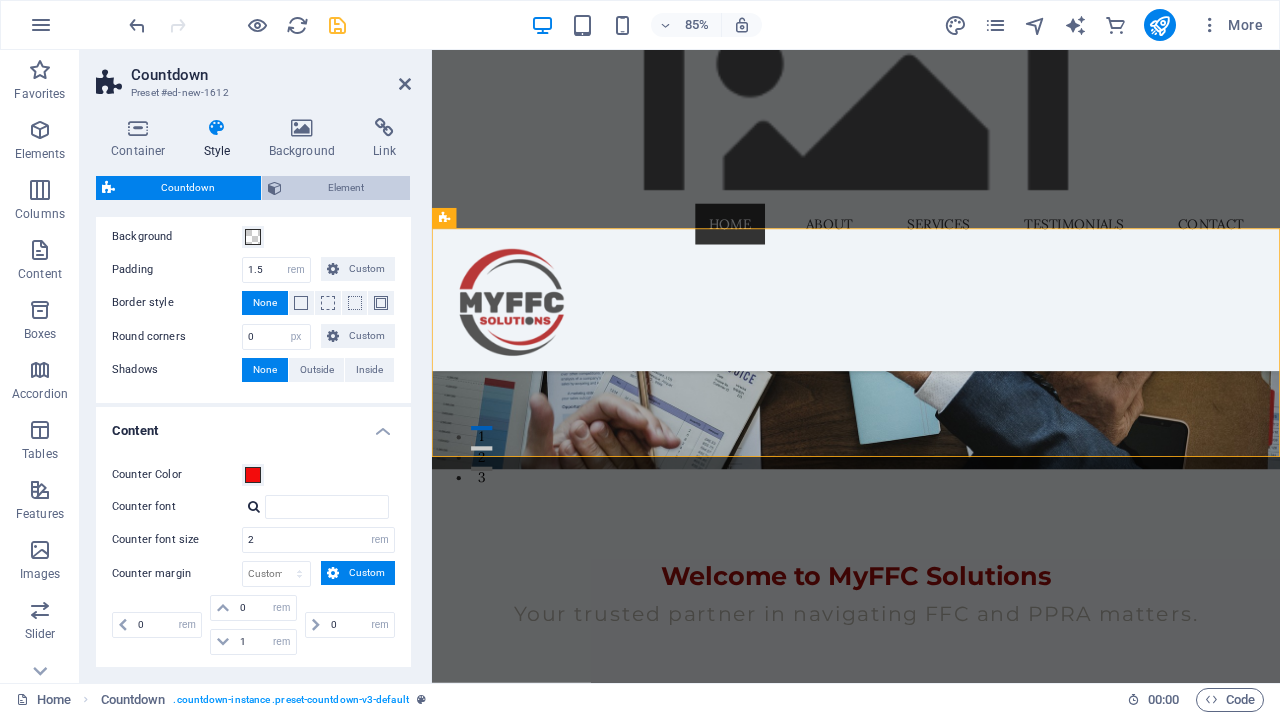 click at bounding box center [275, 188] 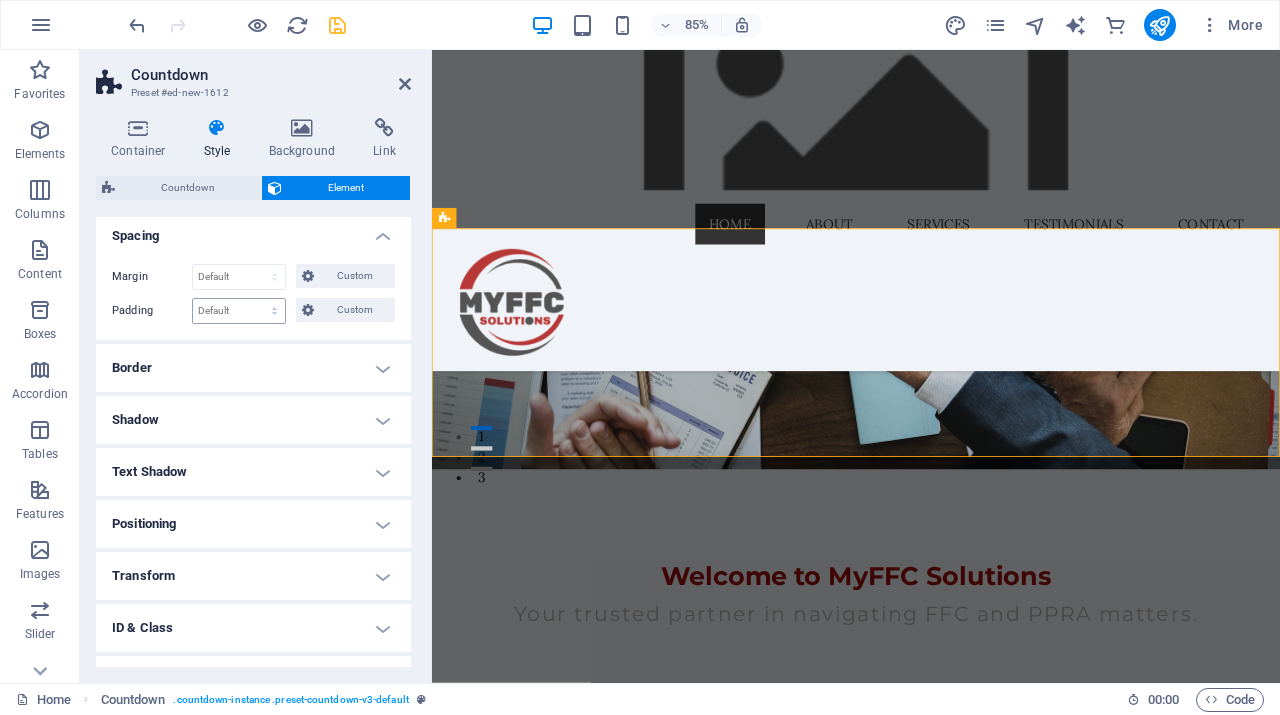 scroll, scrollTop: 265, scrollLeft: 0, axis: vertical 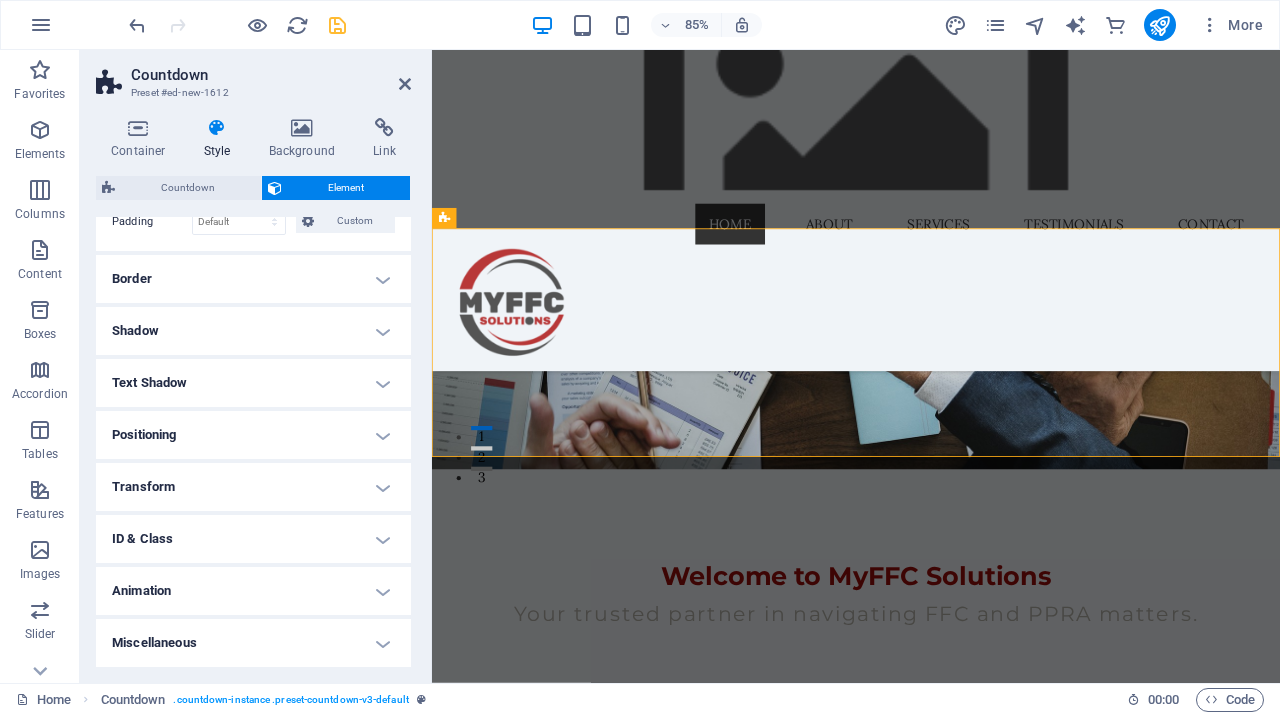 click on "Animation" at bounding box center (253, 591) 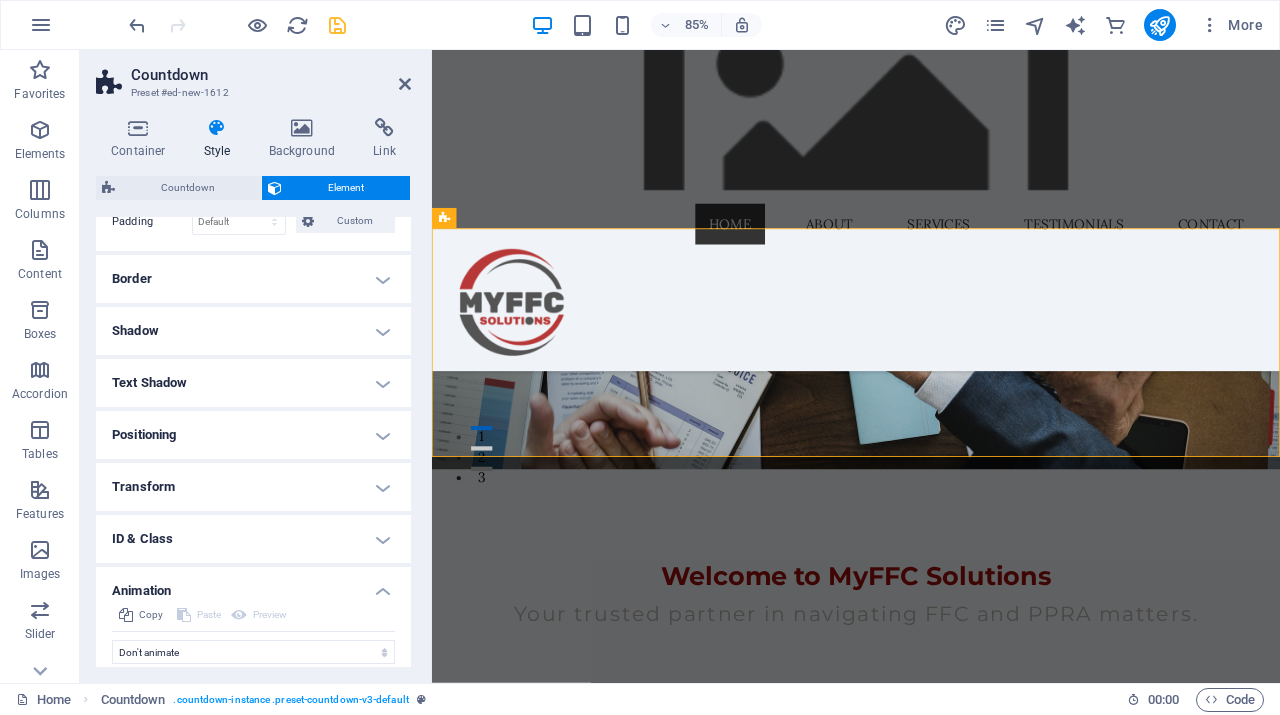 scroll, scrollTop: 330, scrollLeft: 0, axis: vertical 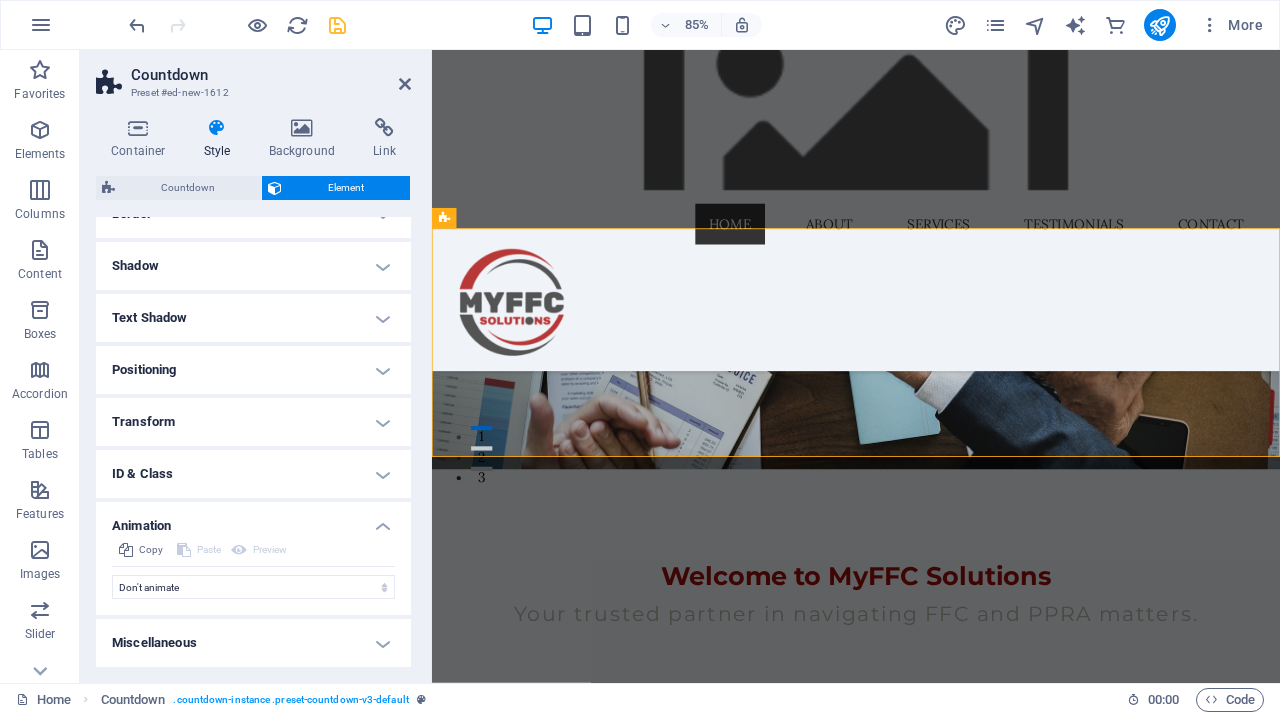 click on "ID & Class" at bounding box center (253, 474) 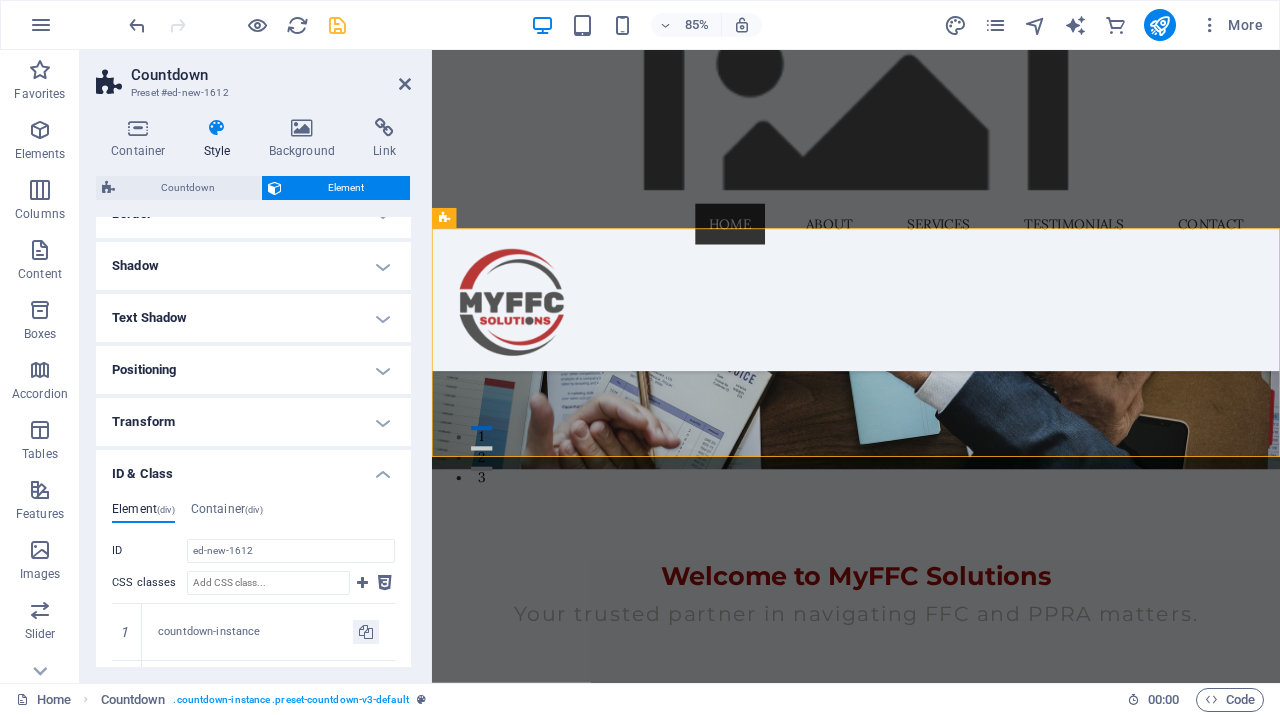 click on "Transform" at bounding box center (253, 422) 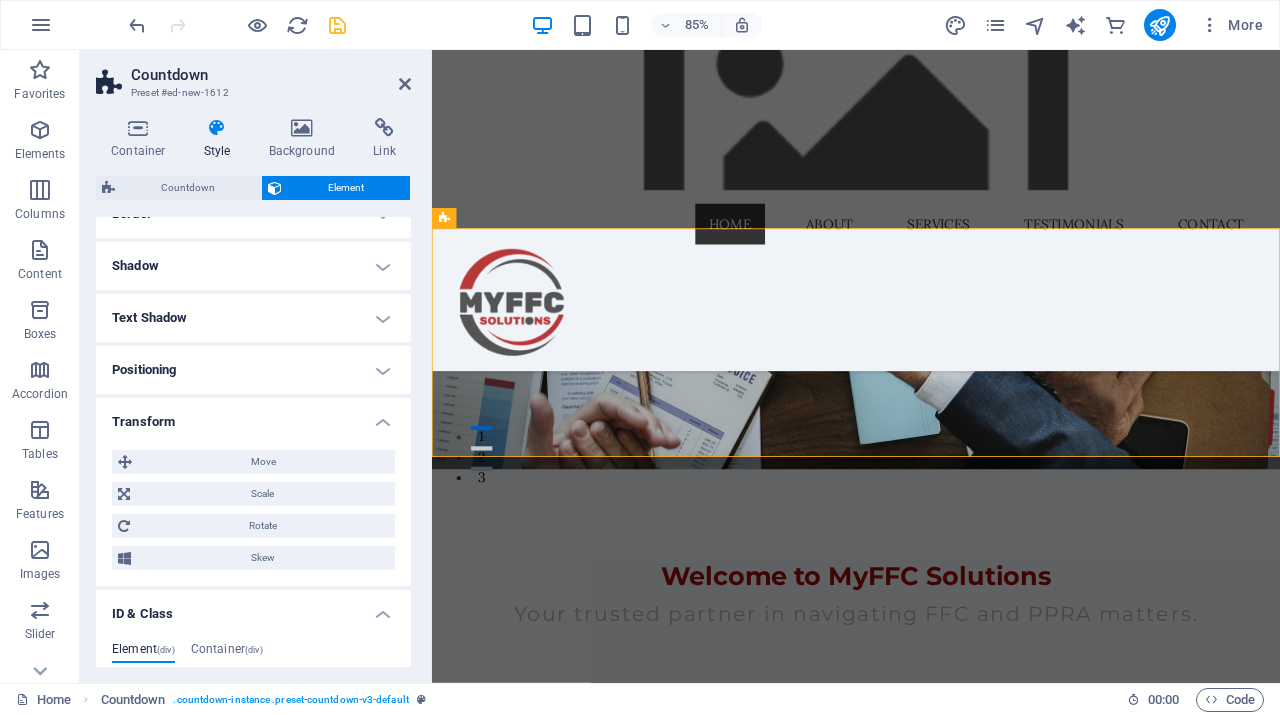 click on "Positioning" at bounding box center [253, 370] 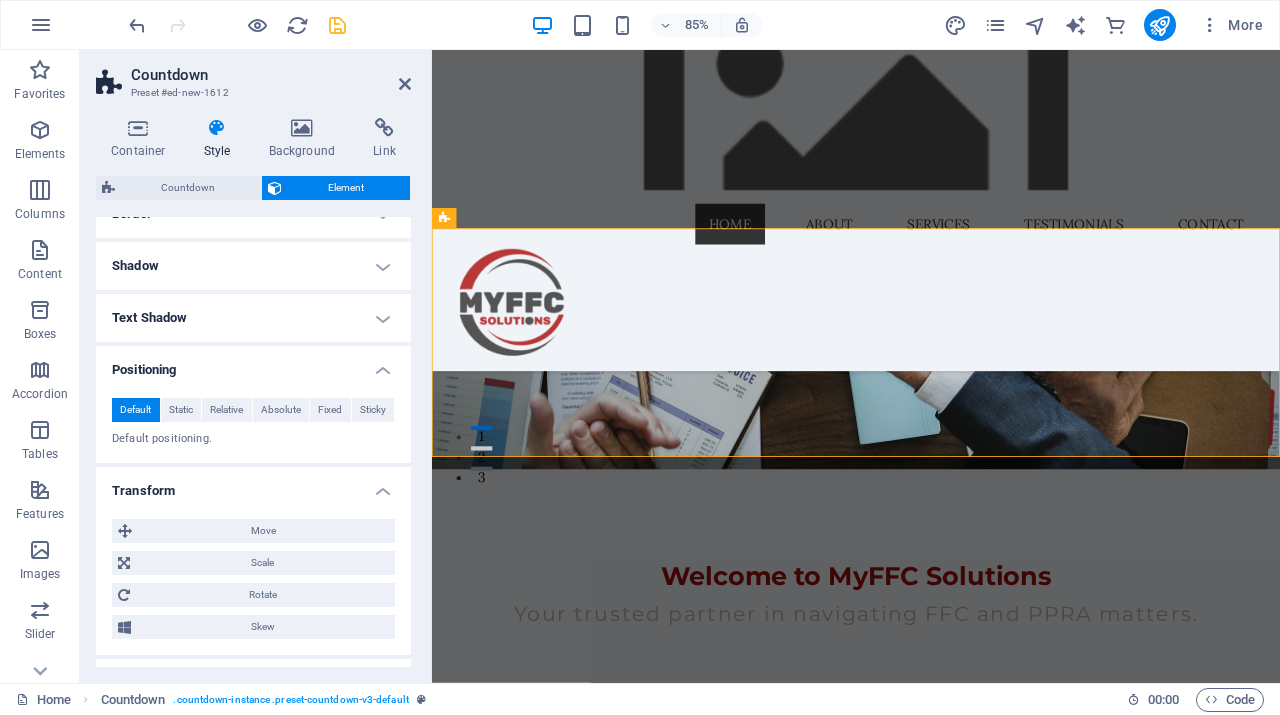 click on "Text Shadow" at bounding box center (253, 318) 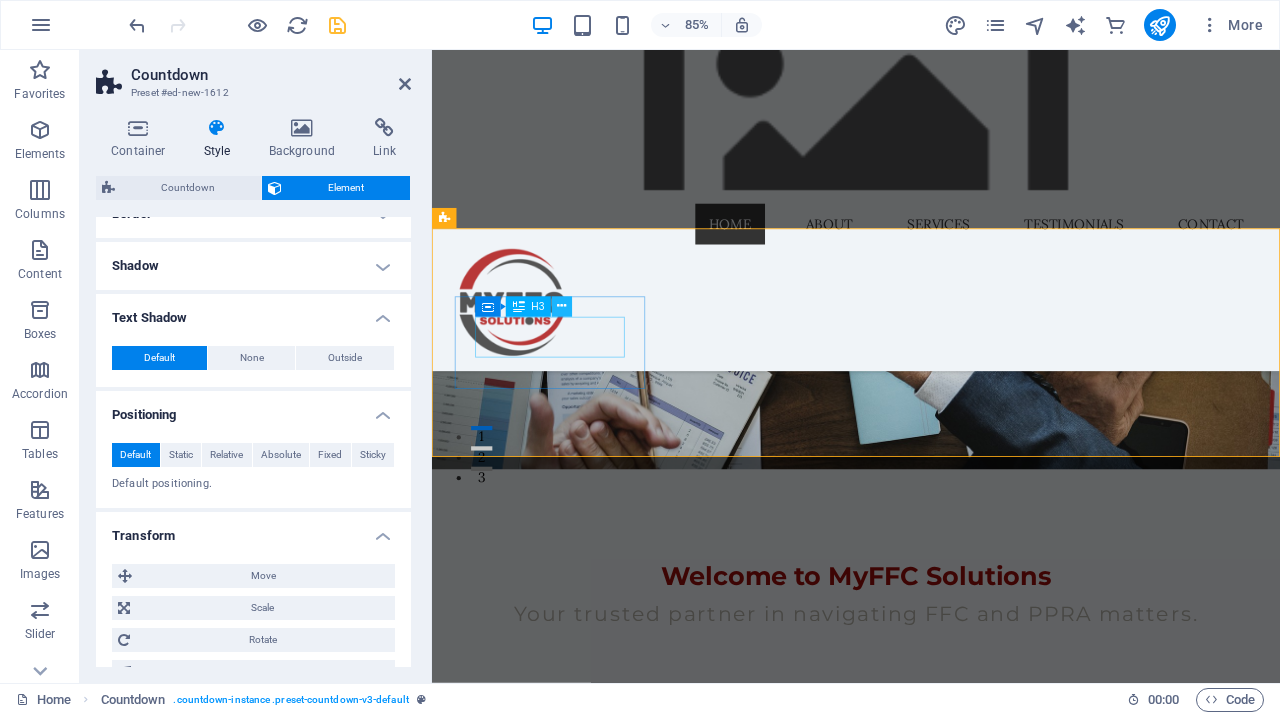 click at bounding box center (562, 307) 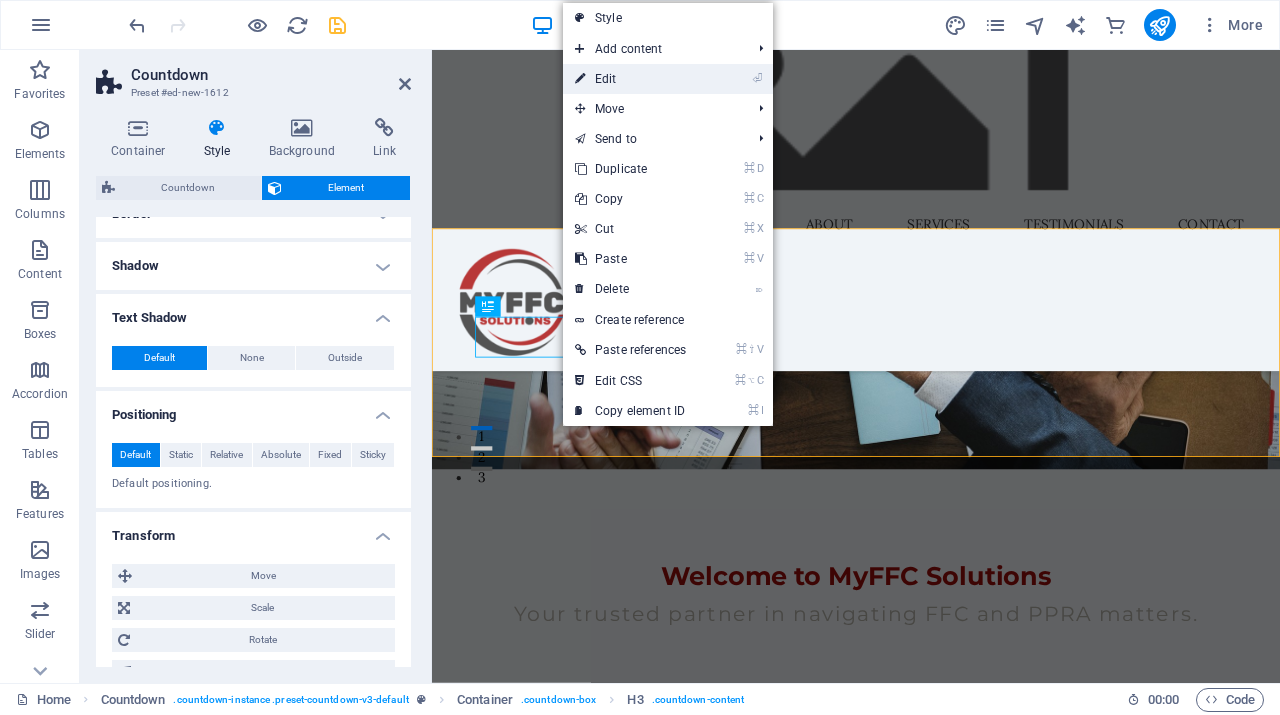 click on "⏎  Edit" at bounding box center [630, 79] 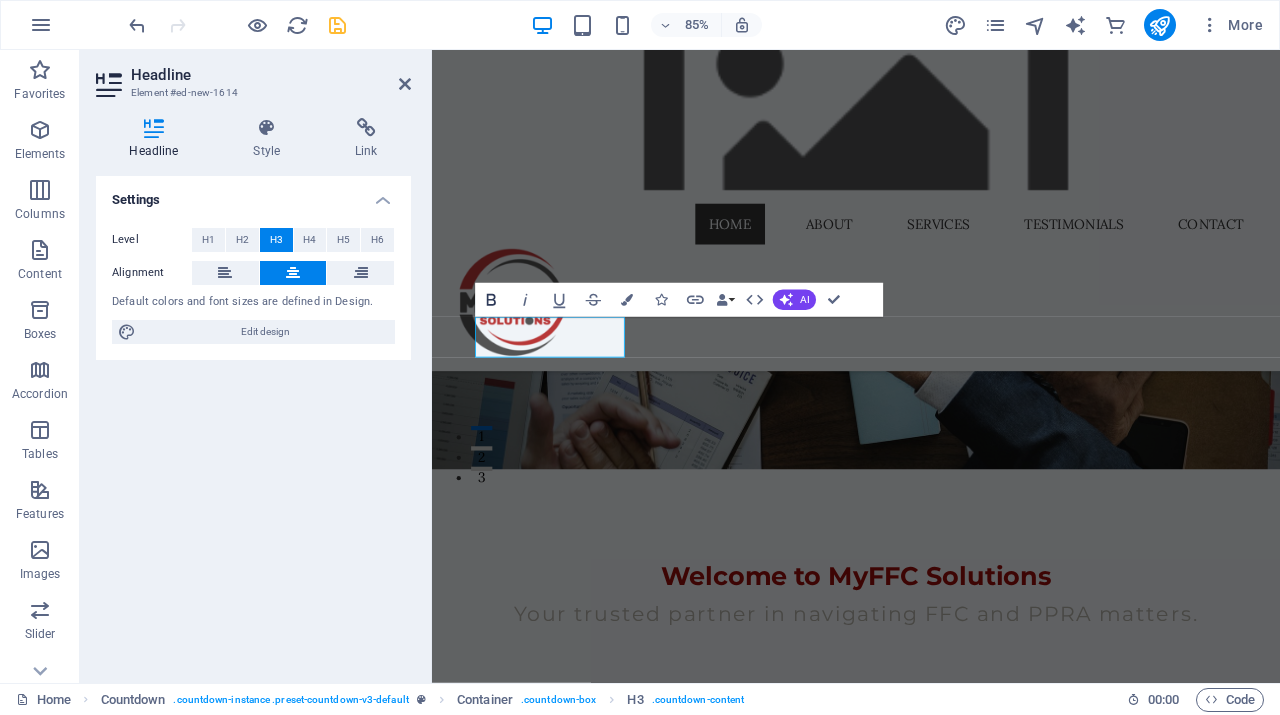 click 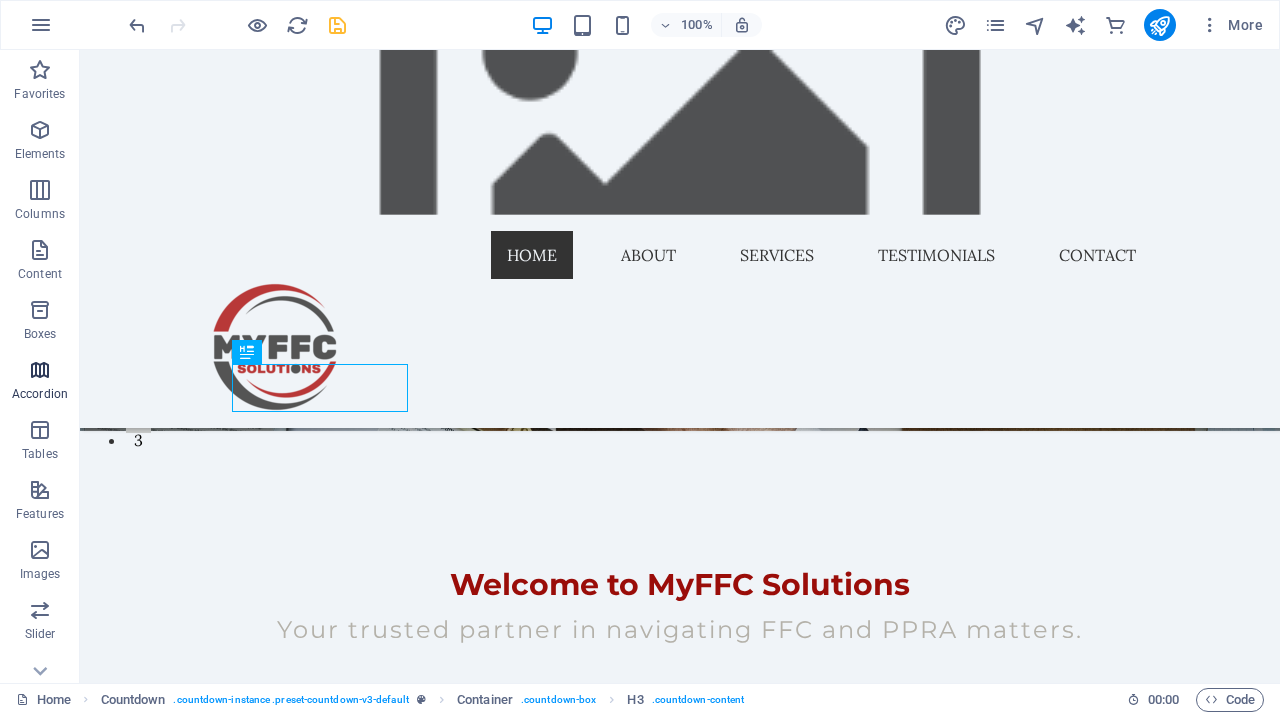 scroll, scrollTop: 1, scrollLeft: 0, axis: vertical 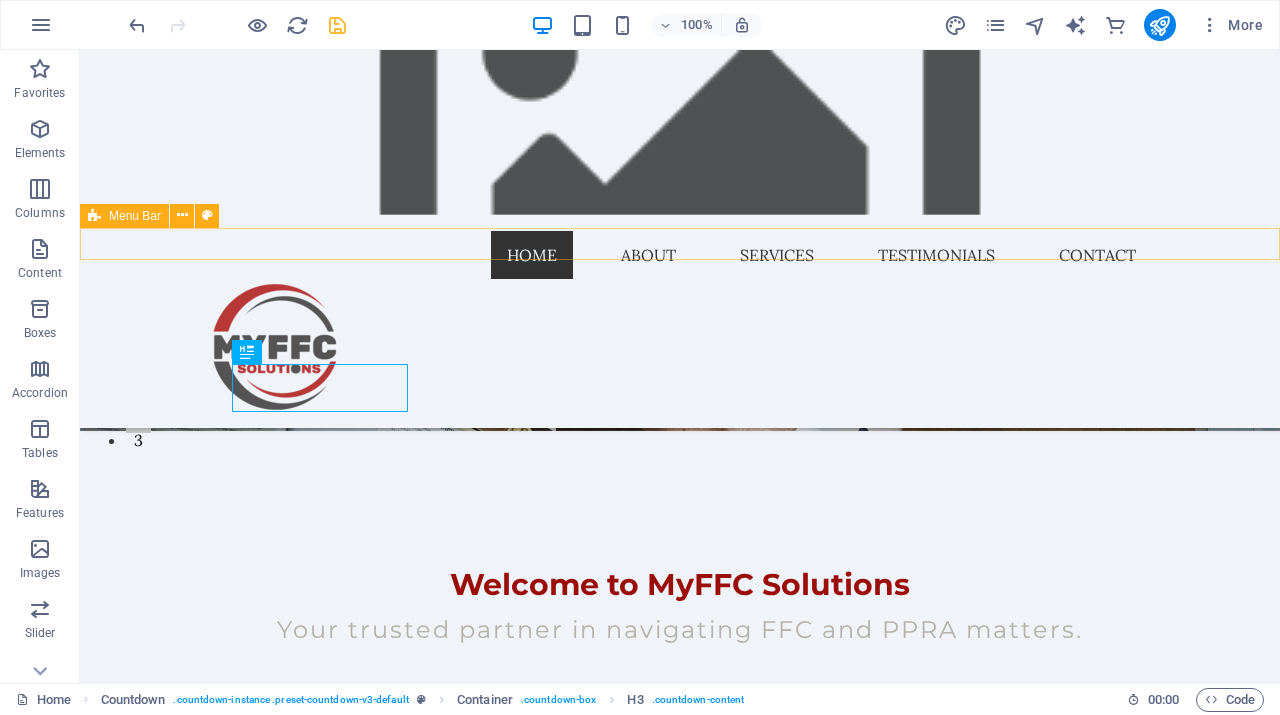click on "Menu" at bounding box center [680, 827] 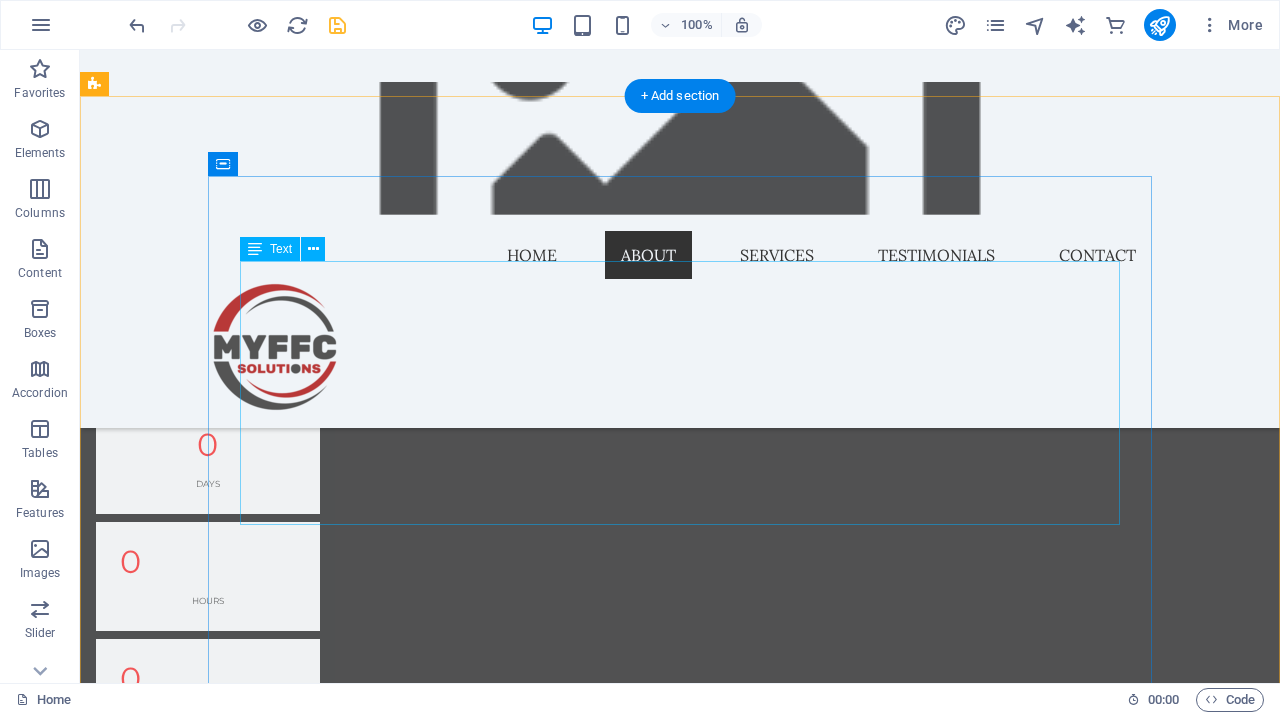 scroll, scrollTop: 745, scrollLeft: 0, axis: vertical 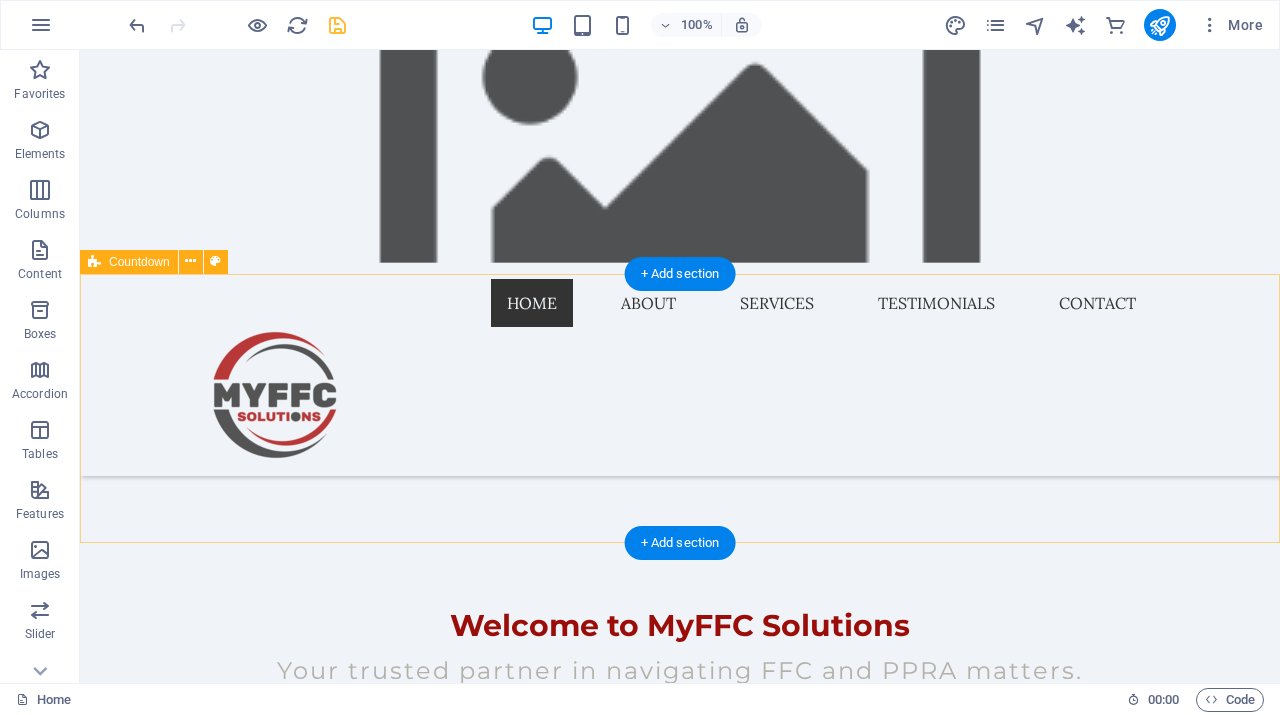 drag, startPoint x: 119, startPoint y: 316, endPoint x: 265, endPoint y: 279, distance: 150.6154 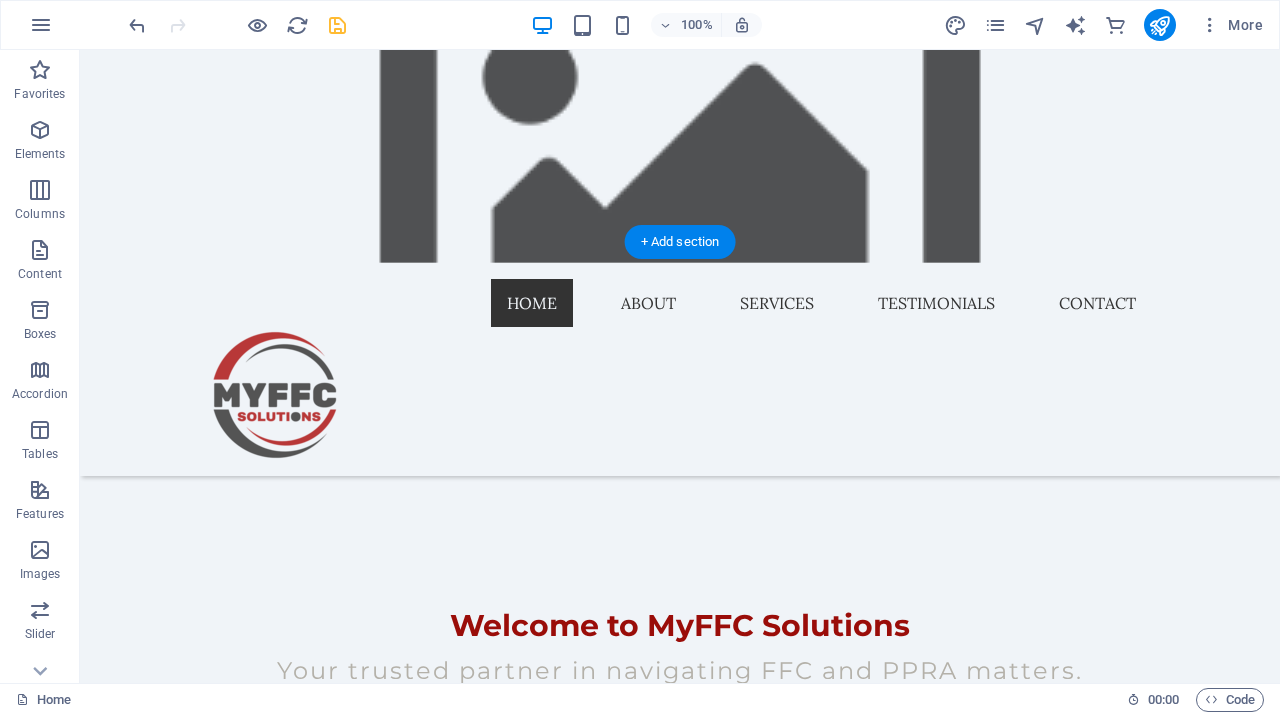 drag, startPoint x: 118, startPoint y: 300, endPoint x: 238, endPoint y: 241, distance: 133.71986 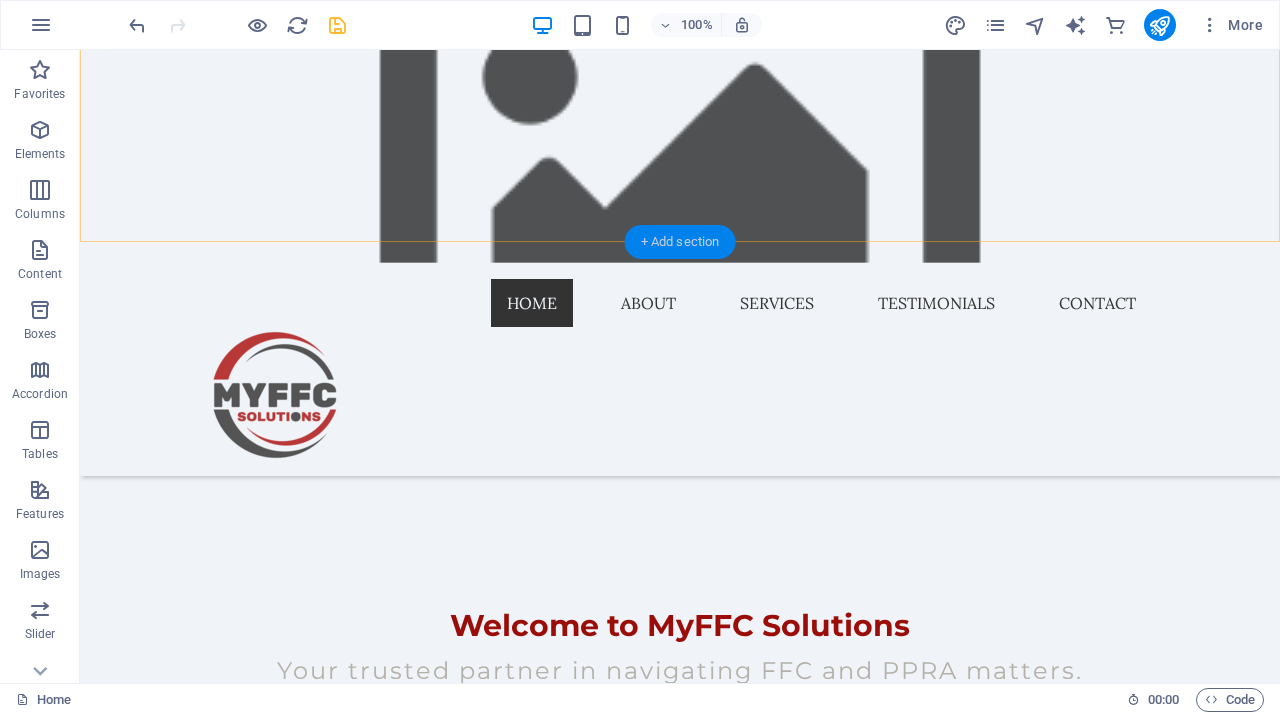 click on "+ Add section" at bounding box center (680, 242) 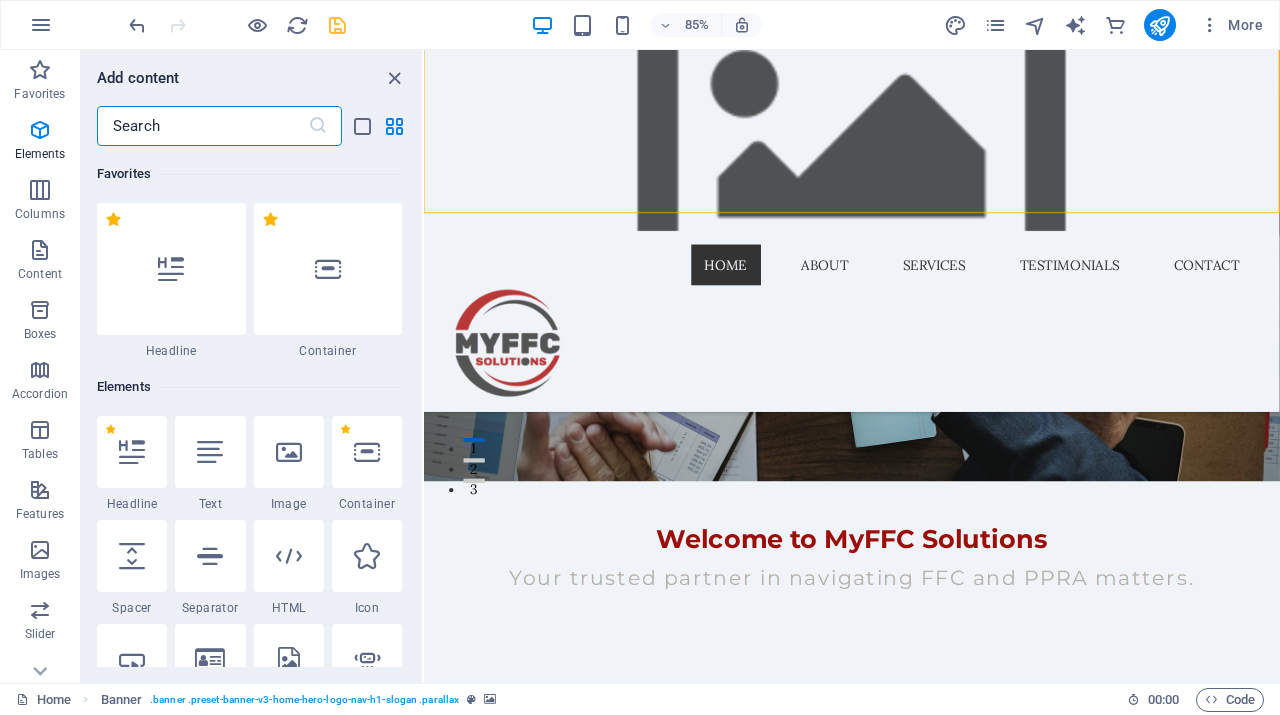 scroll, scrollTop: 3499, scrollLeft: 0, axis: vertical 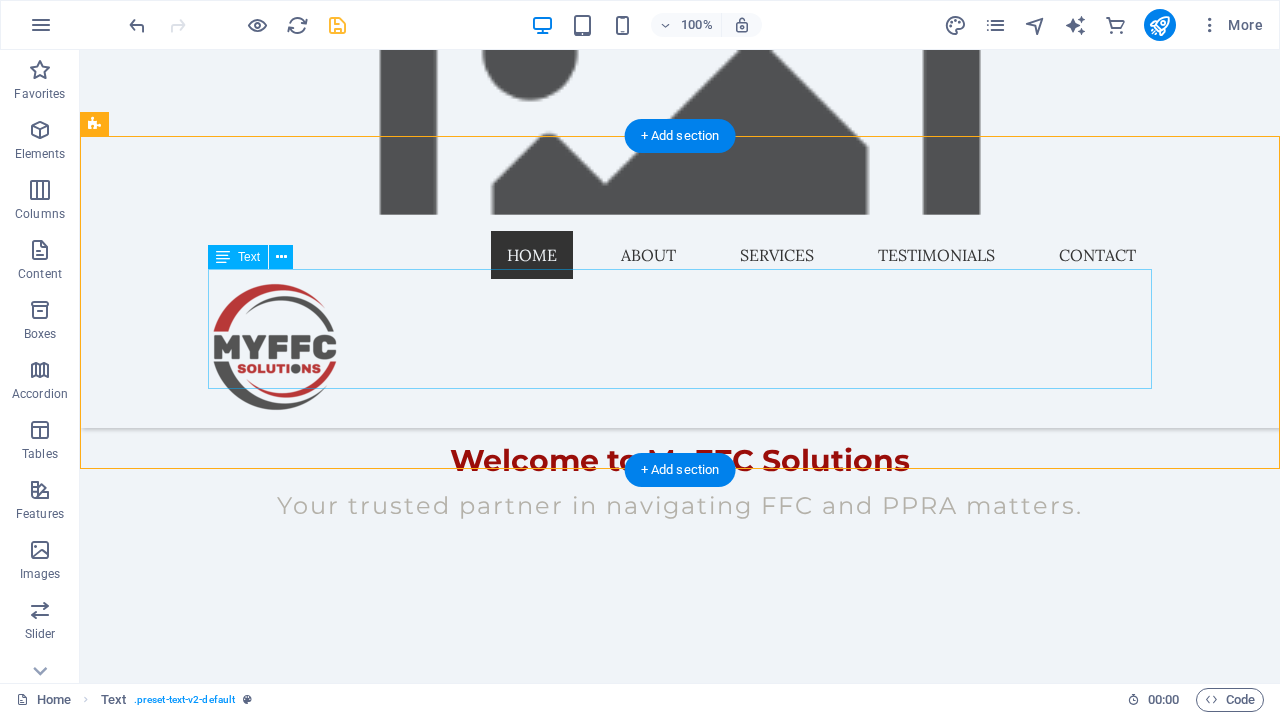 click on "Lorem ipsum dolor sitope amet, consectetur adipisicing elitip. [PERSON_NAME], dolore, cum [PERSON_NAME] asperiores consequatur suscipit quidem ducimus eveniet iure expedita consecteture odiogil voluptatum similique fugit voluptates atem accusamus quae quas dolorem tenetur facere tempora maiores adipisci reiciendis accusantium voluptatibus id voluptate tempore dolor harum nisi amet! Nobis, eaque. Aenean commodo ligula eget dolor. Lorem ipsum dolor sit amet, consectetuer adipiscing elit leget odiogil voluptatum similique fugit voluptates dolor. Libero assumenda, dolore, cum [PERSON_NAME] asperiores consequatur." at bounding box center [680, 908] 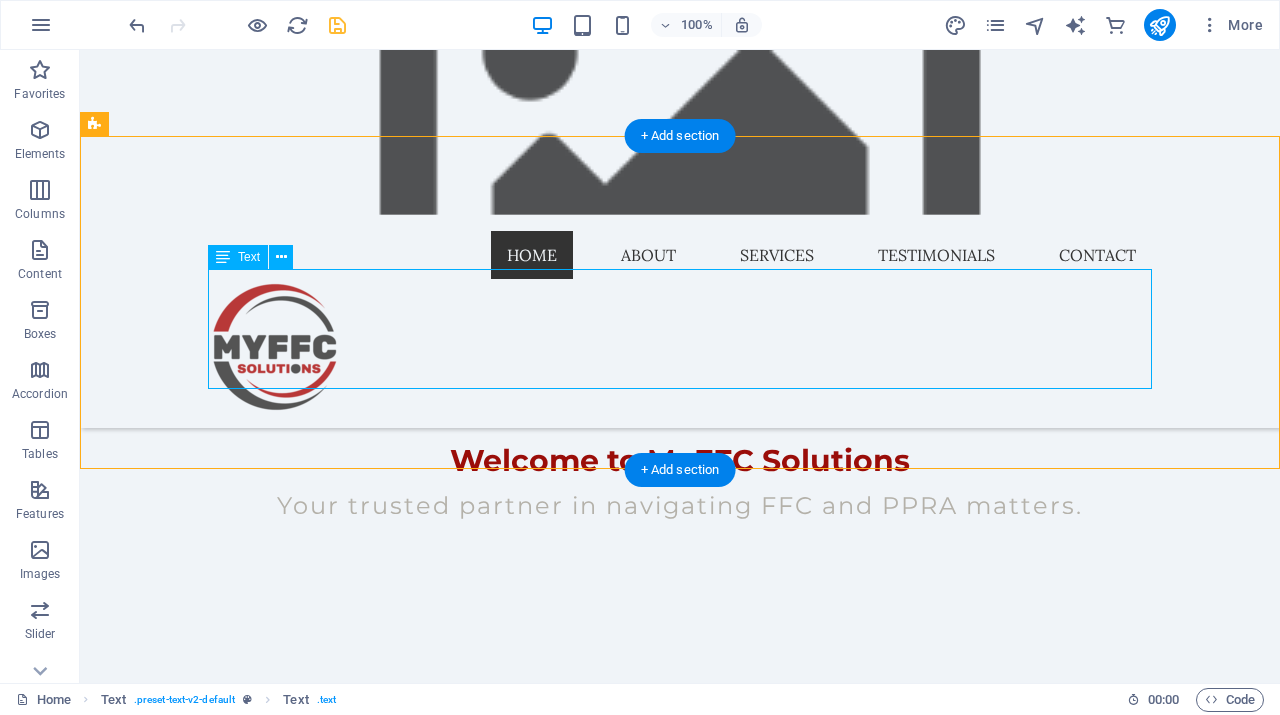 drag, startPoint x: 1112, startPoint y: 377, endPoint x: 965, endPoint y: 366, distance: 147.411 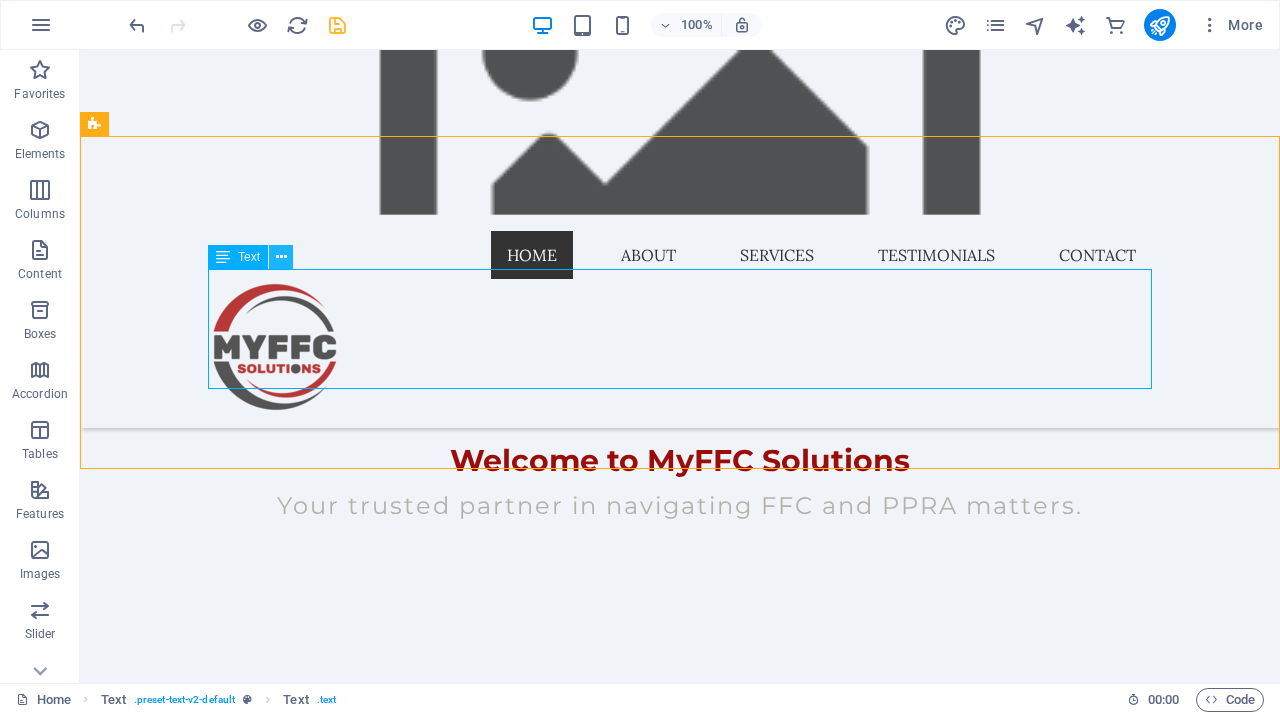 click at bounding box center (281, 257) 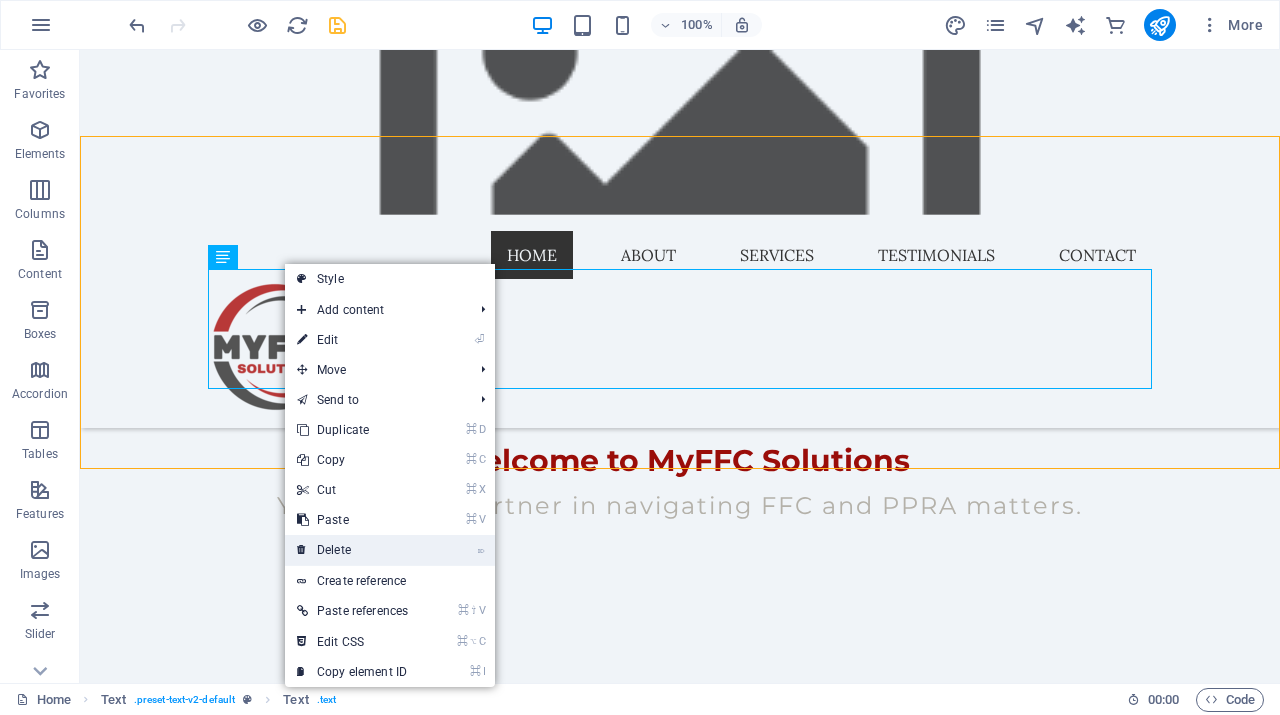 click on "⌦  Delete" at bounding box center (352, 550) 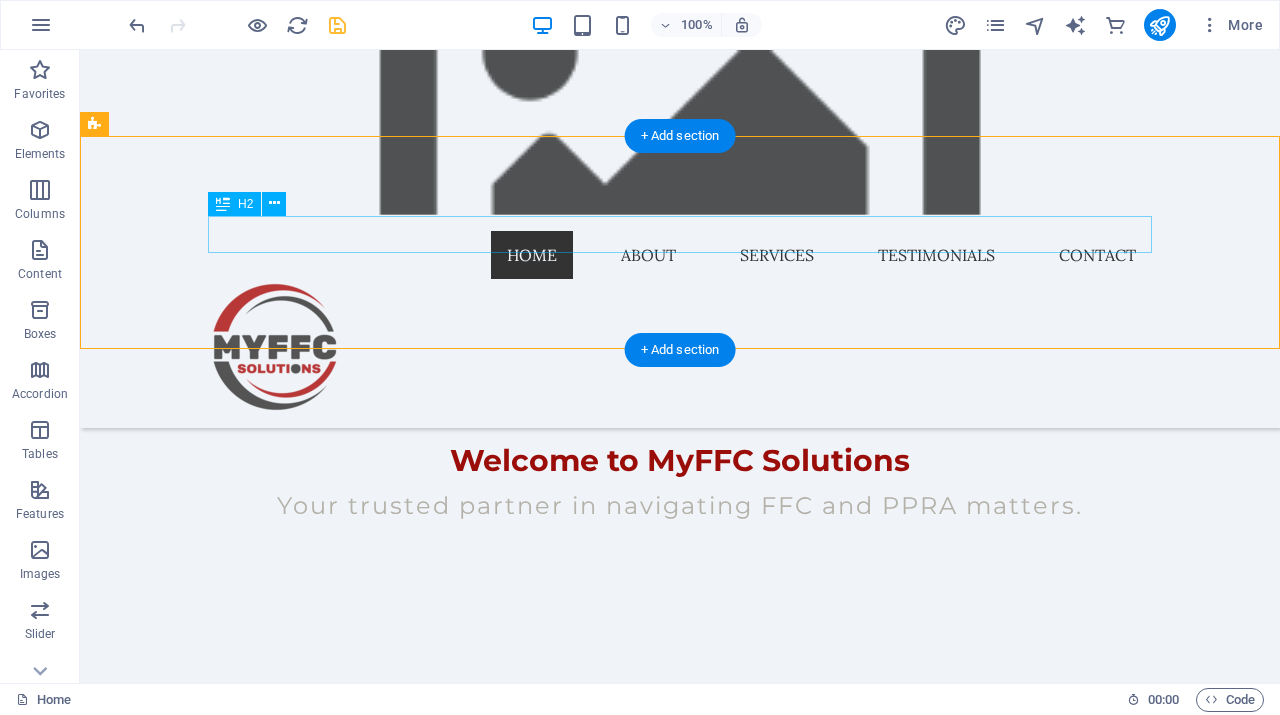 click on "Headline" at bounding box center (680, 818) 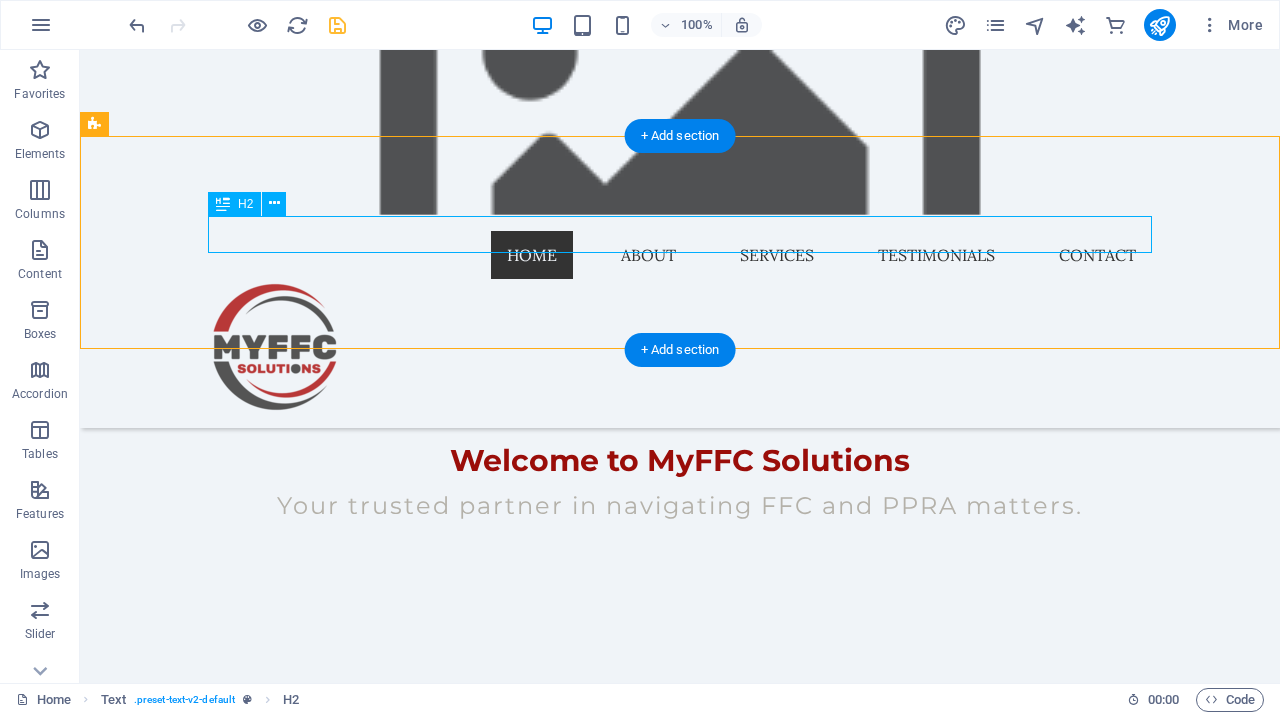 click on "Headline" at bounding box center [680, 818] 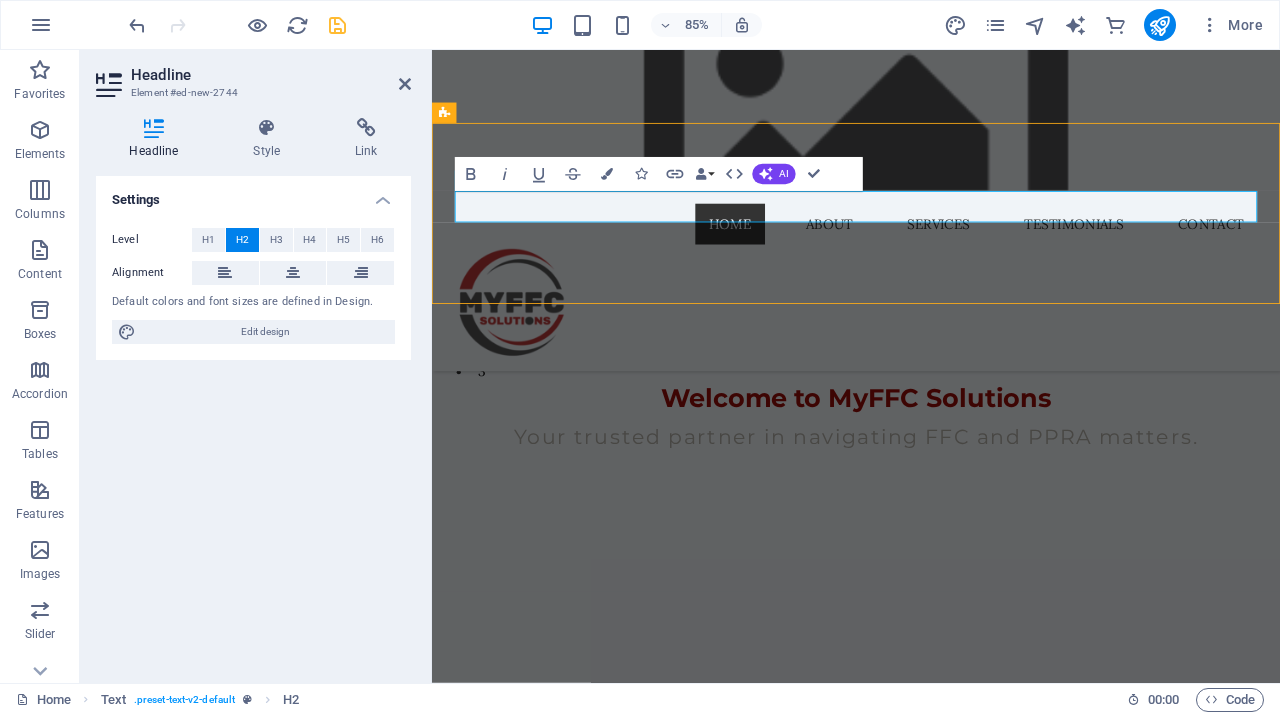 click on "Headline" at bounding box center (931, 818) 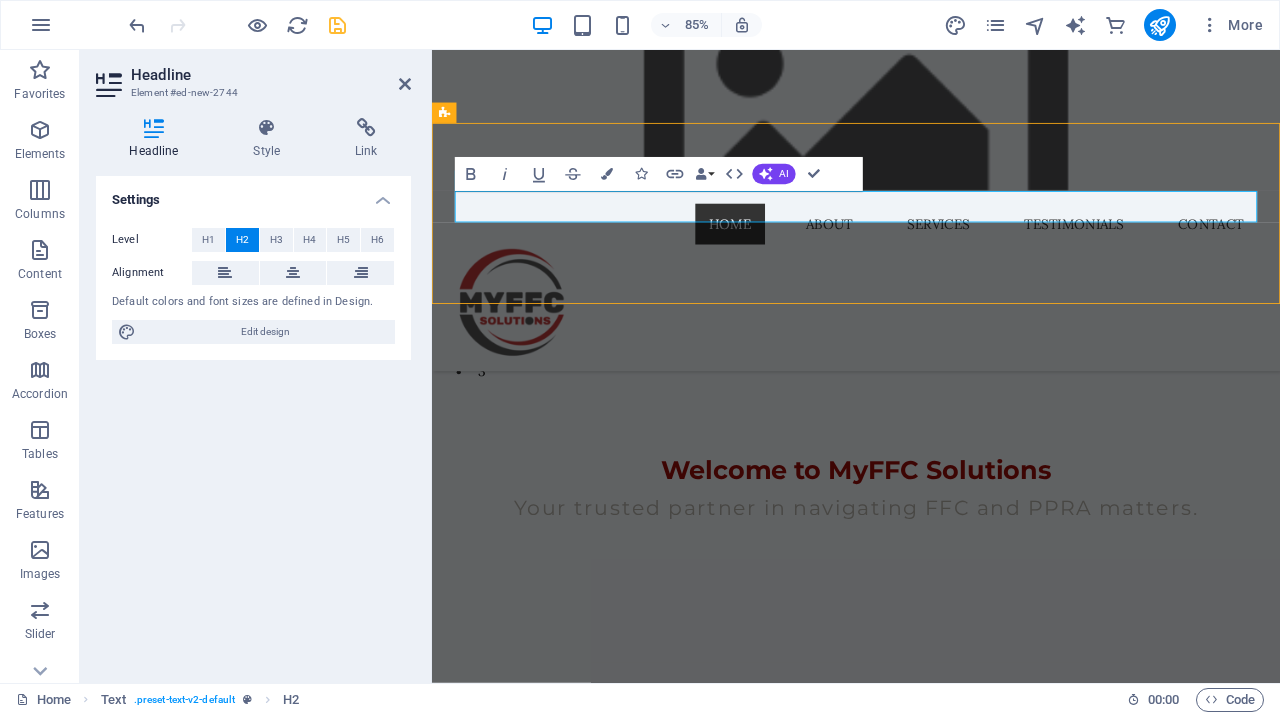 type 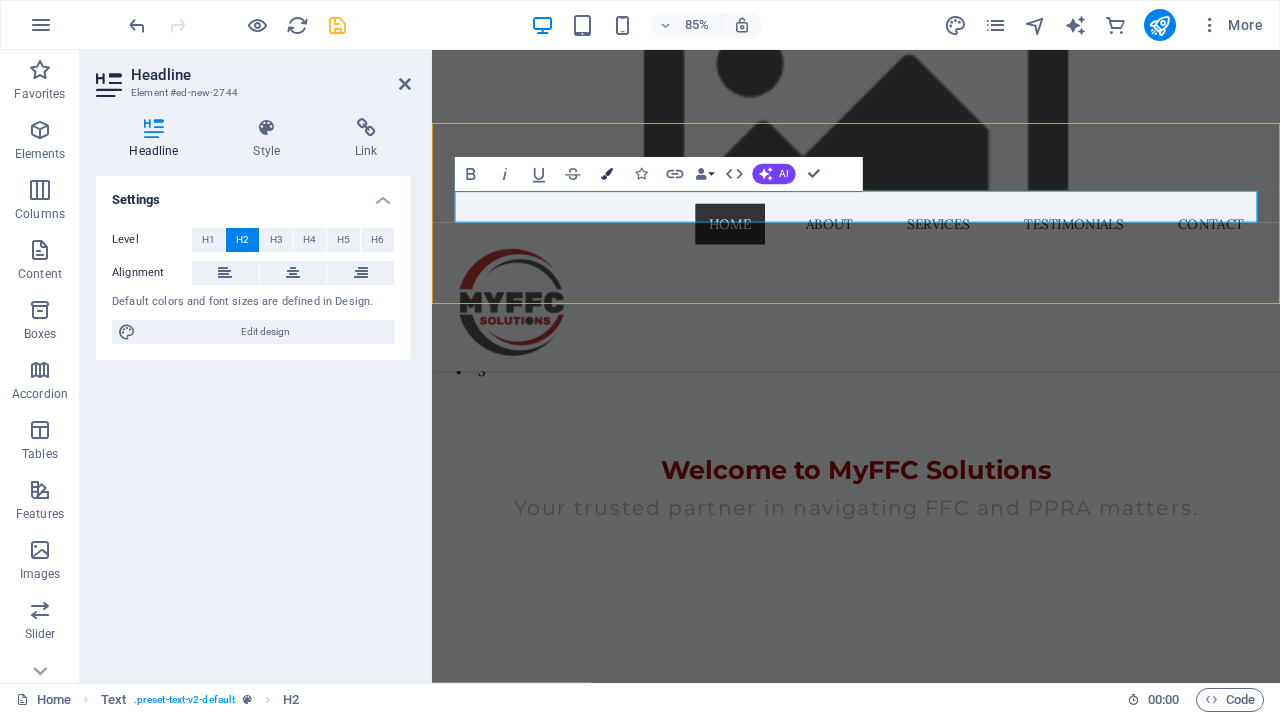 click at bounding box center [607, 174] 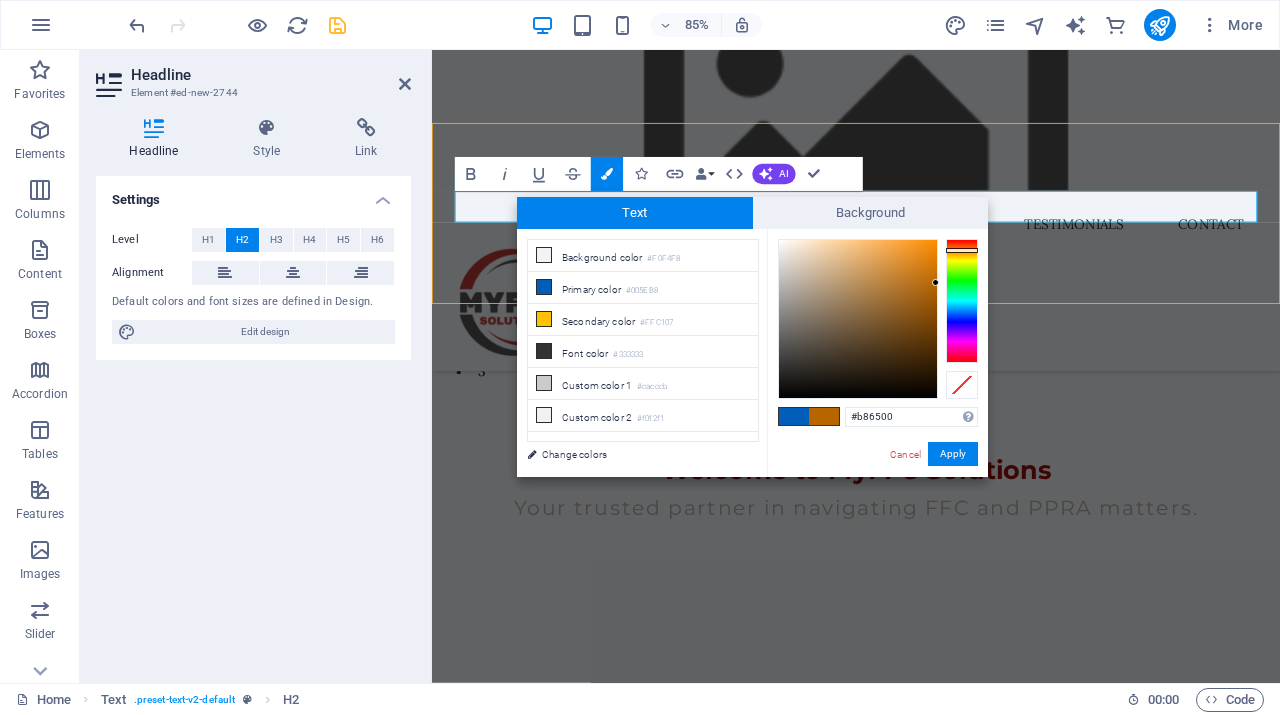 click at bounding box center (962, 301) 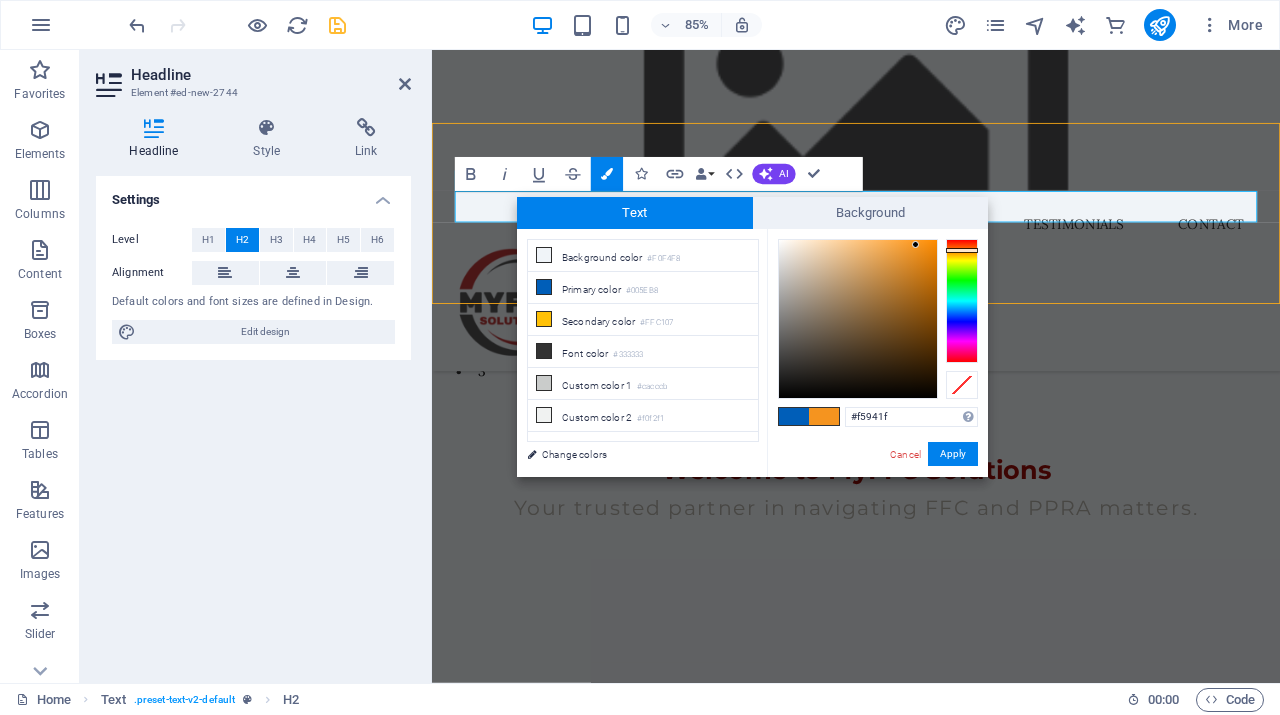 drag, startPoint x: 935, startPoint y: 279, endPoint x: 916, endPoint y: 245, distance: 38.948685 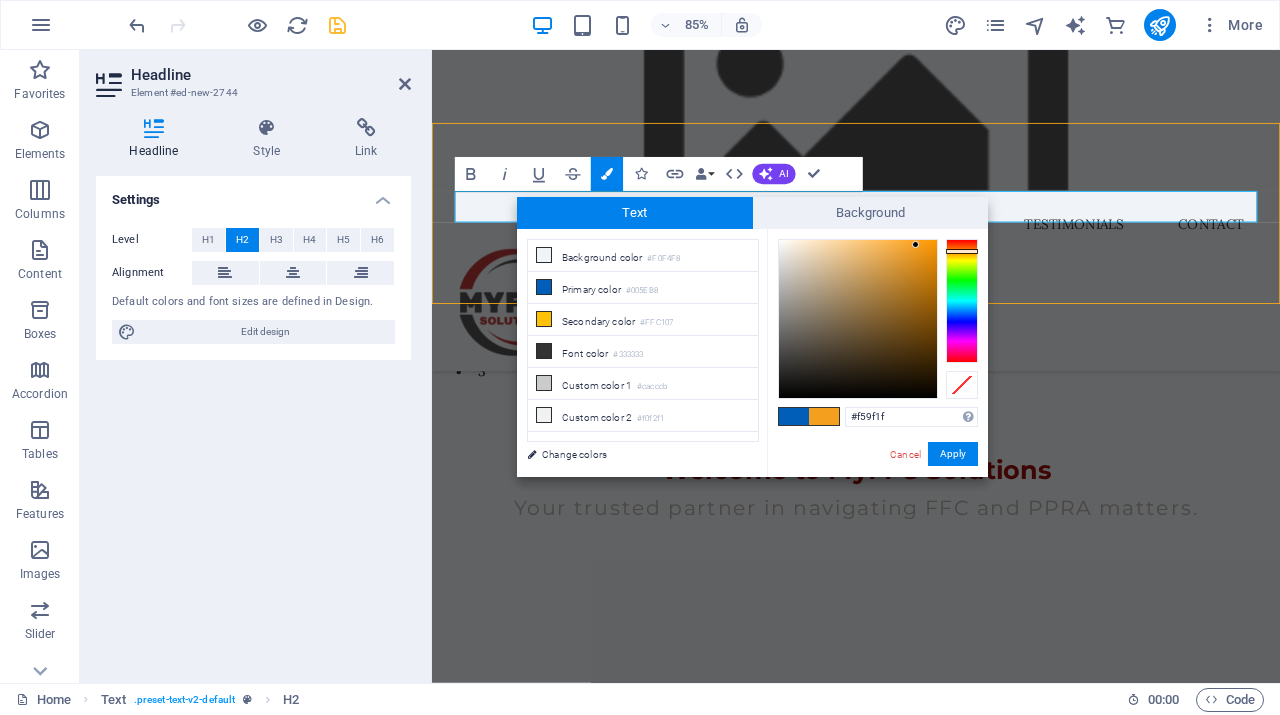 click at bounding box center [962, 251] 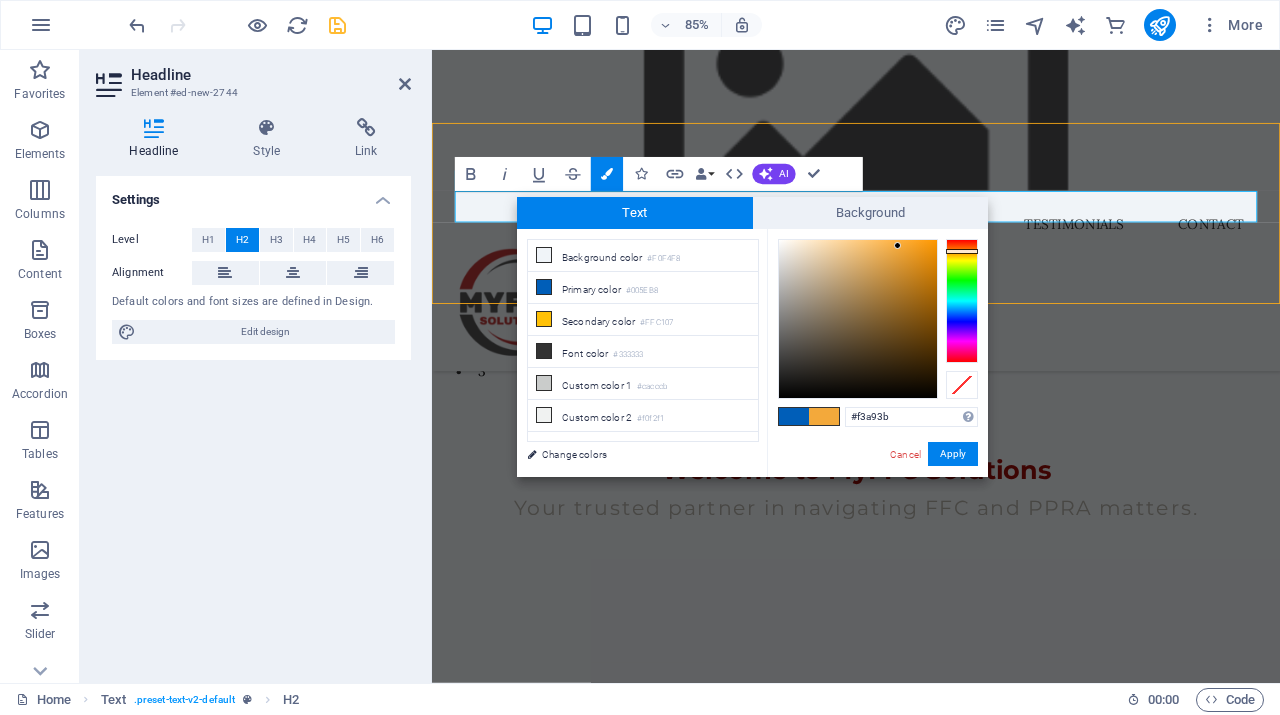 type on "#f3aa3c" 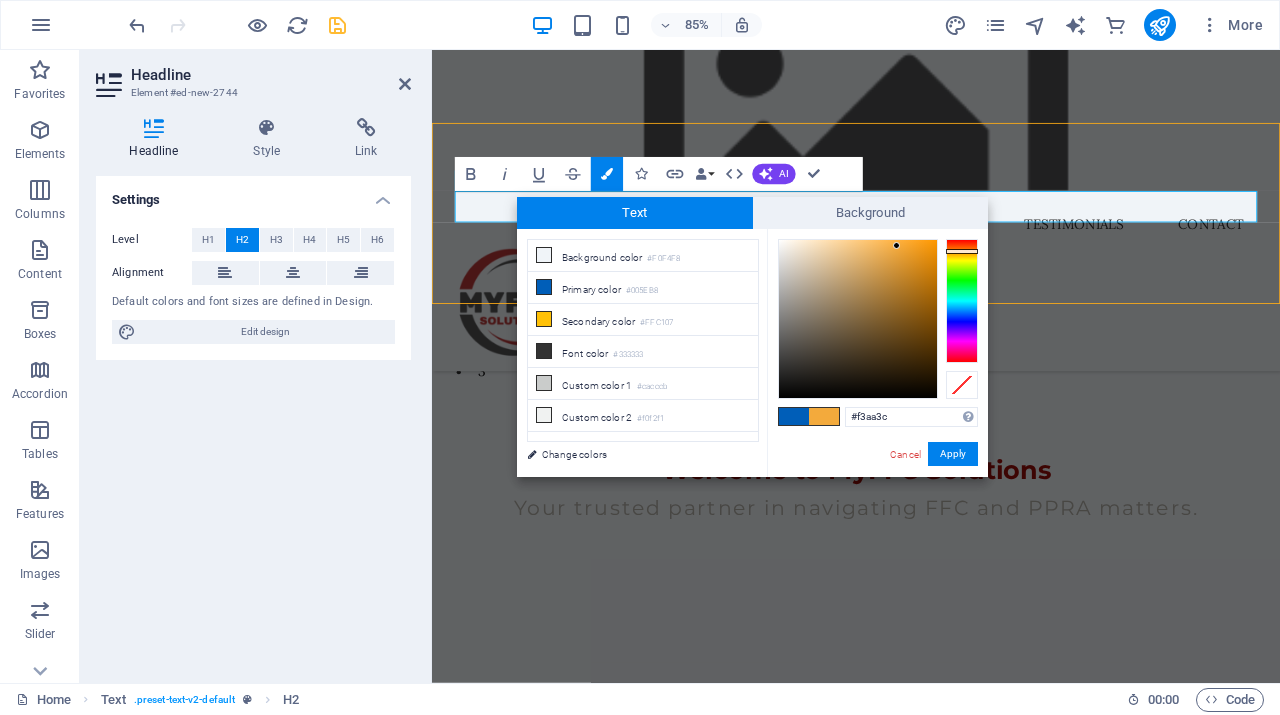 drag, startPoint x: 917, startPoint y: 245, endPoint x: 897, endPoint y: 246, distance: 20.024984 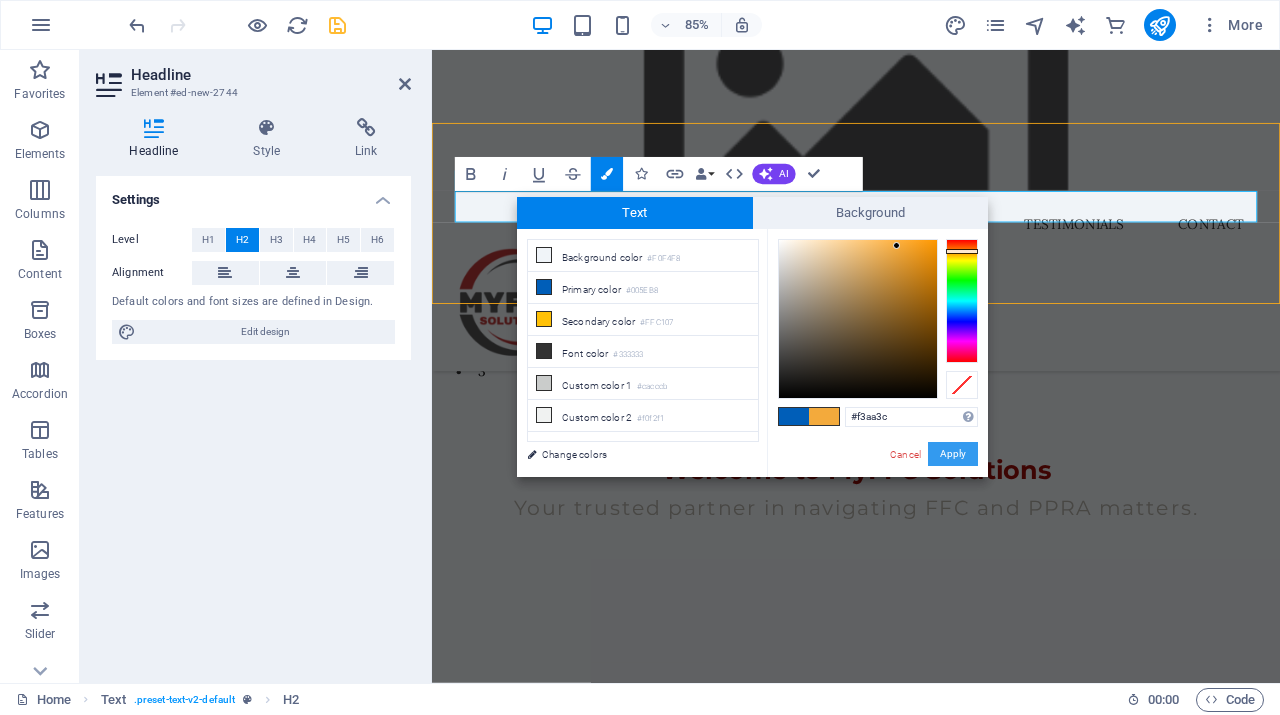 click on "Apply" at bounding box center [953, 454] 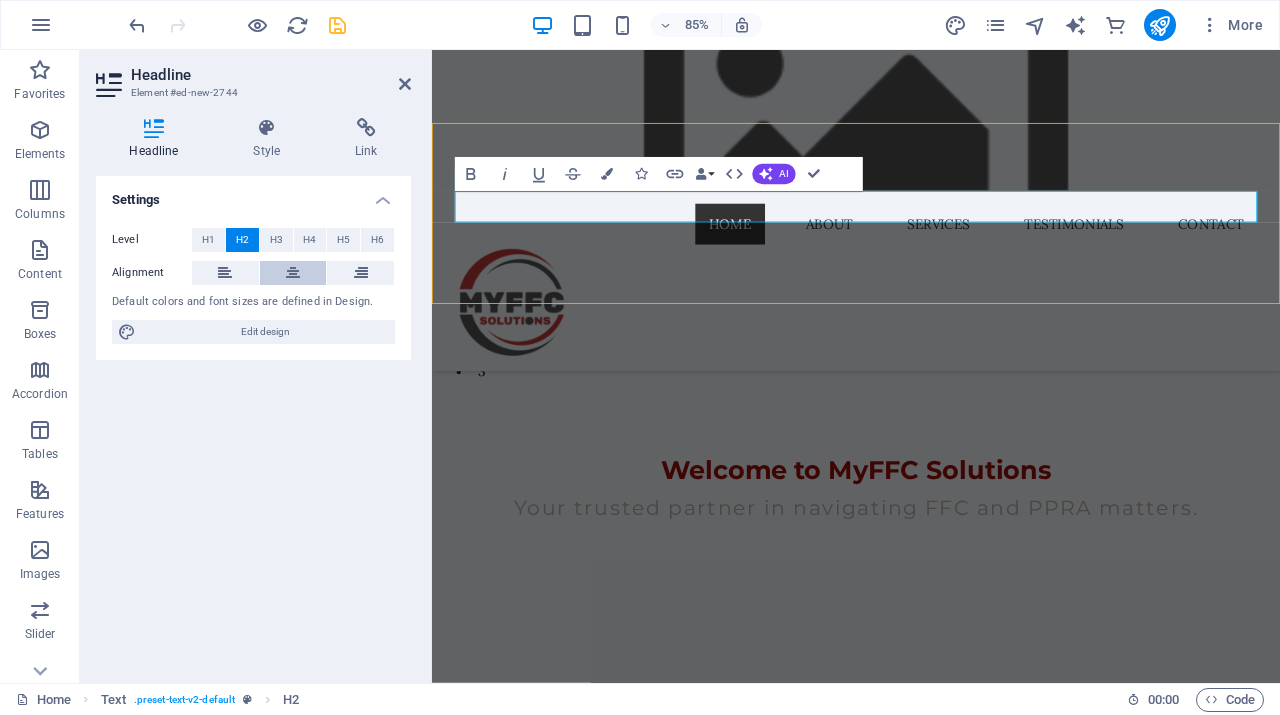 click at bounding box center [293, 273] 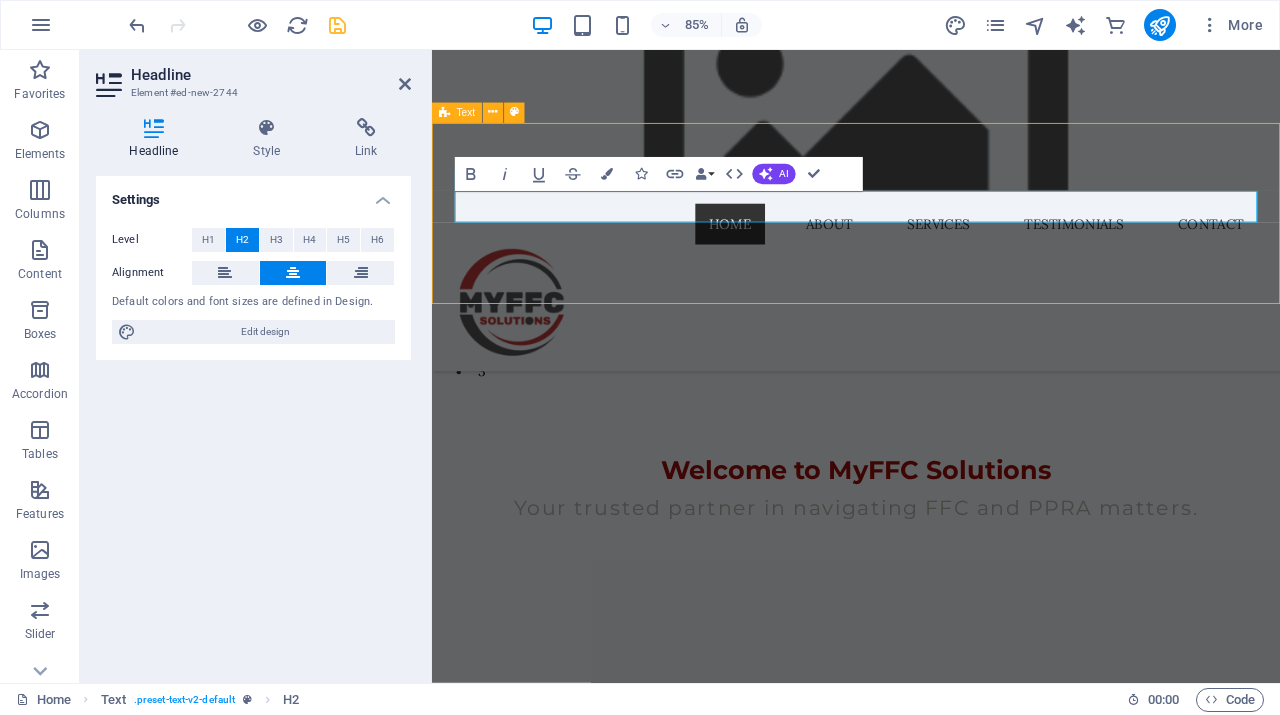 click on "[DATE]-[DATE] FFC Renewal deadline count down" at bounding box center [931, 902] 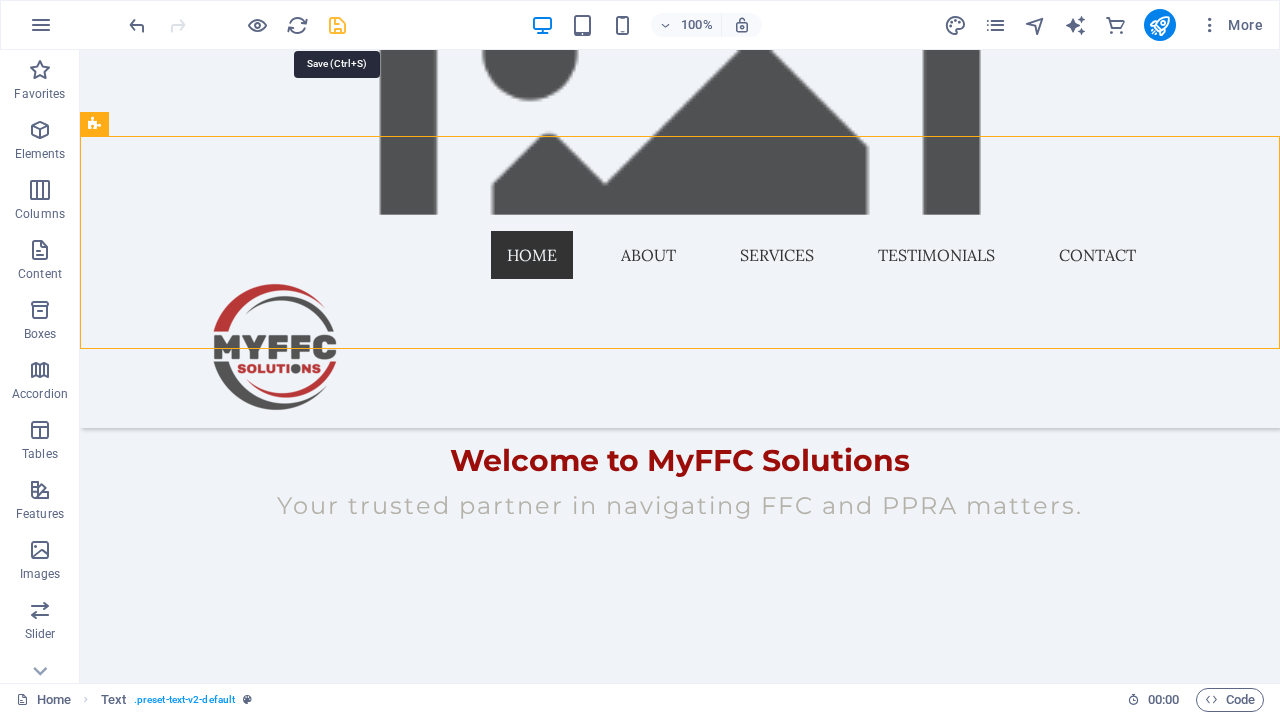 click at bounding box center (337, 25) 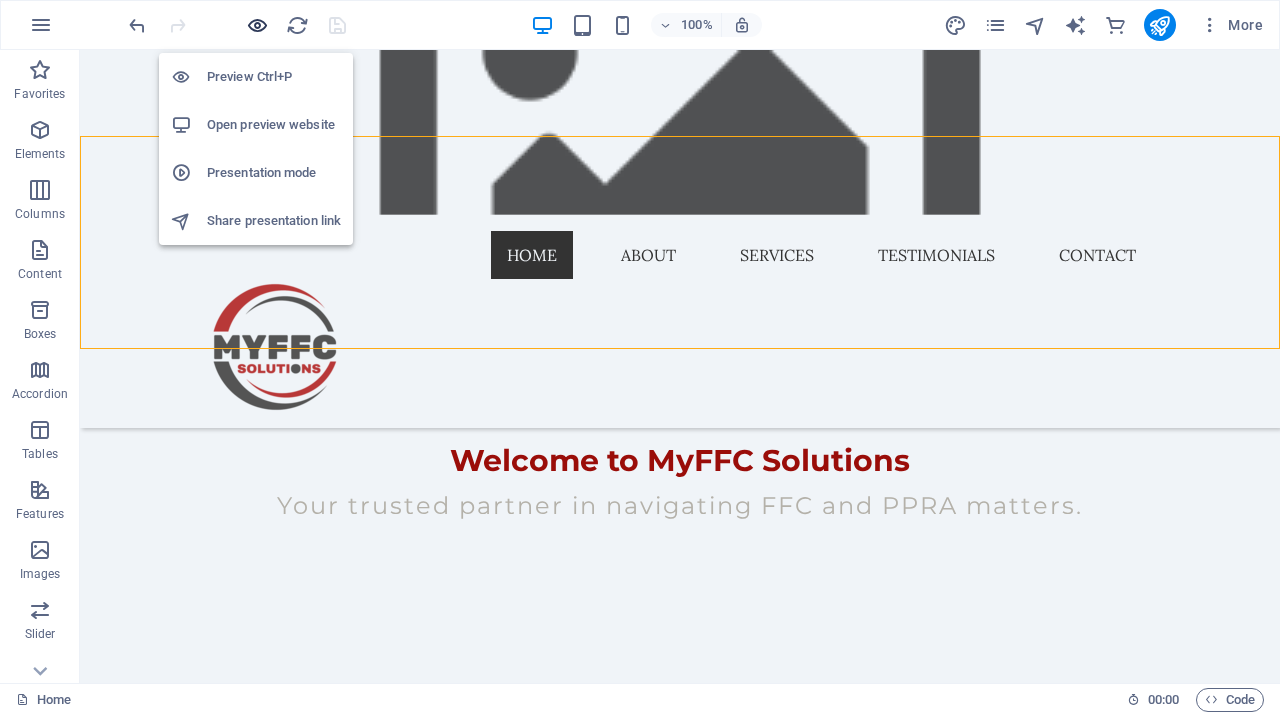 click at bounding box center (257, 25) 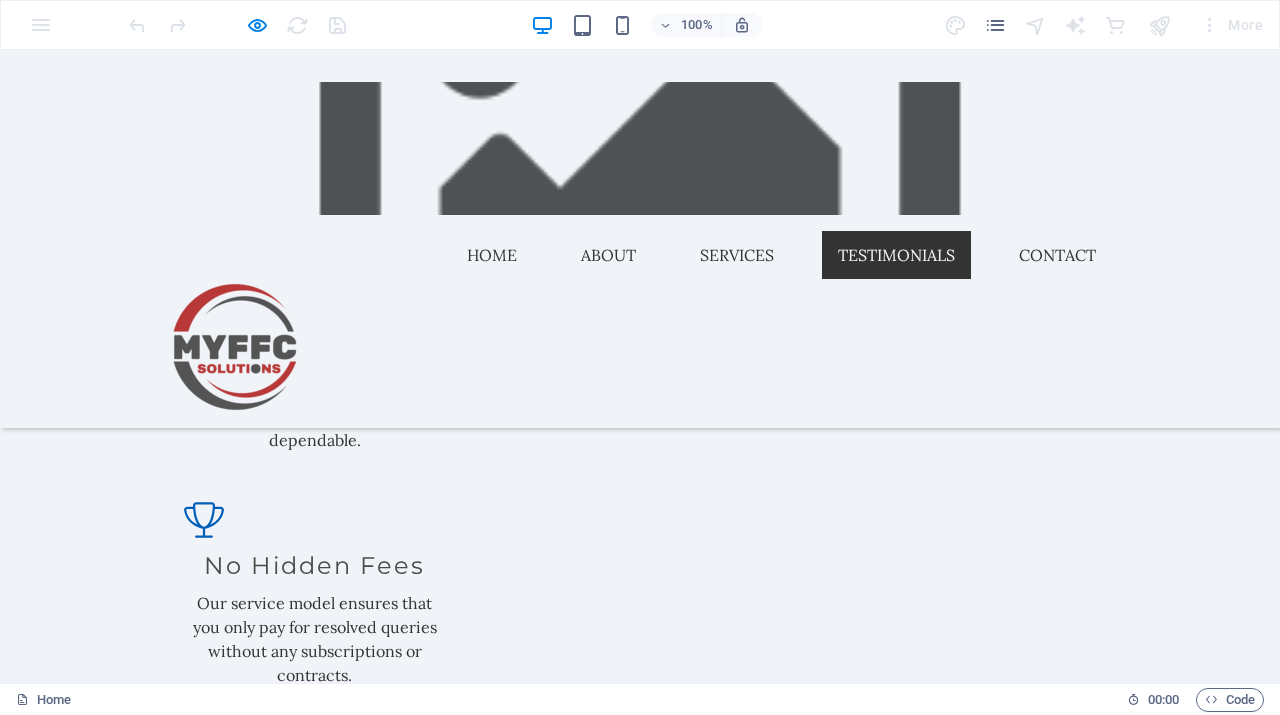 scroll, scrollTop: 2831, scrollLeft: 0, axis: vertical 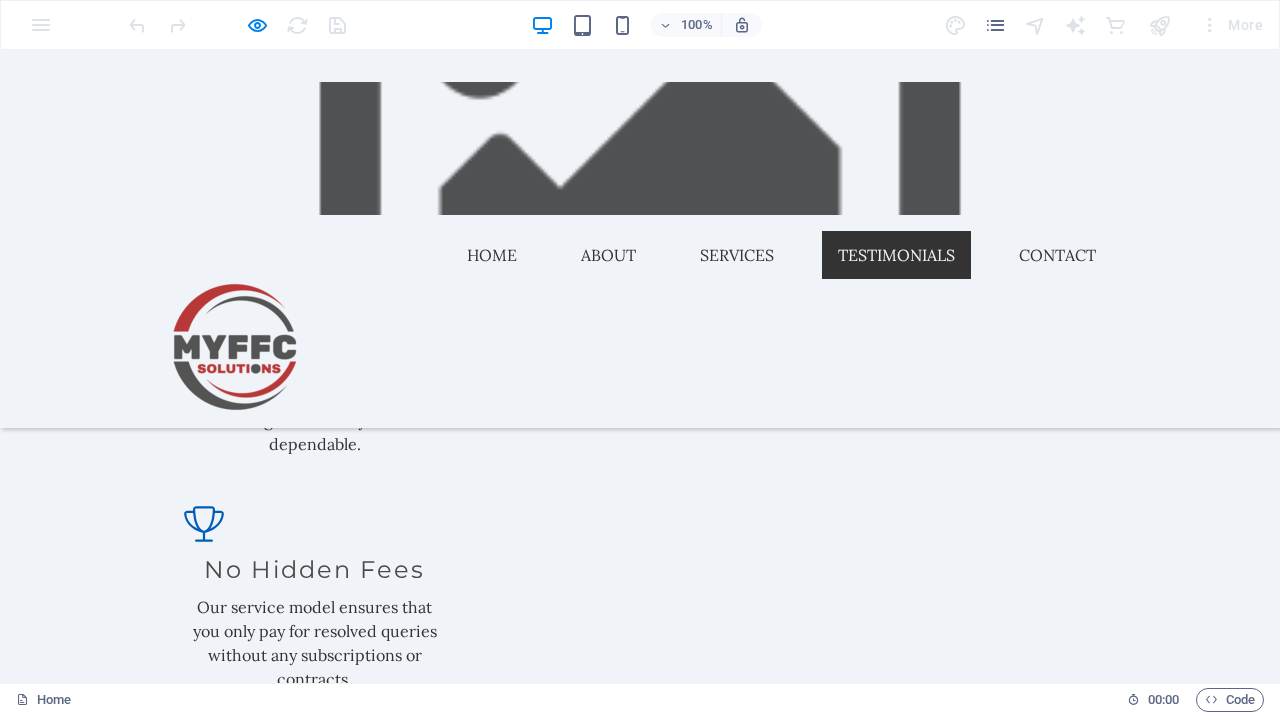 click on "2" at bounding box center [58, -2173] 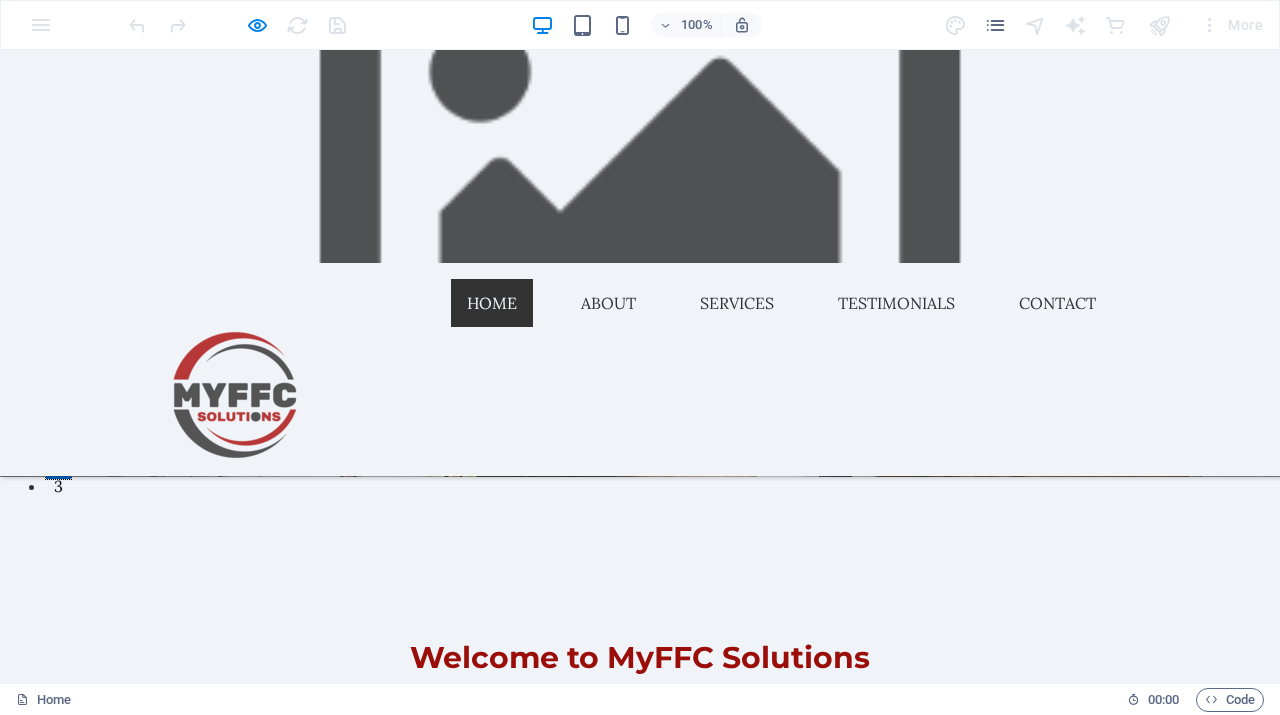 scroll, scrollTop: 0, scrollLeft: 0, axis: both 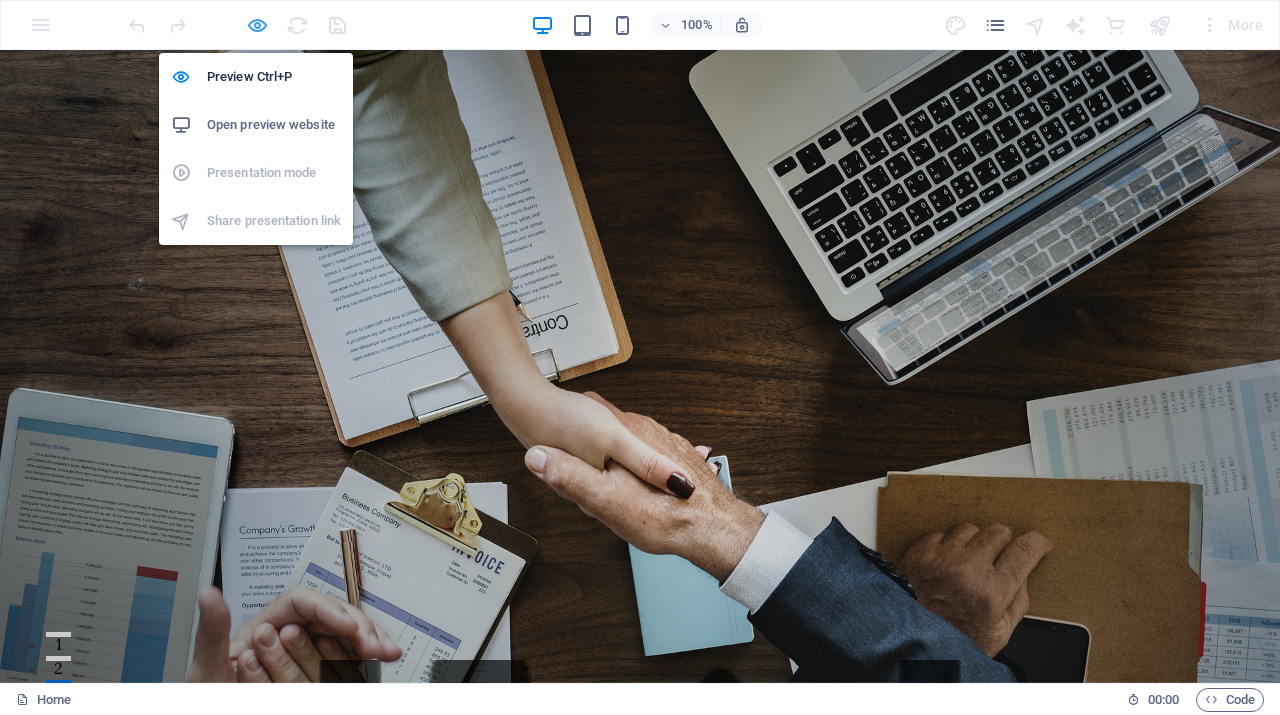 click at bounding box center [257, 25] 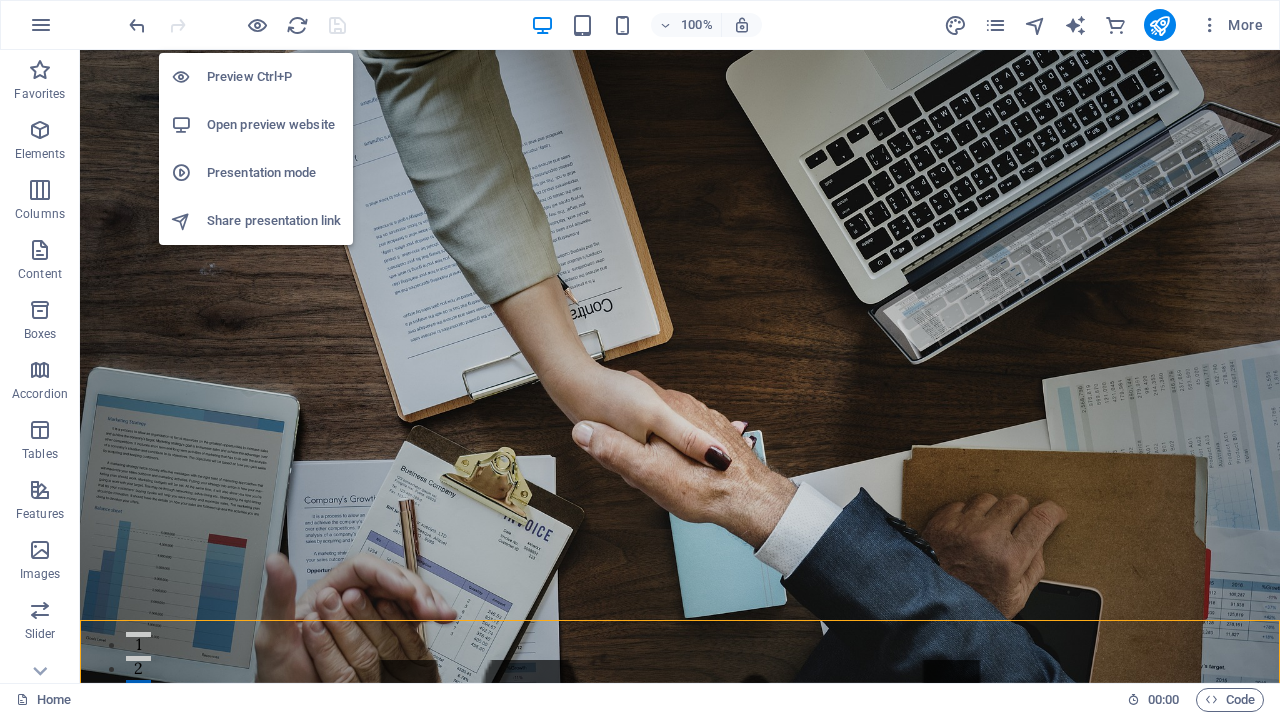 click on "Preview Ctrl+P" at bounding box center [274, 77] 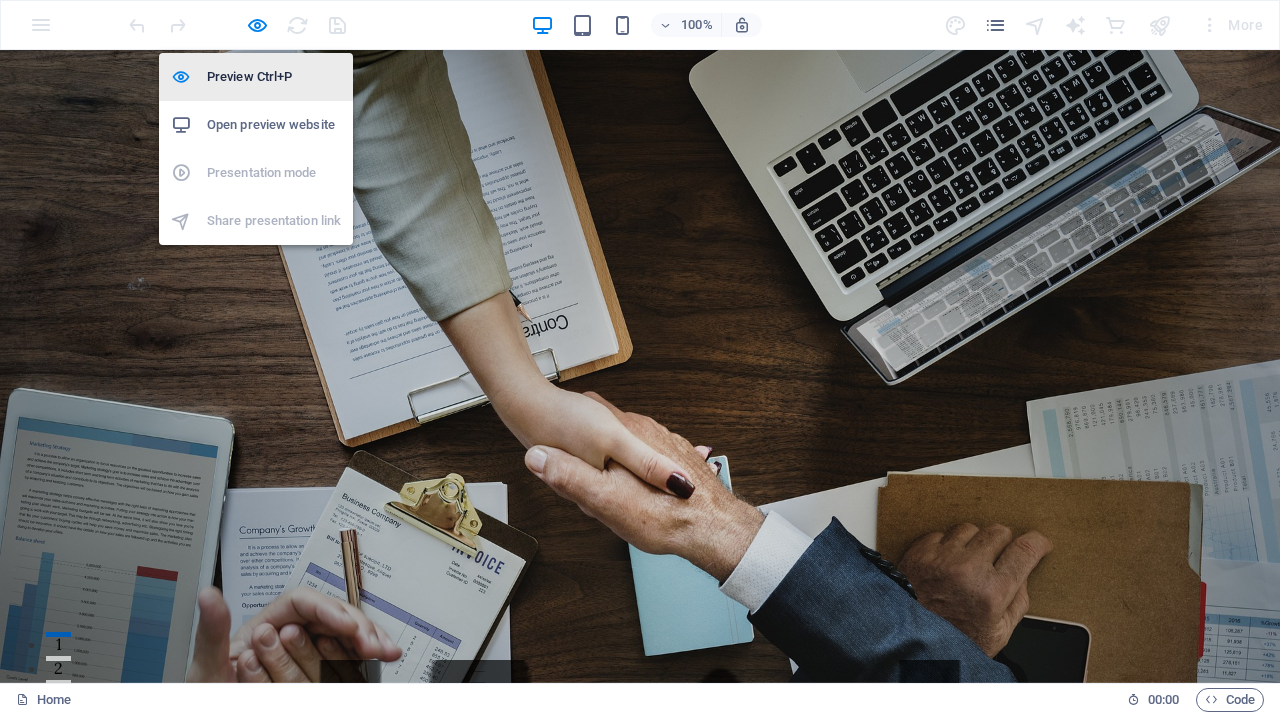 click on "Preview Ctrl+P" at bounding box center (274, 77) 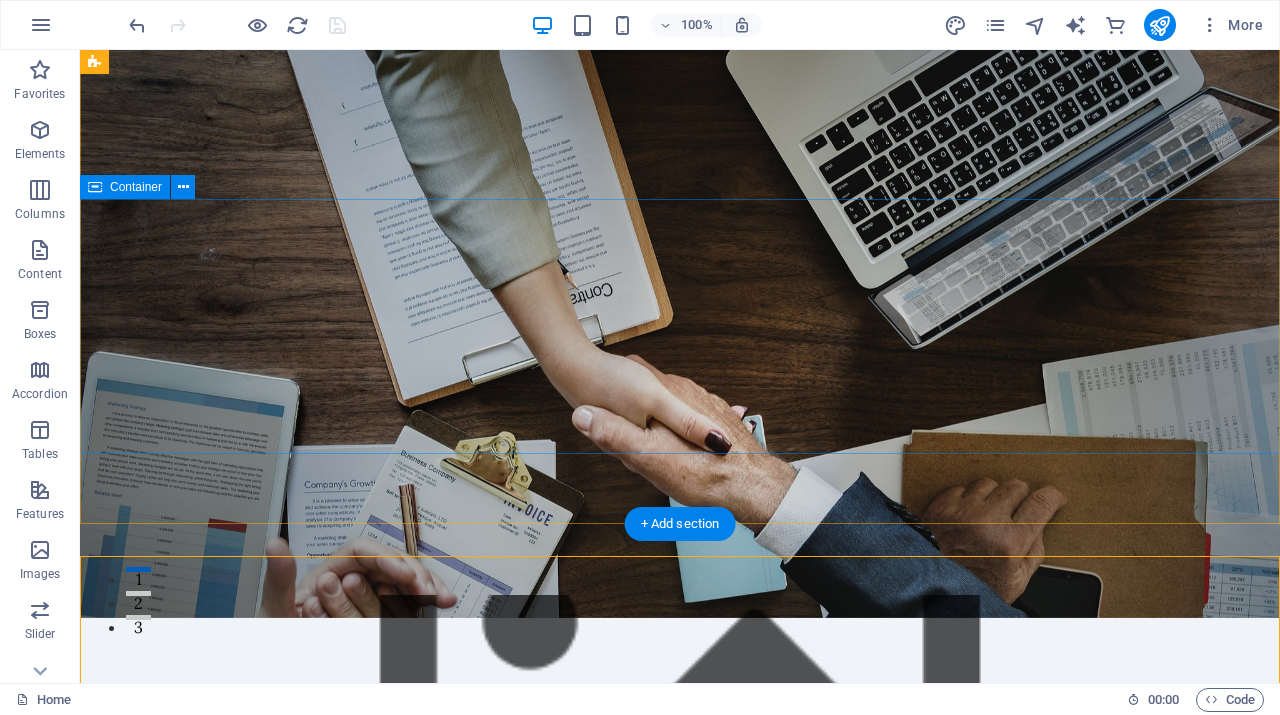 scroll, scrollTop: 66, scrollLeft: 0, axis: vertical 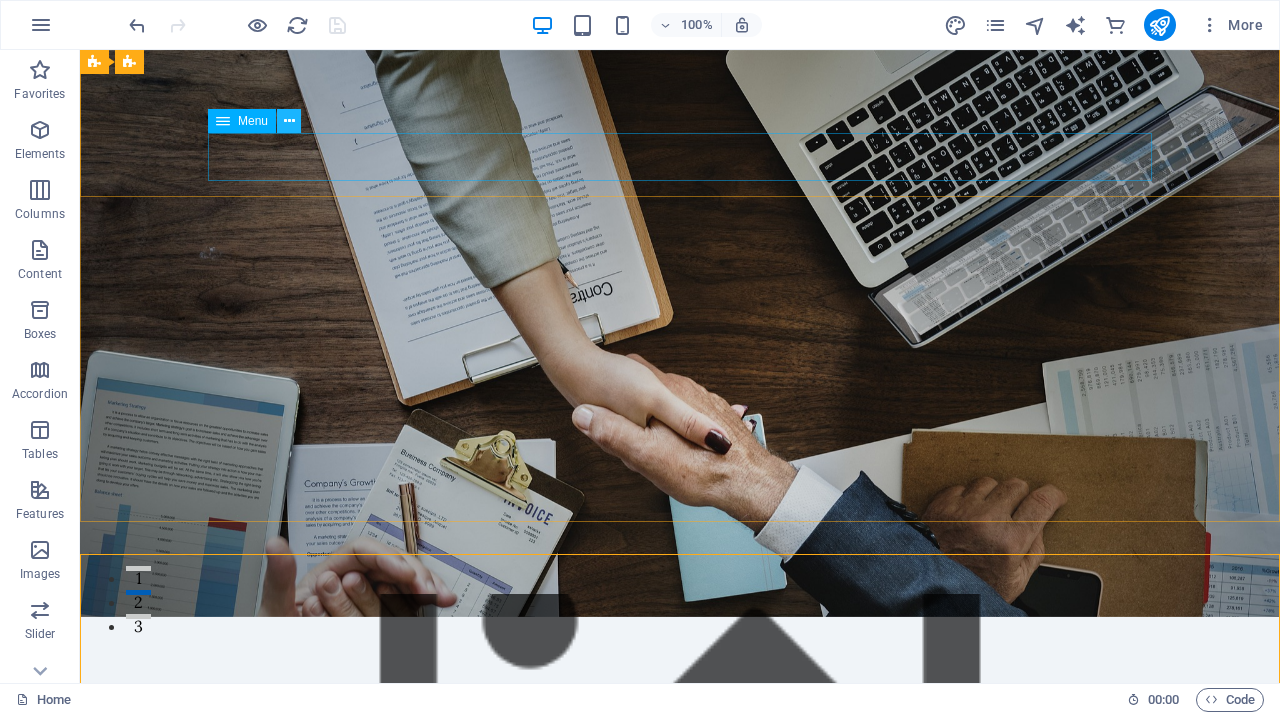 click at bounding box center (289, 121) 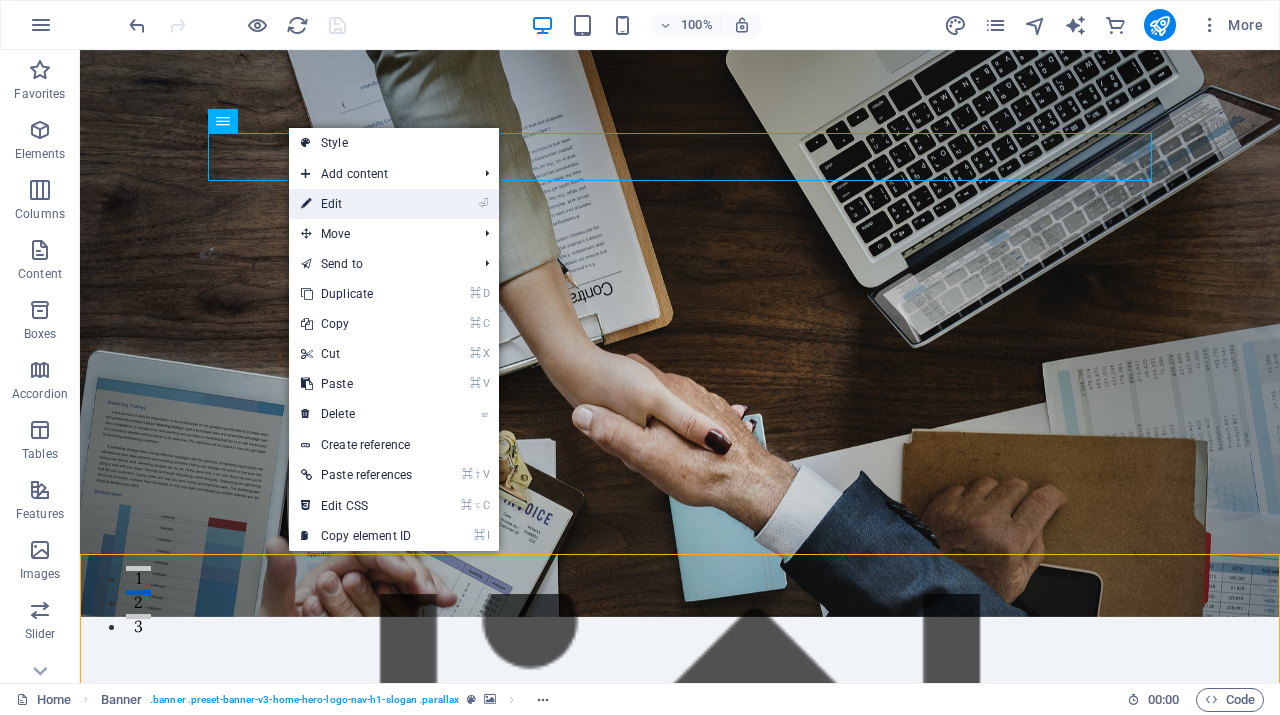 click on "⏎  Edit" at bounding box center [356, 204] 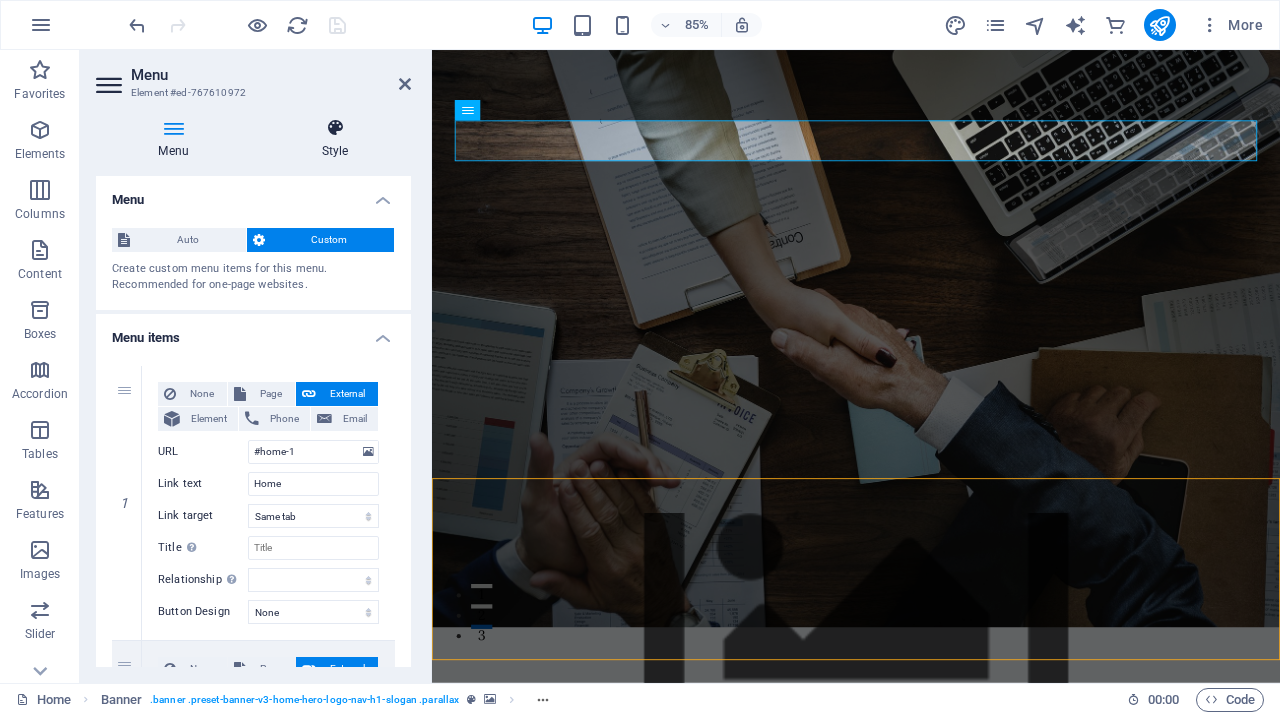 click at bounding box center (335, 128) 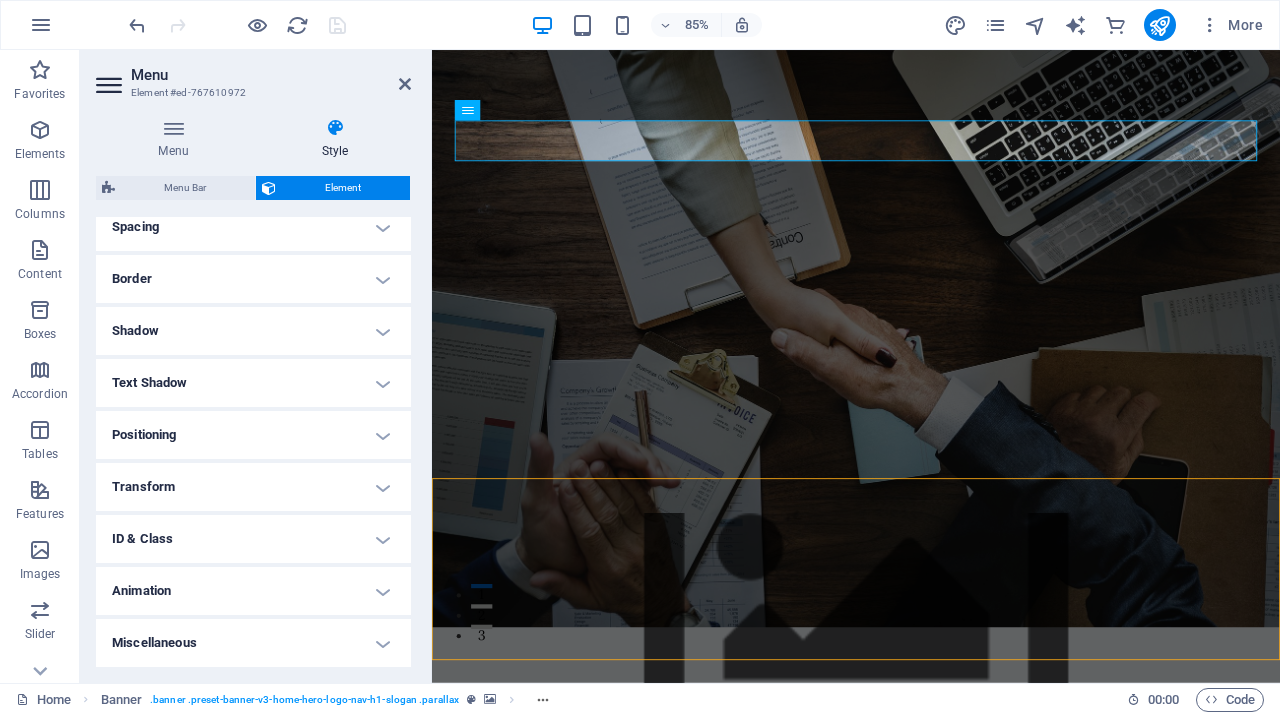 scroll, scrollTop: 0, scrollLeft: 0, axis: both 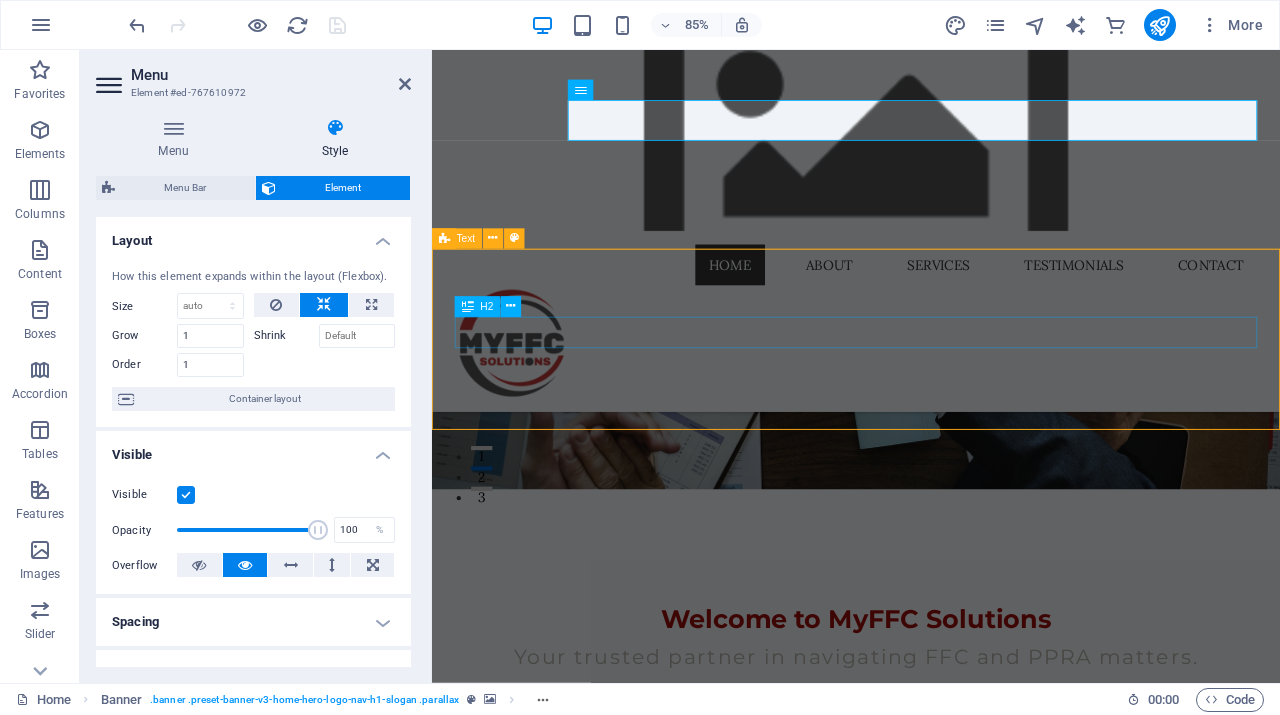 click on "[DATE]-[DATE] FFC Renewal deadline count down" at bounding box center (931, 1077) 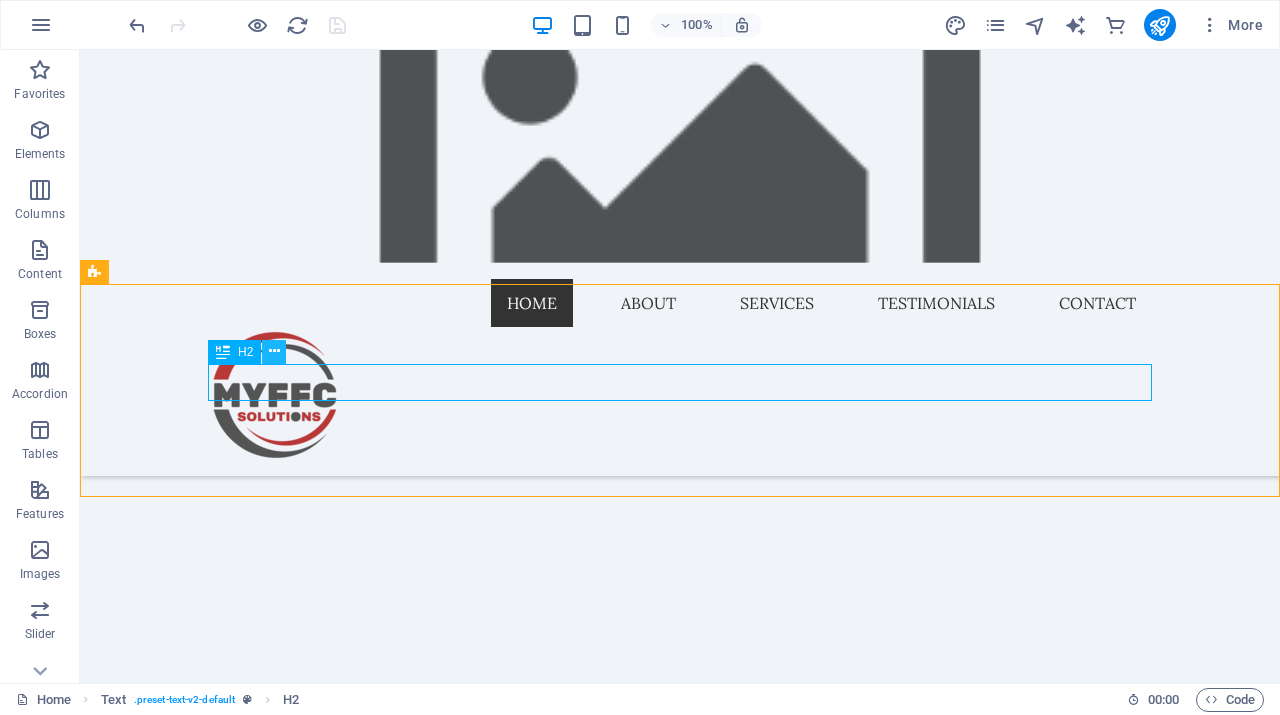 click at bounding box center (274, 351) 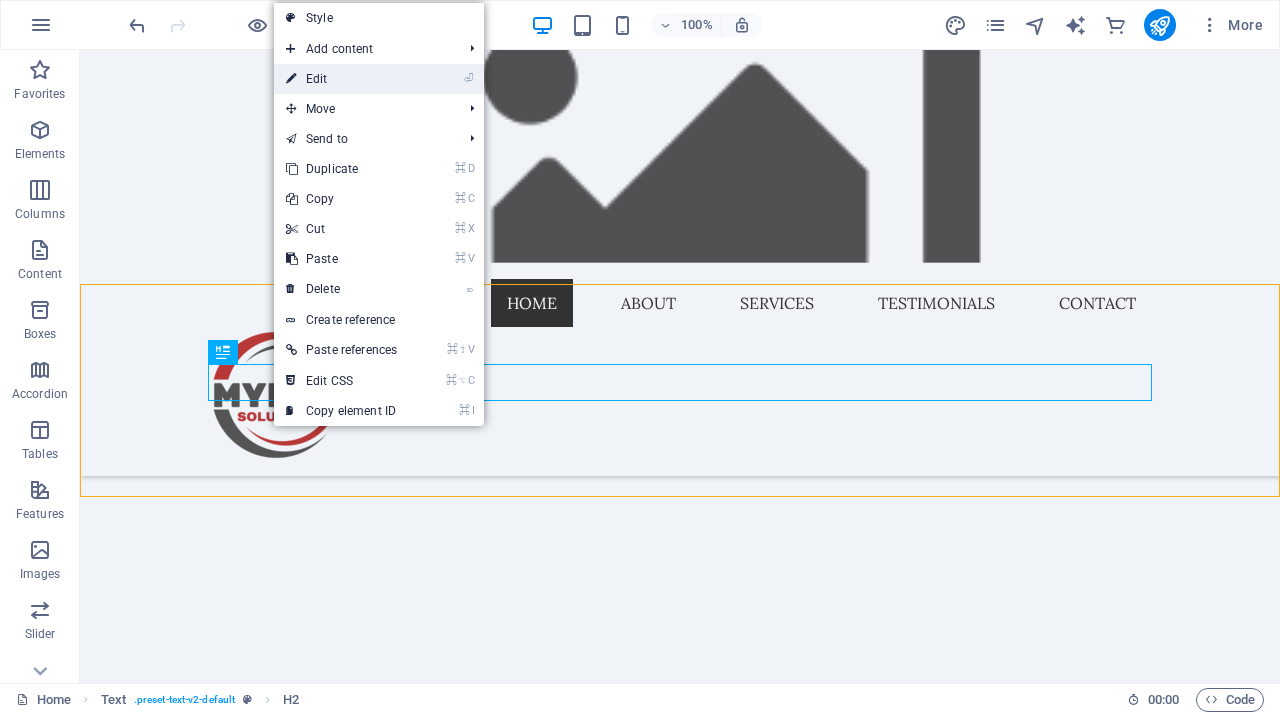 click on "⏎  Edit" at bounding box center [341, 79] 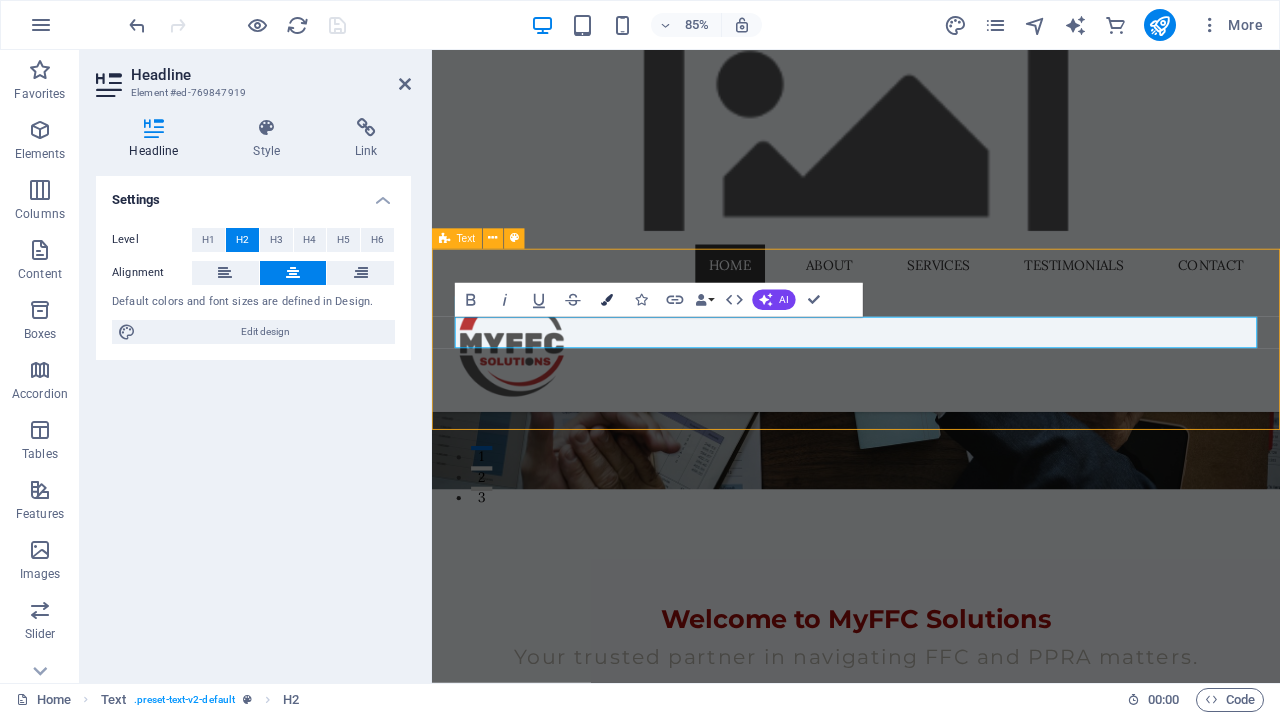 click at bounding box center (607, 300) 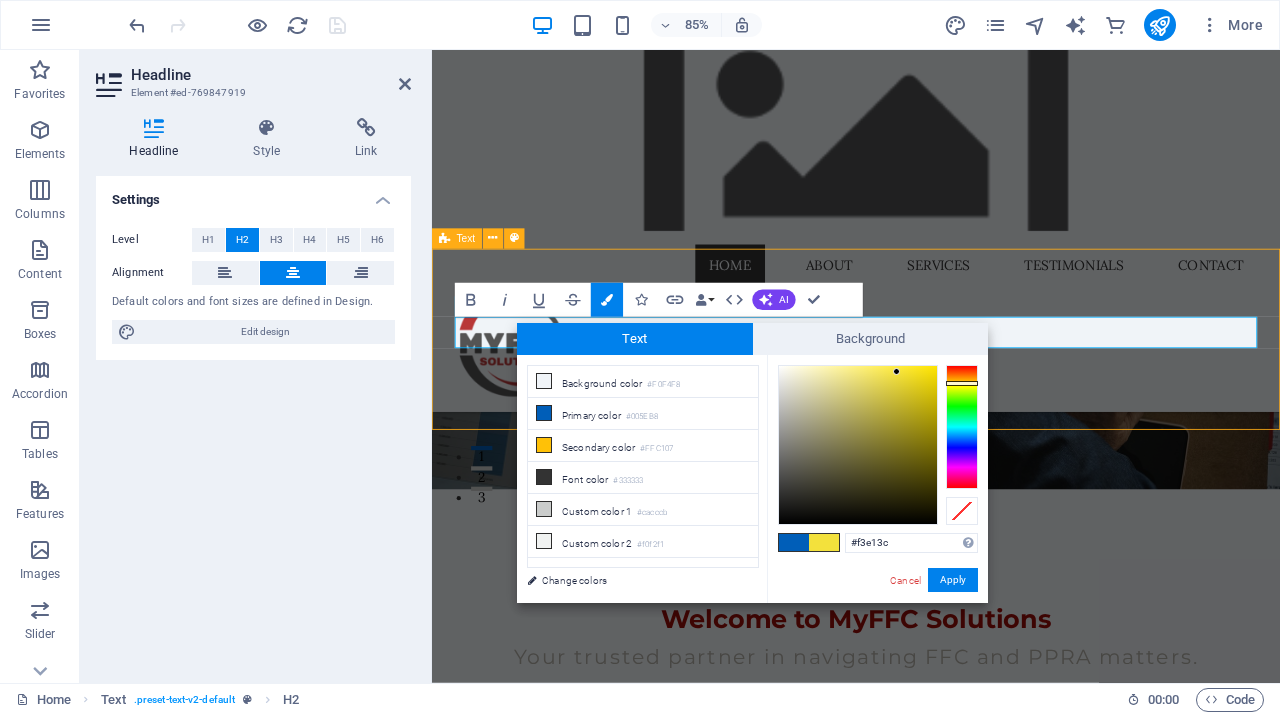 click at bounding box center [962, 427] 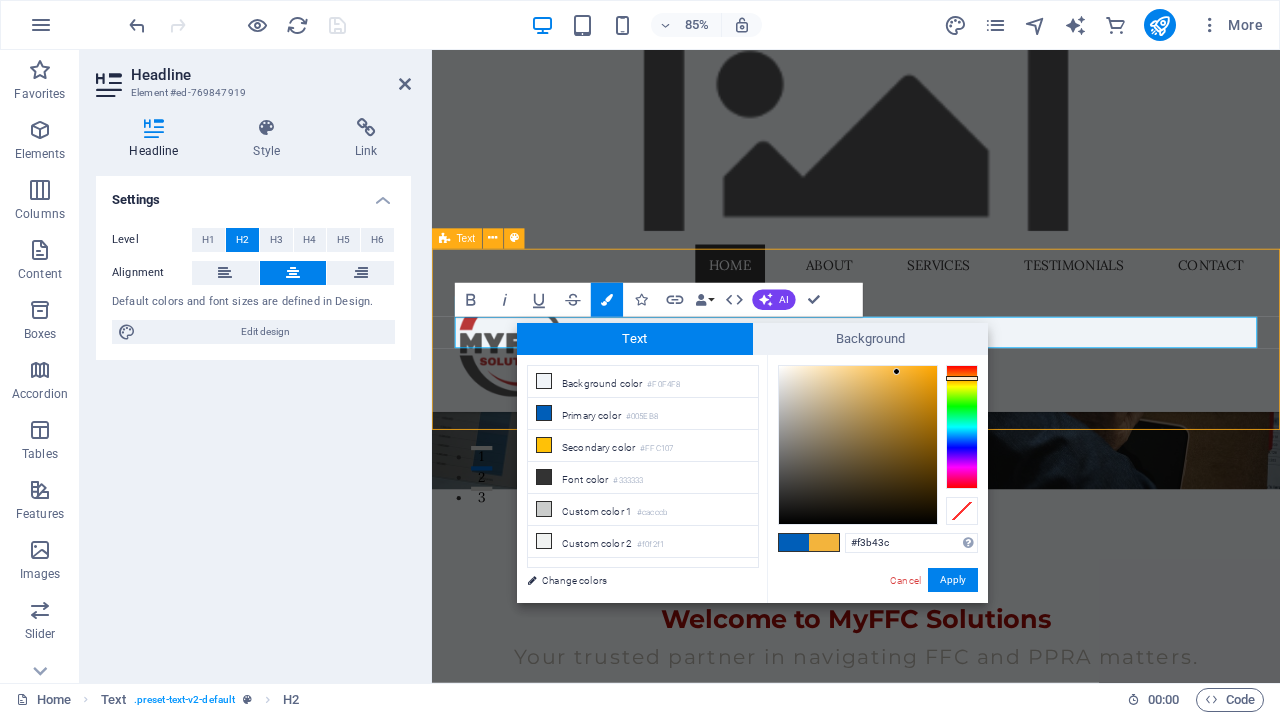click at bounding box center [962, 427] 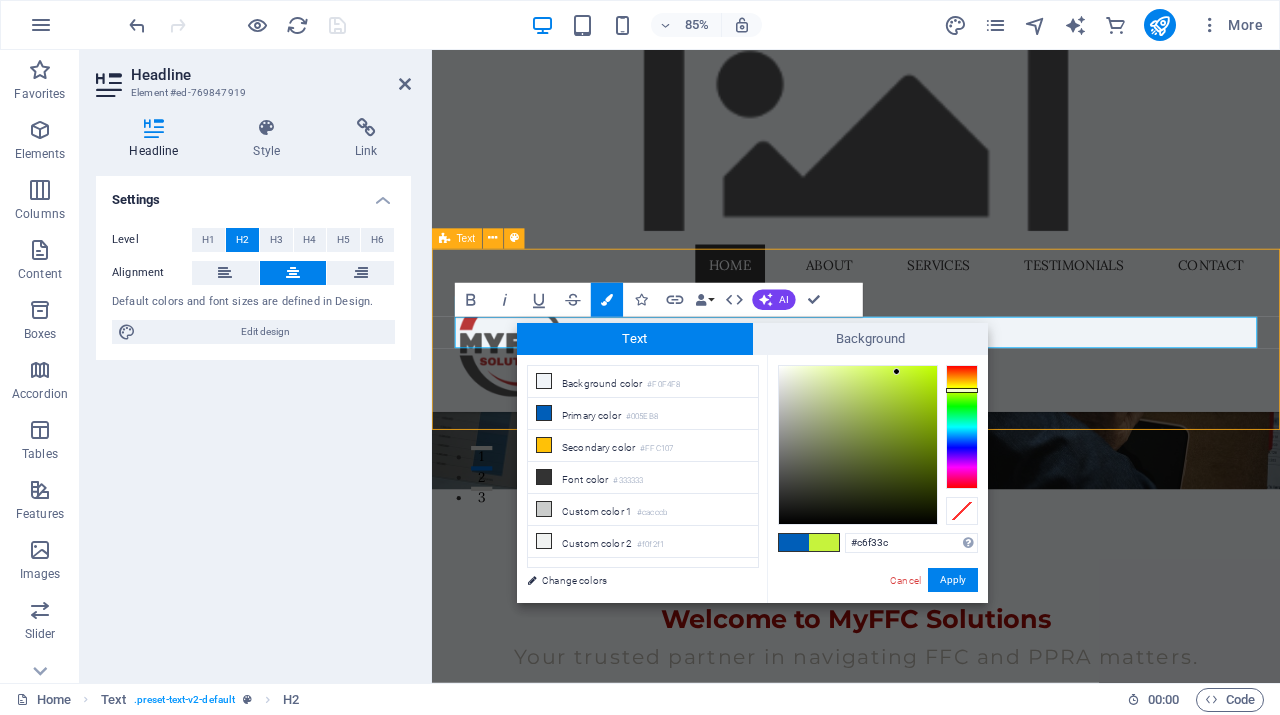 click at bounding box center (962, 427) 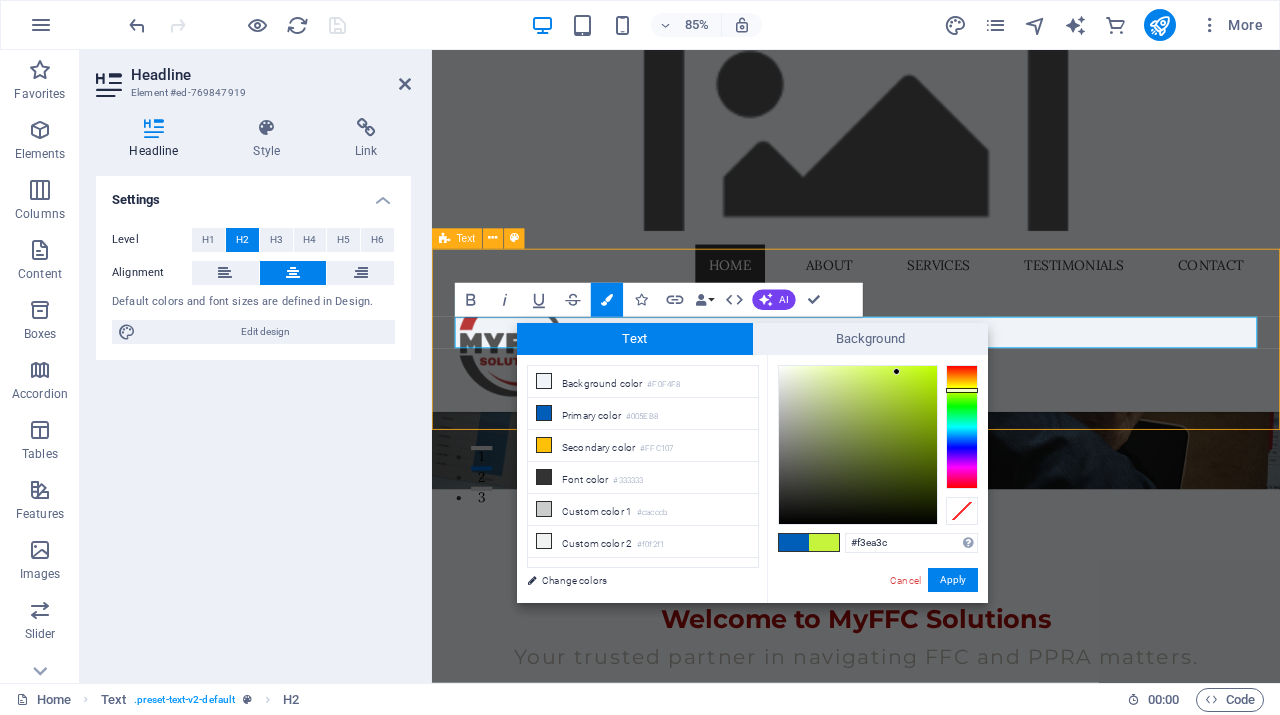 click at bounding box center (962, 427) 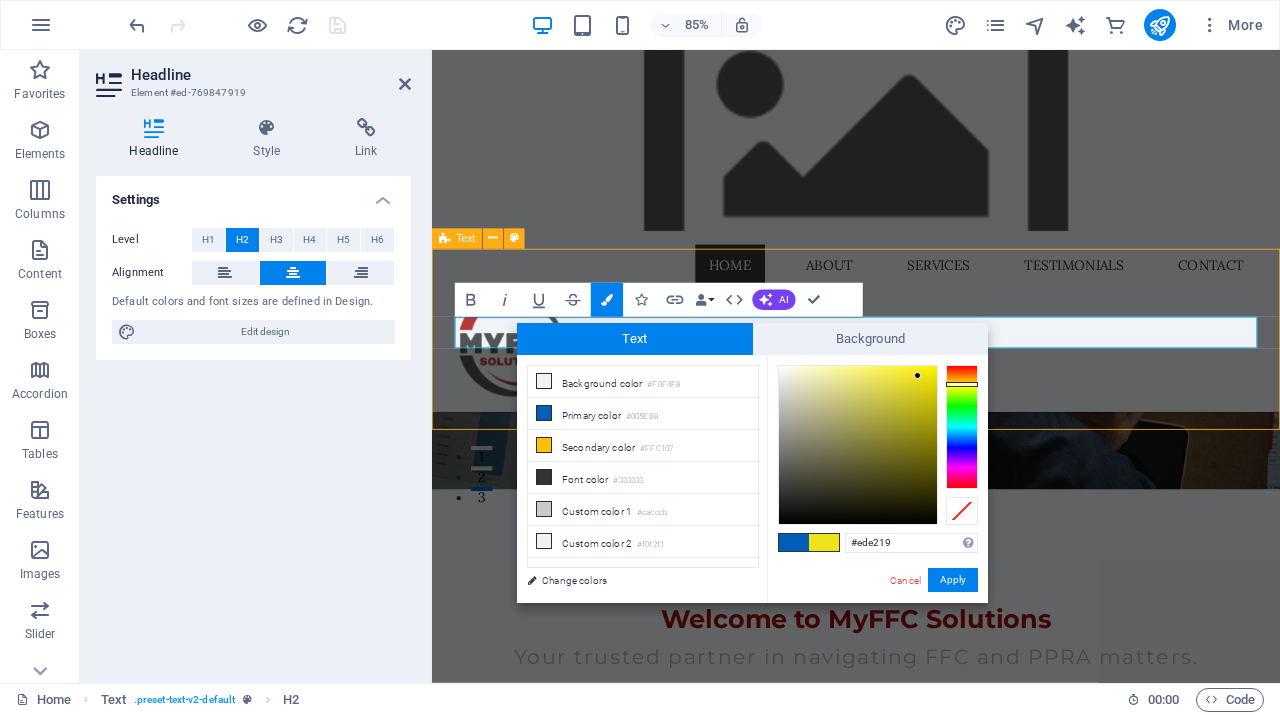 drag, startPoint x: 897, startPoint y: 372, endPoint x: 919, endPoint y: 376, distance: 22.36068 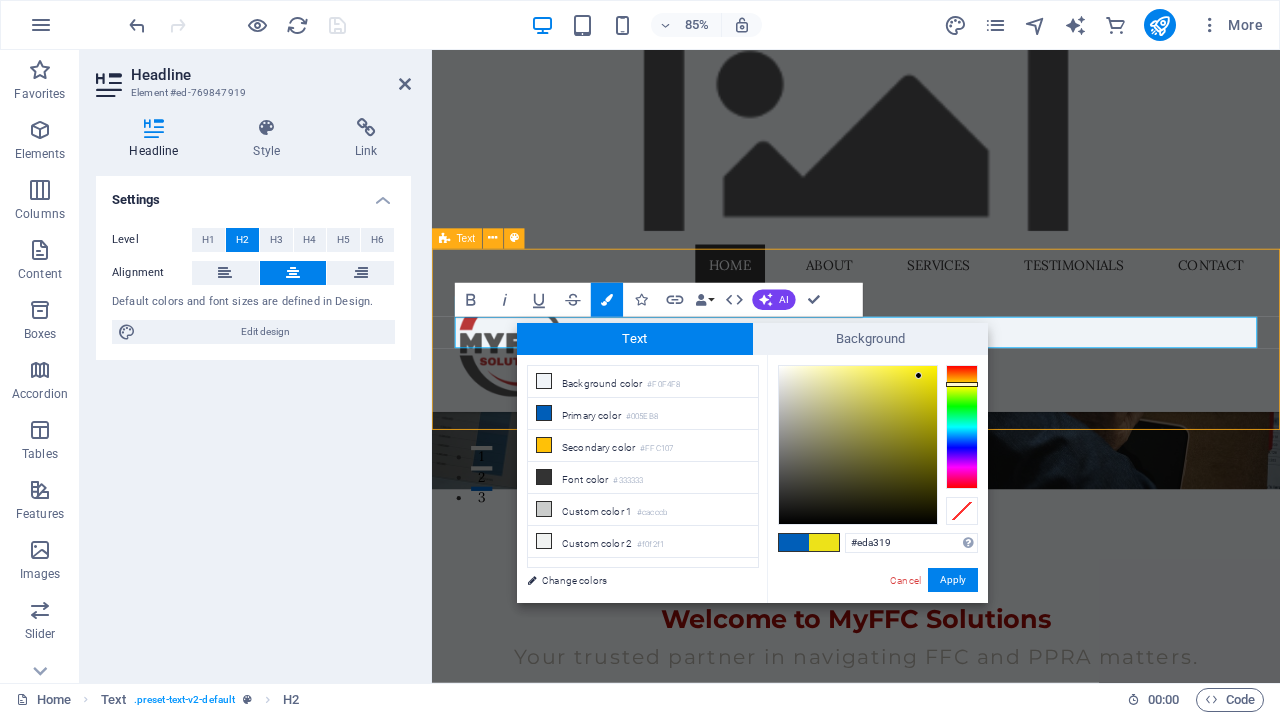 click at bounding box center [962, 427] 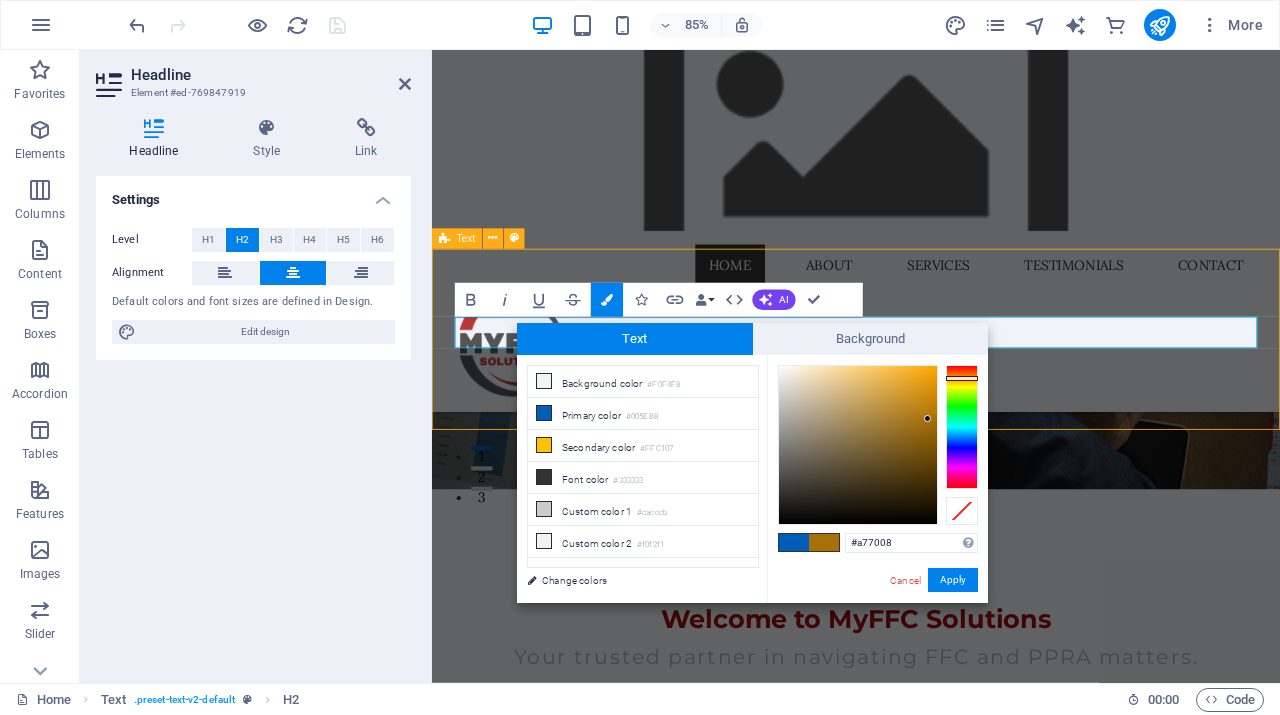 drag, startPoint x: 918, startPoint y: 375, endPoint x: 928, endPoint y: 419, distance: 45.122055 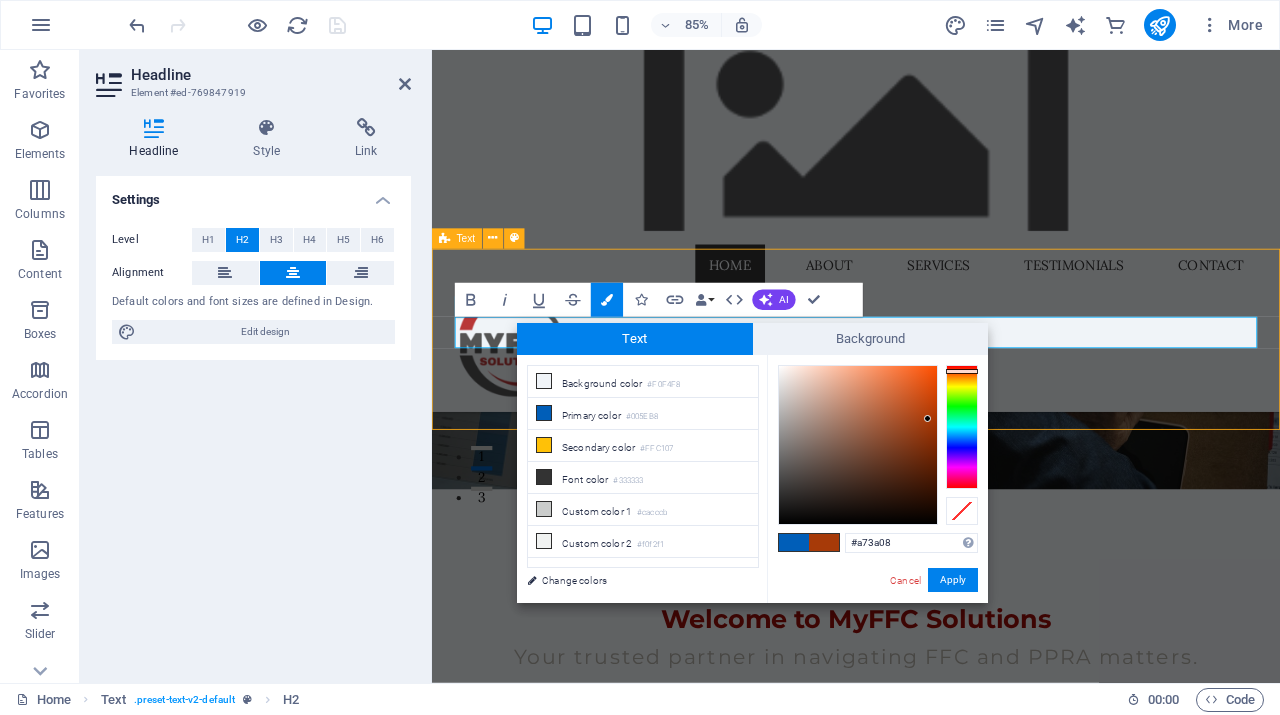 click at bounding box center [962, 371] 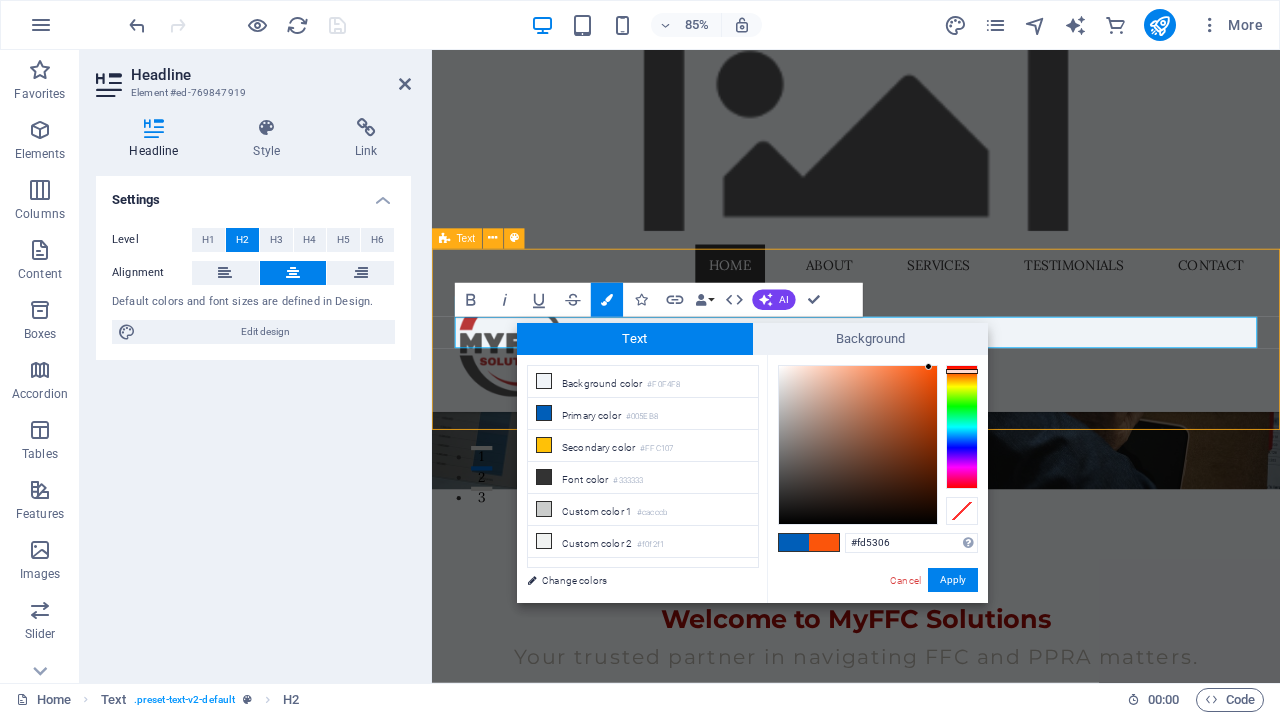type on "#ff5306" 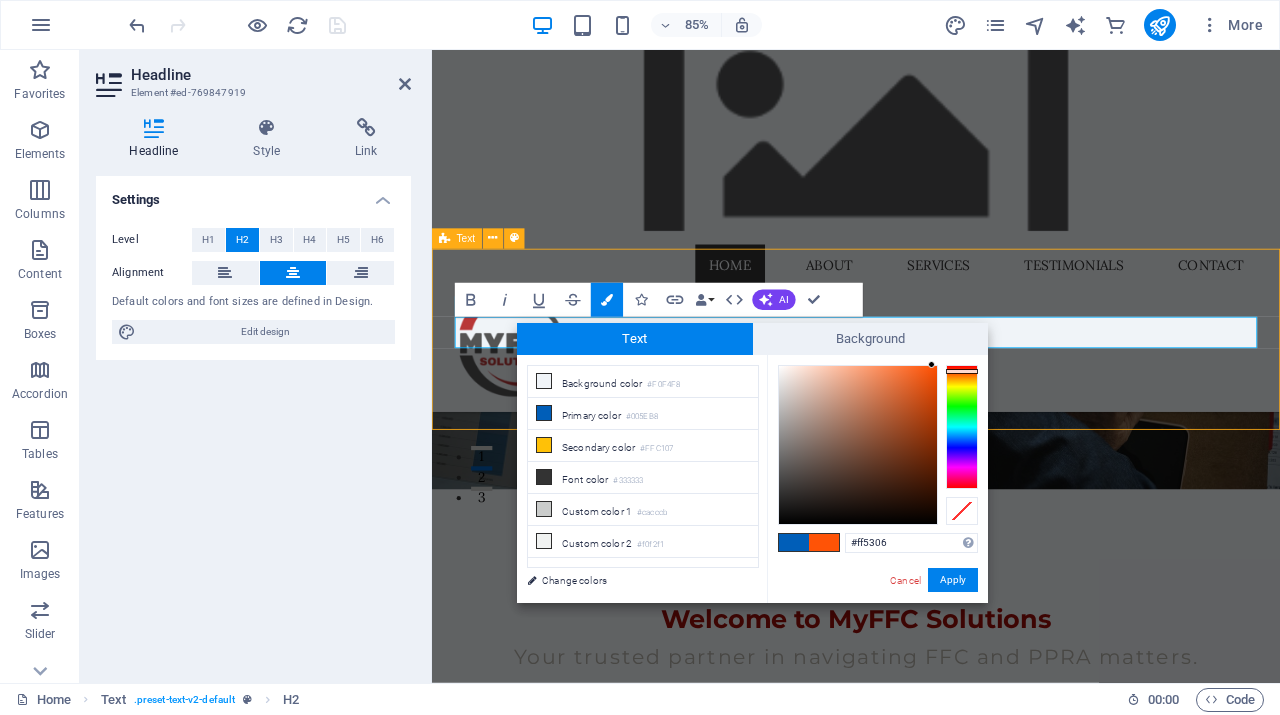drag, startPoint x: 928, startPoint y: 419, endPoint x: 932, endPoint y: 365, distance: 54.147945 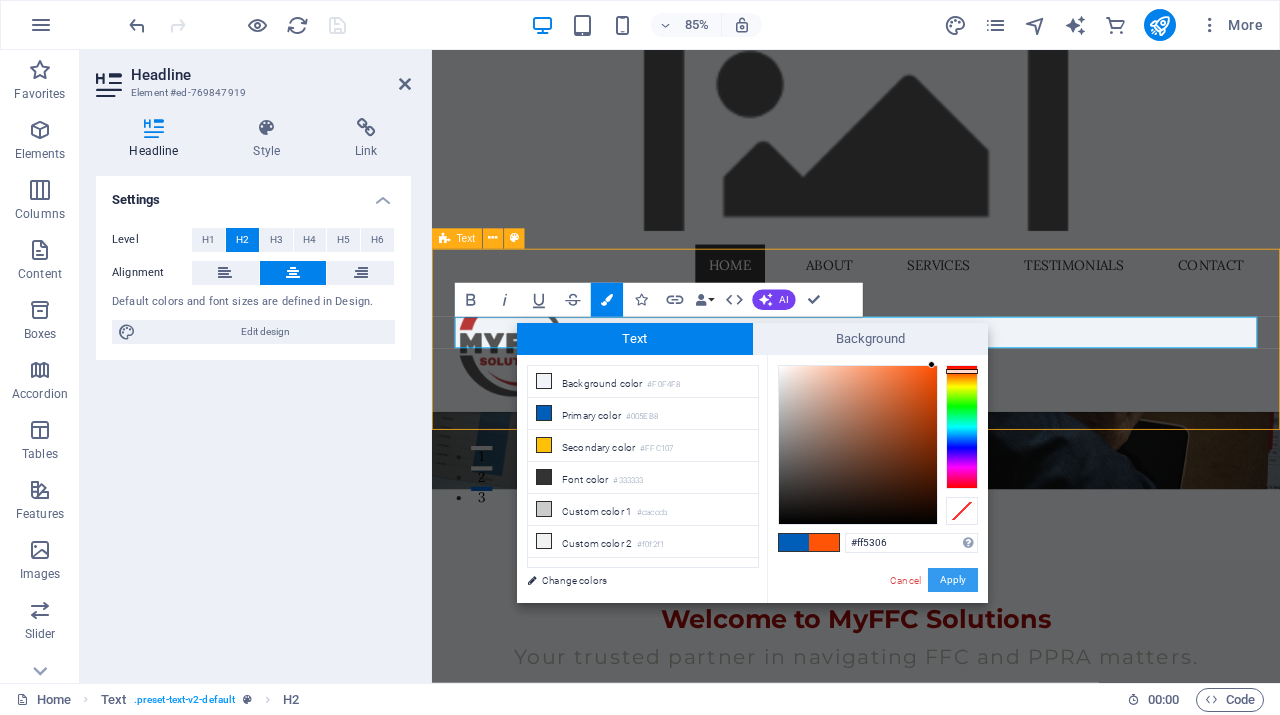 click on "Apply" at bounding box center (953, 580) 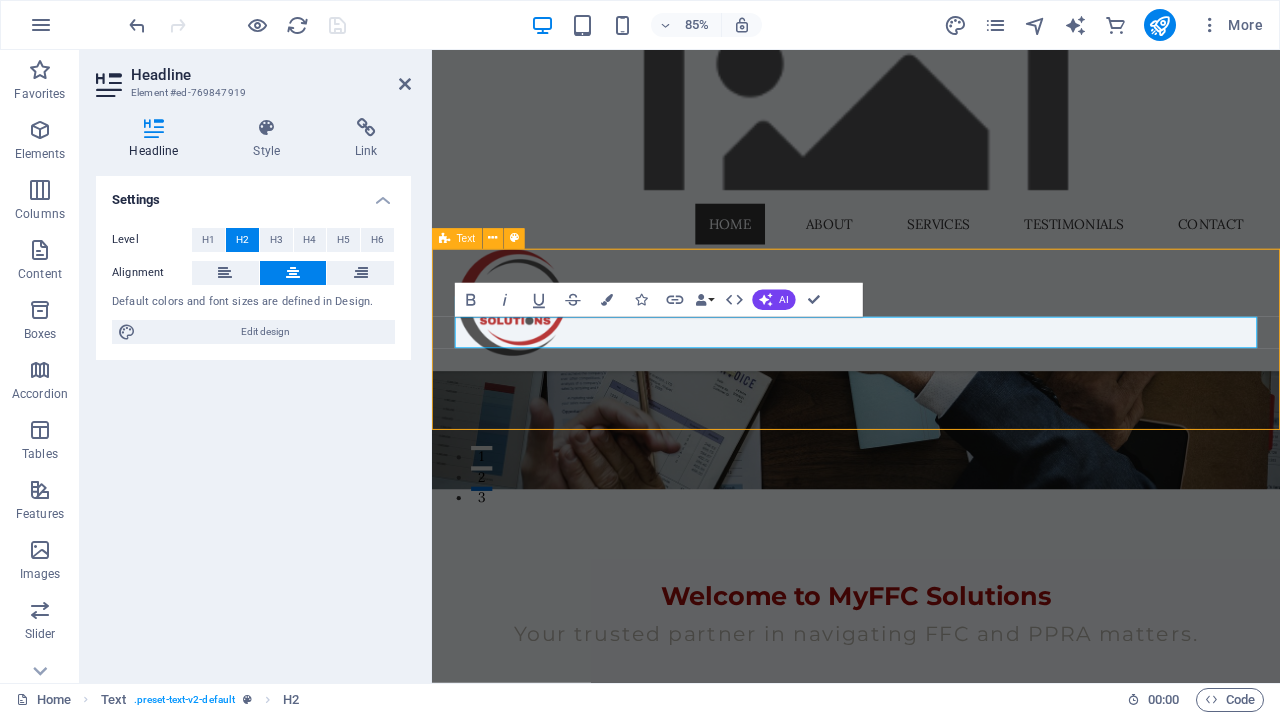 click on "[DATE]-[DATE] FFC Renewal deadline count down" at bounding box center [931, 1058] 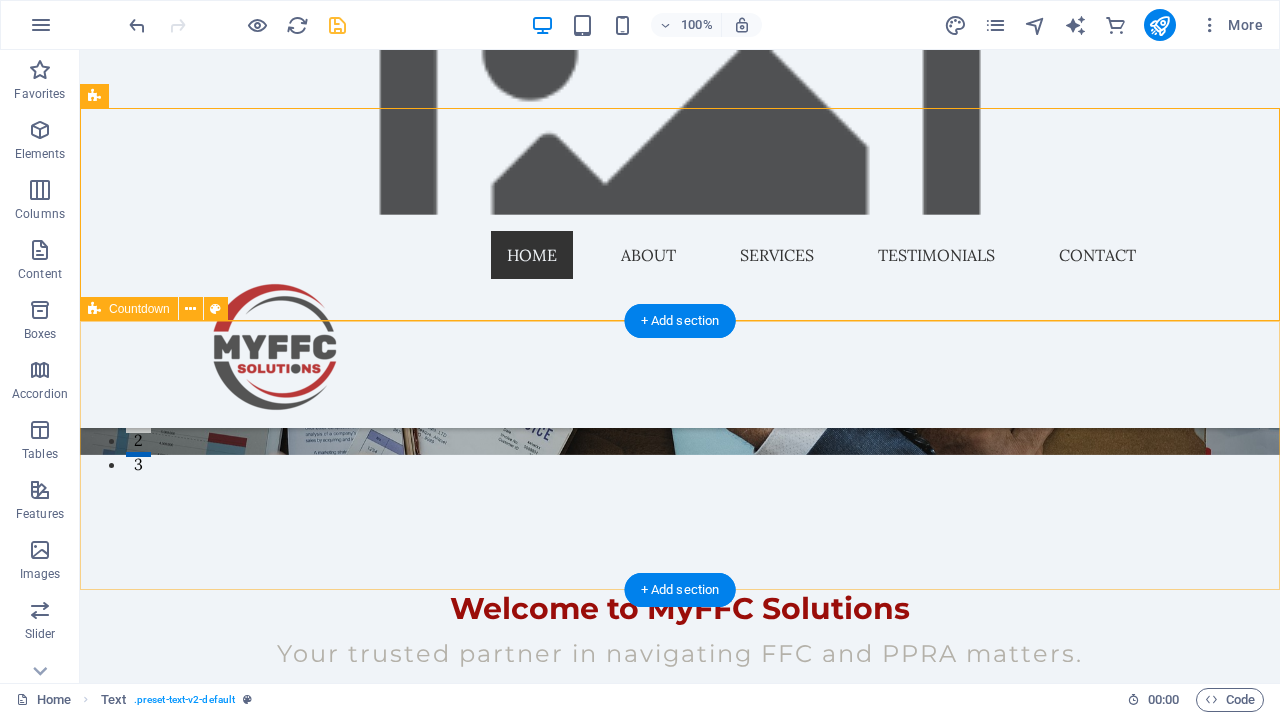 scroll, scrollTop: 404, scrollLeft: 0, axis: vertical 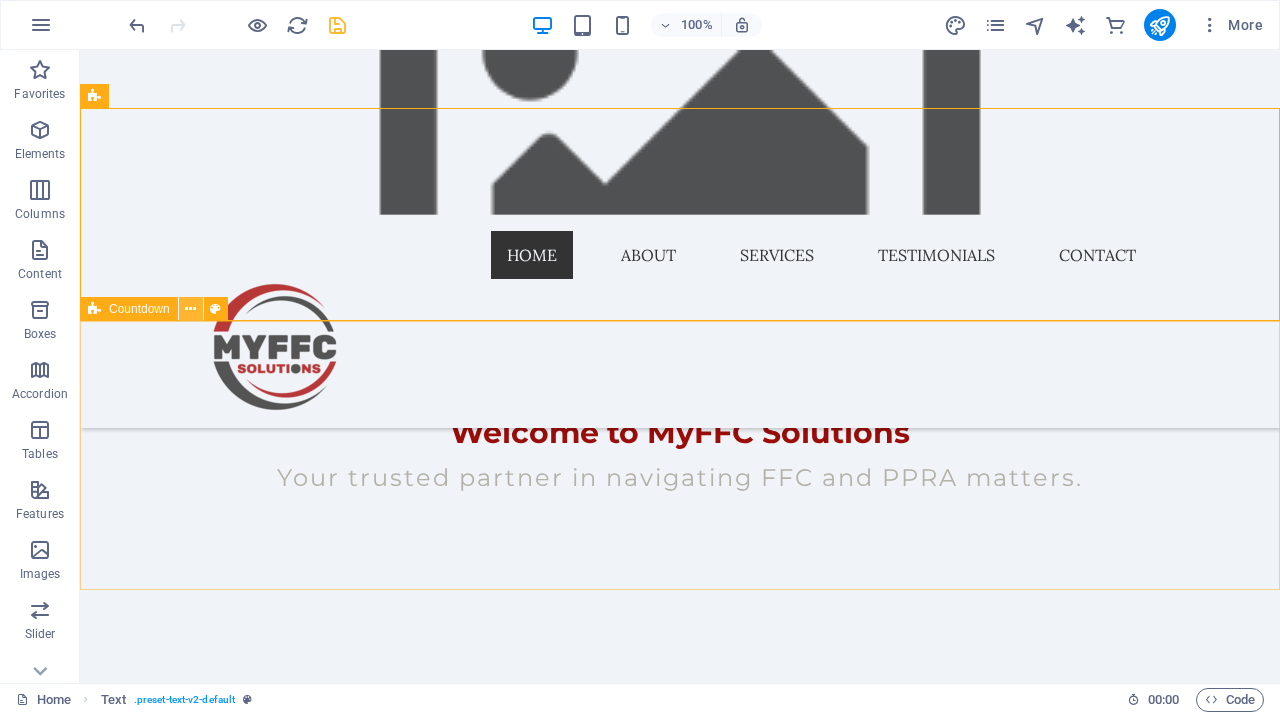 click at bounding box center (190, 309) 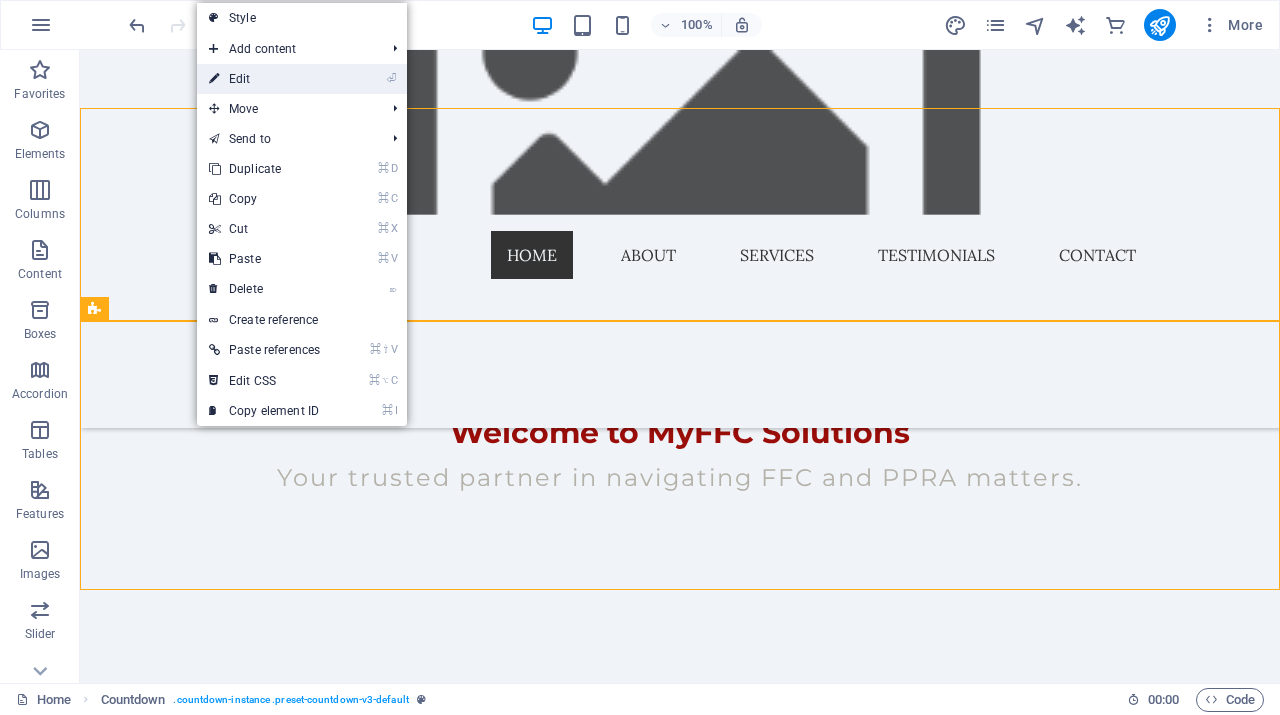 click on "⏎  Edit" at bounding box center (264, 79) 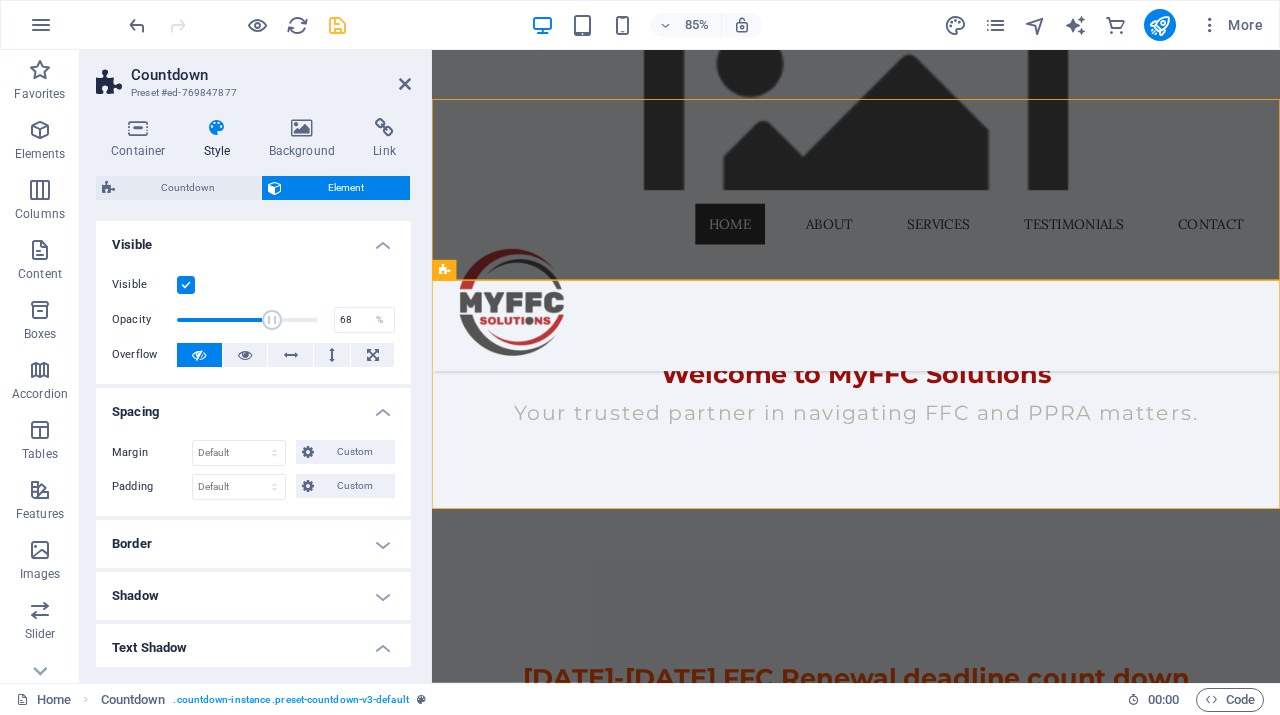 click on "Style" at bounding box center [221, 139] 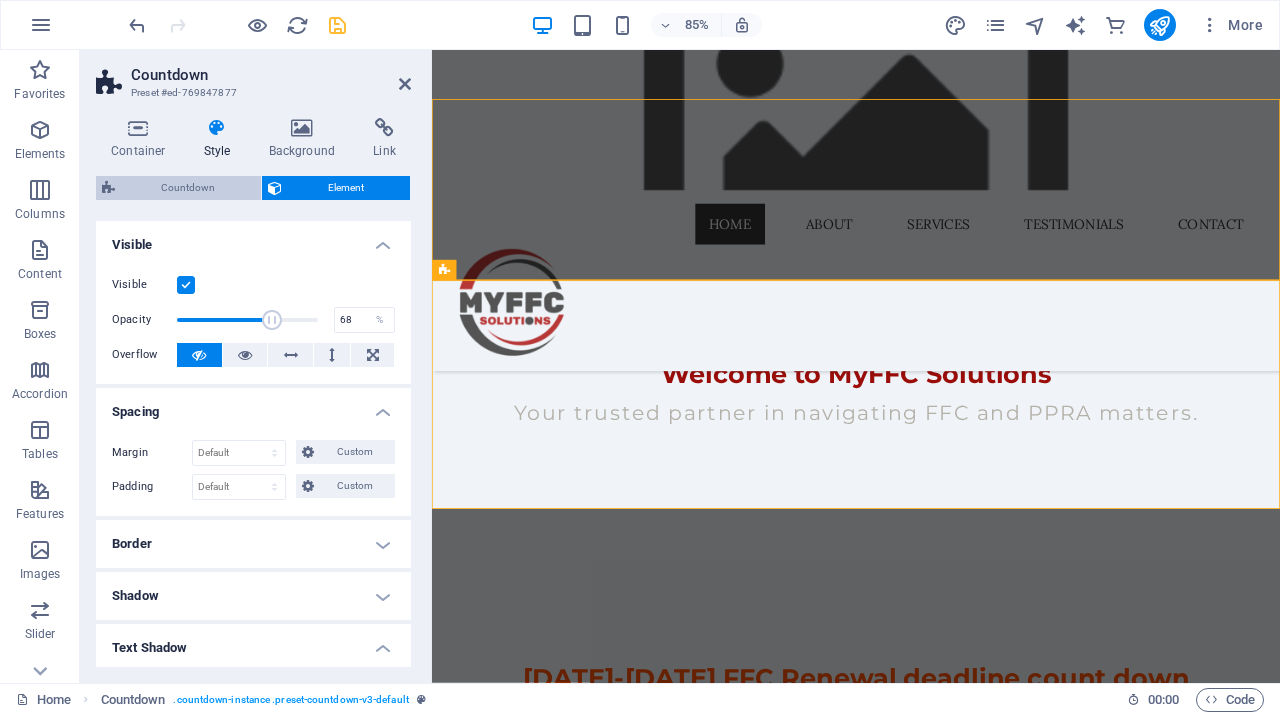 click on "Countdown" at bounding box center (188, 188) 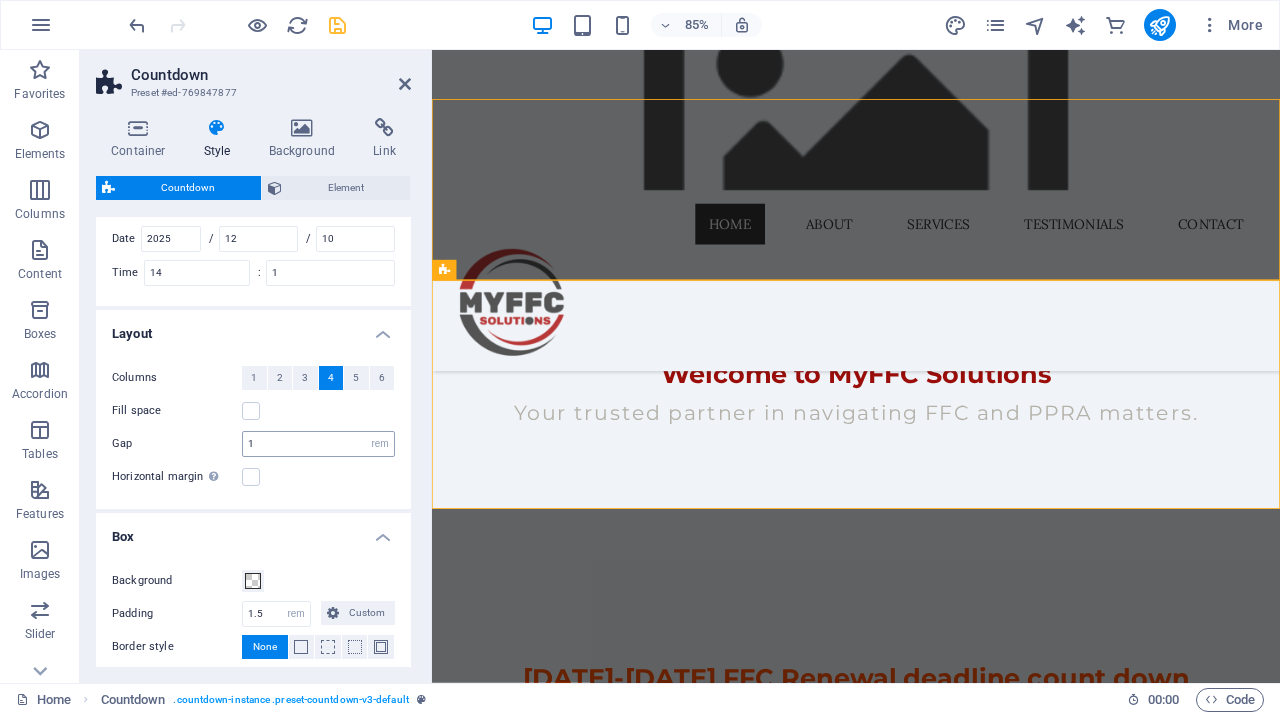 scroll, scrollTop: 0, scrollLeft: 0, axis: both 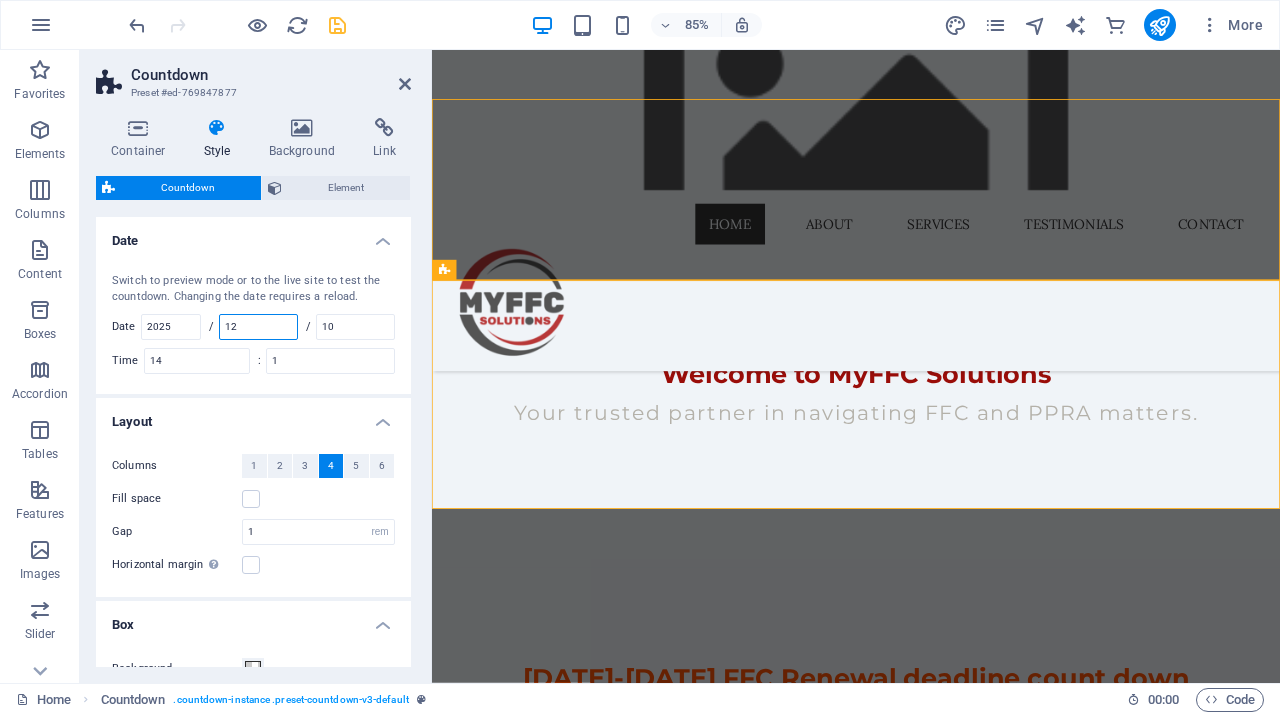 click on "12" at bounding box center (258, 327) 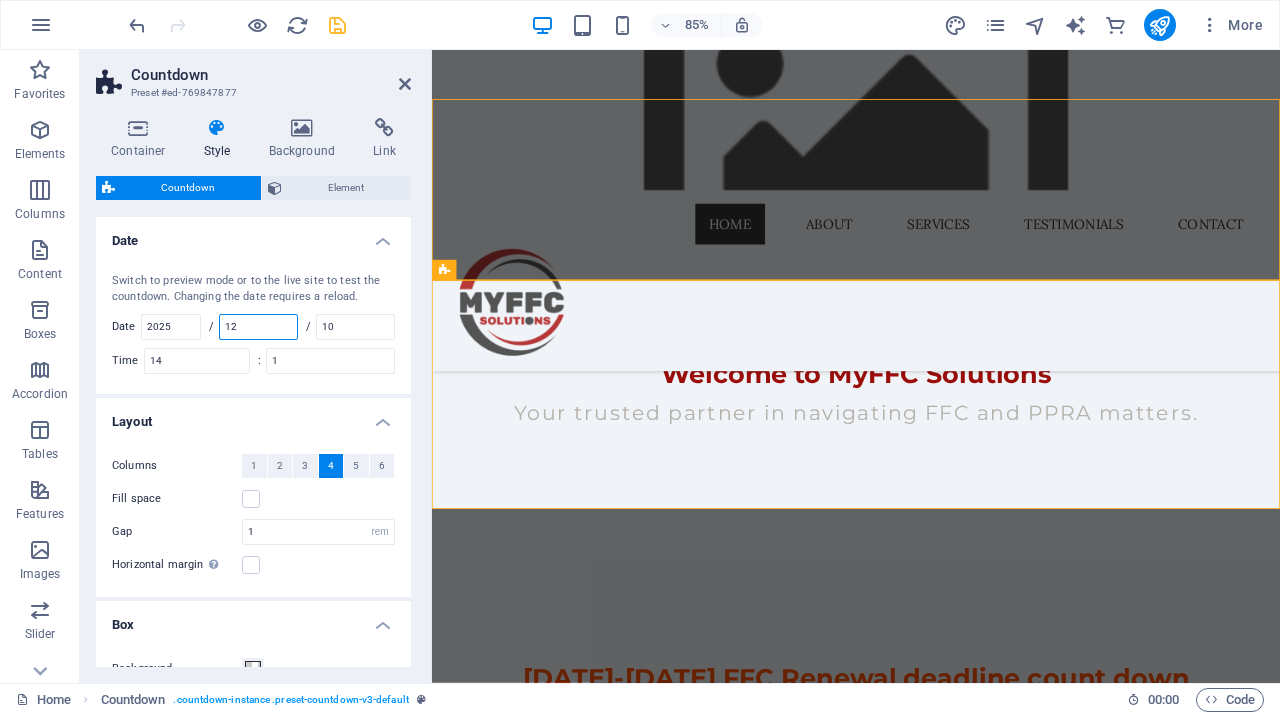 type on "1" 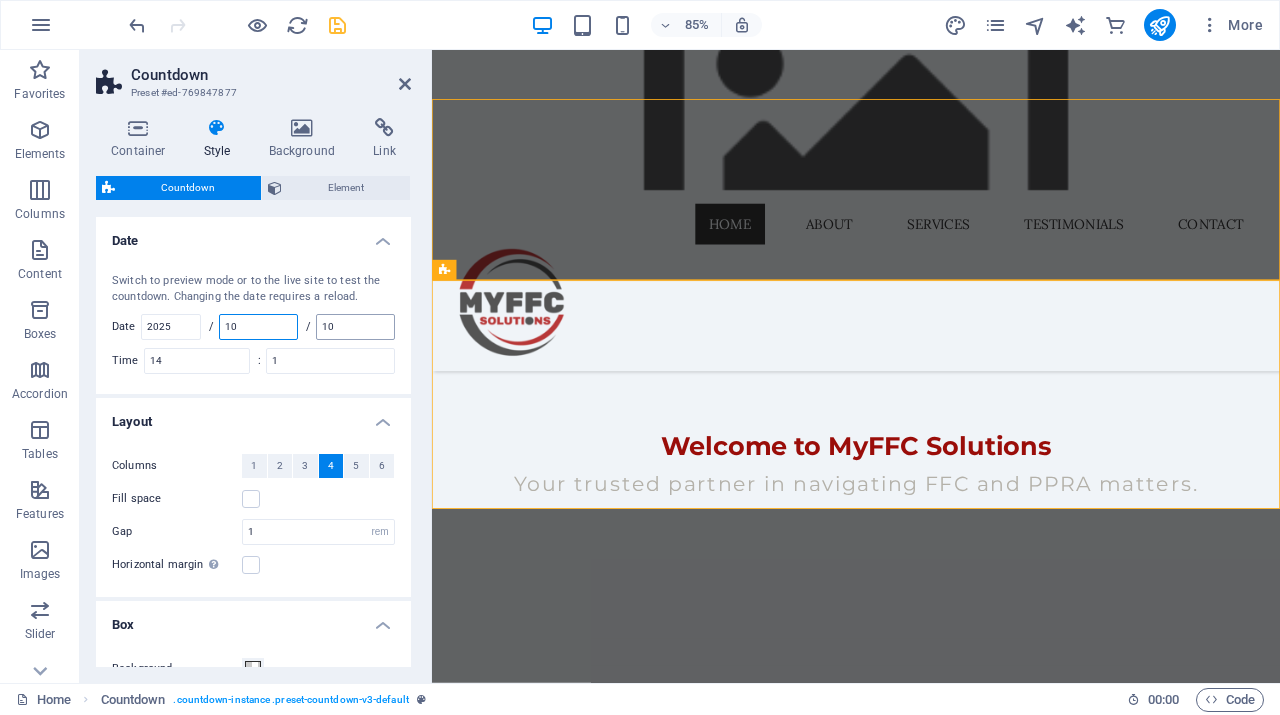 type on "10" 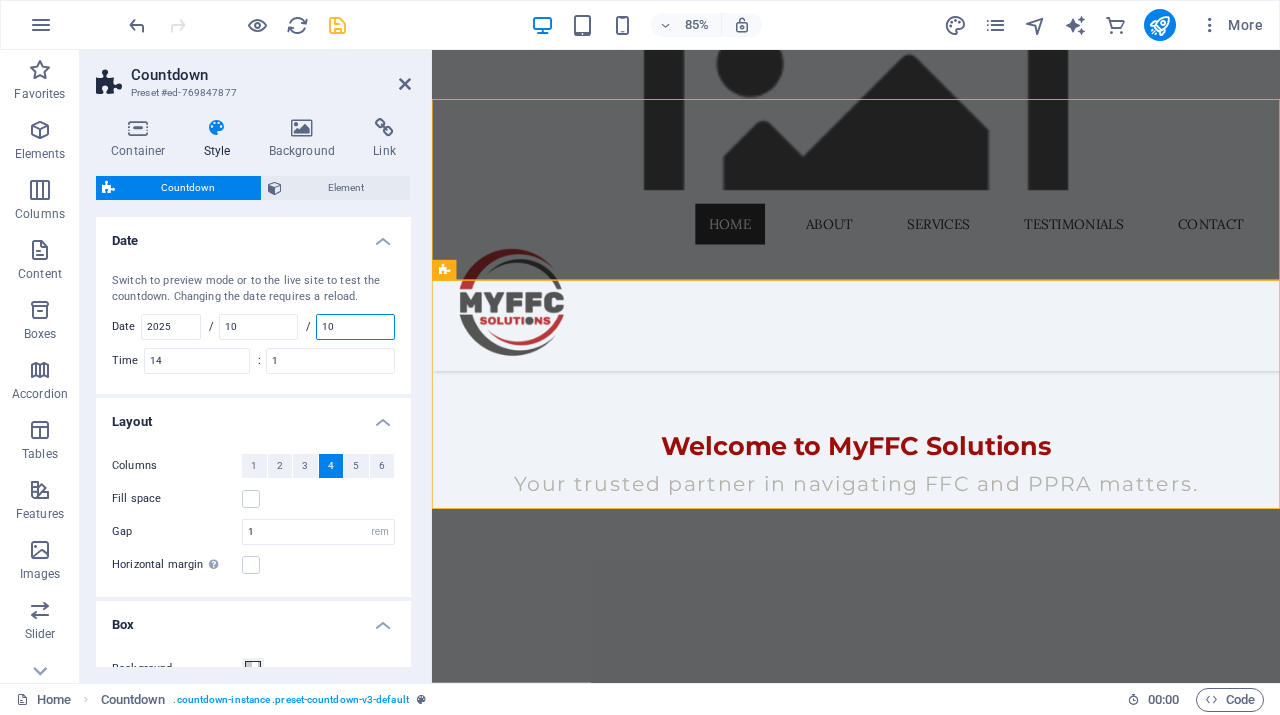 click on "10" at bounding box center (355, 327) 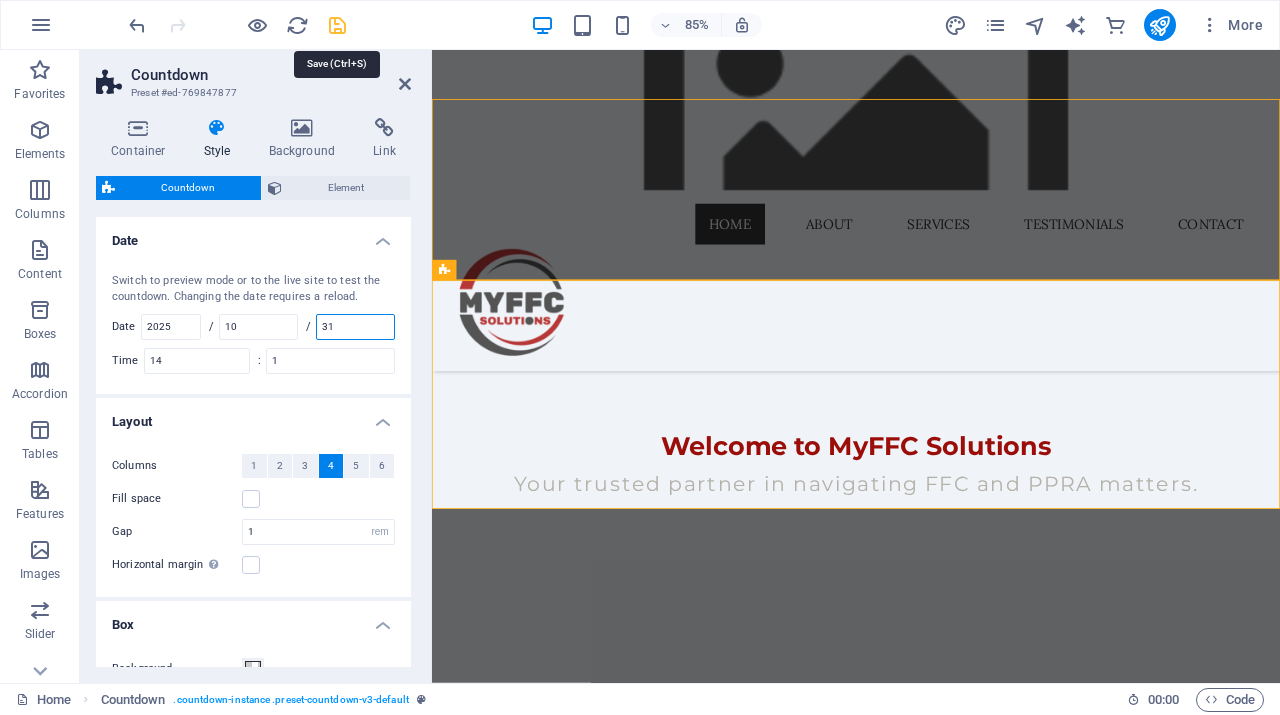 type on "31" 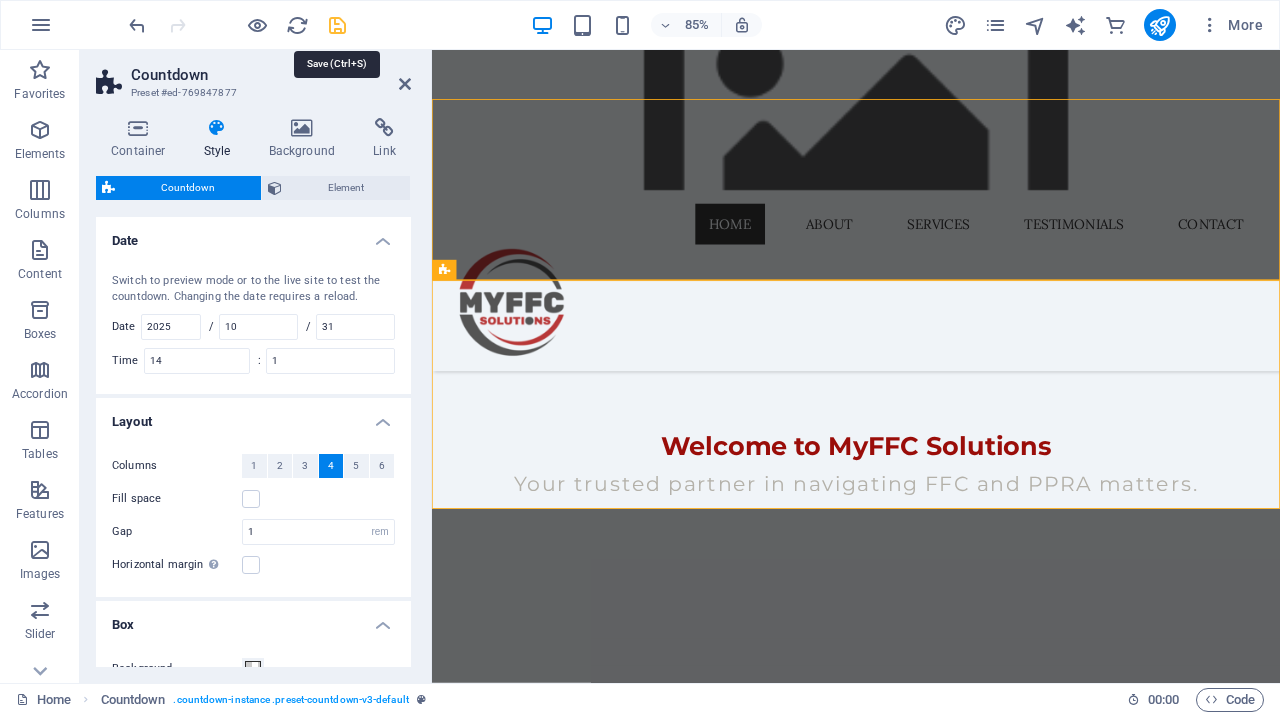 click at bounding box center (337, 25) 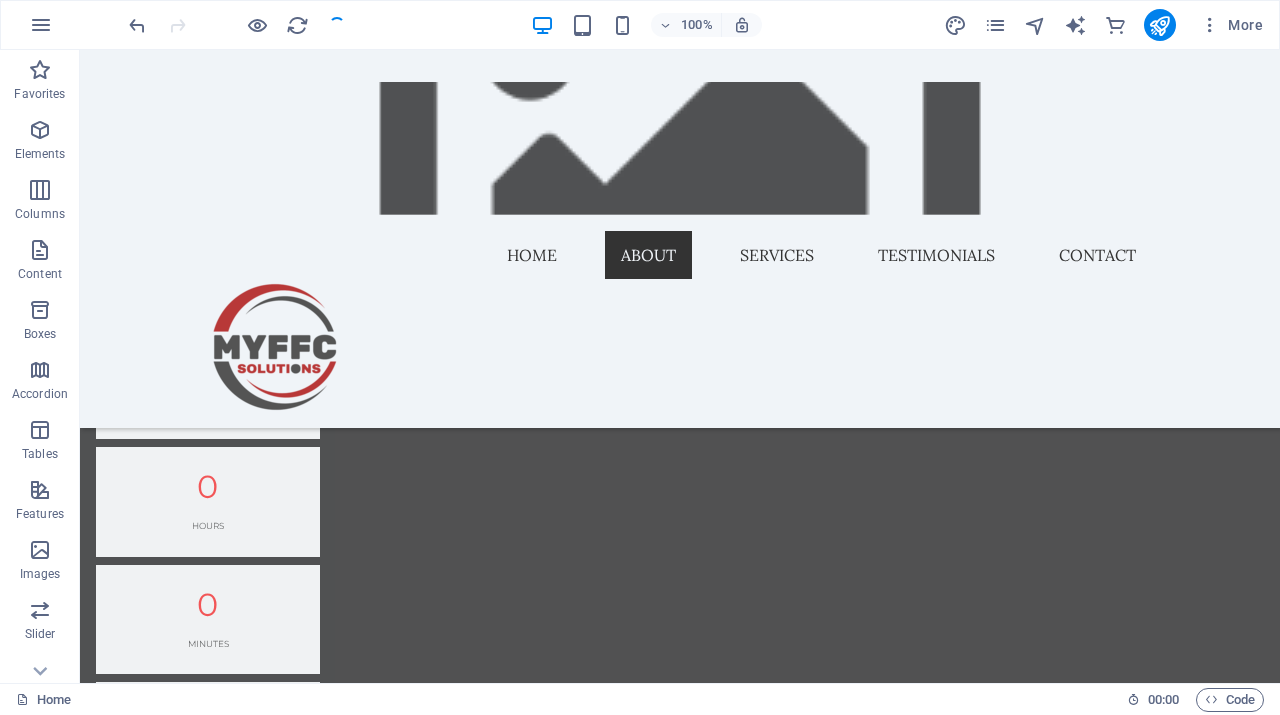 scroll, scrollTop: 1050, scrollLeft: 0, axis: vertical 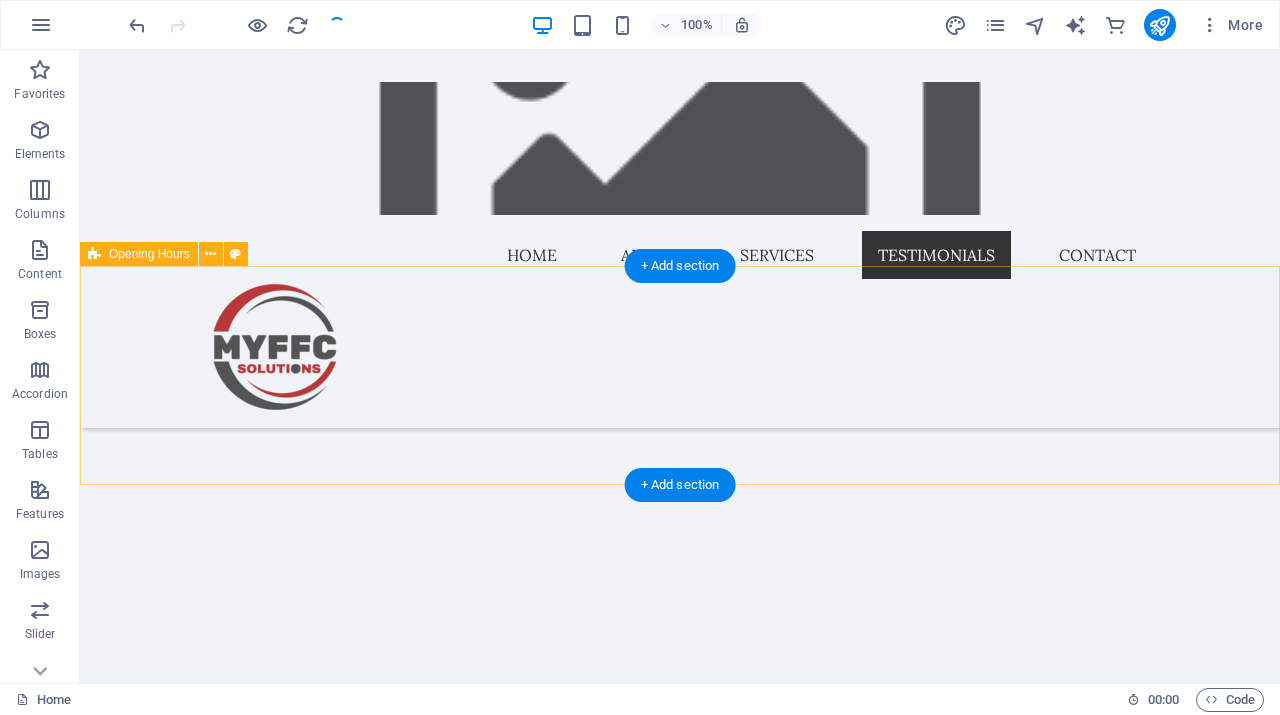 drag, startPoint x: 113, startPoint y: 306, endPoint x: 425, endPoint y: 283, distance: 312.84662 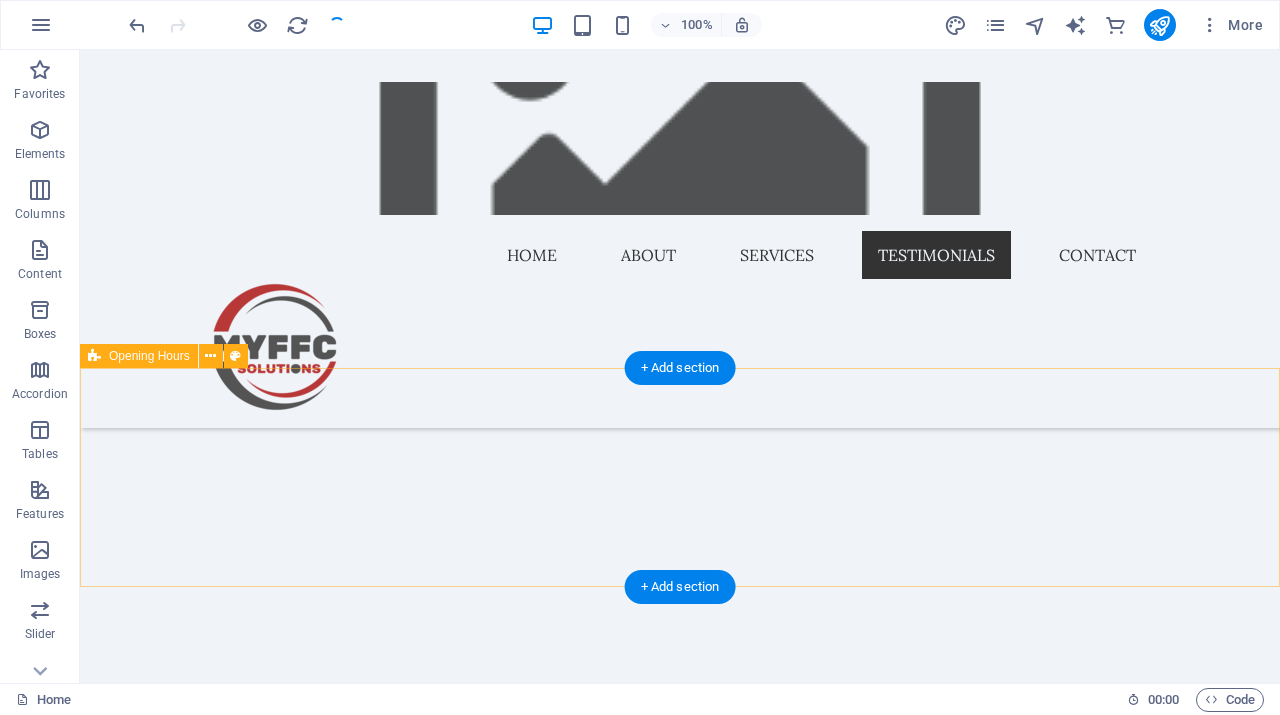 scroll, scrollTop: 5045, scrollLeft: 0, axis: vertical 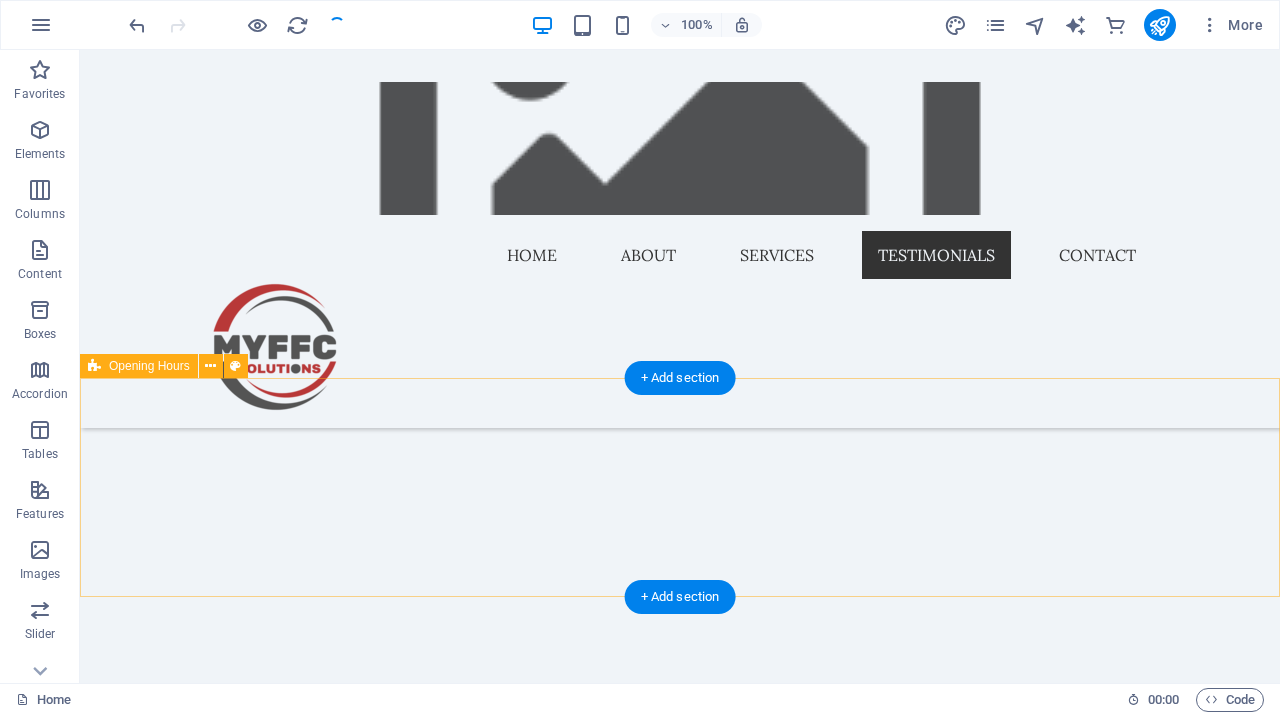 drag, startPoint x: 120, startPoint y: 323, endPoint x: 466, endPoint y: 376, distance: 350.0357 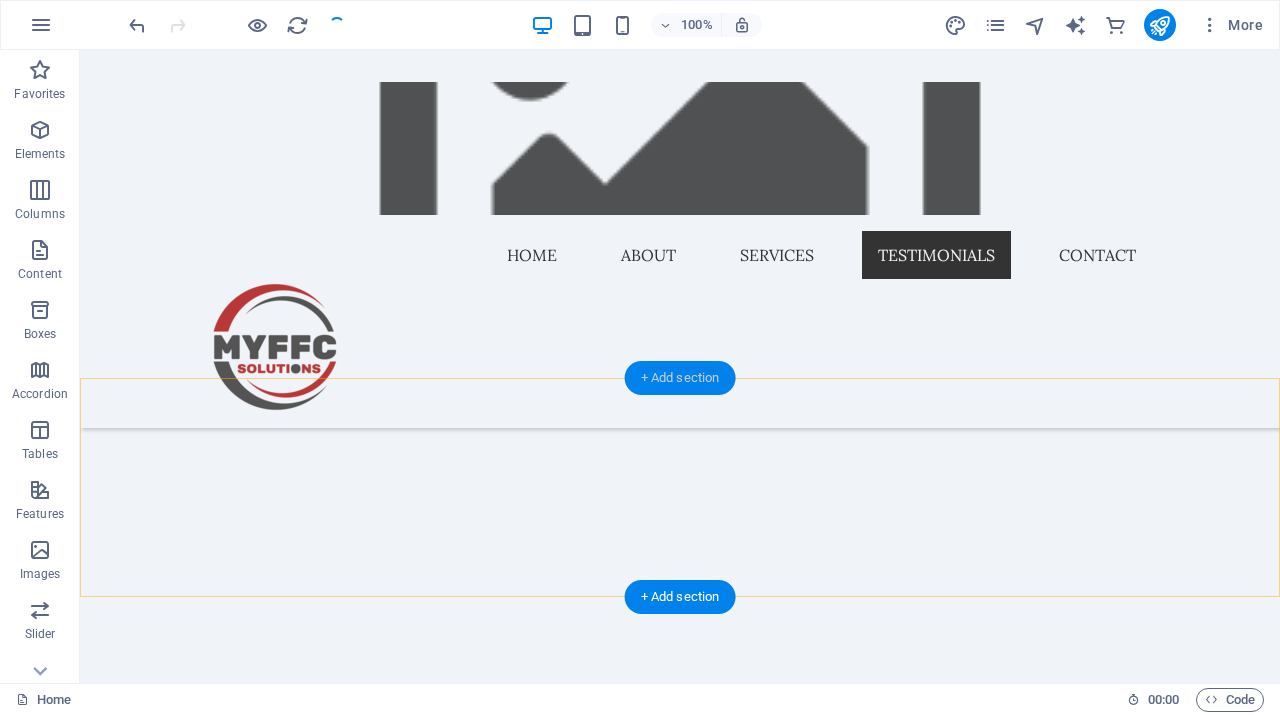 click on "+ Add section" at bounding box center [680, 378] 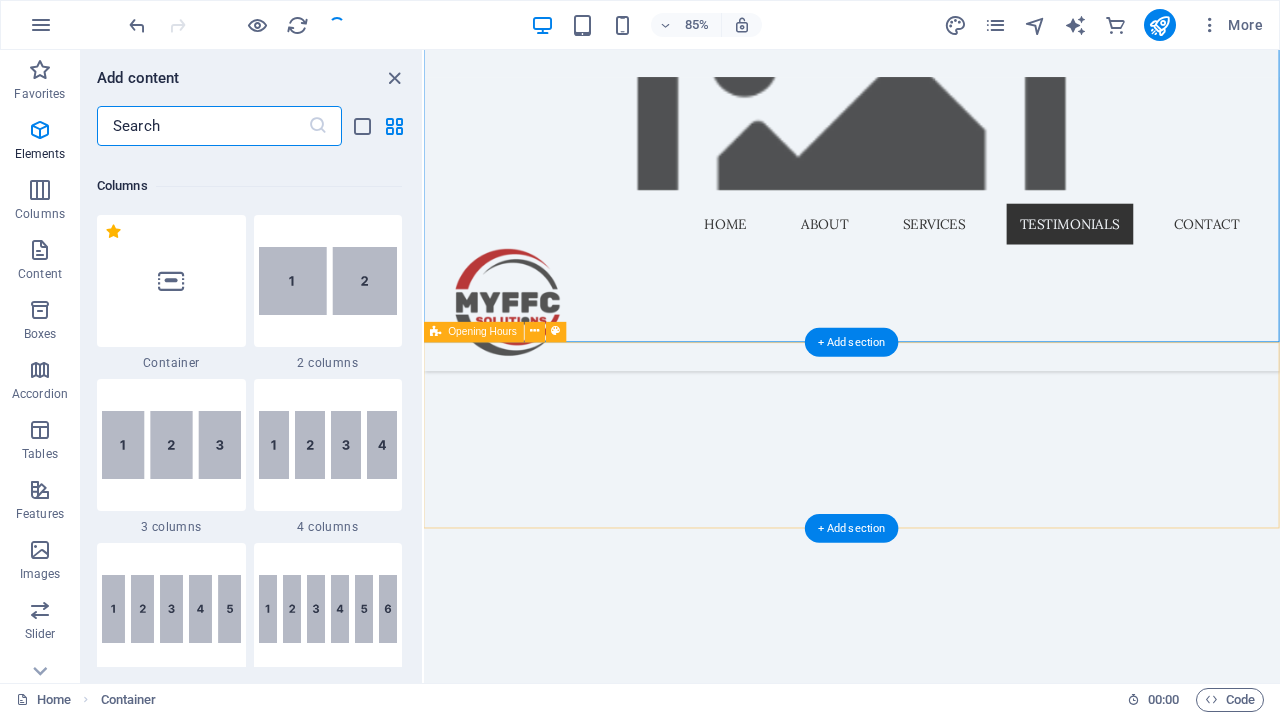 scroll, scrollTop: 3499, scrollLeft: 0, axis: vertical 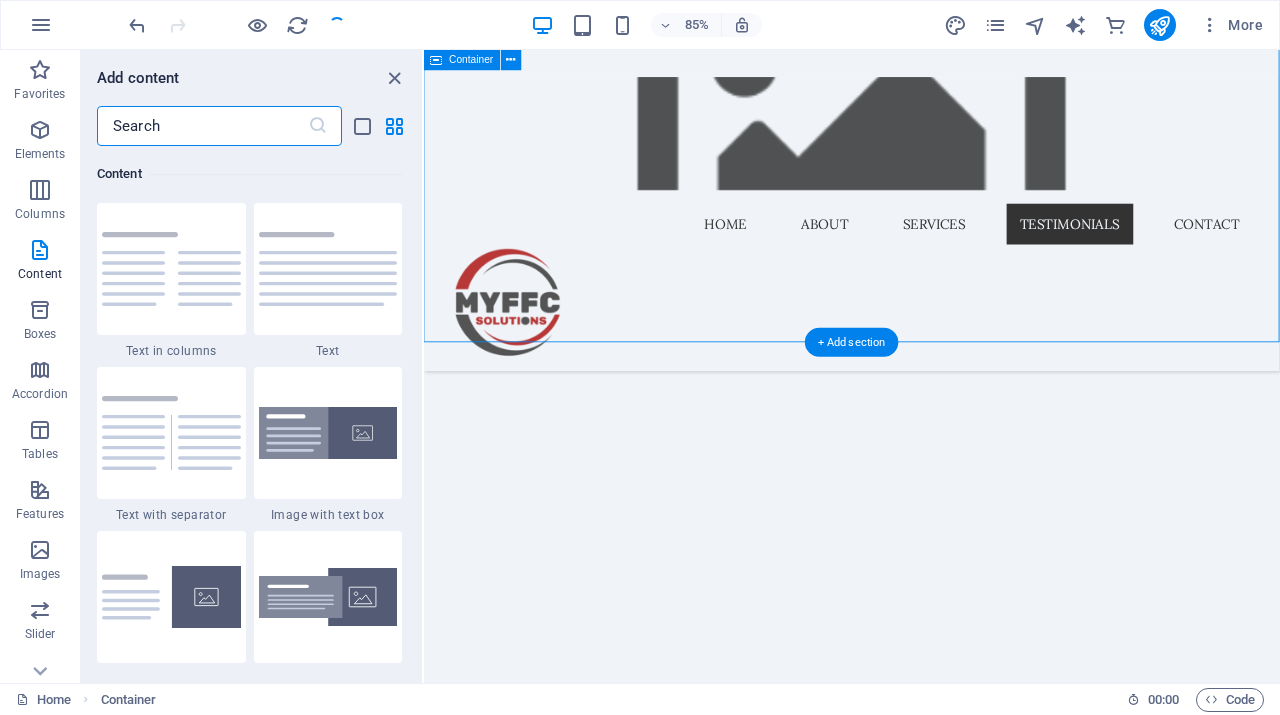 click on "FAQs What services do you offer? We assist with FFC and PPRA related queries and offer consulting services. How do you charge for your services? We charge a service fee only for resolved queries, with no monthly fees. Is there a contract to sign? No, we believe in flexibility and work on a query-resolution basis. How can I contact you for help? You can reach us via email at [EMAIL_ADDRESS][DOMAIN_NAME] Are your services available nationwide? Yes, we assist Property Practitioners across [GEOGRAPHIC_DATA]. What sets you apart from other consultants? Our personal touch and direct contact with the PPRA offices make us unique." at bounding box center [927, 1333] 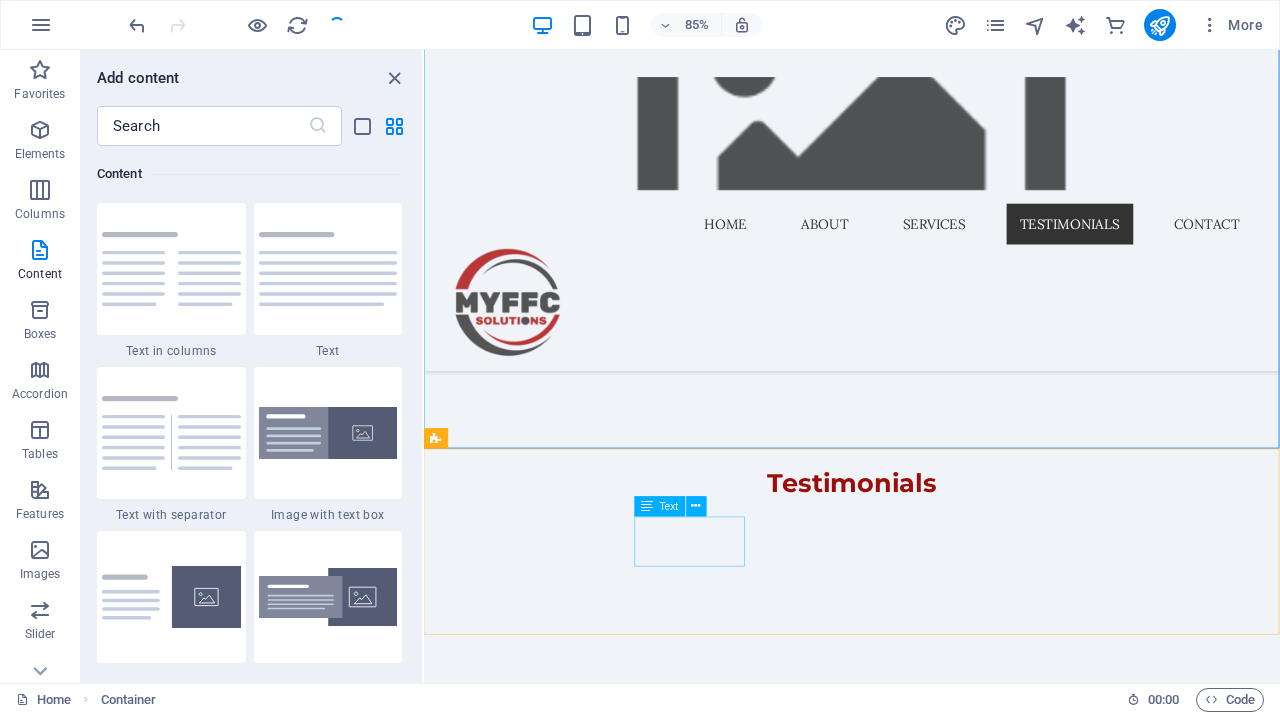 scroll, scrollTop: 4913, scrollLeft: 0, axis: vertical 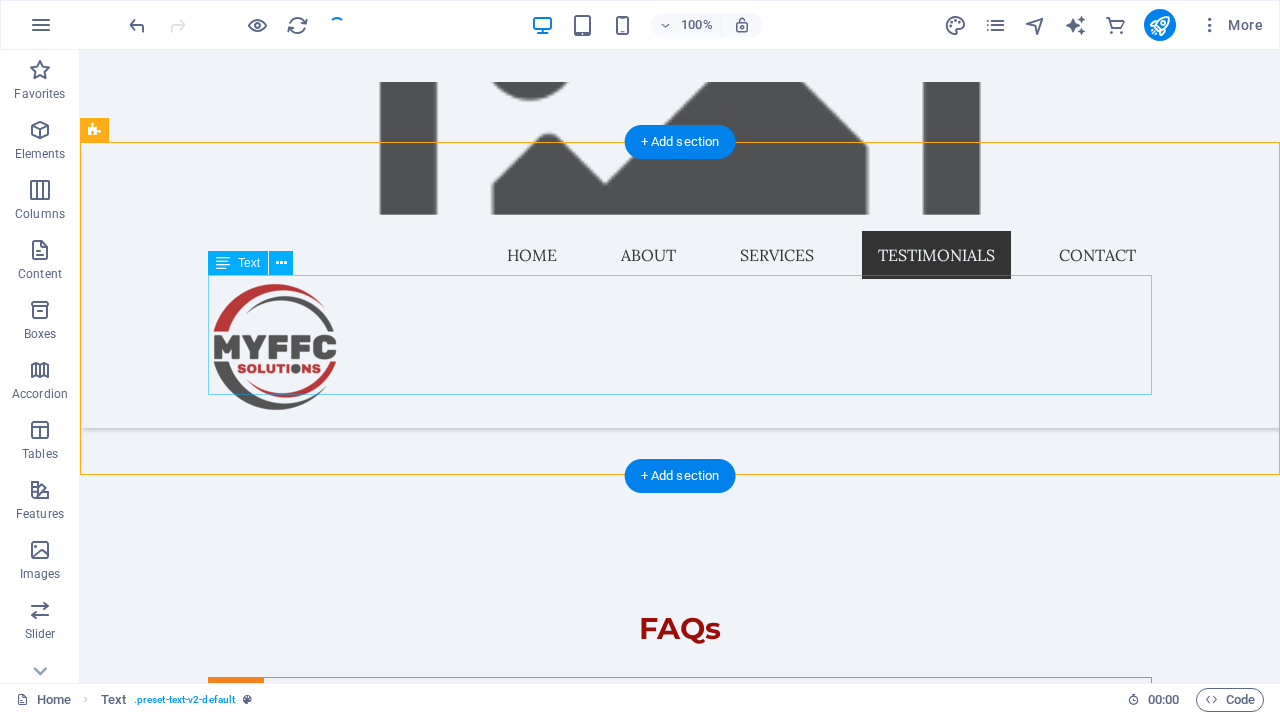 click on "Lorem ipsum dolor sitope amet, consectetur adipisicing elitip. [PERSON_NAME], dolore, cum [PERSON_NAME] asperiores consequatur suscipit quidem ducimus eveniet iure expedita consecteture odiogil voluptatum similique fugit voluptates atem accusamus quae quas dolorem tenetur facere tempora maiores adipisci reiciendis accusantium voluptatibus id voluptate tempore dolor harum nisi amet! Nobis, eaque. Aenean commodo ligula eget dolor. Lorem ipsum dolor sit amet, consectetuer adipiscing elit leget odiogil voluptatum similique fugit voluptates dolor. Libero assumenda, dolore, cum [PERSON_NAME] asperiores consequatur." at bounding box center [680, 1853] 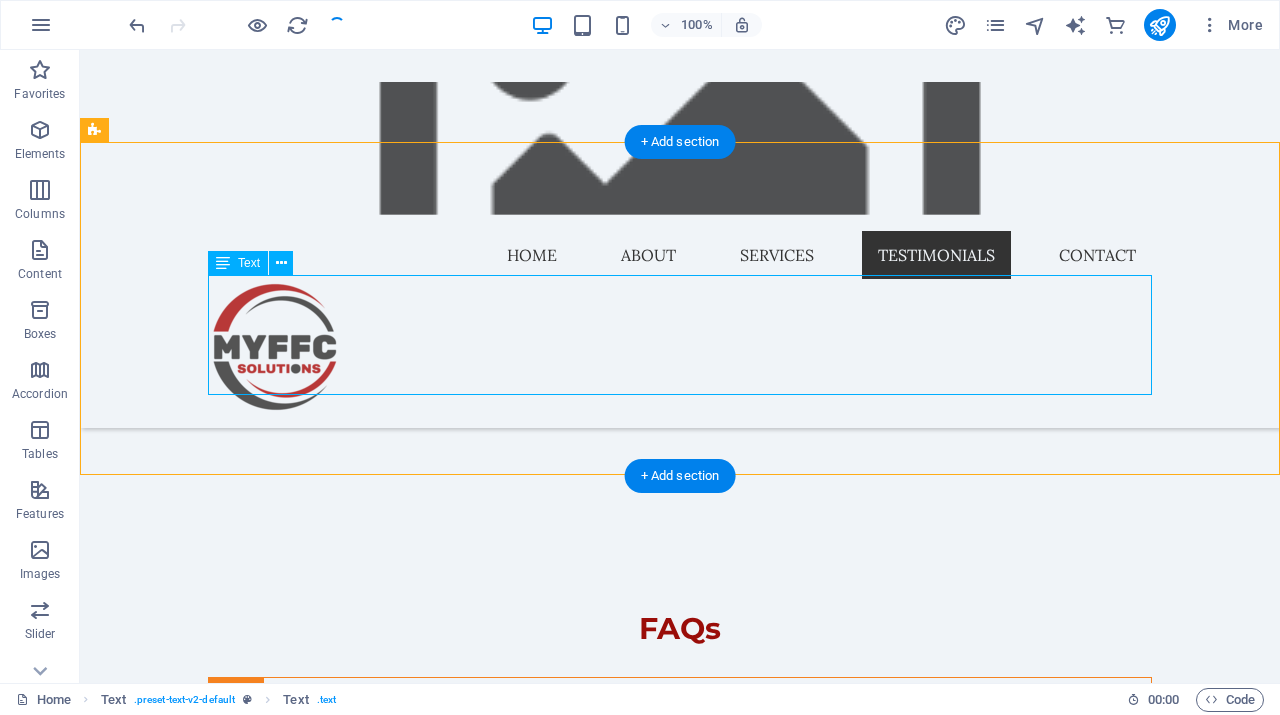 click on "Lorem ipsum dolor sitope amet, consectetur adipisicing elitip. [PERSON_NAME], dolore, cum [PERSON_NAME] asperiores consequatur suscipit quidem ducimus eveniet iure expedita consecteture odiogil voluptatum similique fugit voluptates atem accusamus quae quas dolorem tenetur facere tempora maiores adipisci reiciendis accusantium voluptatibus id voluptate tempore dolor harum nisi amet! Nobis, eaque. Aenean commodo ligula eget dolor. Lorem ipsum dolor sit amet, consectetuer adipiscing elit leget odiogil voluptatum similique fugit voluptates dolor. Libero assumenda, dolore, cum [PERSON_NAME] asperiores consequatur." at bounding box center (680, 1853) 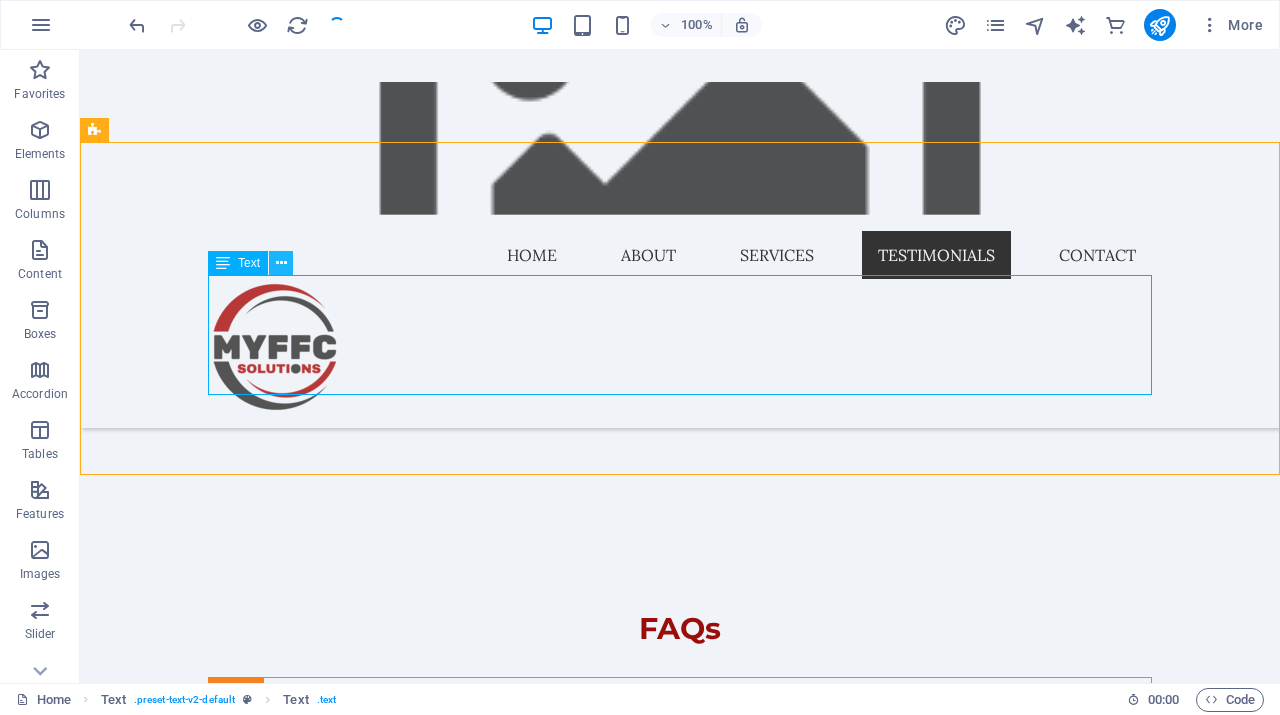 click at bounding box center (281, 263) 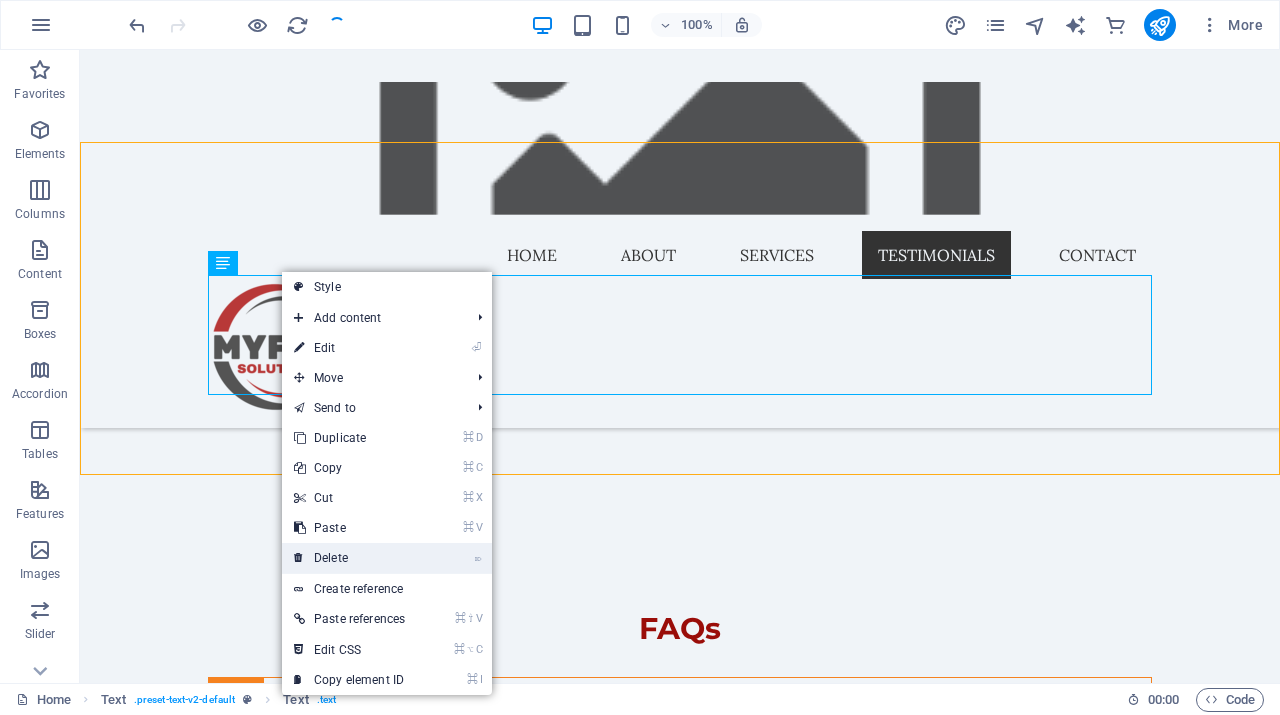 click on "⌦  Delete" at bounding box center (349, 558) 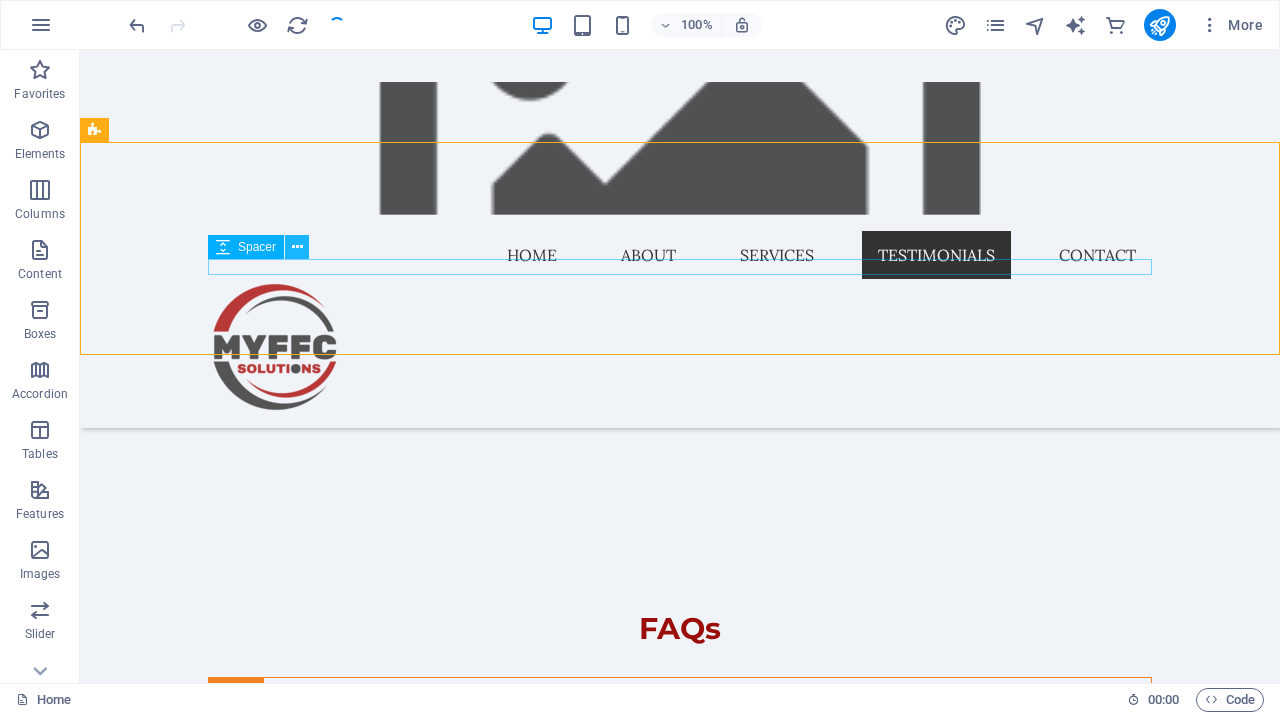 click at bounding box center [297, 247] 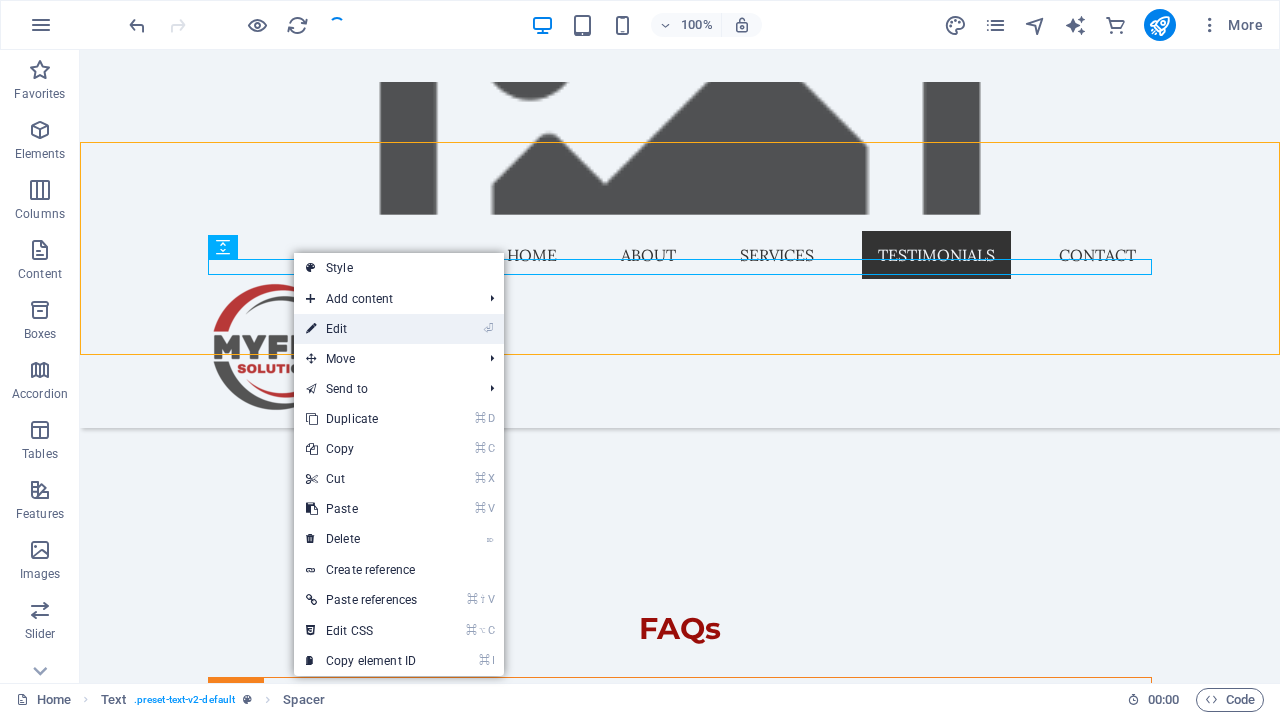 click on "⏎  Edit" at bounding box center [361, 329] 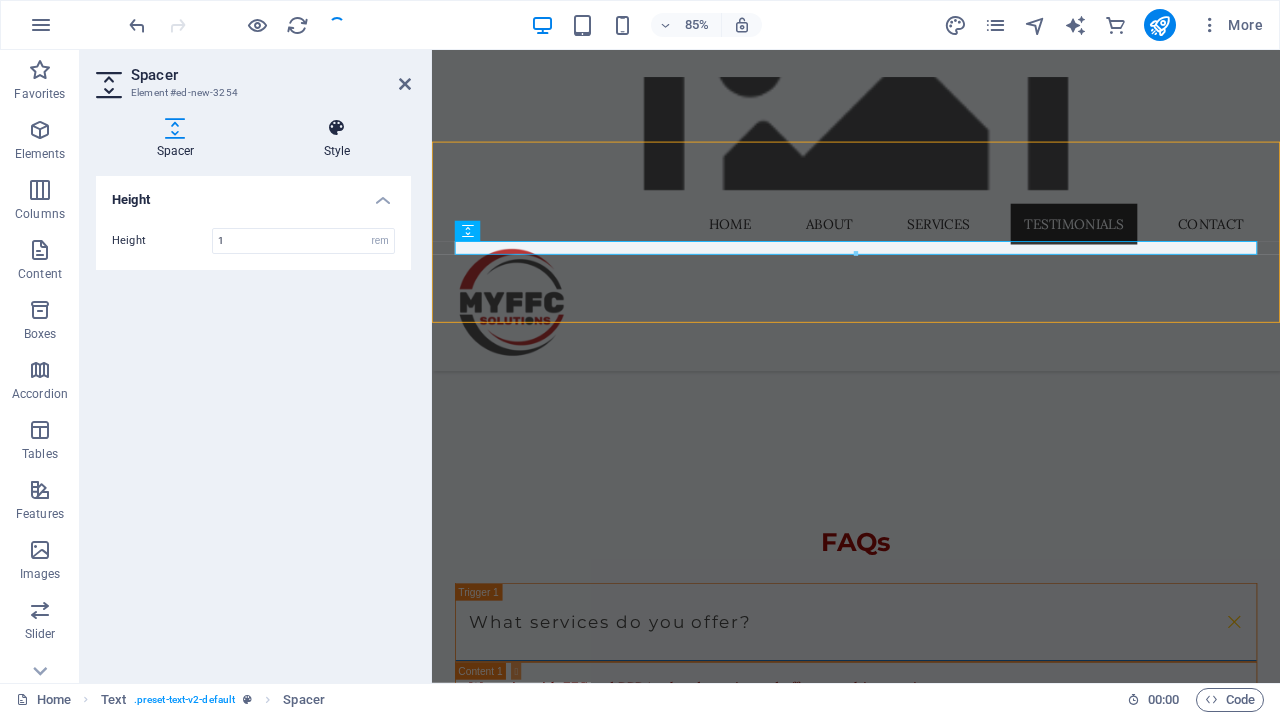 click on "Style" at bounding box center (337, 139) 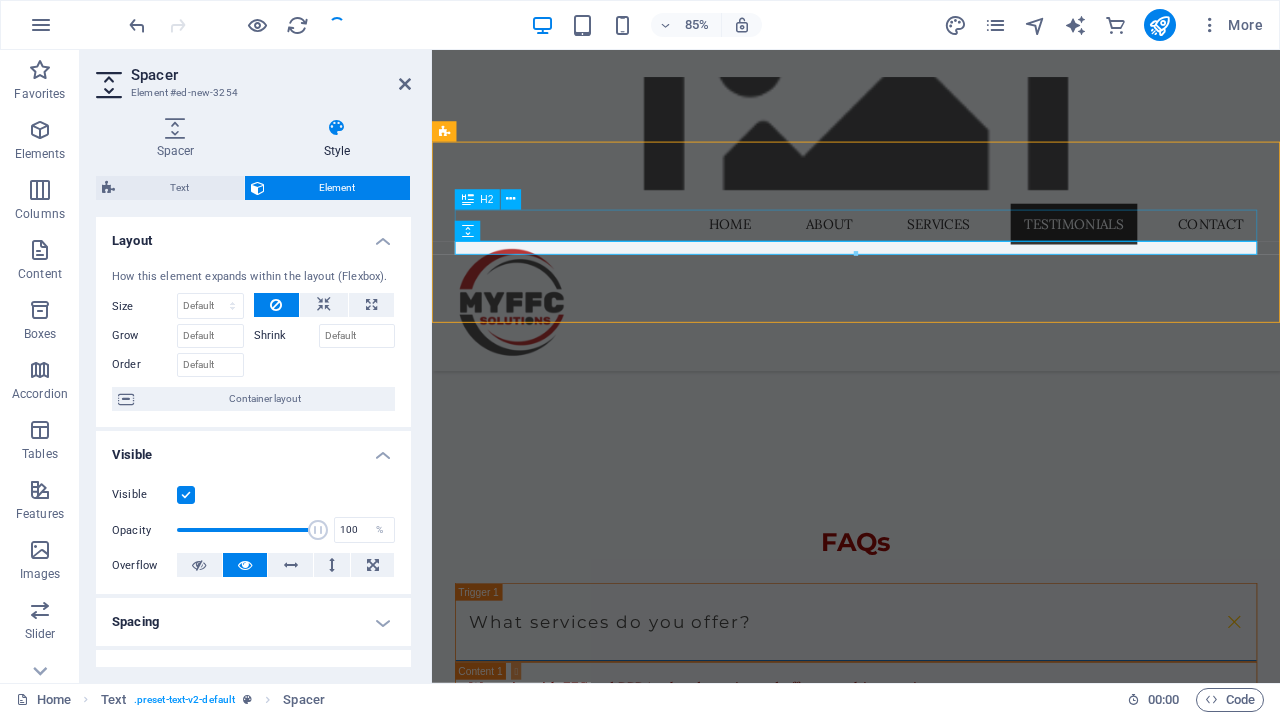 click on "Headline" at bounding box center (931, 1762) 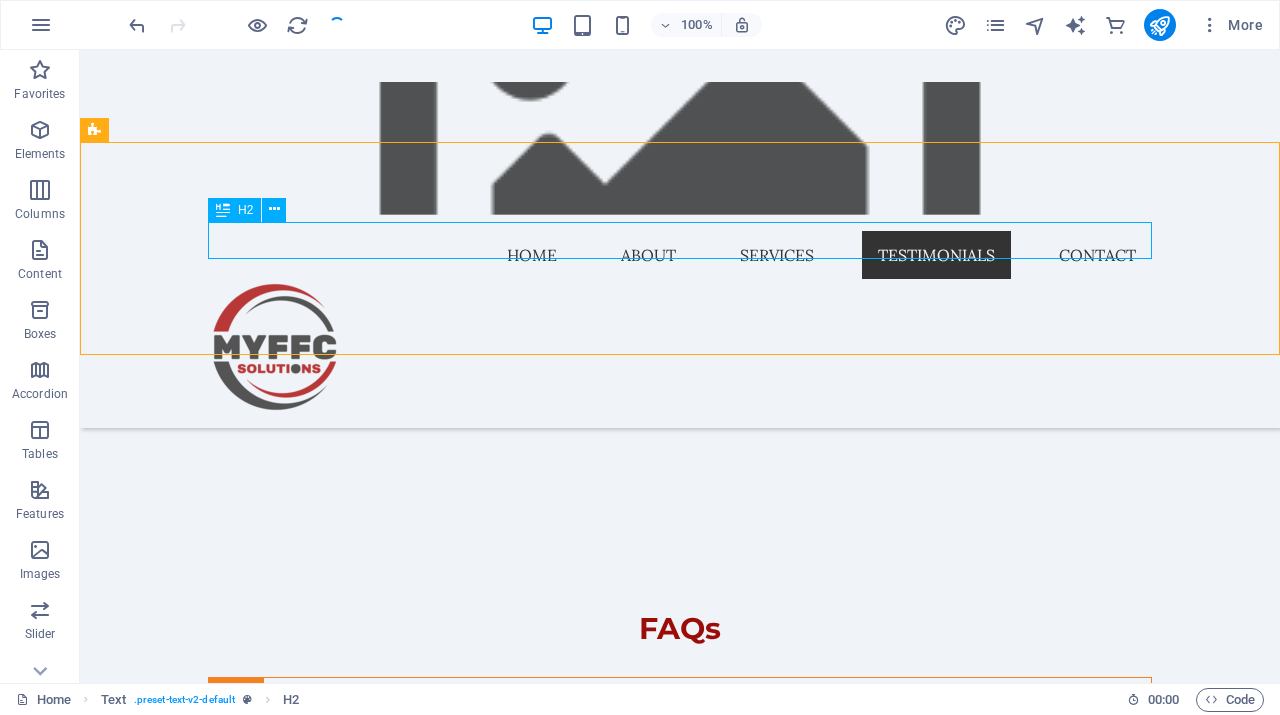 click on "Headline" at bounding box center [680, 1762] 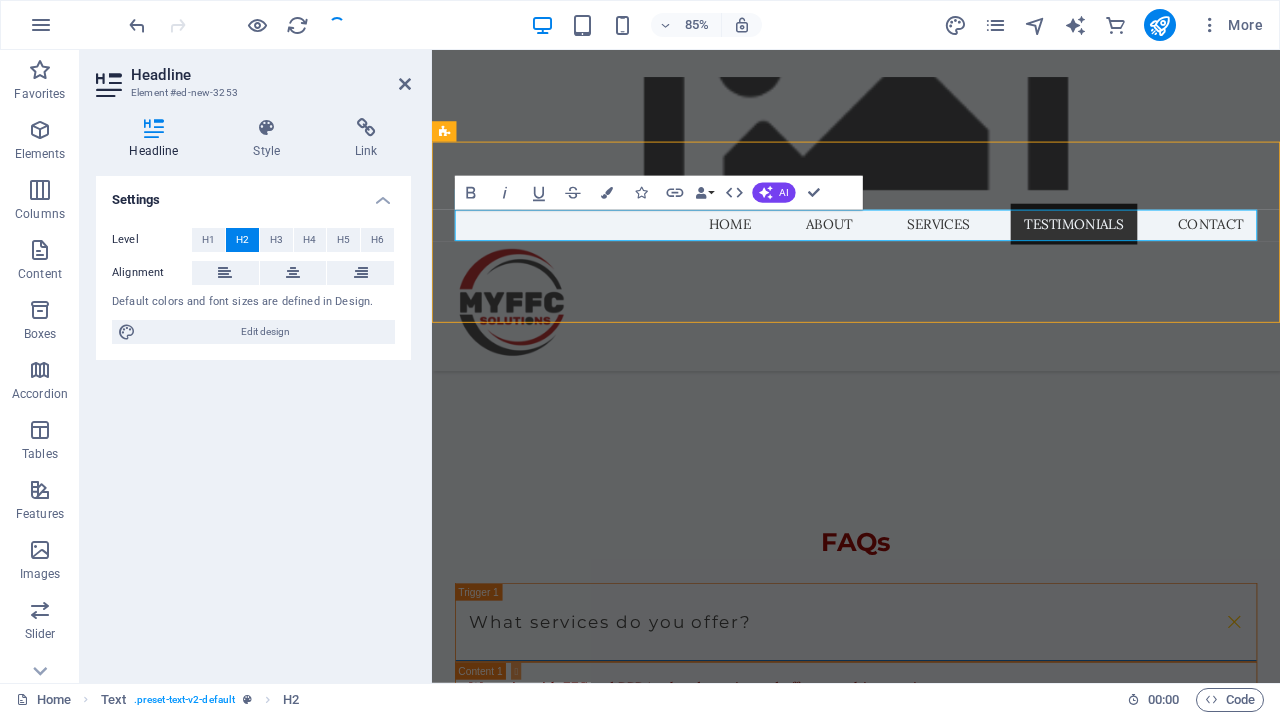 click on "Headline" at bounding box center [931, 1762] 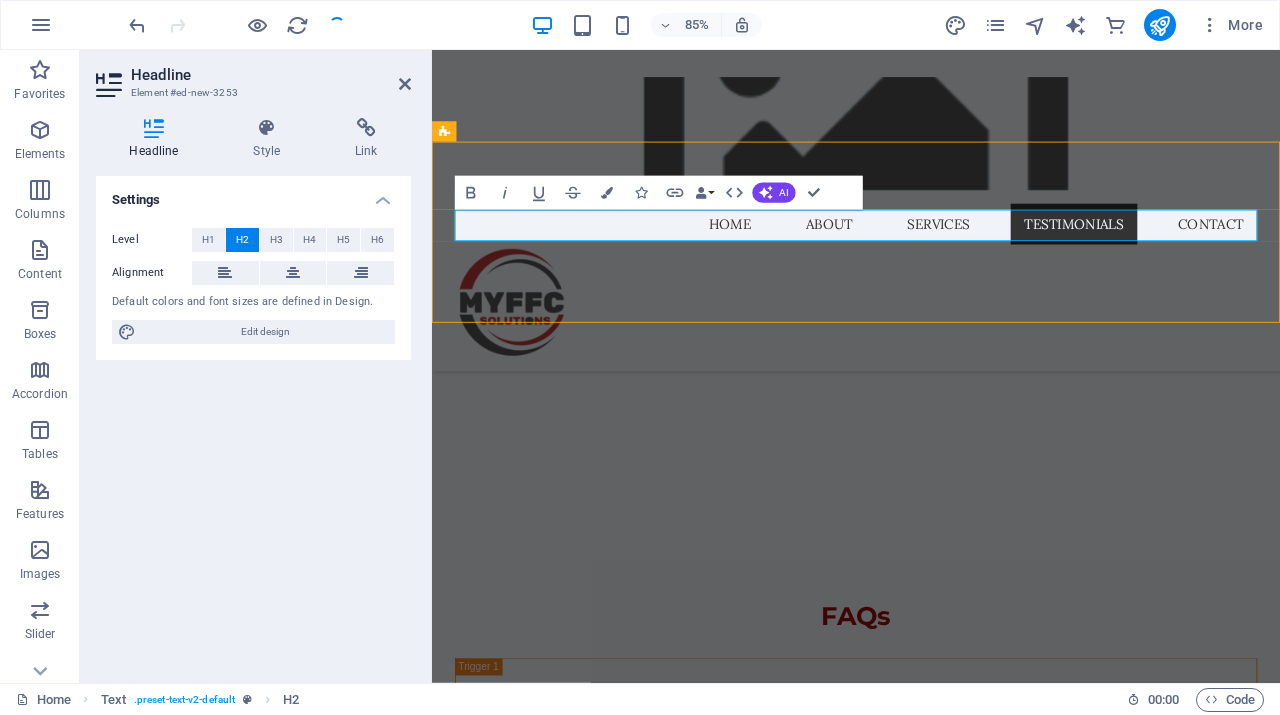 type 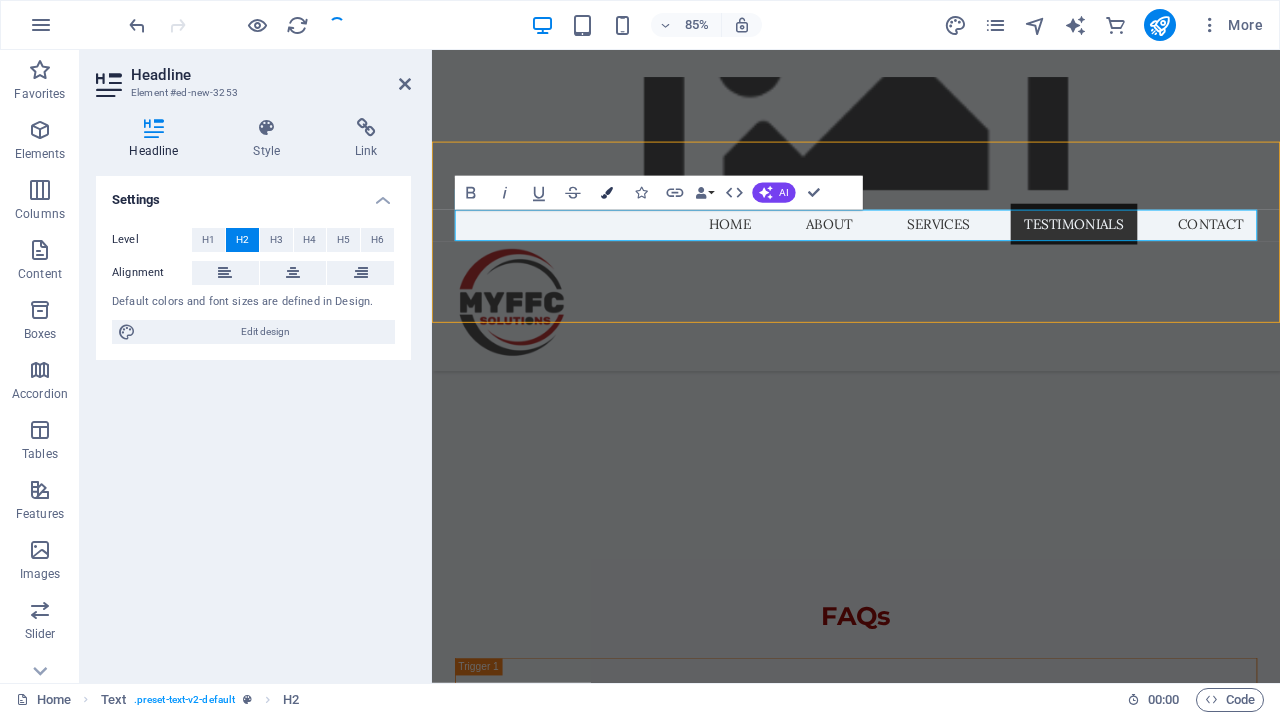 click on "Colors" at bounding box center [607, 192] 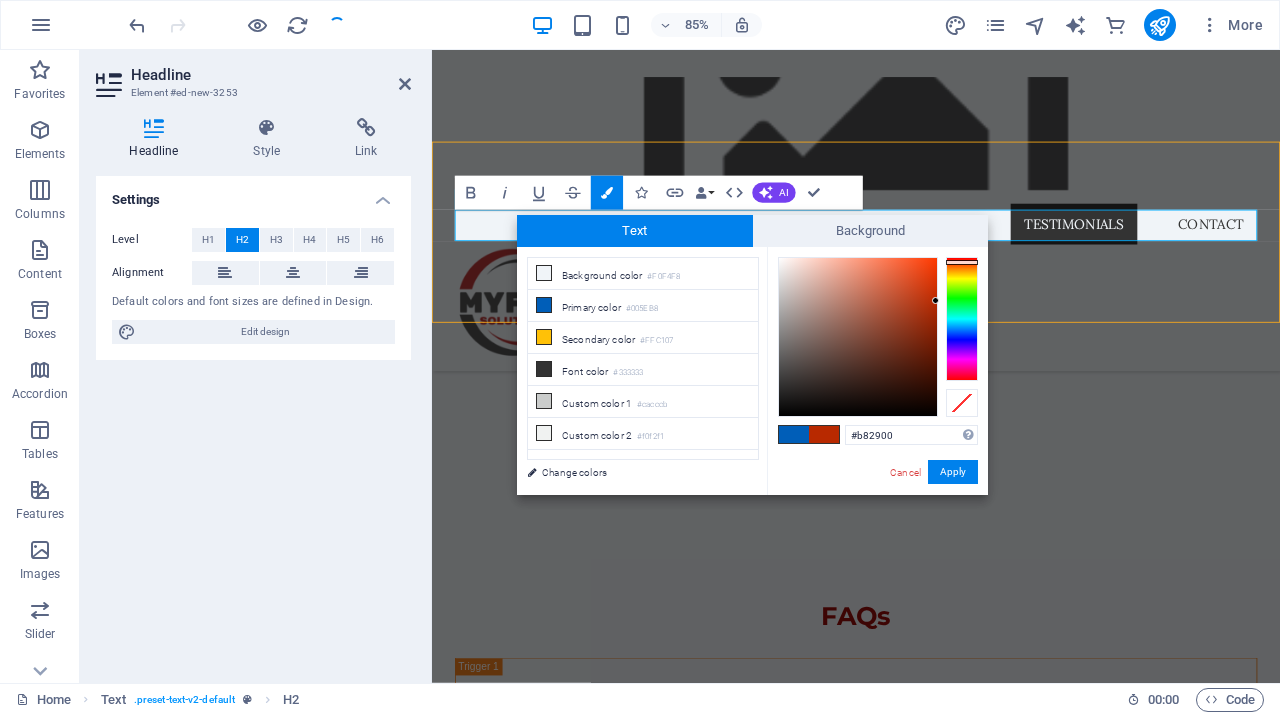 click at bounding box center [962, 319] 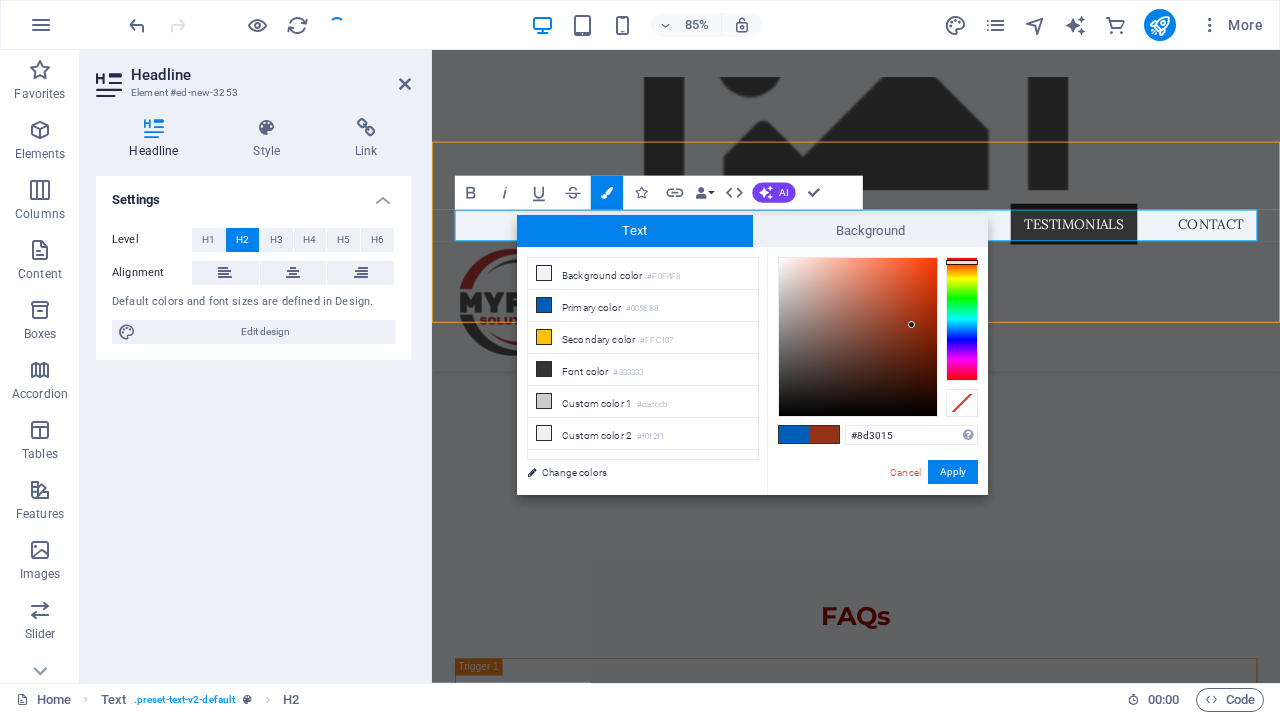 drag, startPoint x: 935, startPoint y: 297, endPoint x: 912, endPoint y: 328, distance: 38.600517 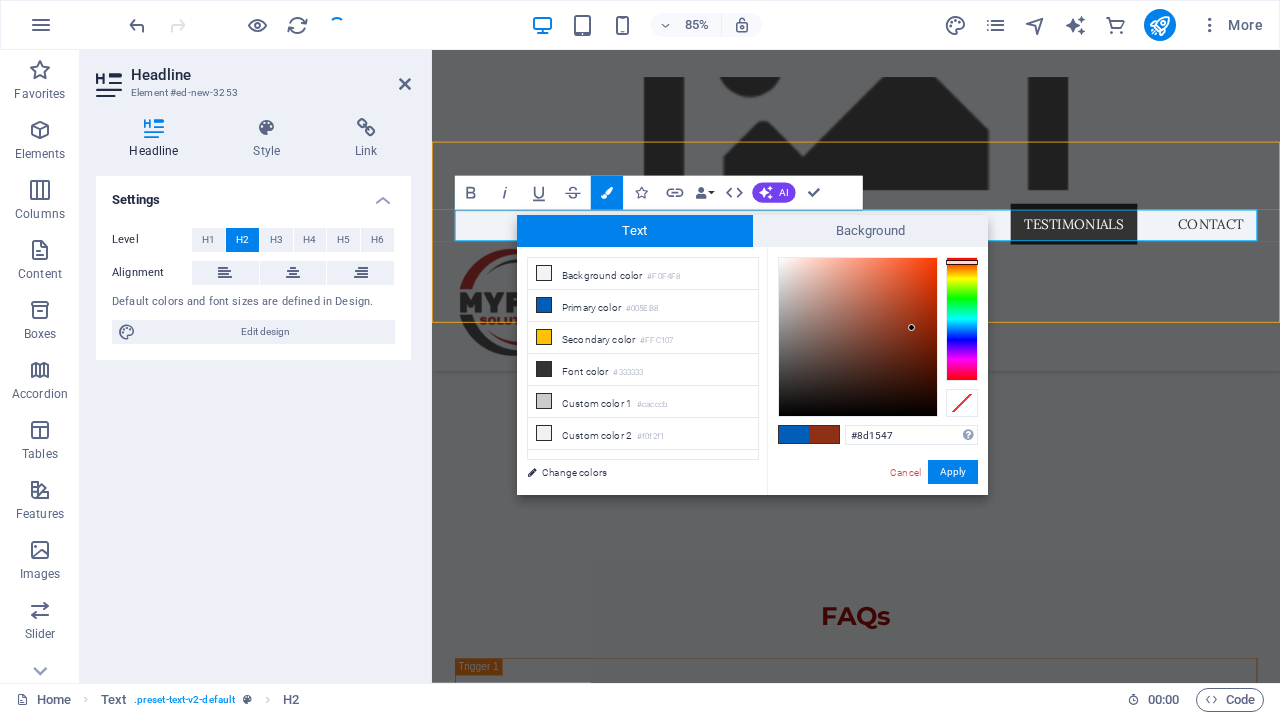 click at bounding box center [962, 319] 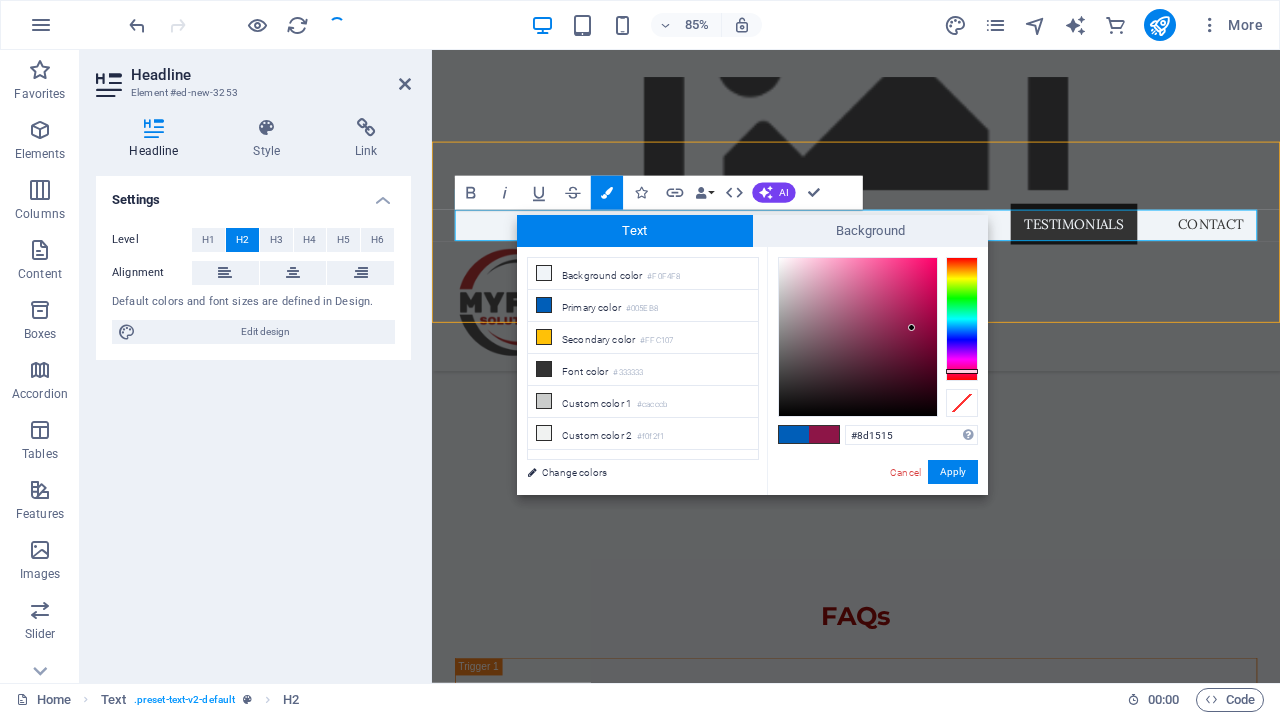 click at bounding box center (962, 319) 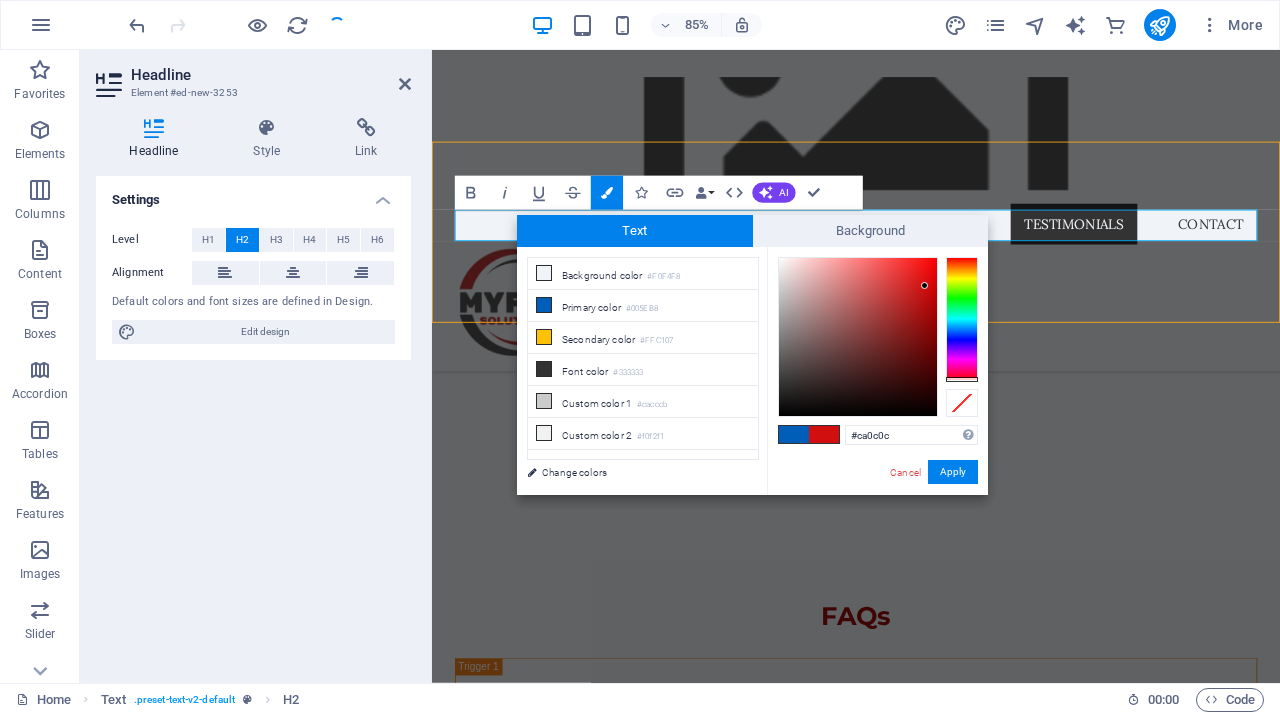 type on "#c90a0a" 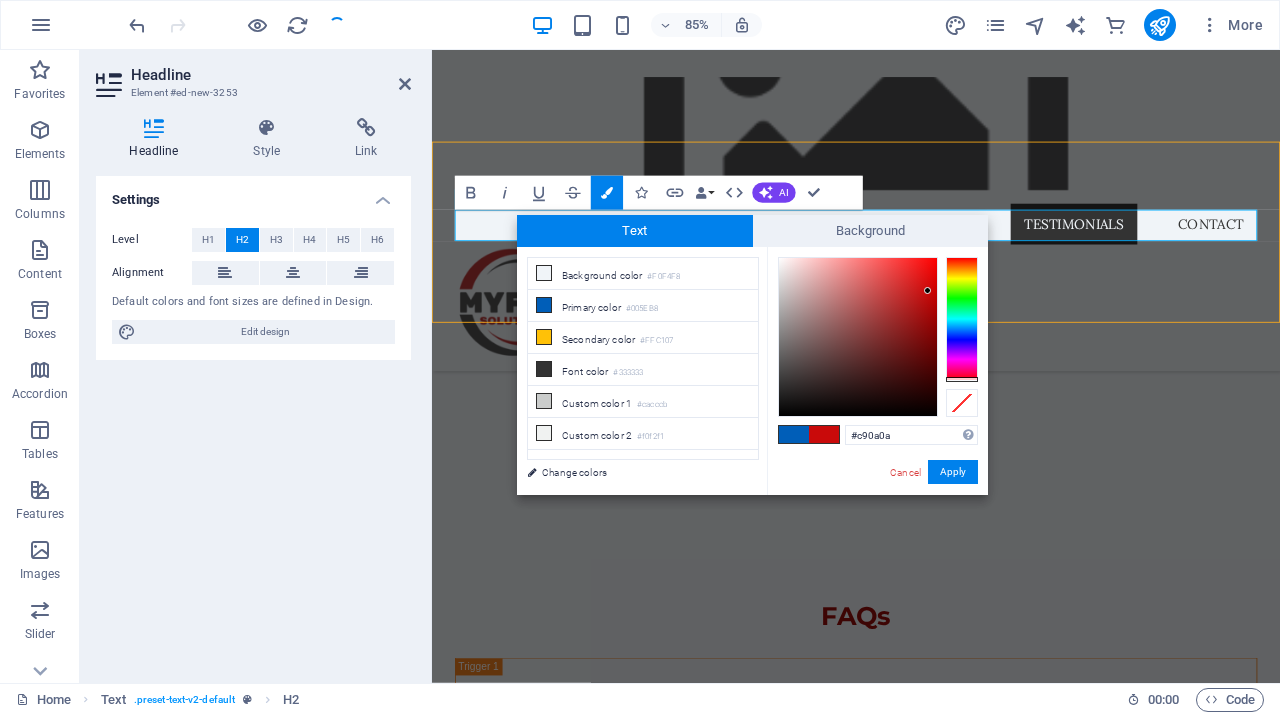 drag, startPoint x: 913, startPoint y: 329, endPoint x: 928, endPoint y: 291, distance: 40.853397 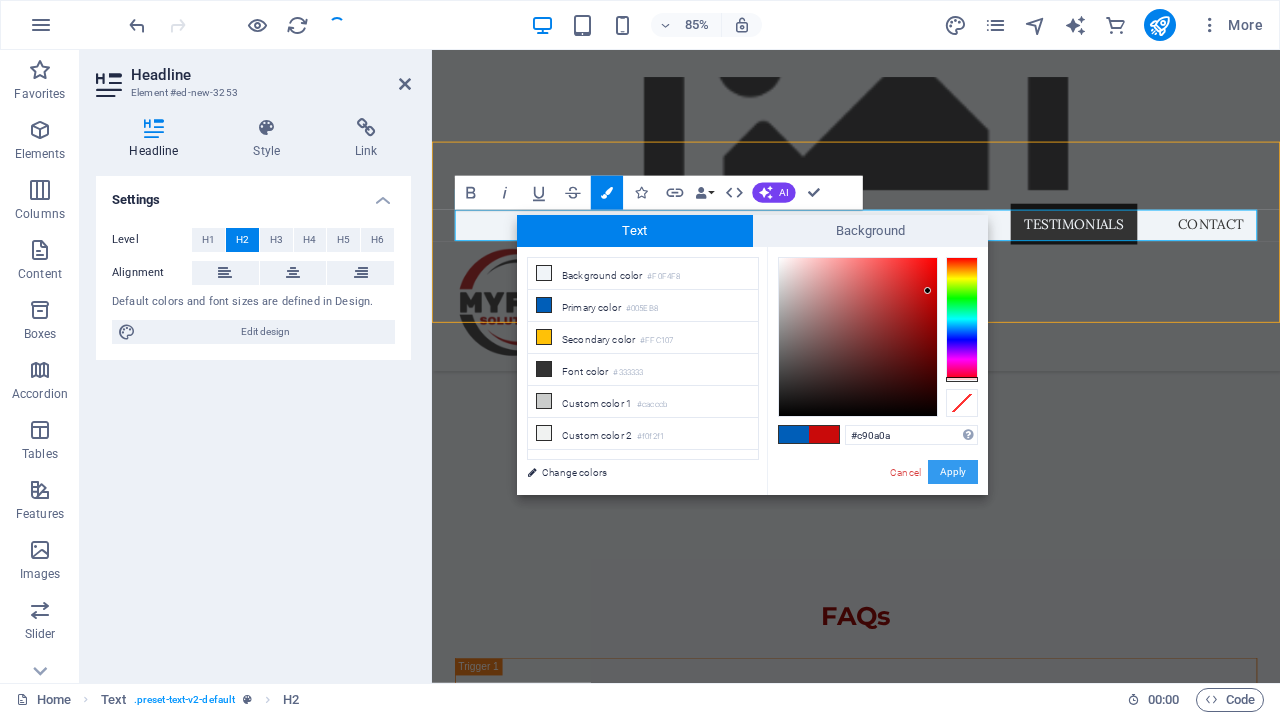 click on "Apply" at bounding box center (953, 472) 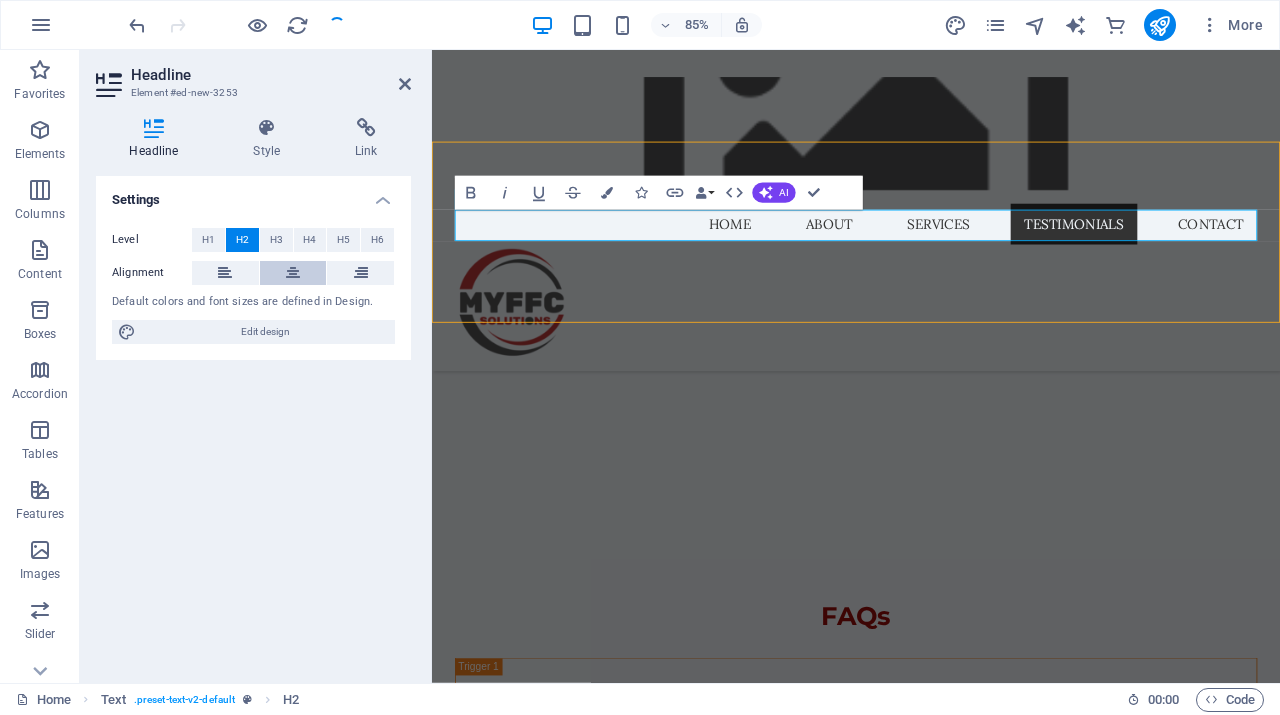 click at bounding box center (293, 273) 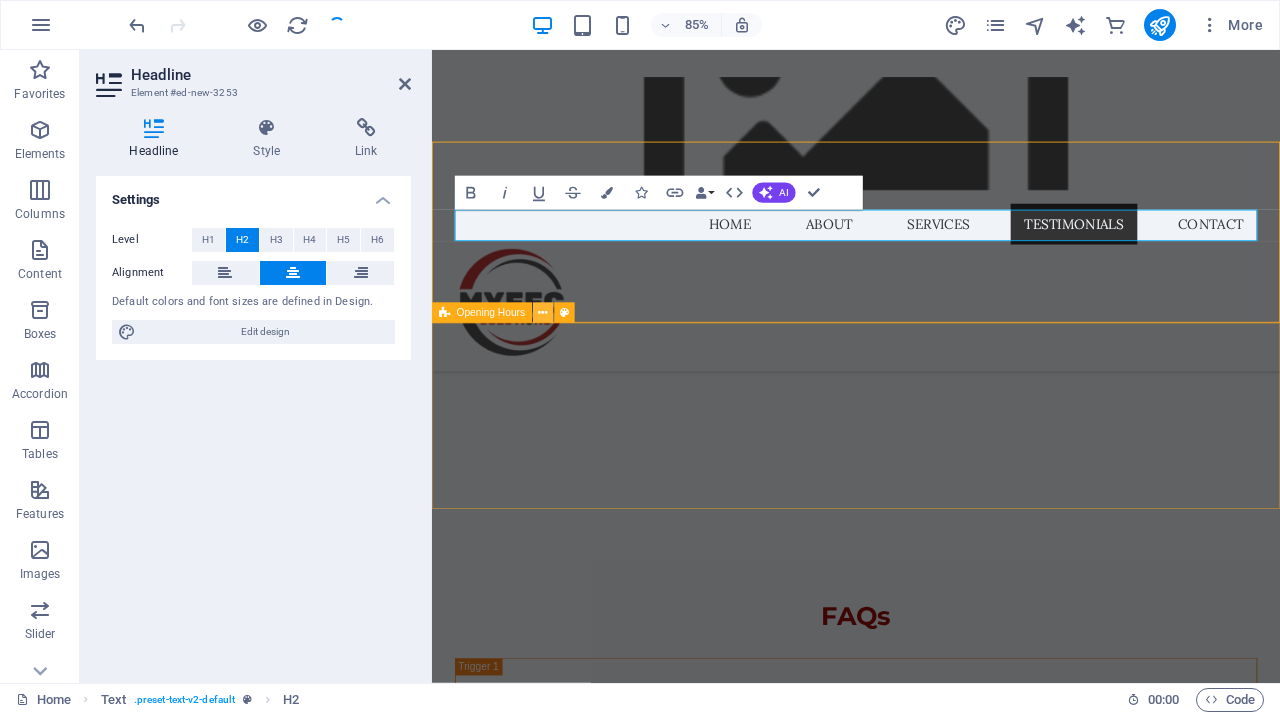 click at bounding box center [542, 313] 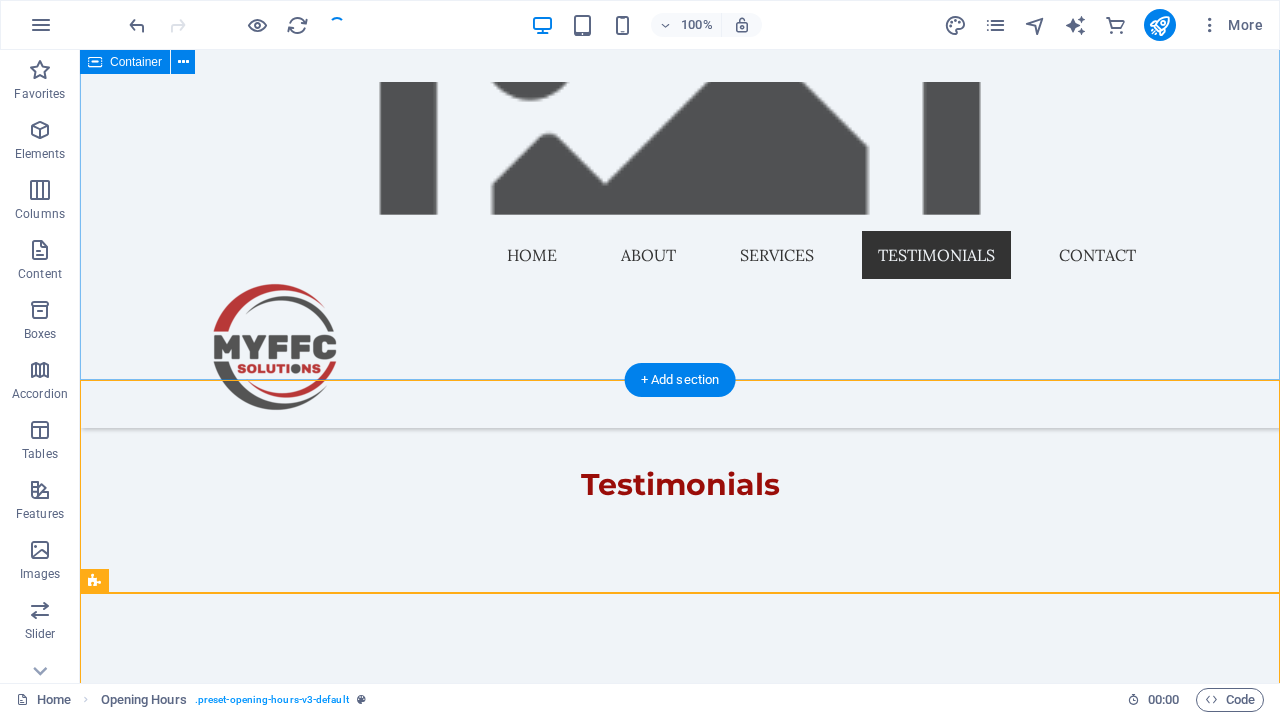 scroll, scrollTop: 5043, scrollLeft: 0, axis: vertical 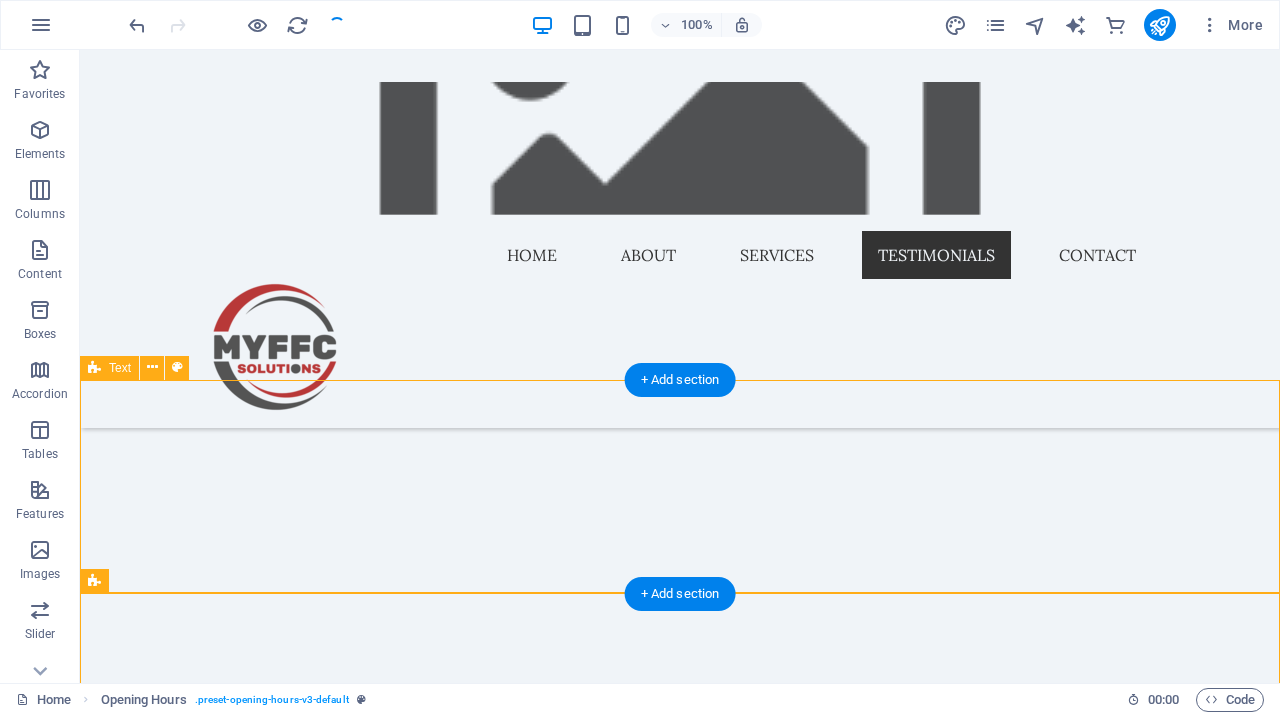 click on "Operating Hours" at bounding box center [680, 2008] 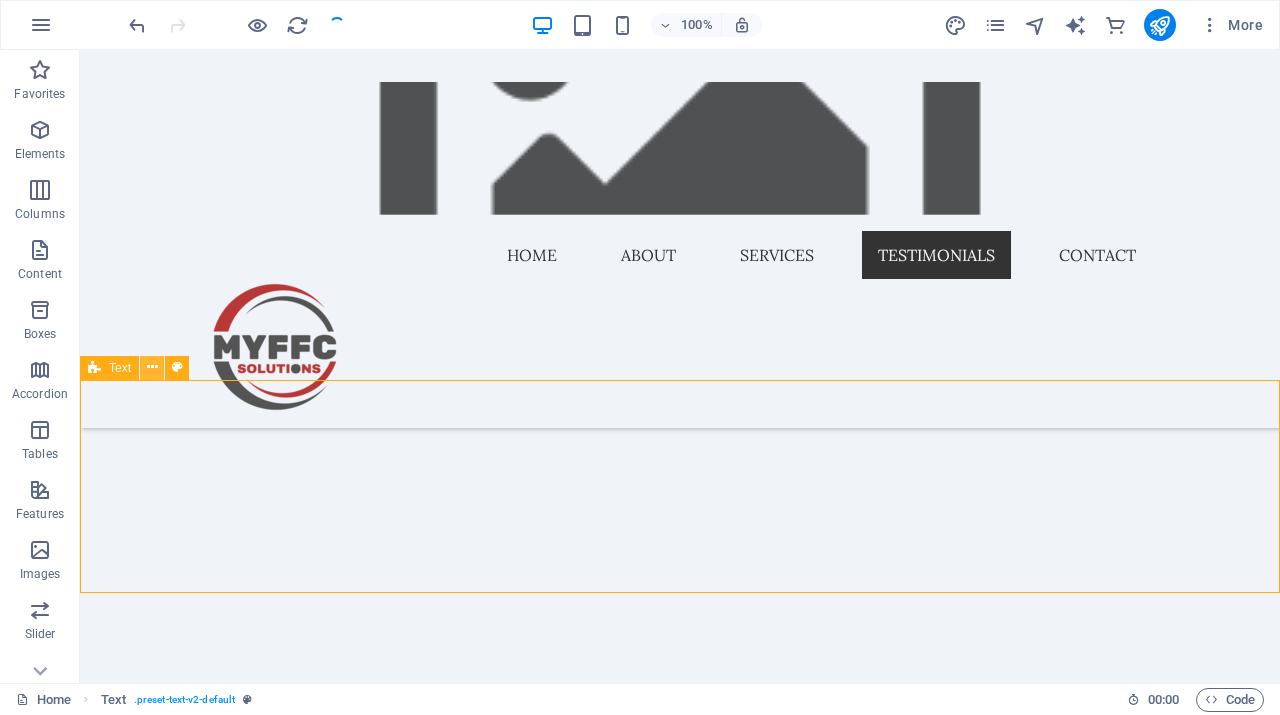 click at bounding box center (152, 367) 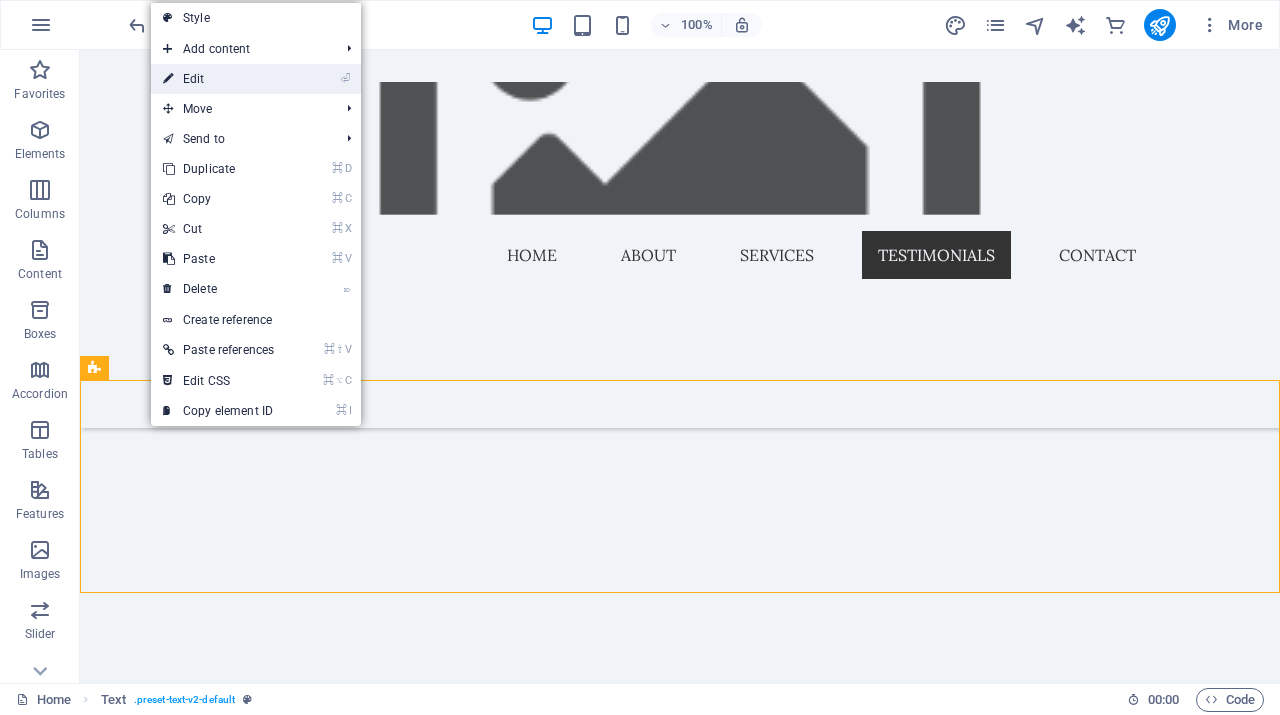 click on "⏎  Edit" at bounding box center [218, 79] 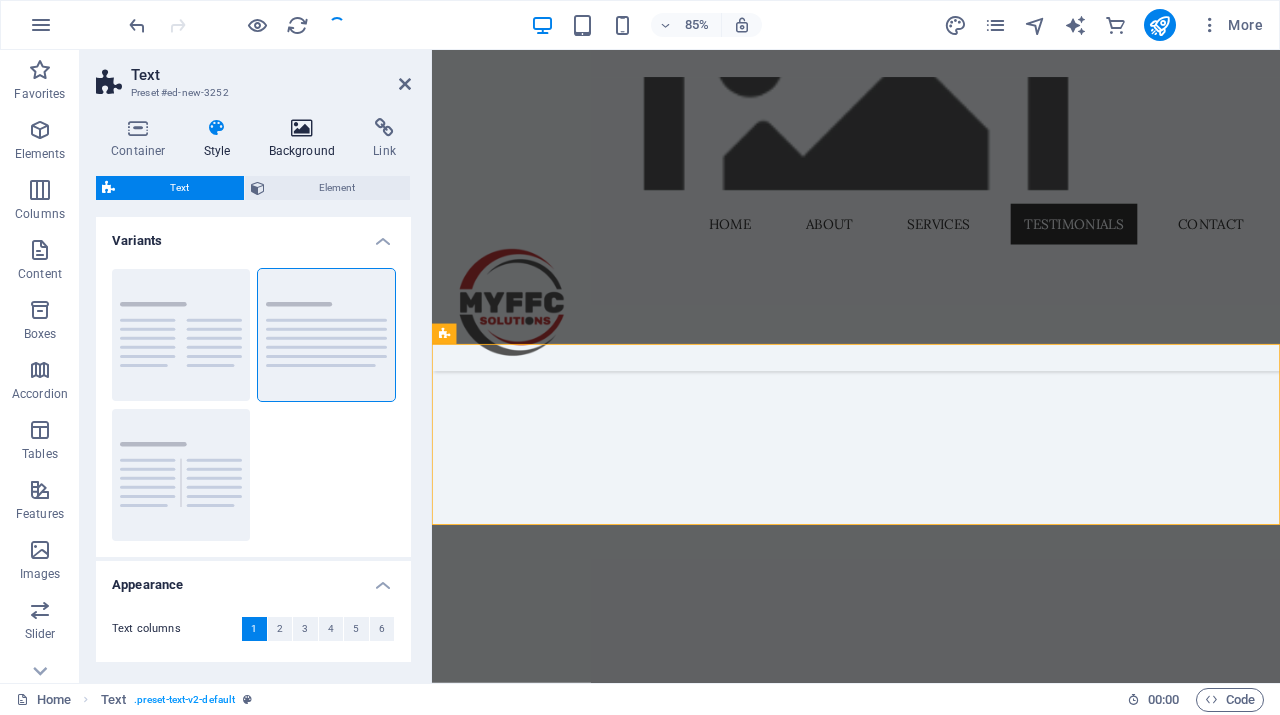click on "Background" at bounding box center [306, 139] 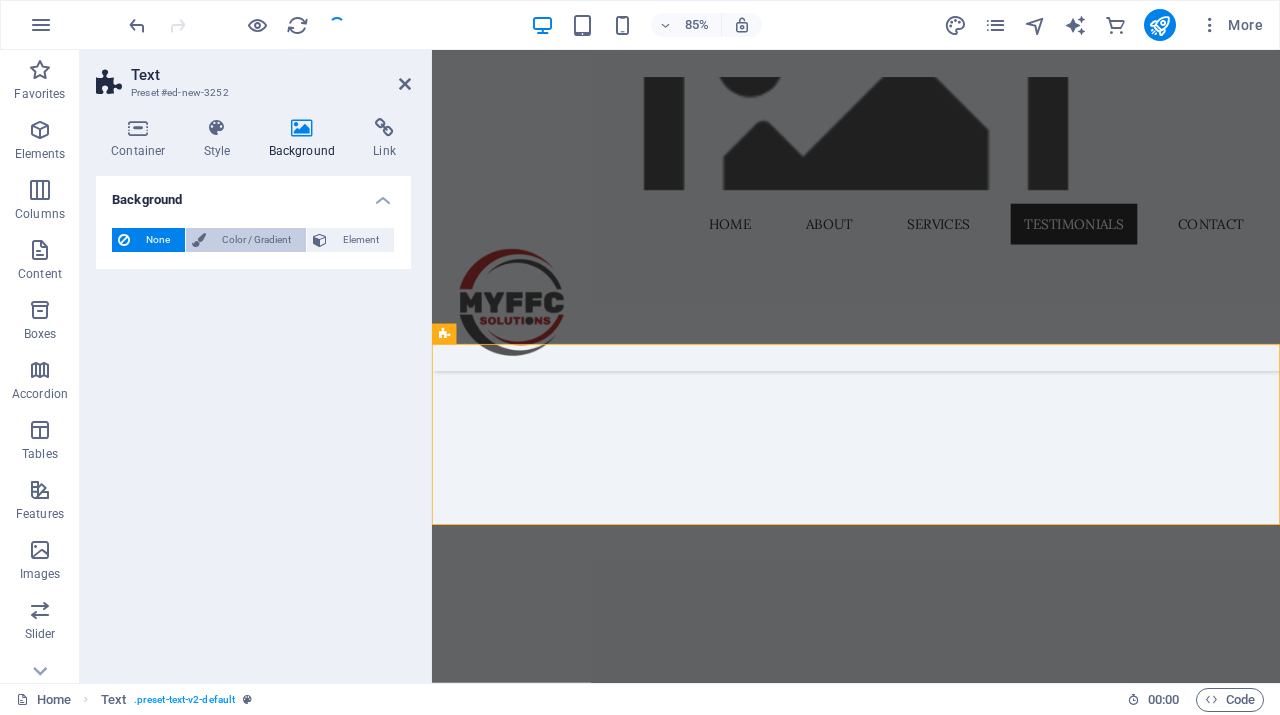 click on "Color / Gradient" at bounding box center [256, 240] 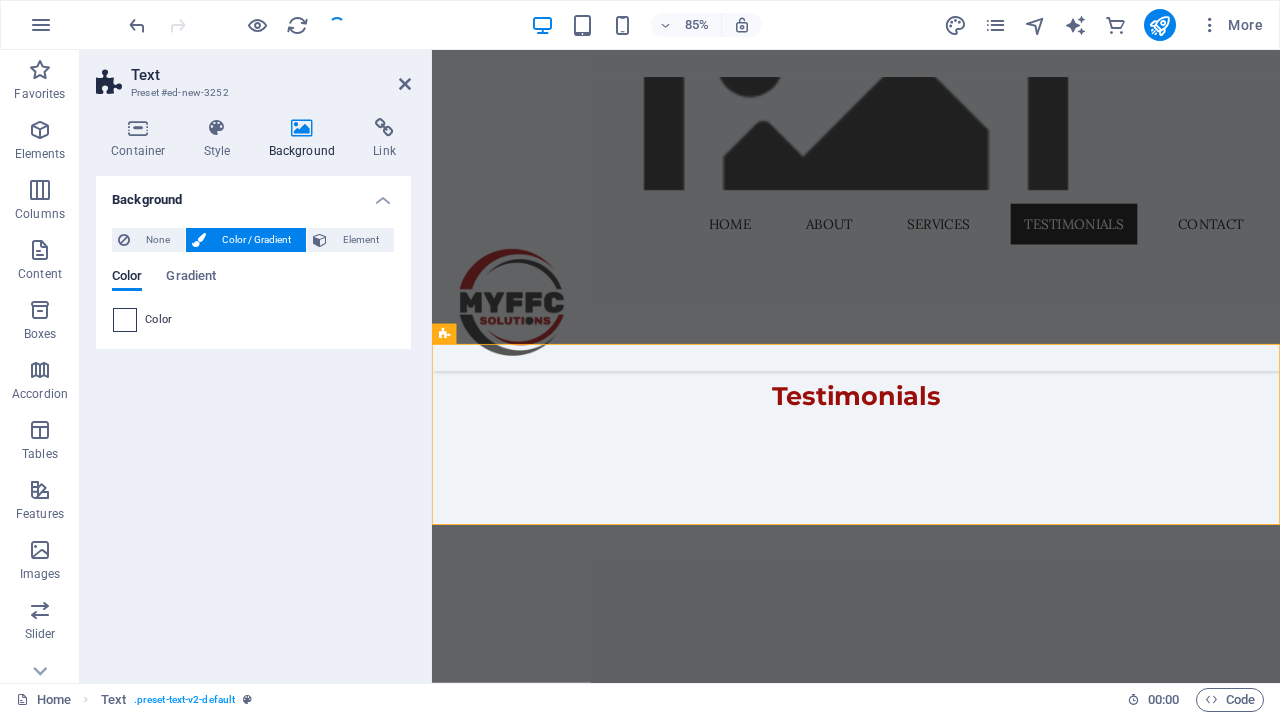 click at bounding box center [125, 320] 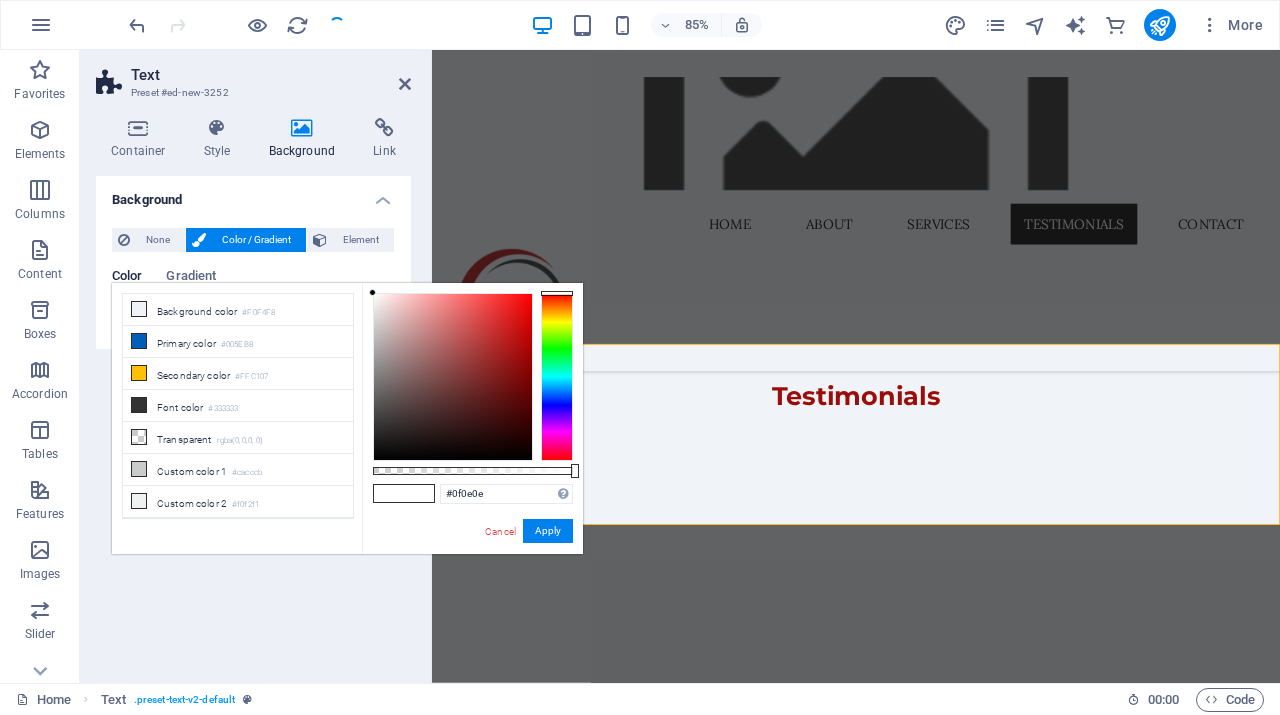 click at bounding box center (453, 377) 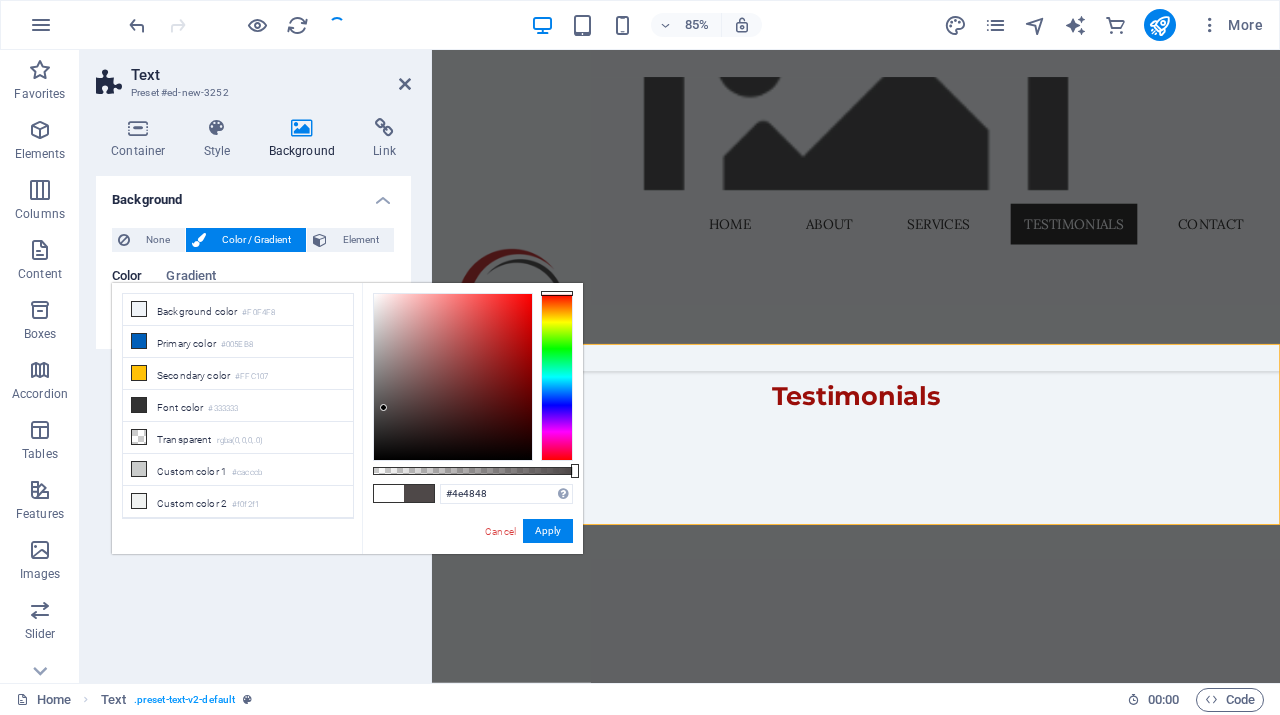 click at bounding box center (453, 377) 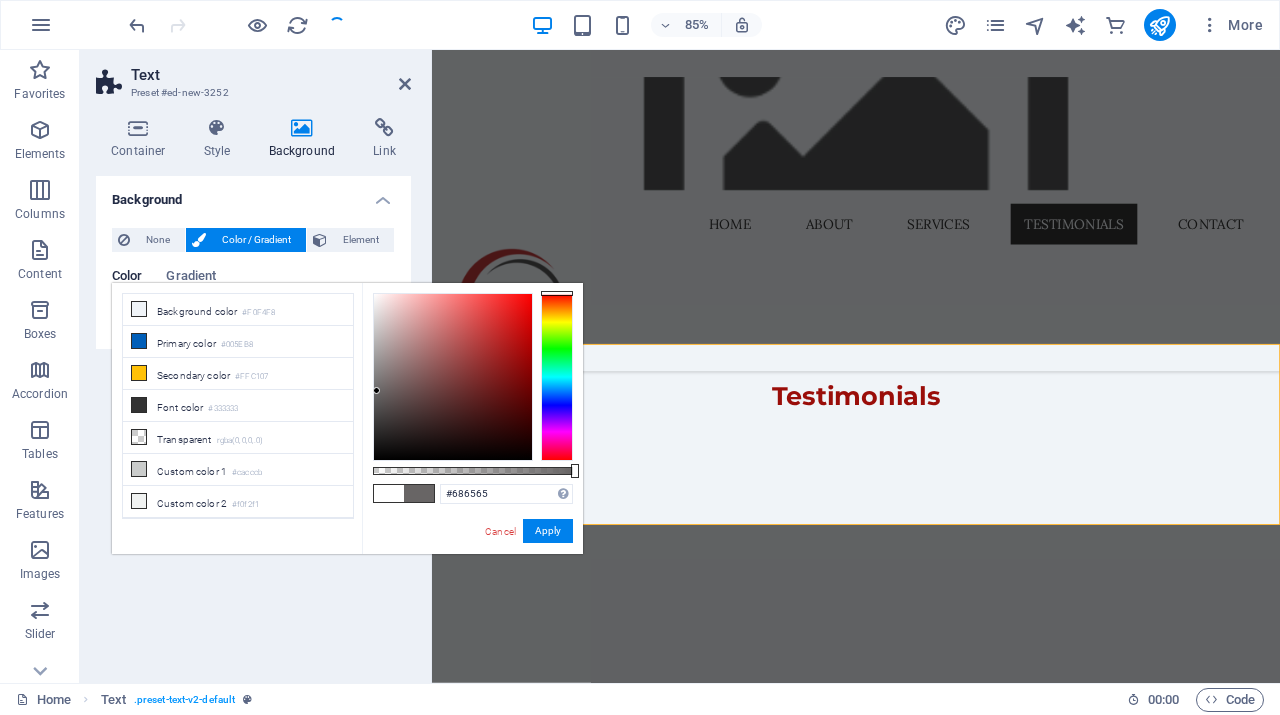 click at bounding box center [453, 377] 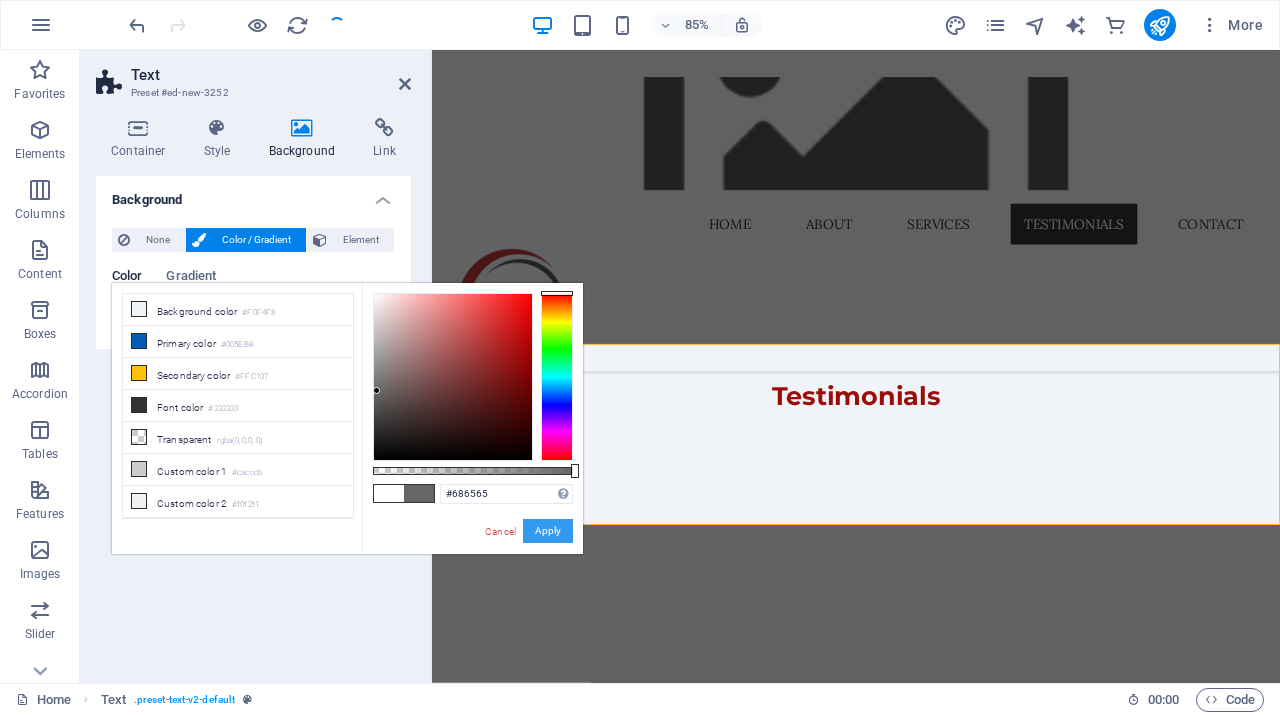 click on "Apply" at bounding box center [548, 531] 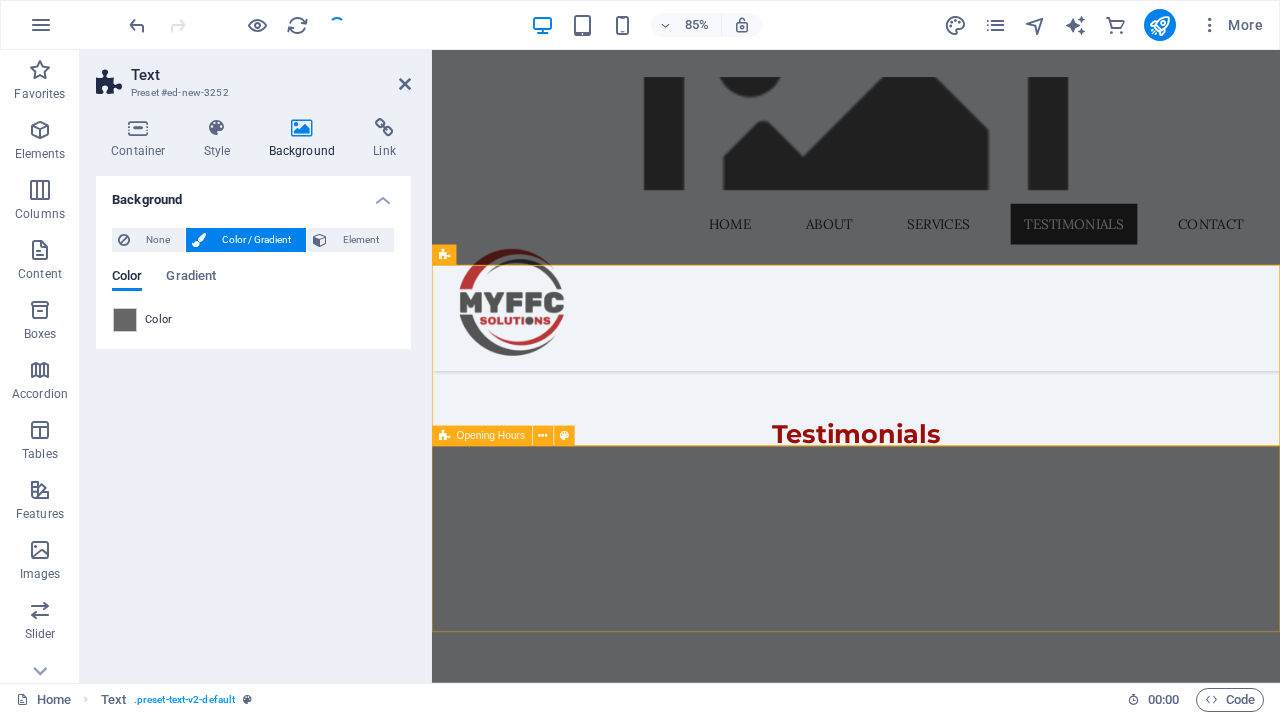 scroll, scrollTop: 5140, scrollLeft: 0, axis: vertical 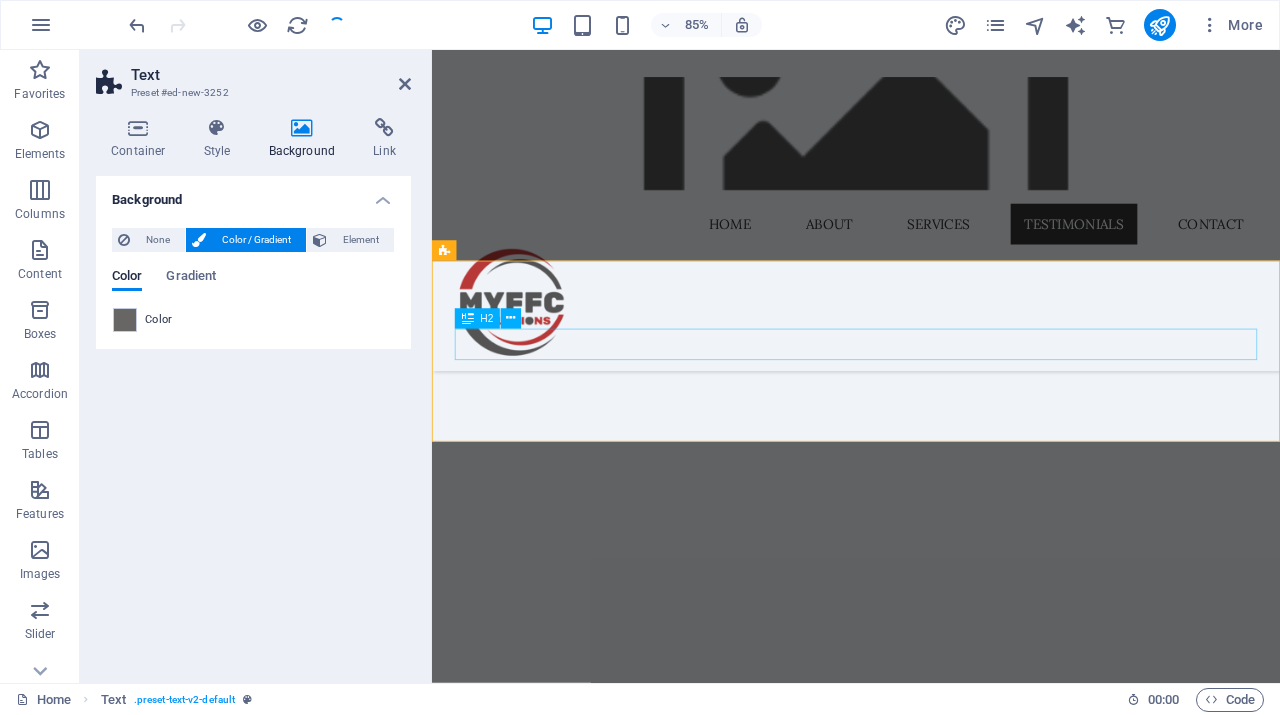click on "Operating Hours" at bounding box center [931, 1991] 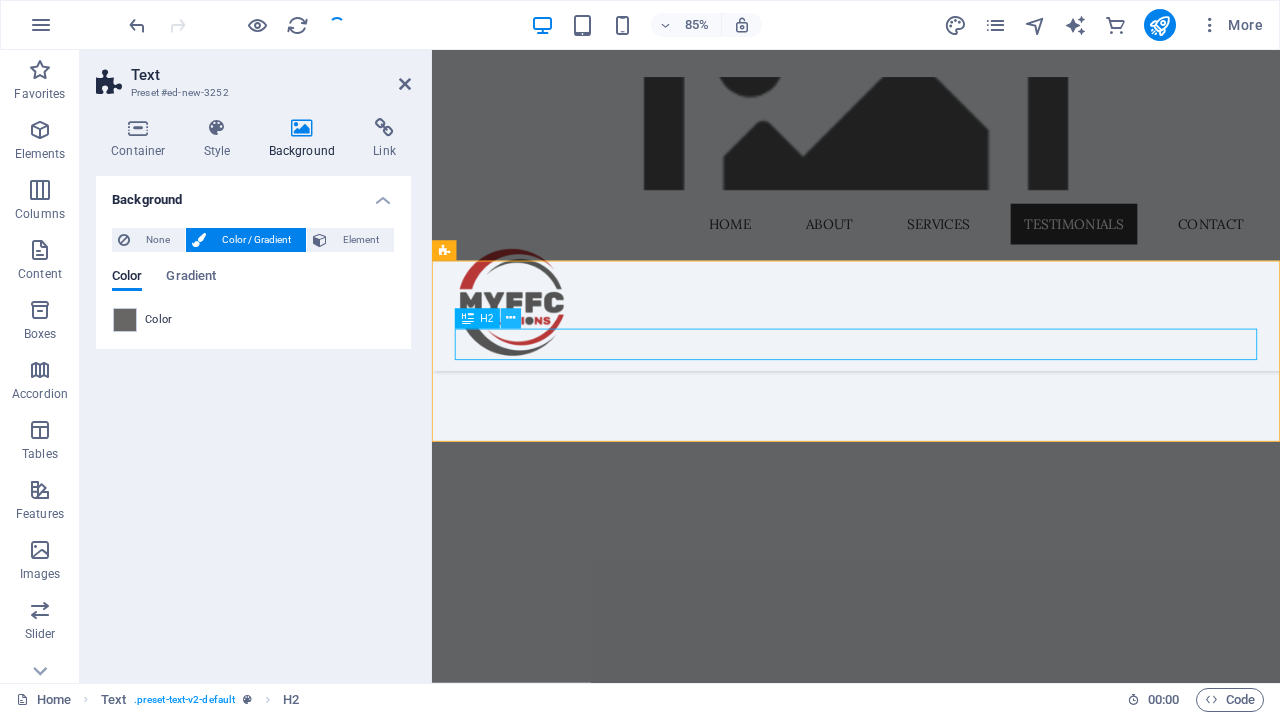 click at bounding box center (511, 319) 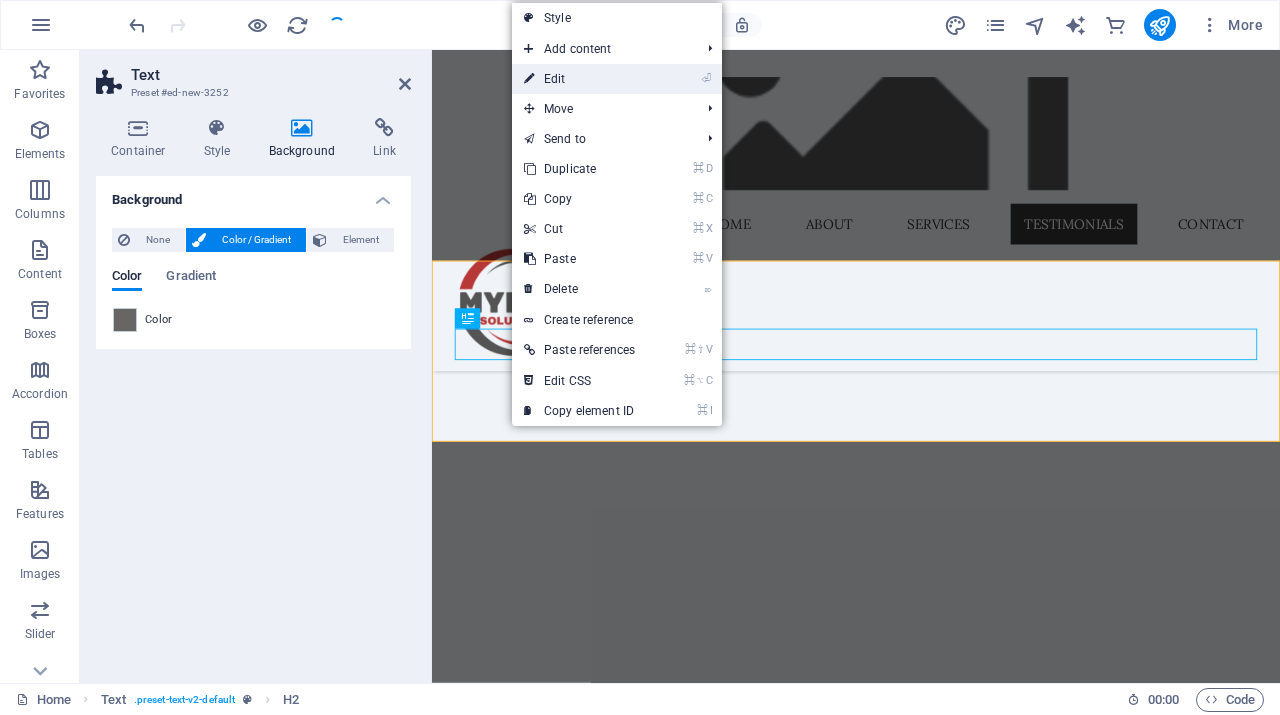 click on "⏎  Edit" at bounding box center [579, 79] 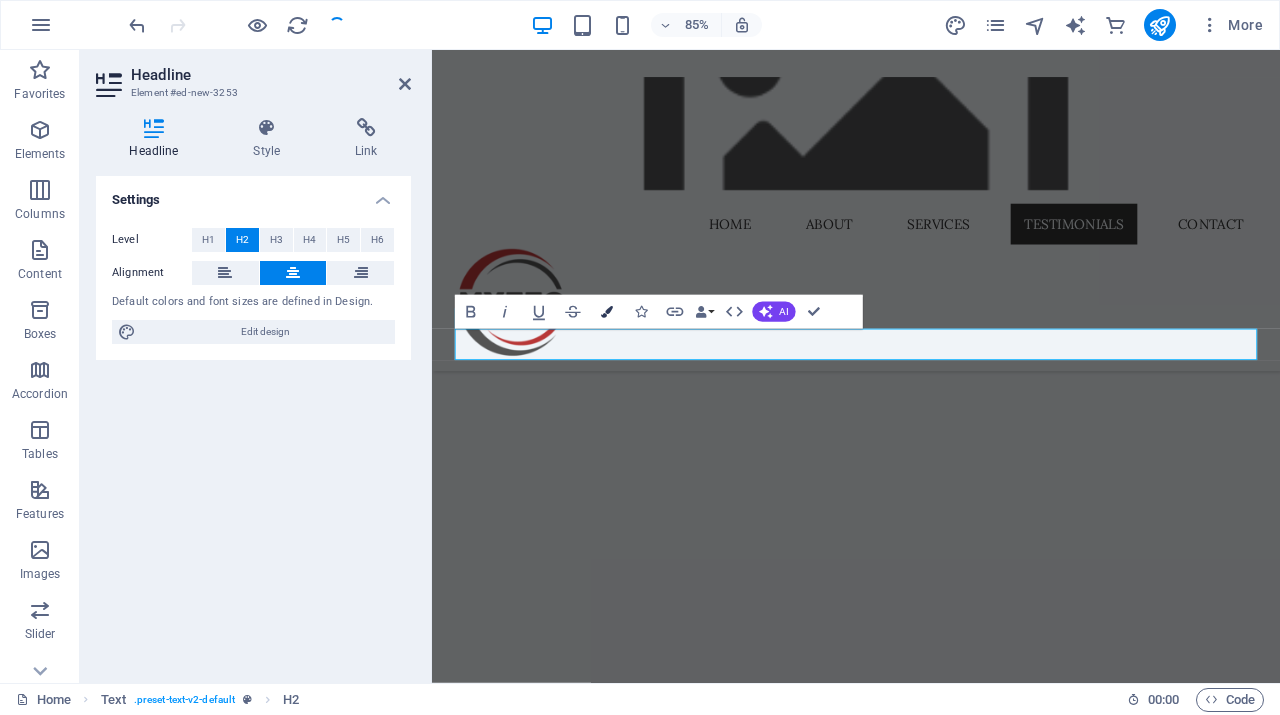 click at bounding box center [607, 312] 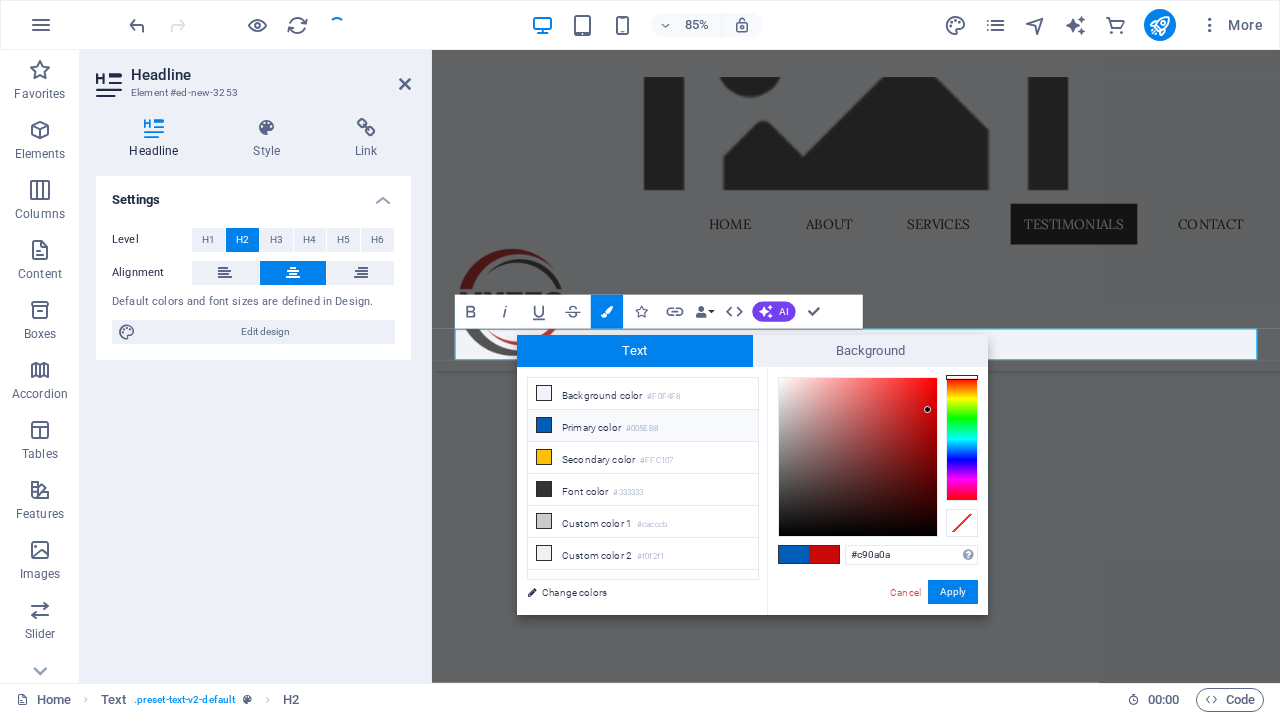 type on "#080808" 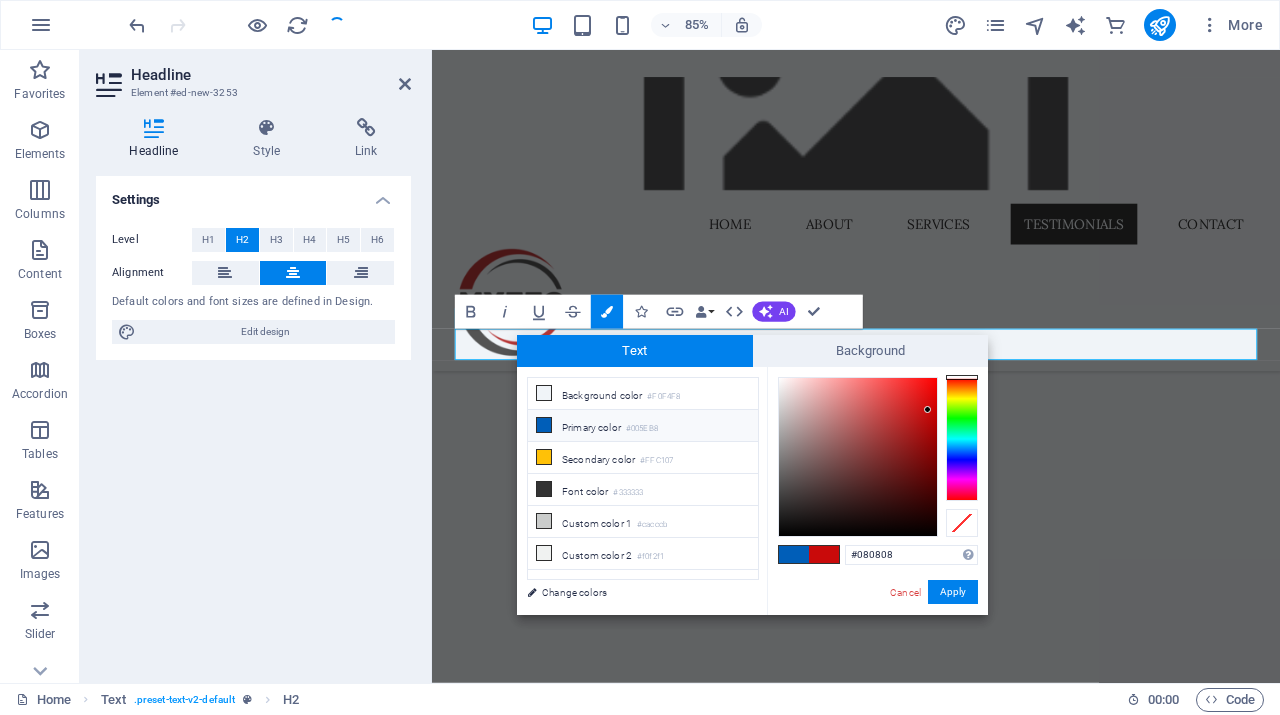 click at bounding box center (858, 457) 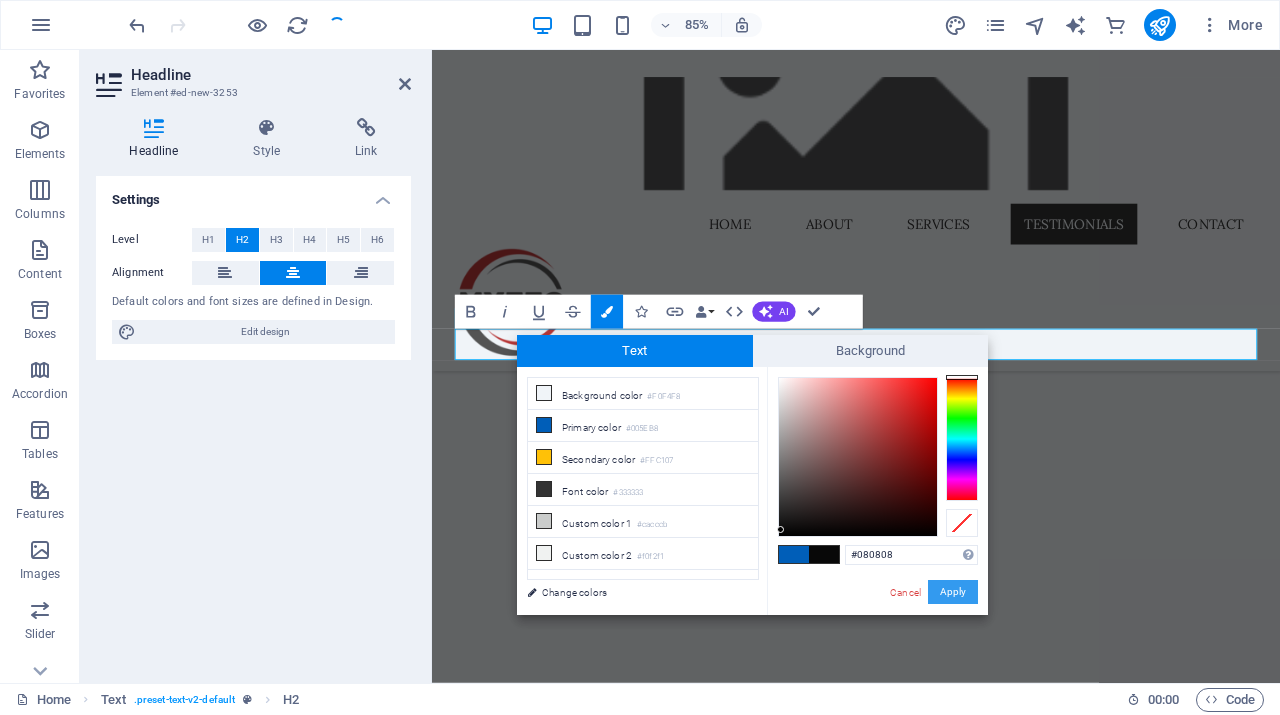click on "Apply" at bounding box center [953, 592] 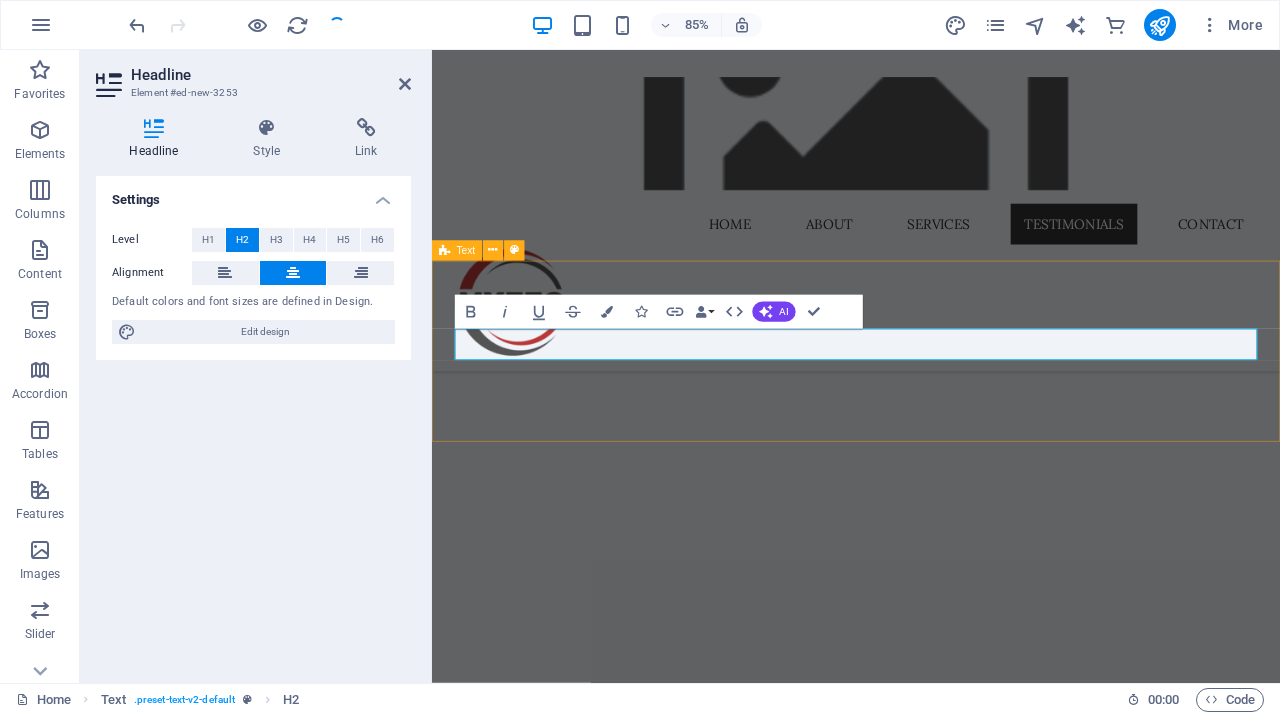 click on "Operating Hours" at bounding box center [931, 1999] 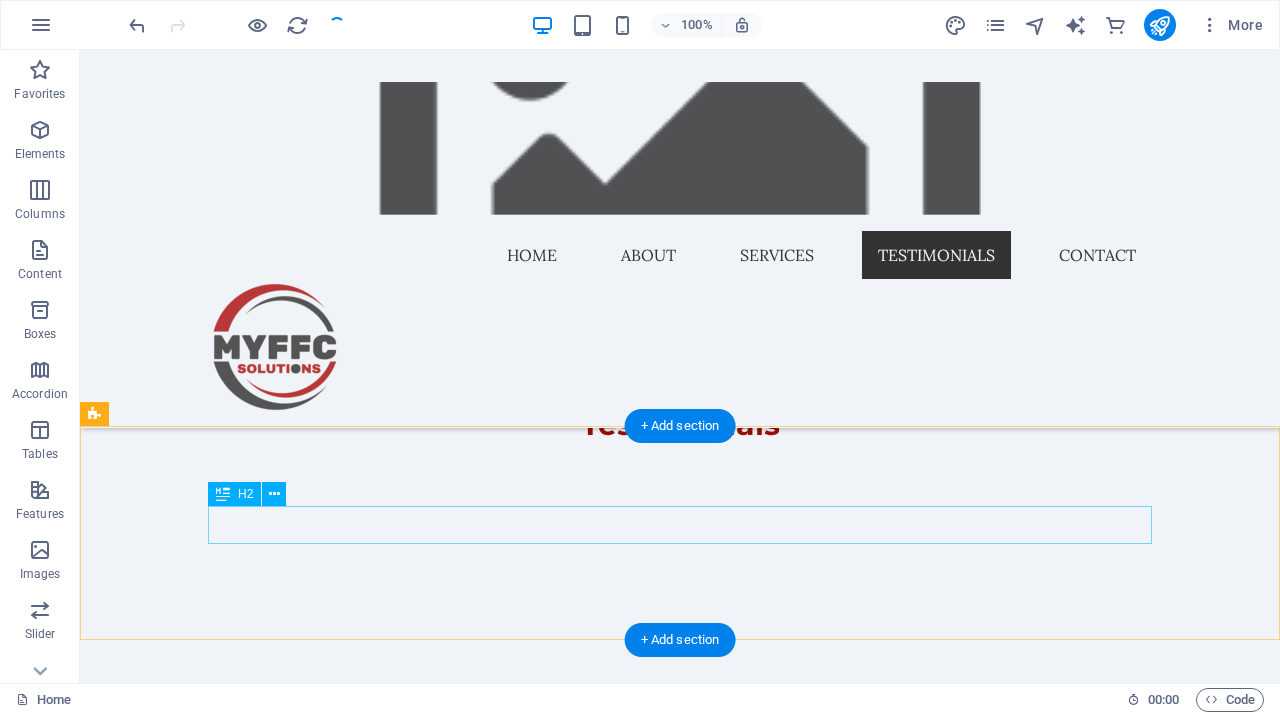 scroll, scrollTop: 5058, scrollLeft: 0, axis: vertical 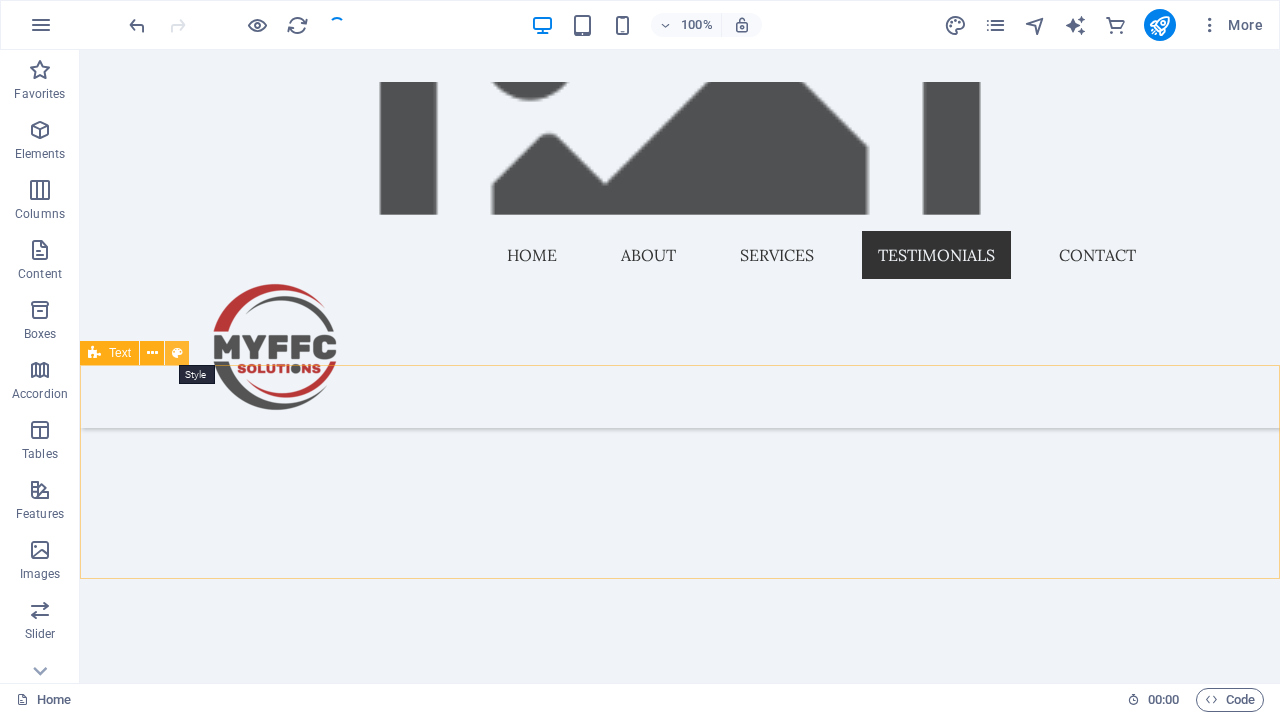 click at bounding box center [177, 353] 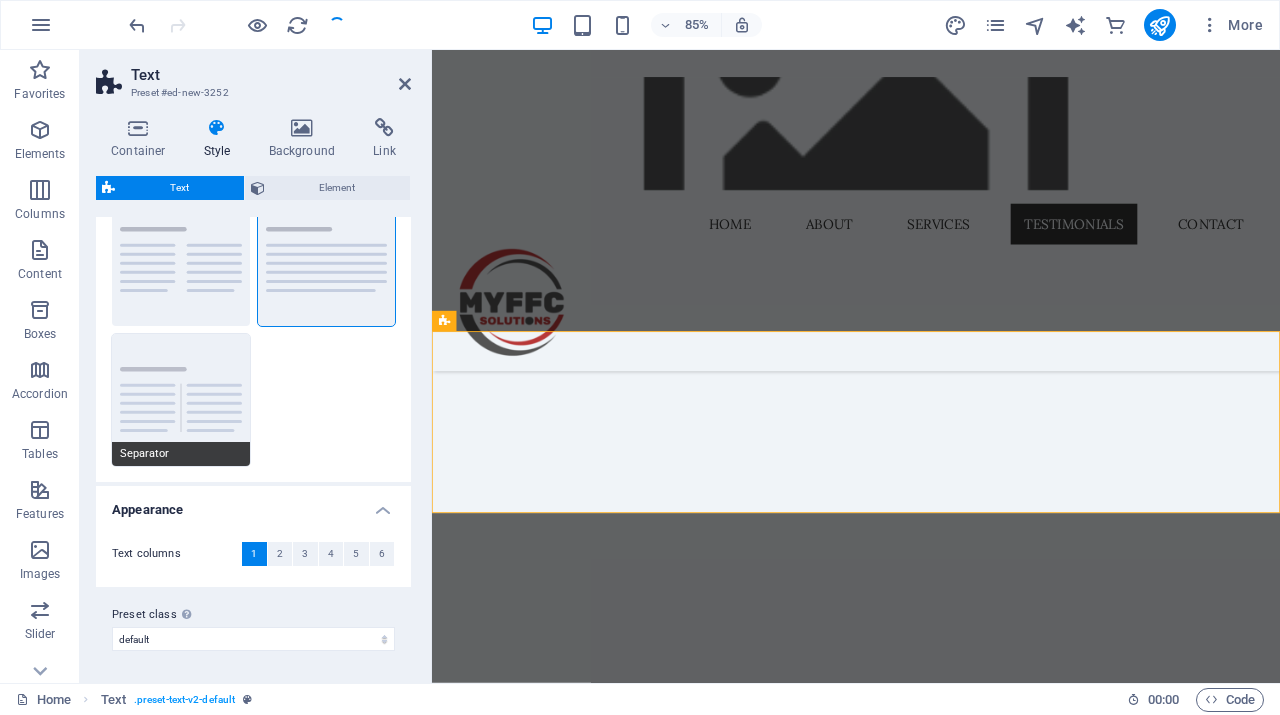scroll, scrollTop: 0, scrollLeft: 0, axis: both 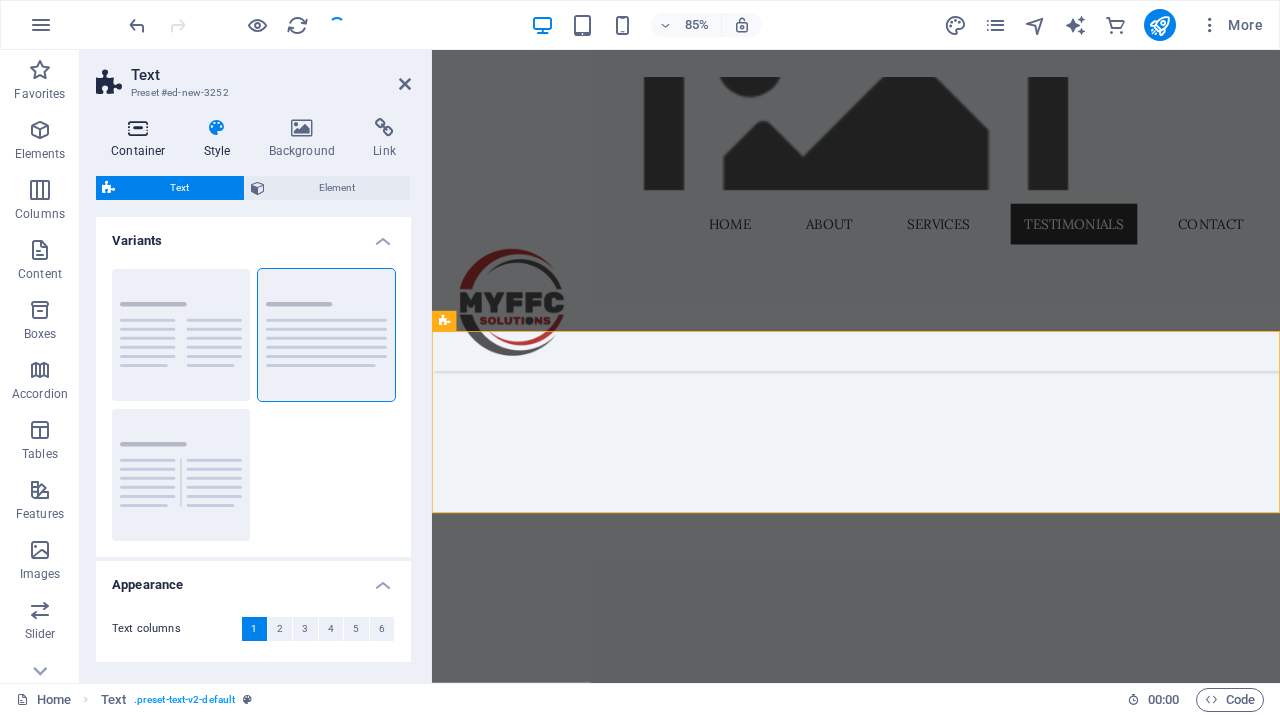 click on "Container" at bounding box center [142, 139] 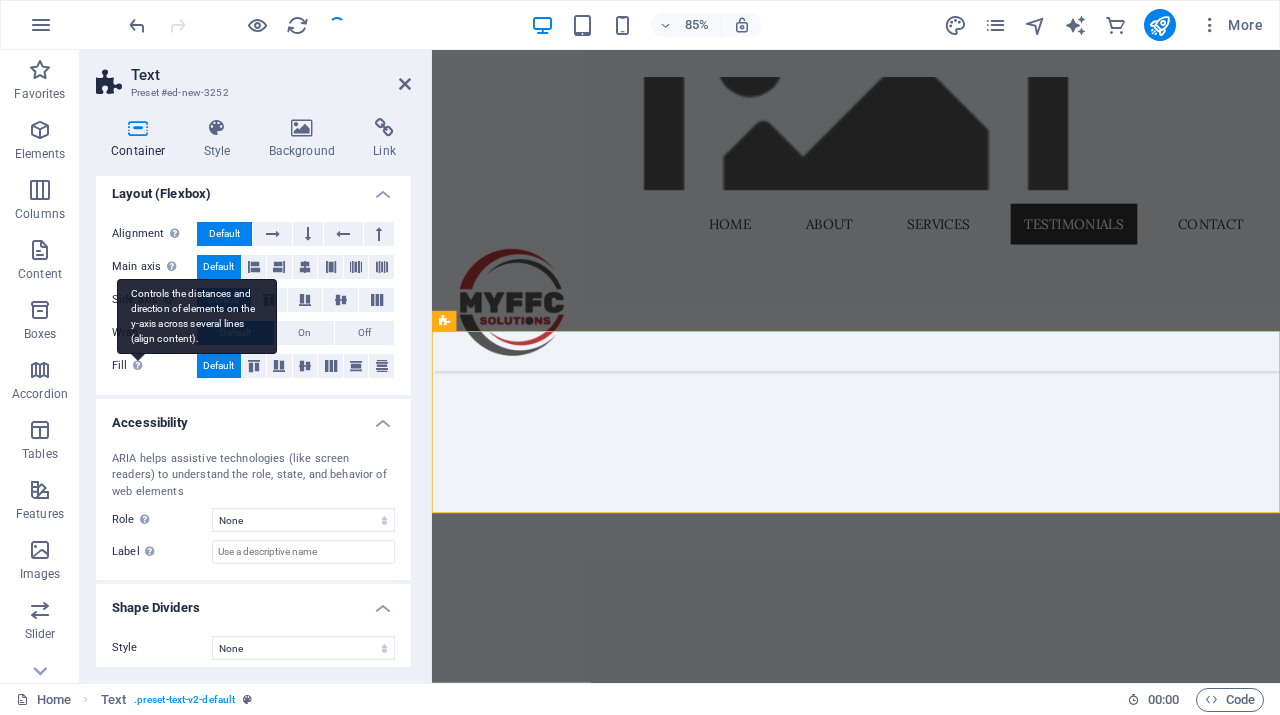 scroll, scrollTop: 281, scrollLeft: 0, axis: vertical 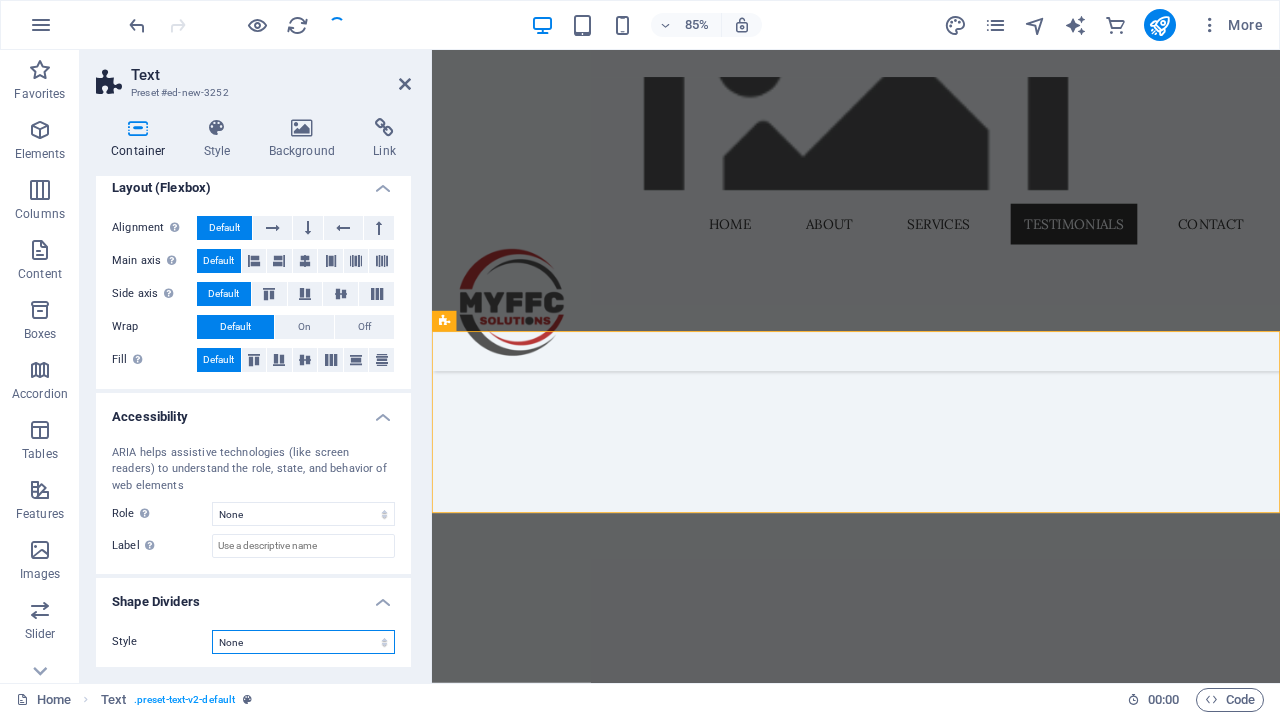click on "None Triangle Square Diagonal Polygon 1 Polygon 2 Zigzag Multiple Zigzags Waves Multiple Waves Half Circle Circle Circle Shadow Blocks Hexagons Clouds Multiple Clouds Fan Pyramids Book Paint Drip Fire Shredded Paper Arrow" at bounding box center [303, 642] 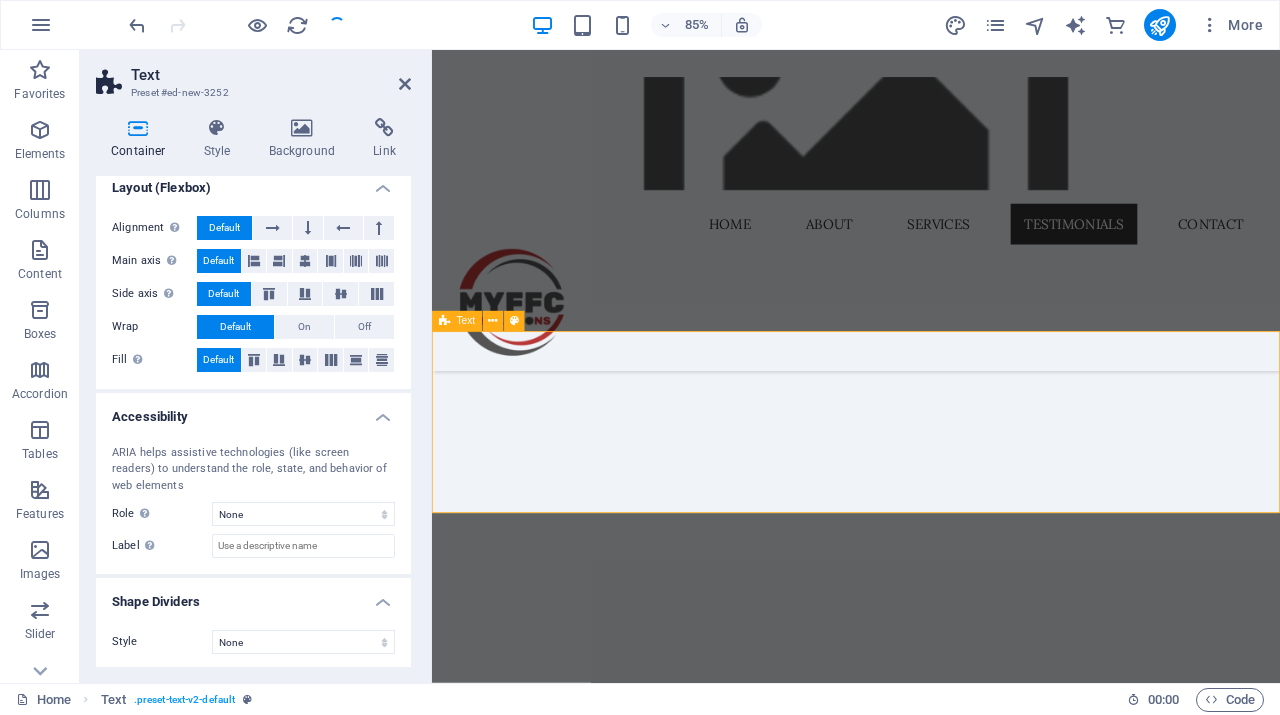 click on "Operating Hours" at bounding box center [931, 1993] 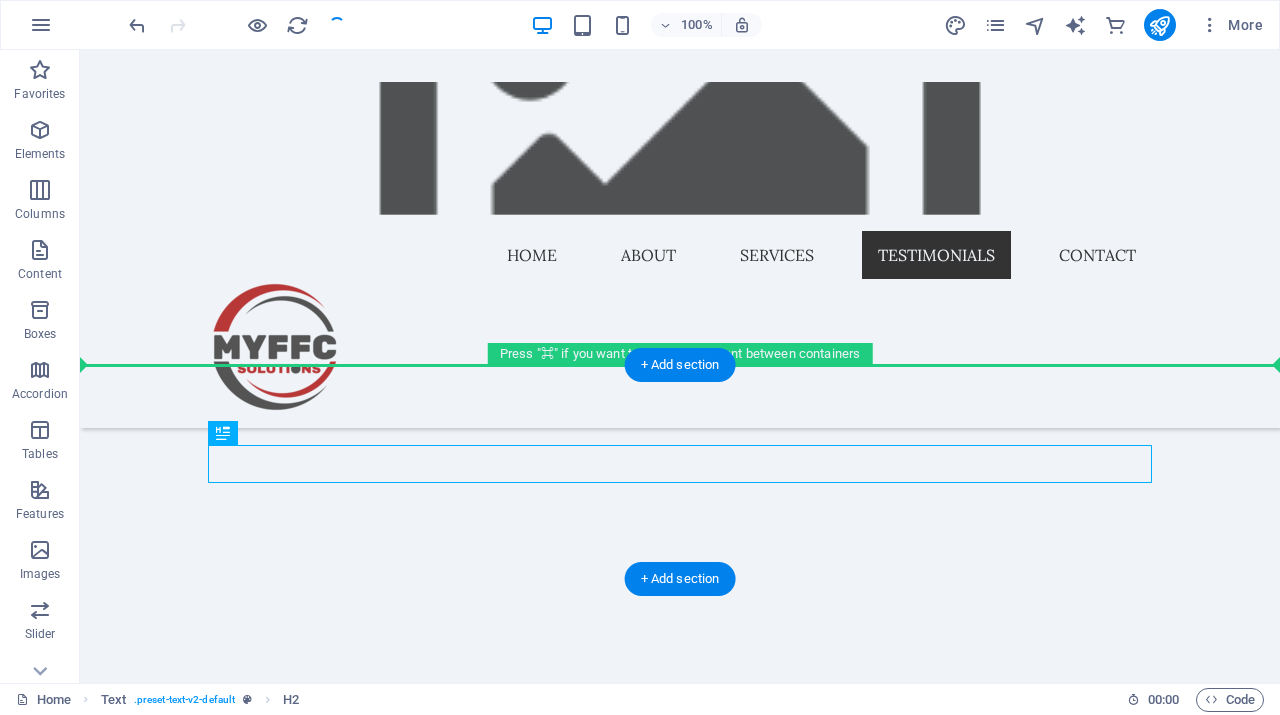 drag, startPoint x: 282, startPoint y: 472, endPoint x: 589, endPoint y: 410, distance: 313.19803 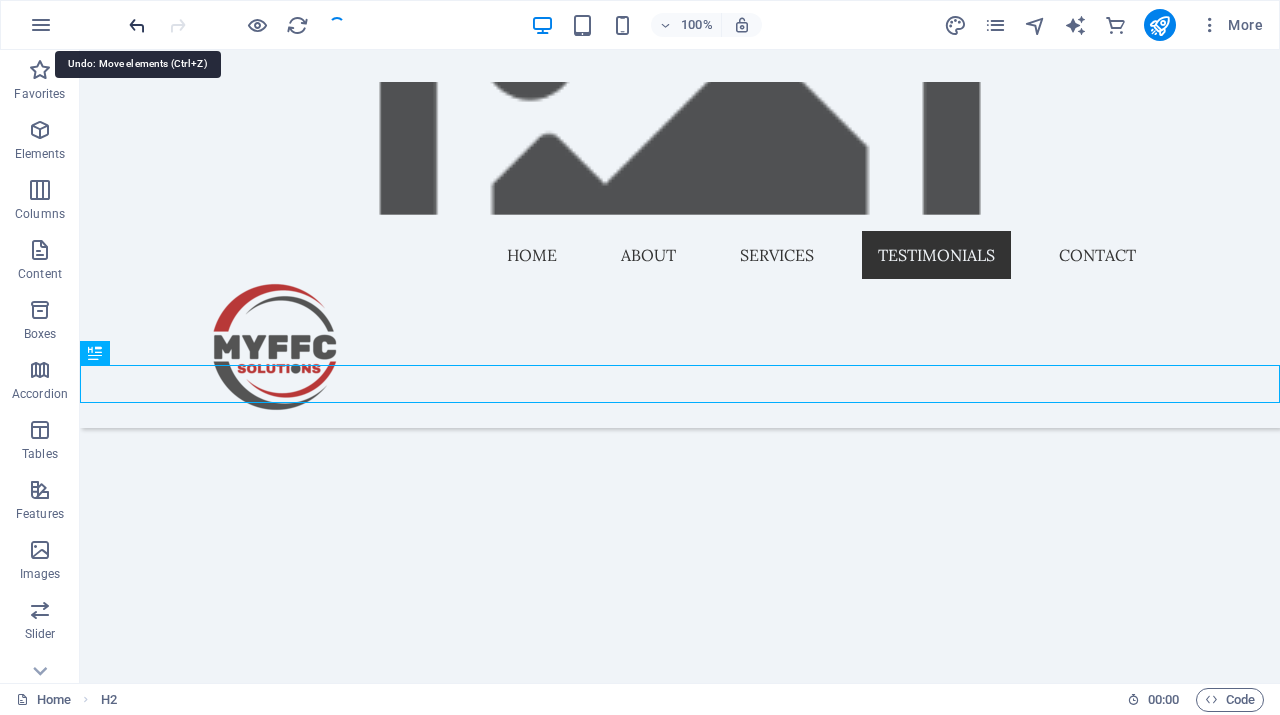 click at bounding box center [137, 25] 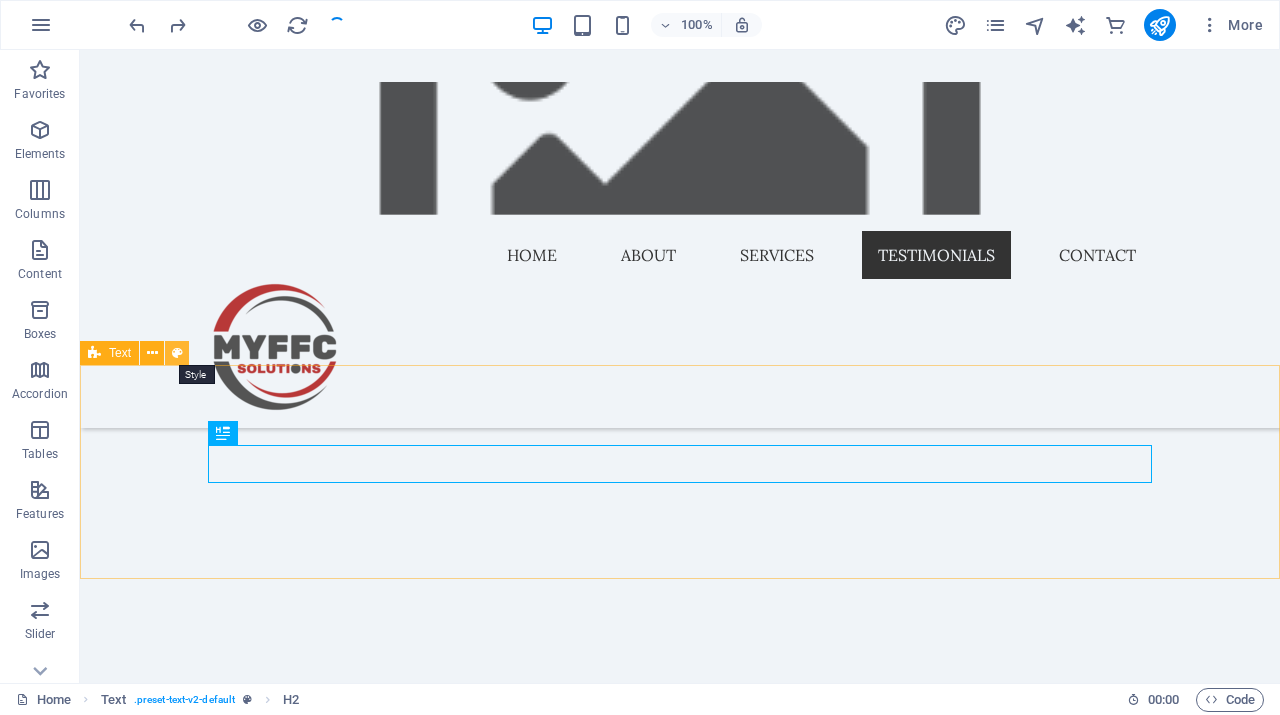 click at bounding box center [177, 353] 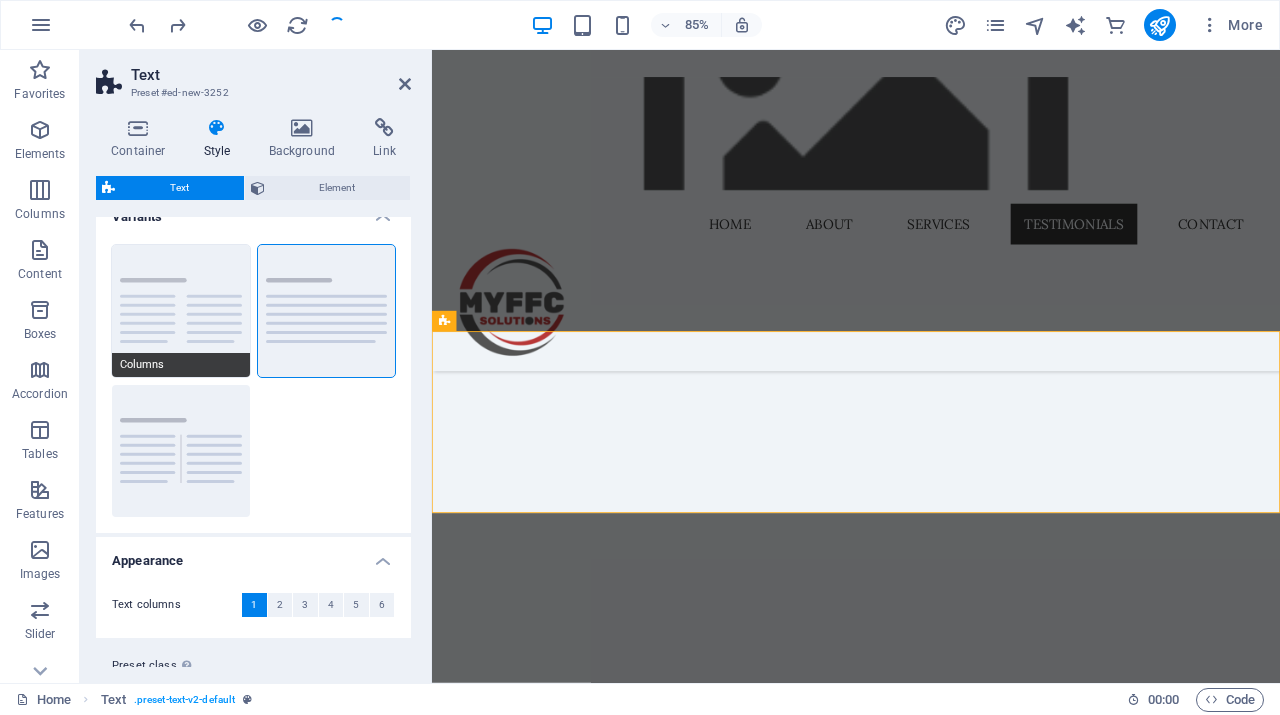 scroll, scrollTop: 0, scrollLeft: 0, axis: both 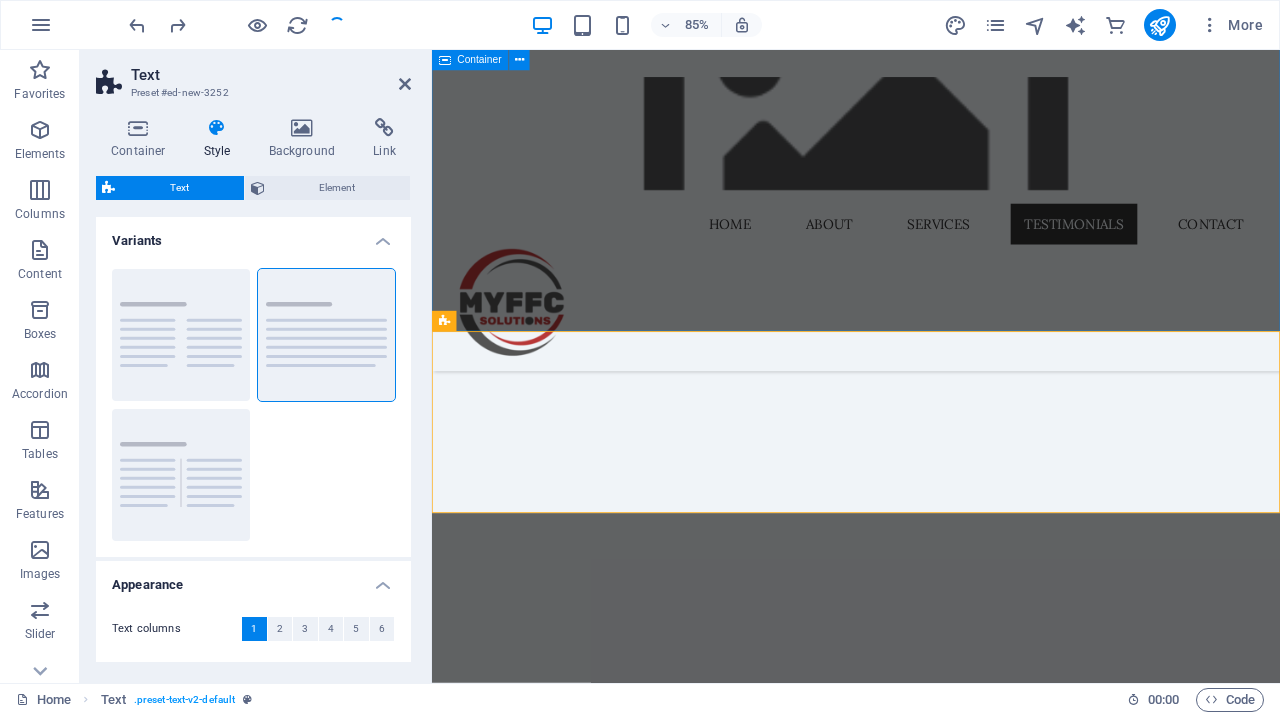 click on "FAQs What services do you offer? We assist with FFC and PPRA related queries and offer consulting services. How do you charge for your services? We charge a service fee only for resolved queries, with no monthly fees. Is there a contract to sign? No, we believe in flexibility and work on a query-resolution basis. How can I contact you for help? You can reach us via email at [EMAIL_ADDRESS][DOMAIN_NAME] Are your services available nationwide? Yes, we assist Property Practitioners across [GEOGRAPHIC_DATA]. What sets you apart from other consultants? Our personal touch and direct contact with the PPRA offices make us unique." at bounding box center [931, 1320] 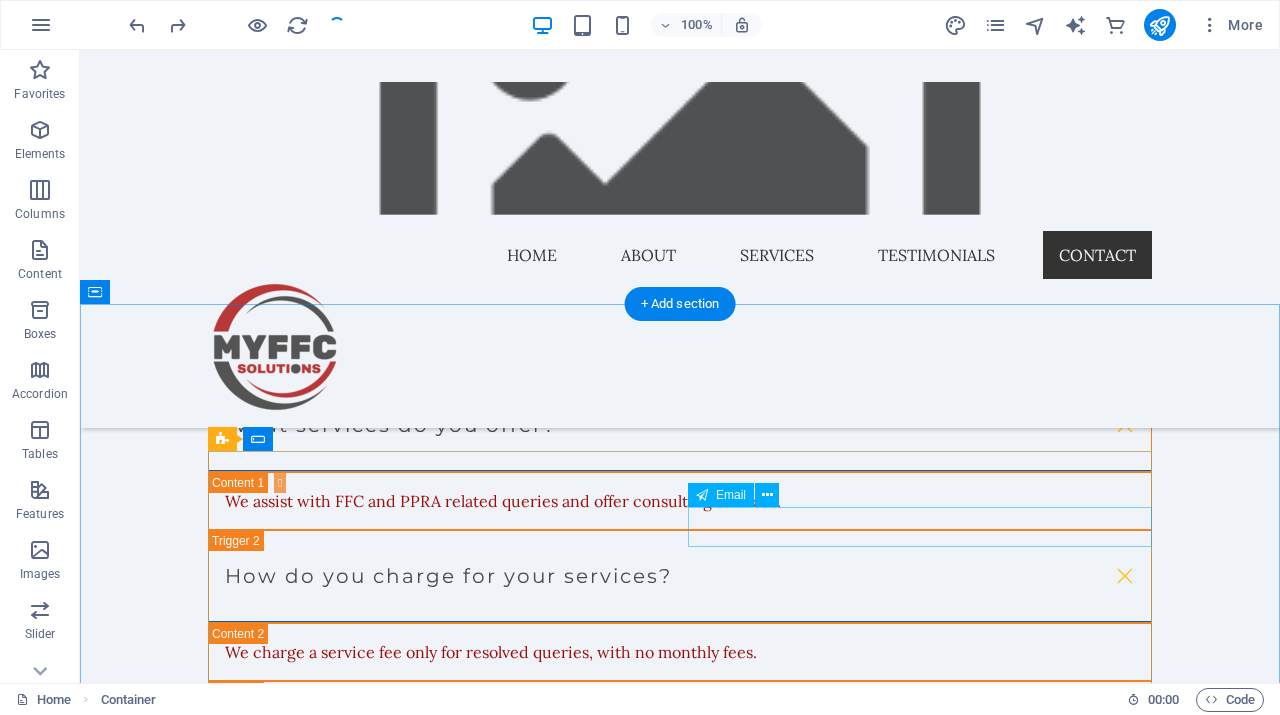 scroll, scrollTop: 5826, scrollLeft: 0, axis: vertical 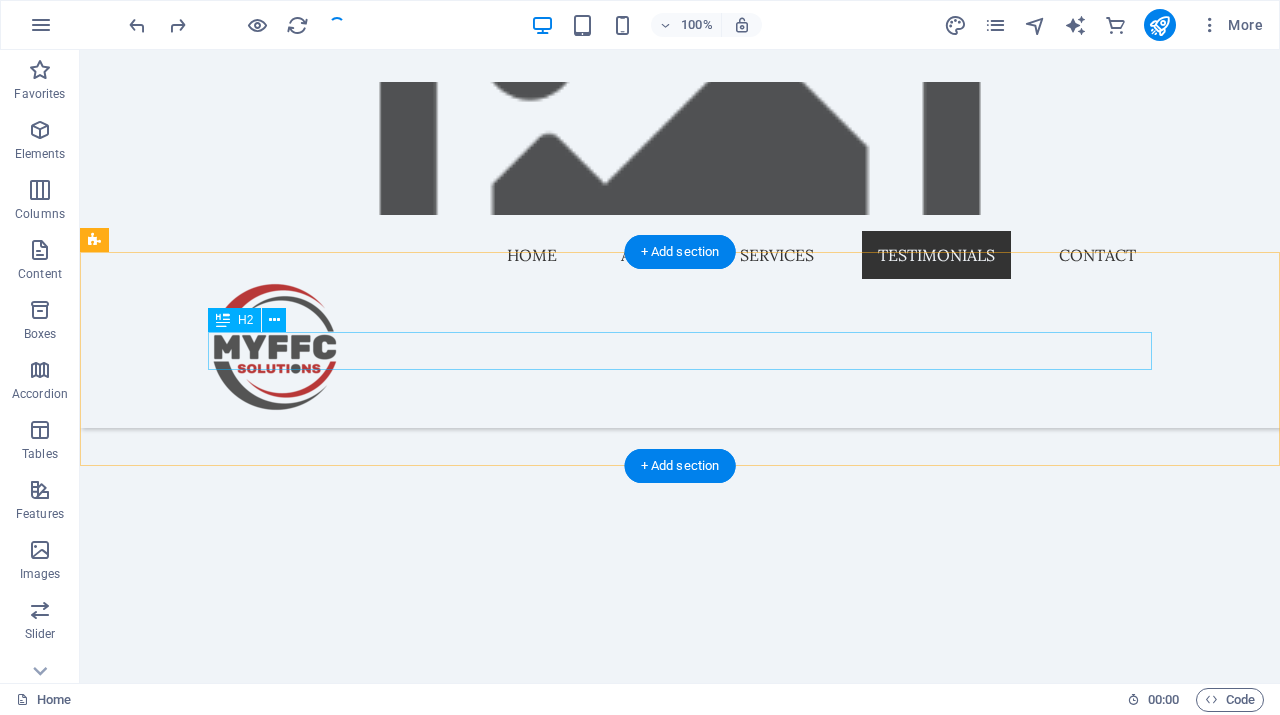 click on "Operating Hours" at bounding box center (680, 1872) 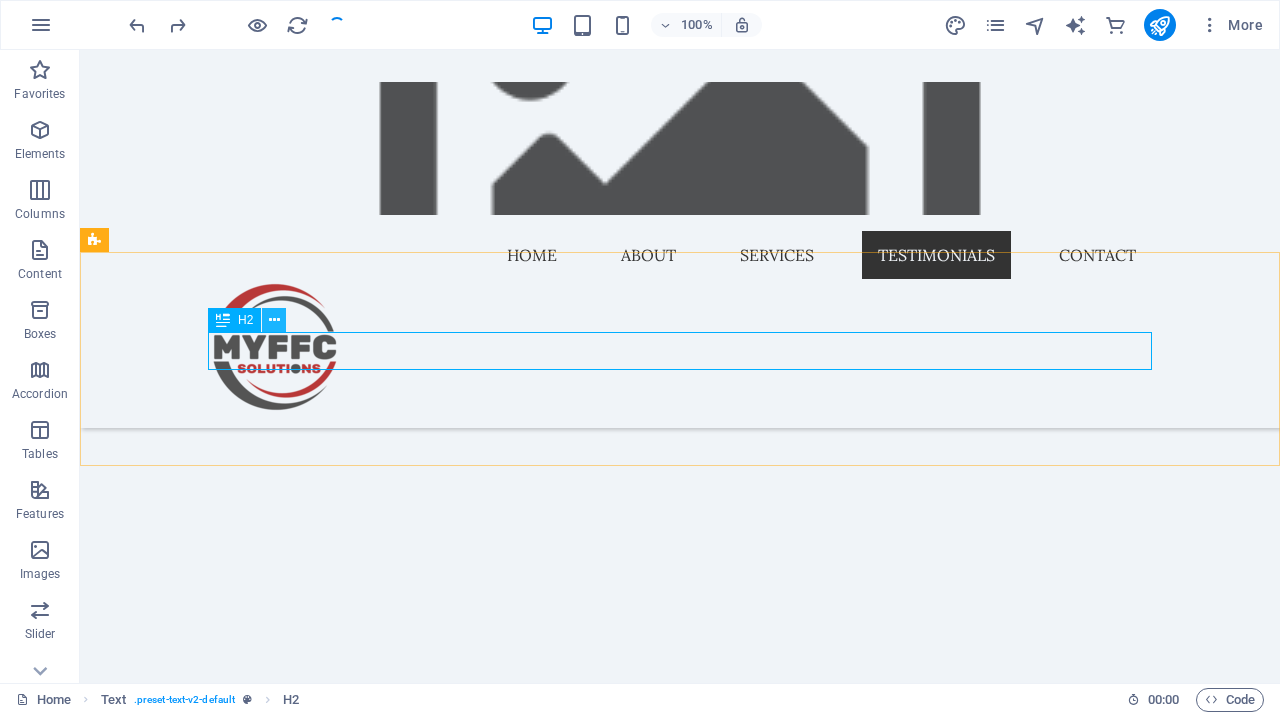 click at bounding box center (274, 320) 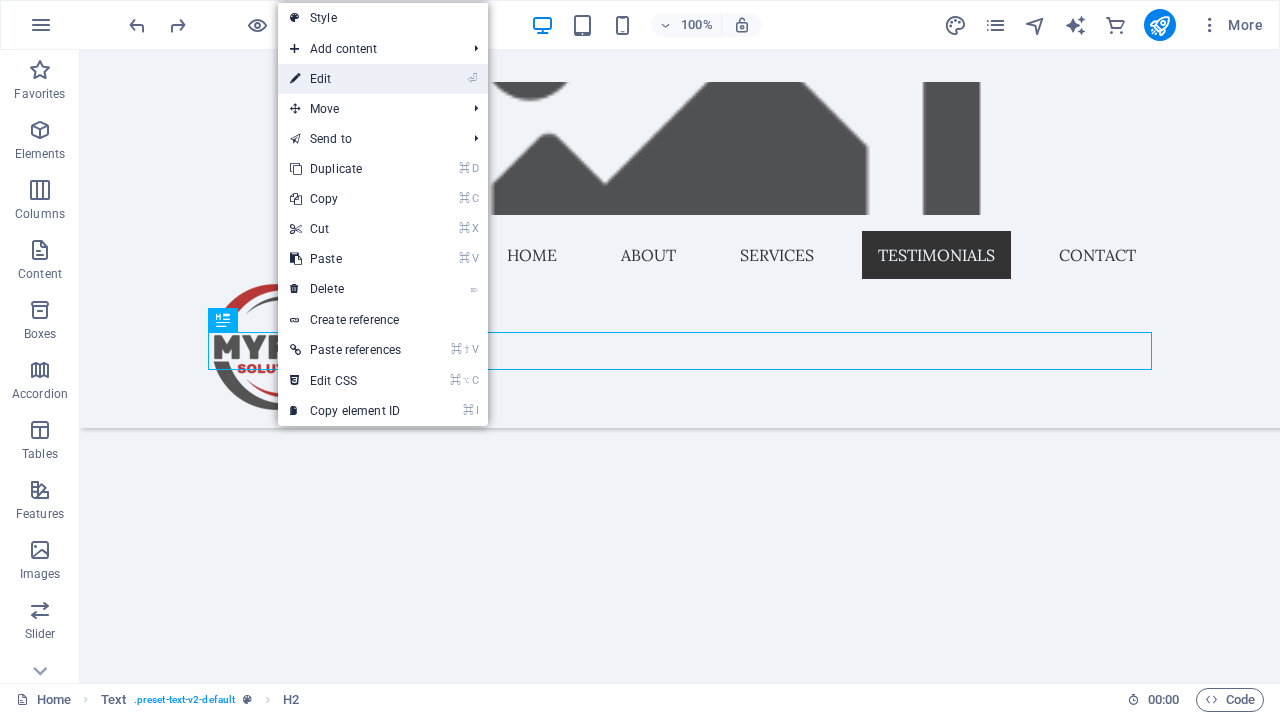 click on "⏎  Edit" at bounding box center [345, 79] 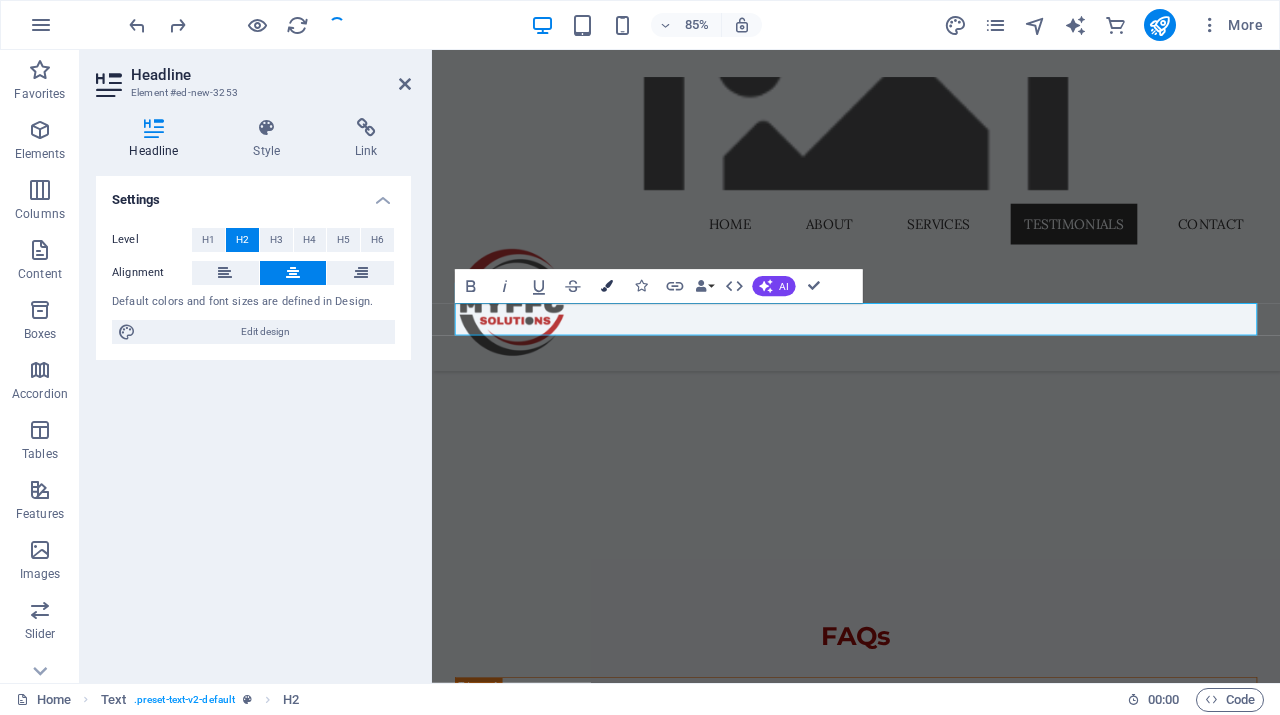 click at bounding box center [607, 286] 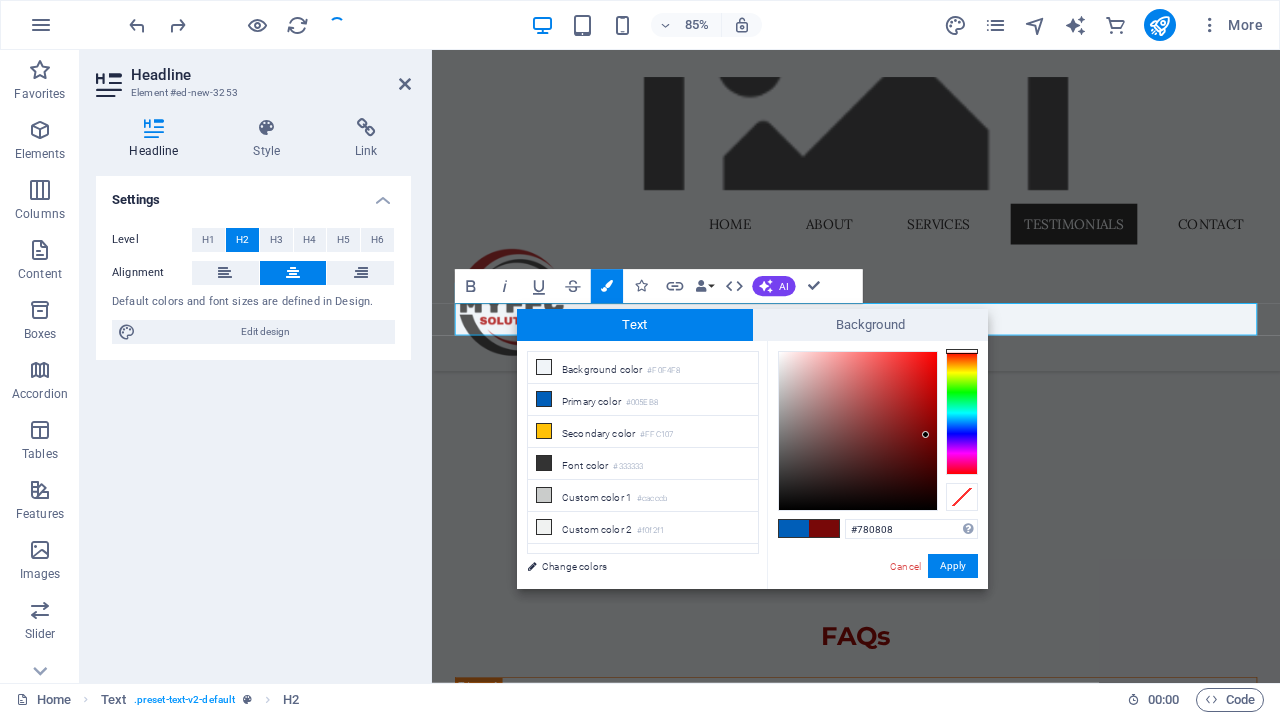 click at bounding box center [858, 431] 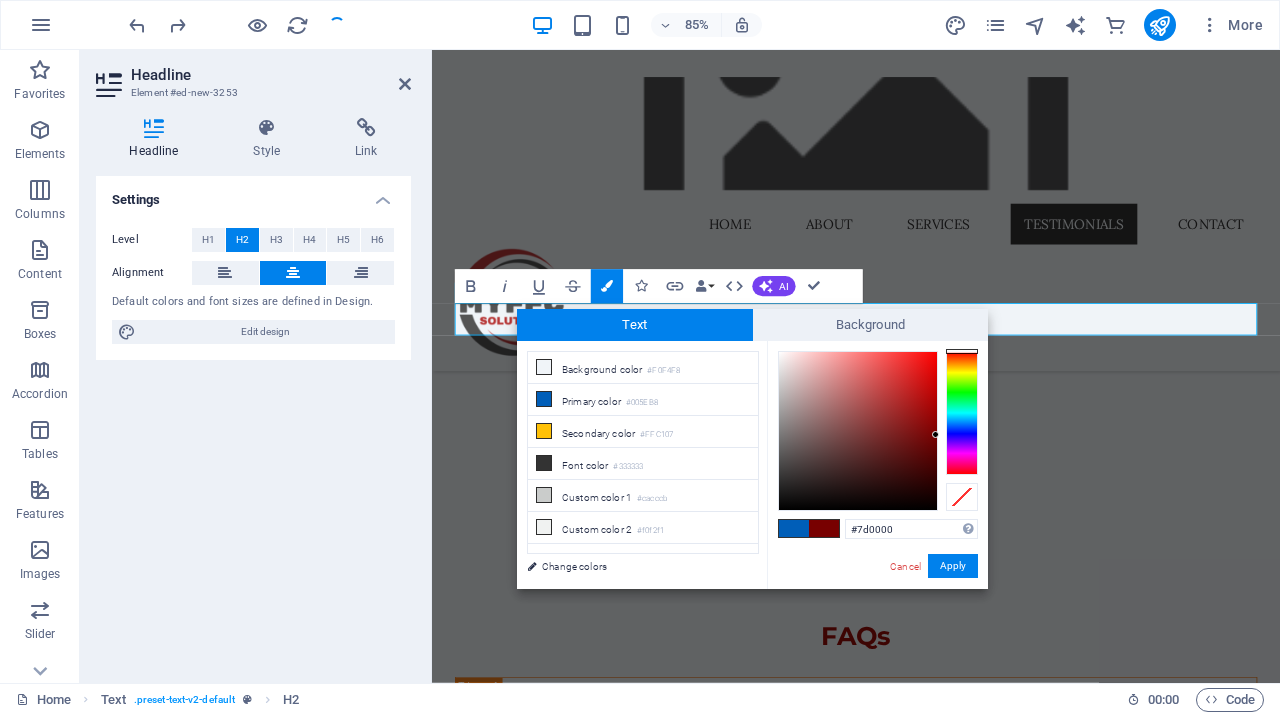 type on "#7e0000" 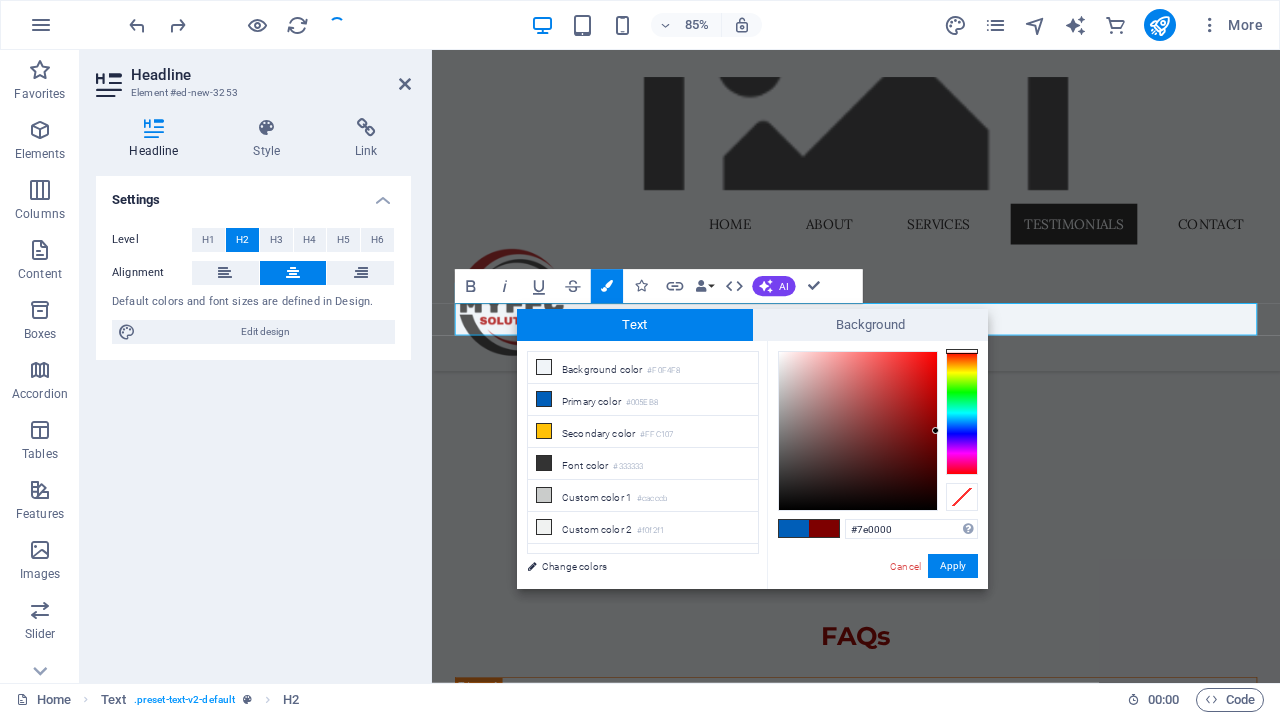 drag, startPoint x: 926, startPoint y: 435, endPoint x: 936, endPoint y: 431, distance: 10.770329 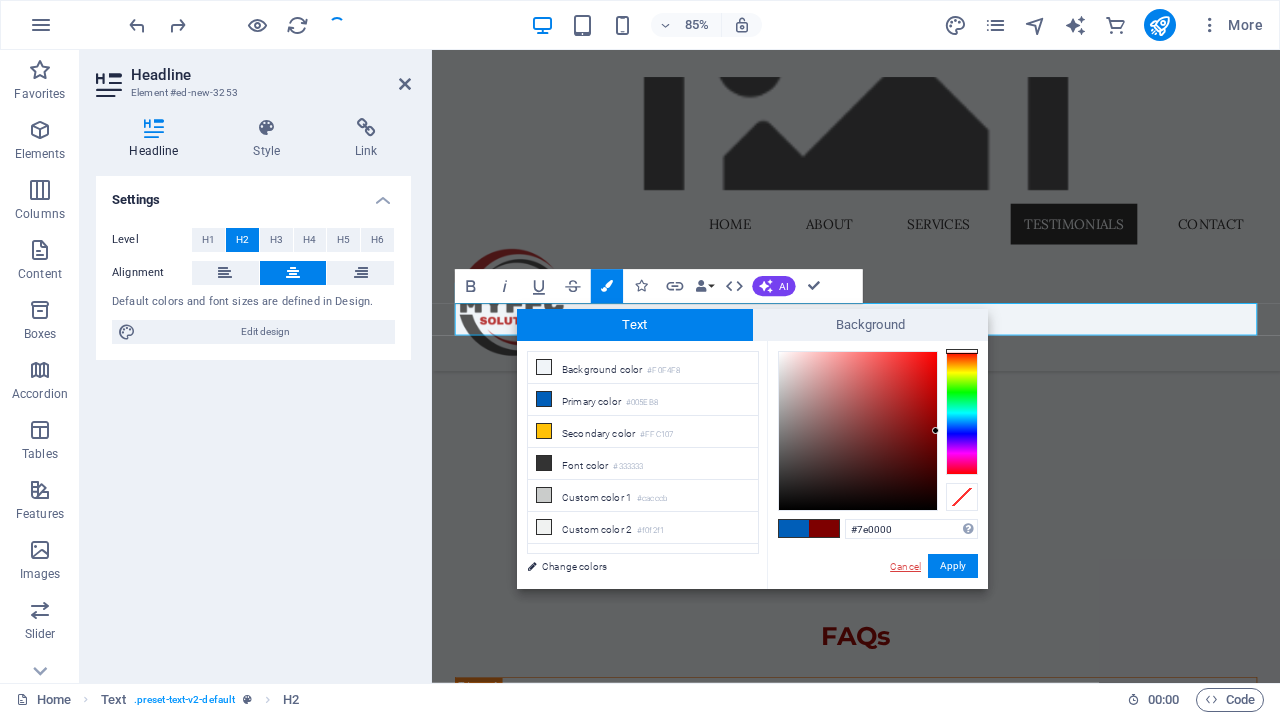 click on "Cancel" at bounding box center (905, 566) 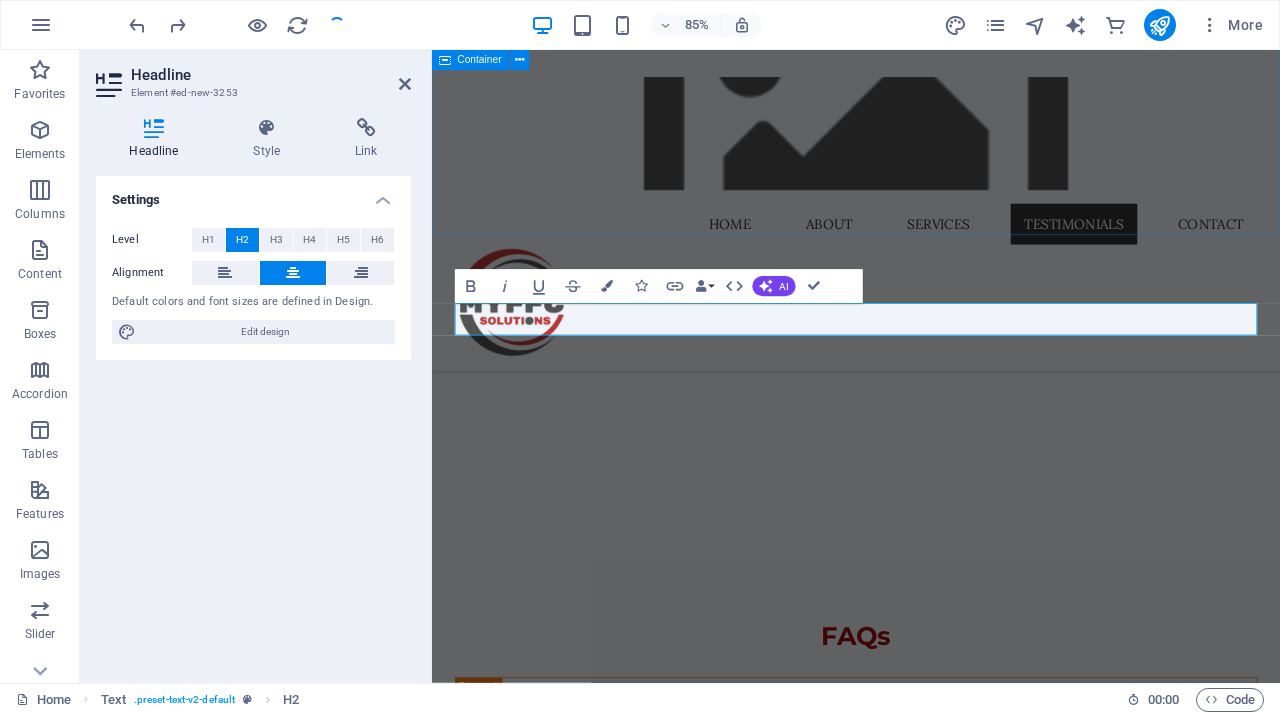 click on "FAQs What services do you offer? We assist with FFC and PPRA related queries and offer consulting services. How do you charge for your services? We charge a service fee only for resolved queries, with no monthly fees. Is there a contract to sign? No, we believe in flexibility and work on a query-resolution basis. How can I contact you for help? You can reach us via email at [EMAIL_ADDRESS][DOMAIN_NAME] Are your services available nationwide? Yes, we assist Property Practitioners across [GEOGRAPHIC_DATA]. What sets you apart from other consultants? Our personal touch and direct contact with the PPRA offices make us unique." at bounding box center [931, 1207] 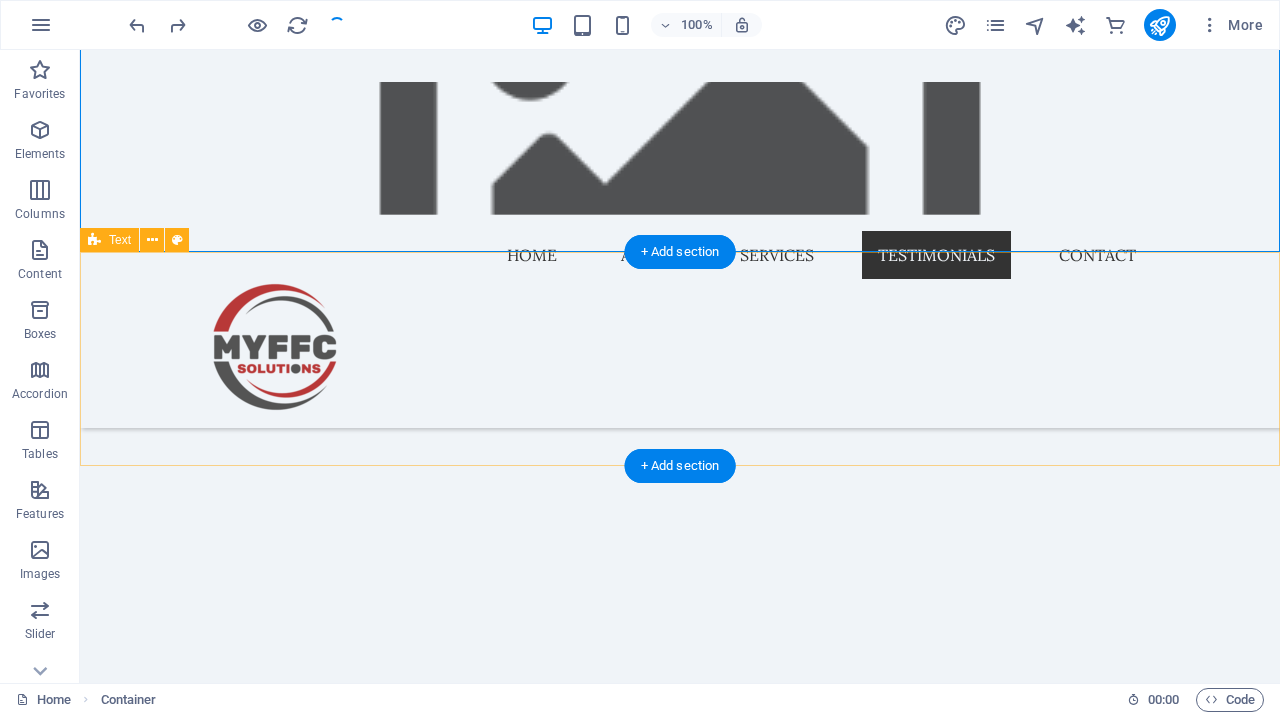 click on "Operating Hours" at bounding box center (680, 1880) 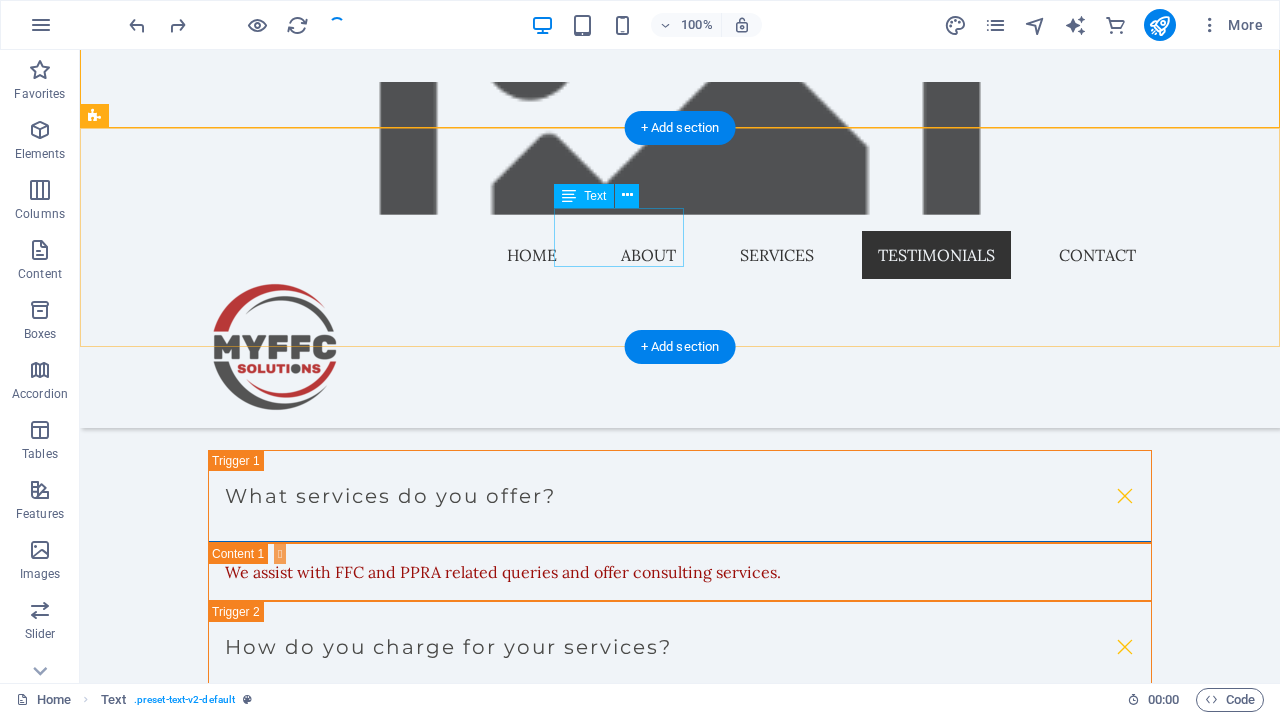 scroll, scrollTop: 5509, scrollLeft: 0, axis: vertical 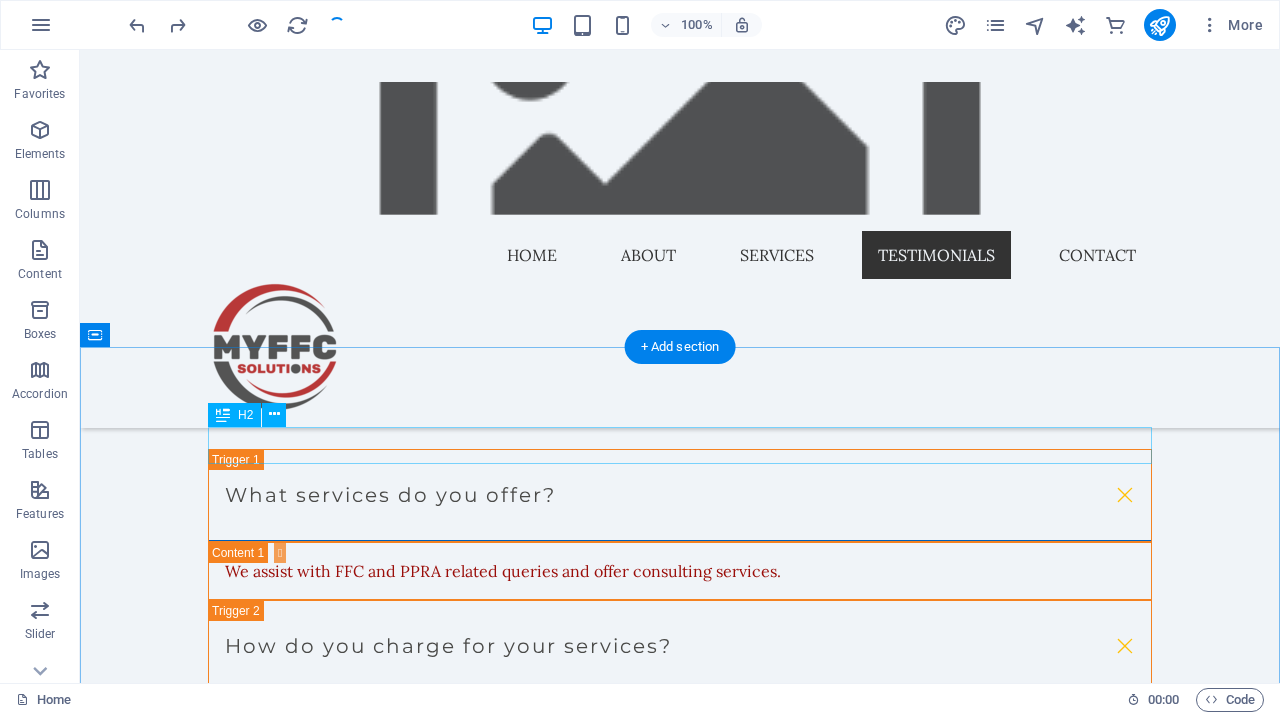 click on "Chat to A Consultant" at bounding box center [680, 2386] 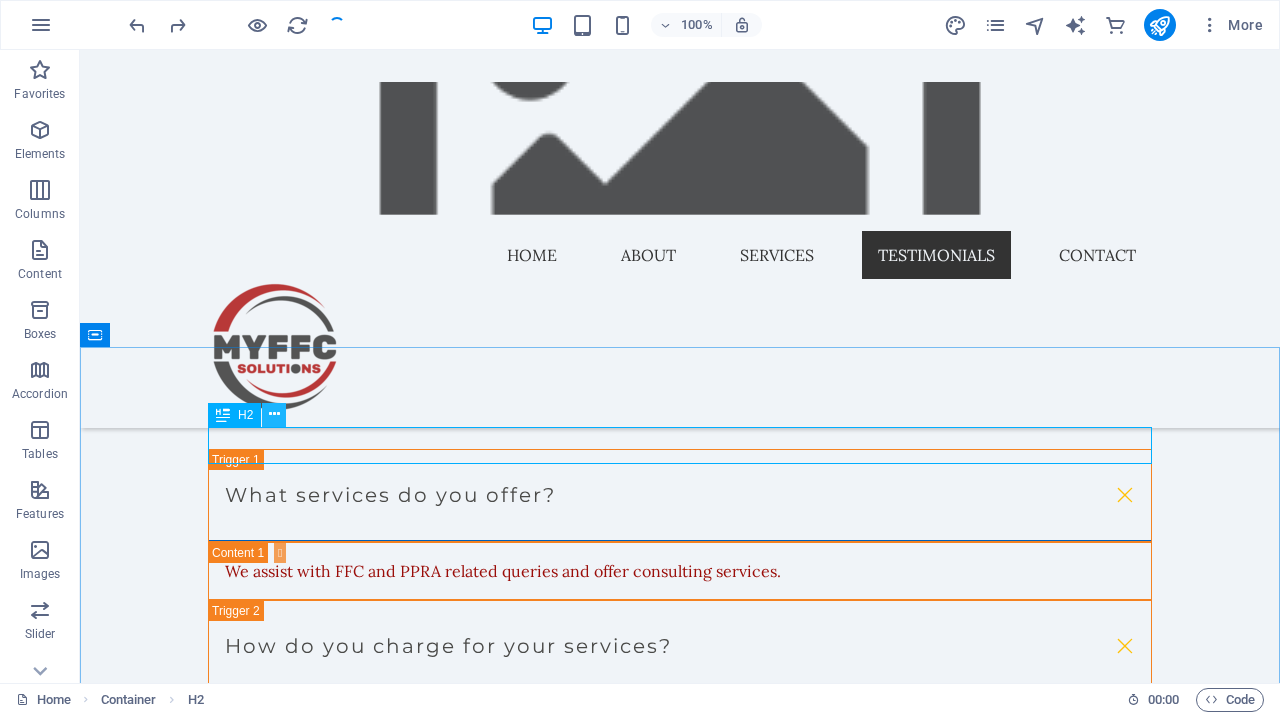 click at bounding box center [274, 414] 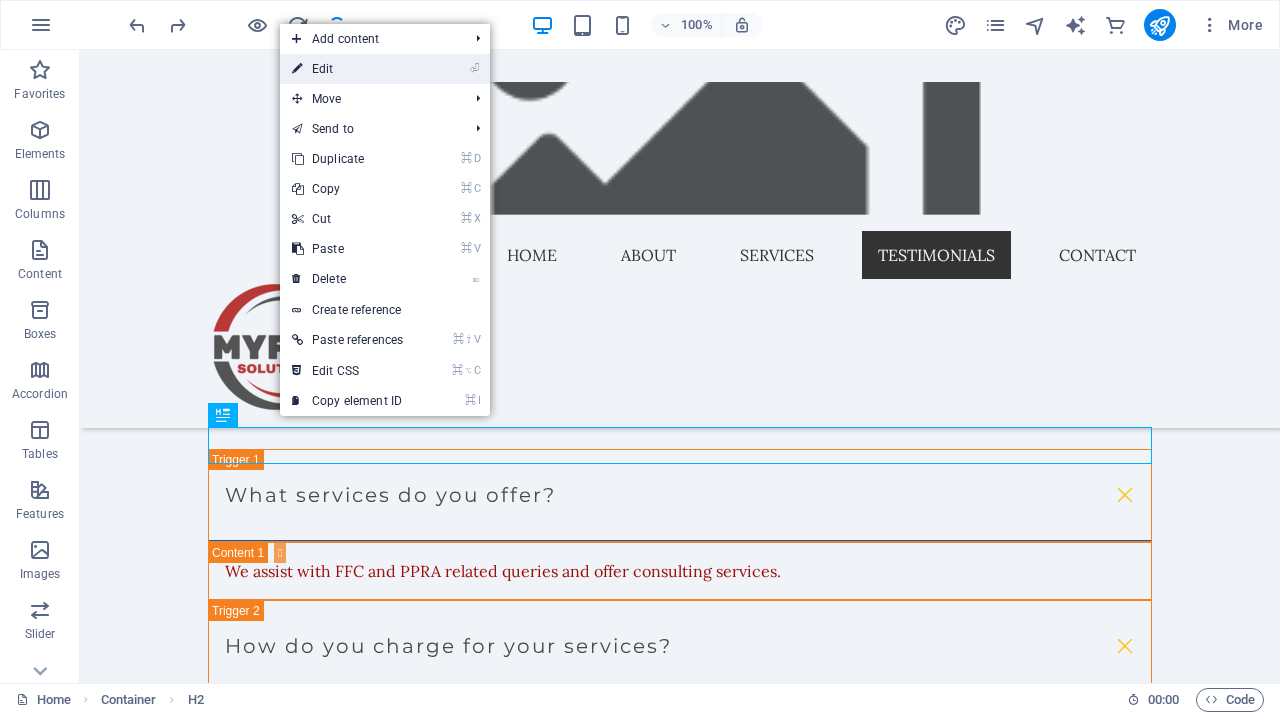 click on "⏎  Edit" at bounding box center (347, 69) 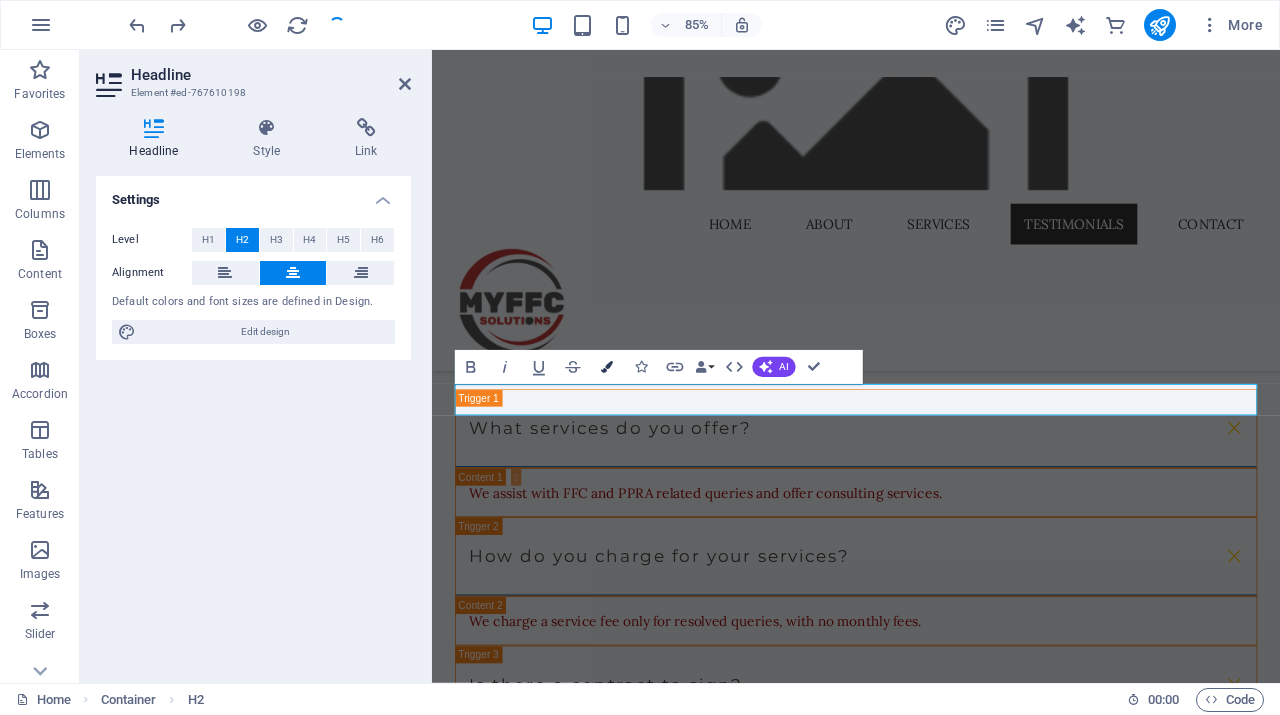 click at bounding box center [607, 367] 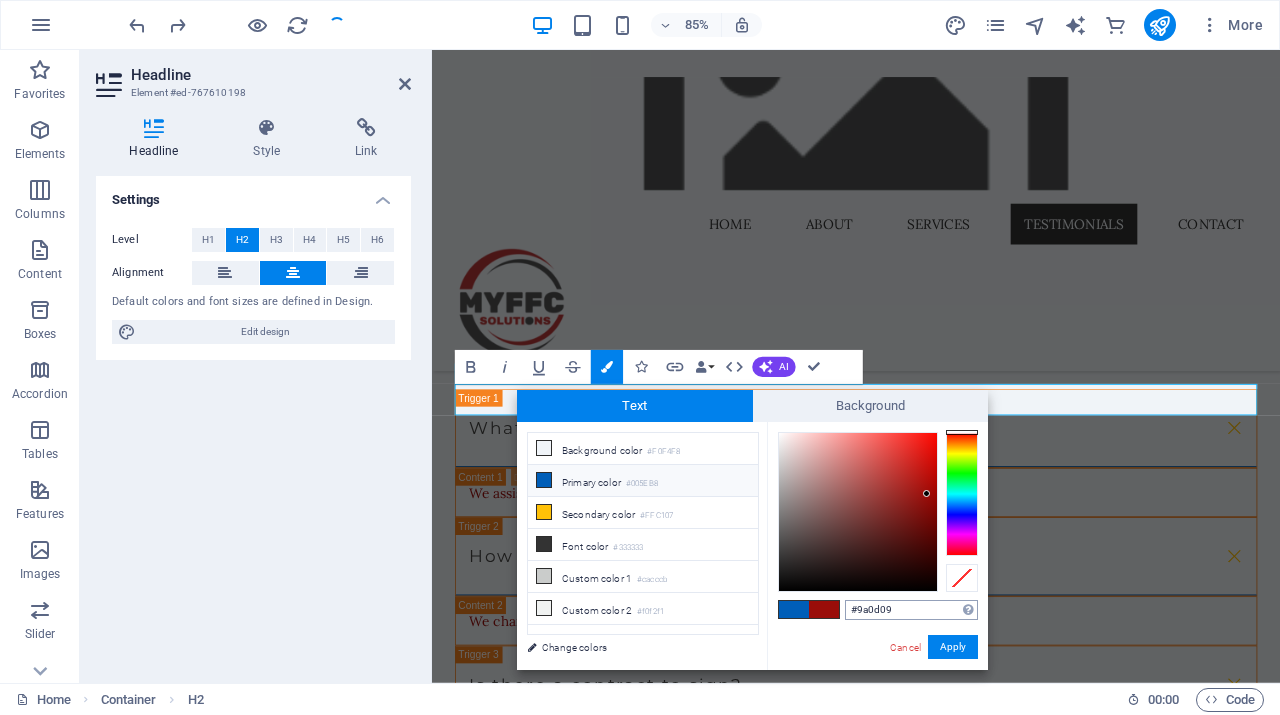 drag, startPoint x: 898, startPoint y: 607, endPoint x: 810, endPoint y: 602, distance: 88.14193 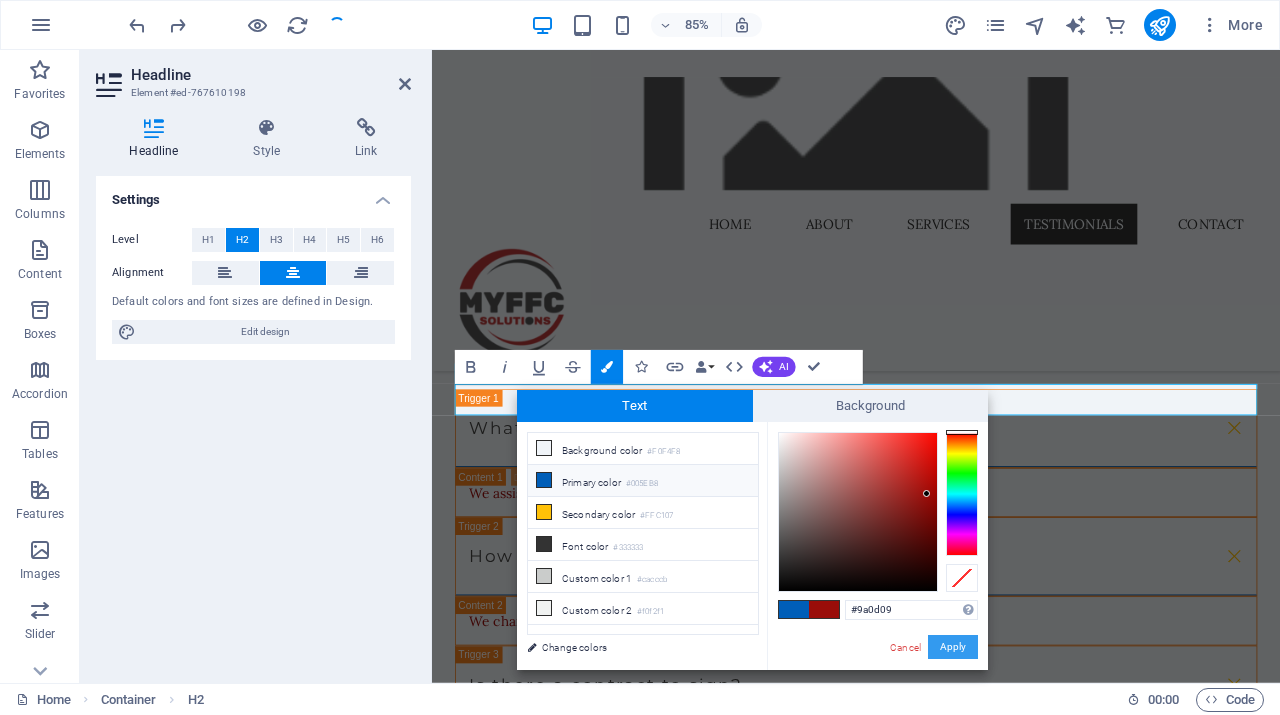click on "Apply" at bounding box center [953, 647] 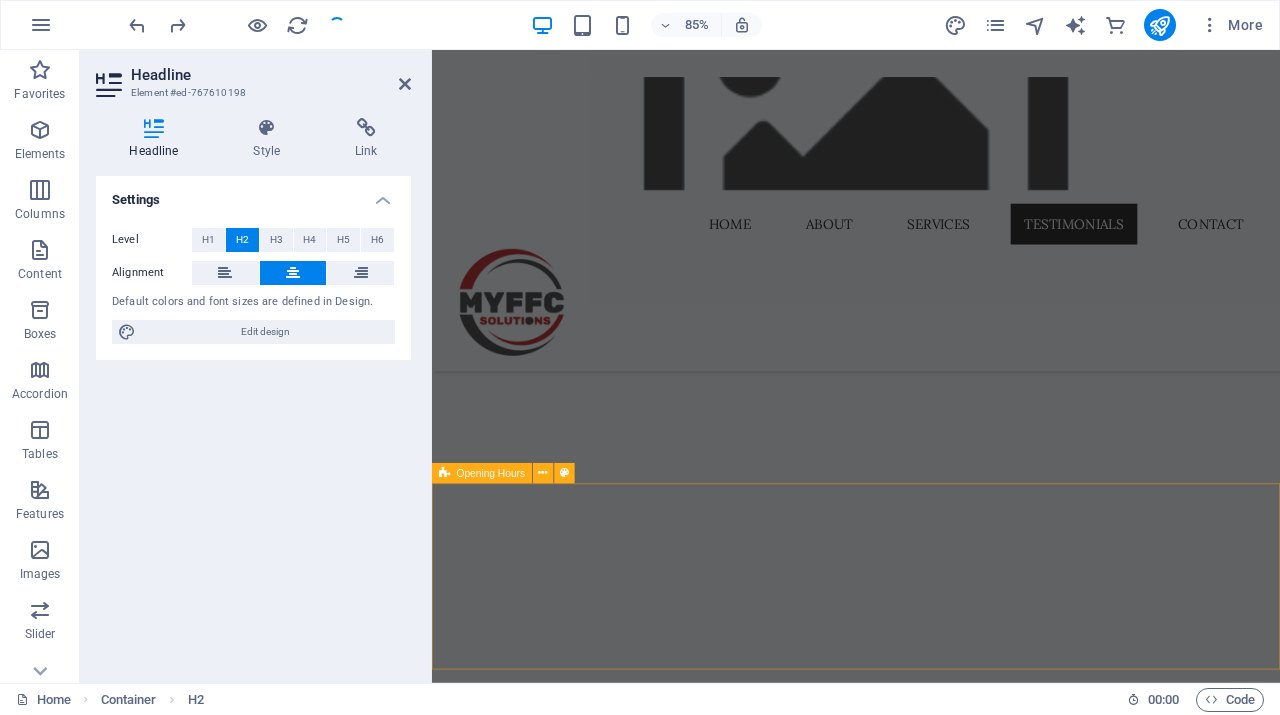 scroll, scrollTop: 5092, scrollLeft: 0, axis: vertical 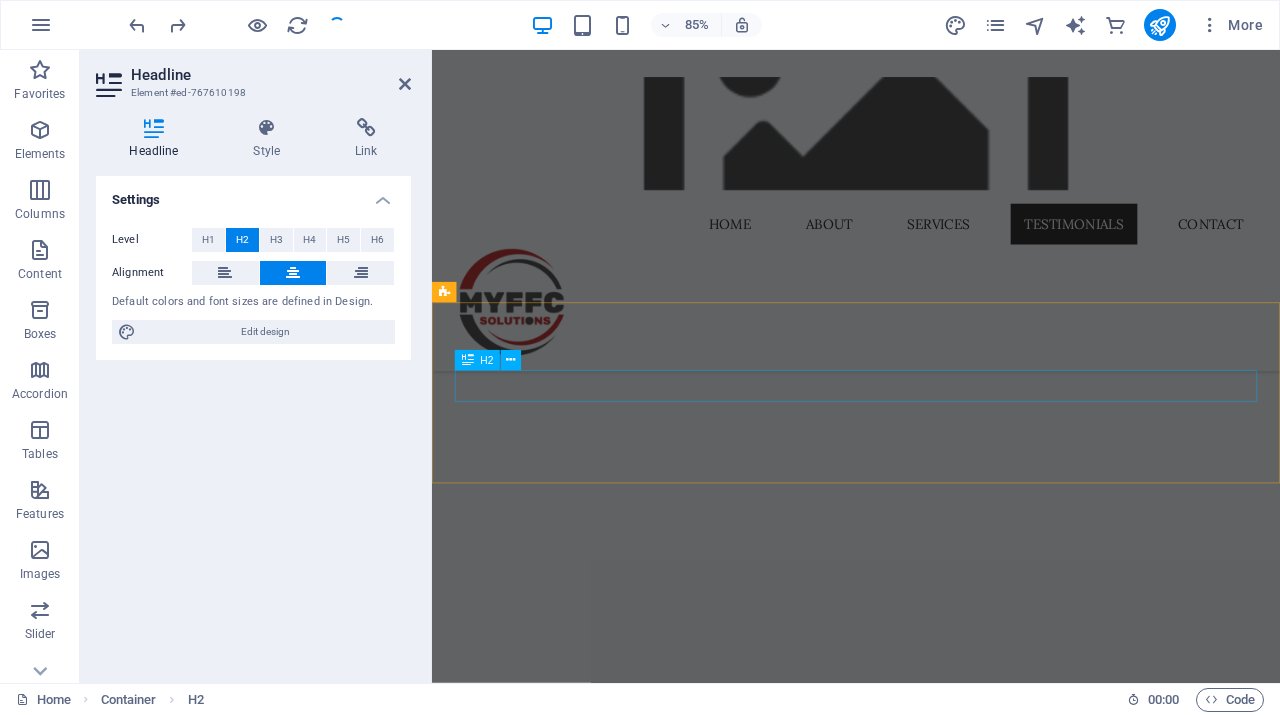 click on "Operating Hours" at bounding box center [931, 2039] 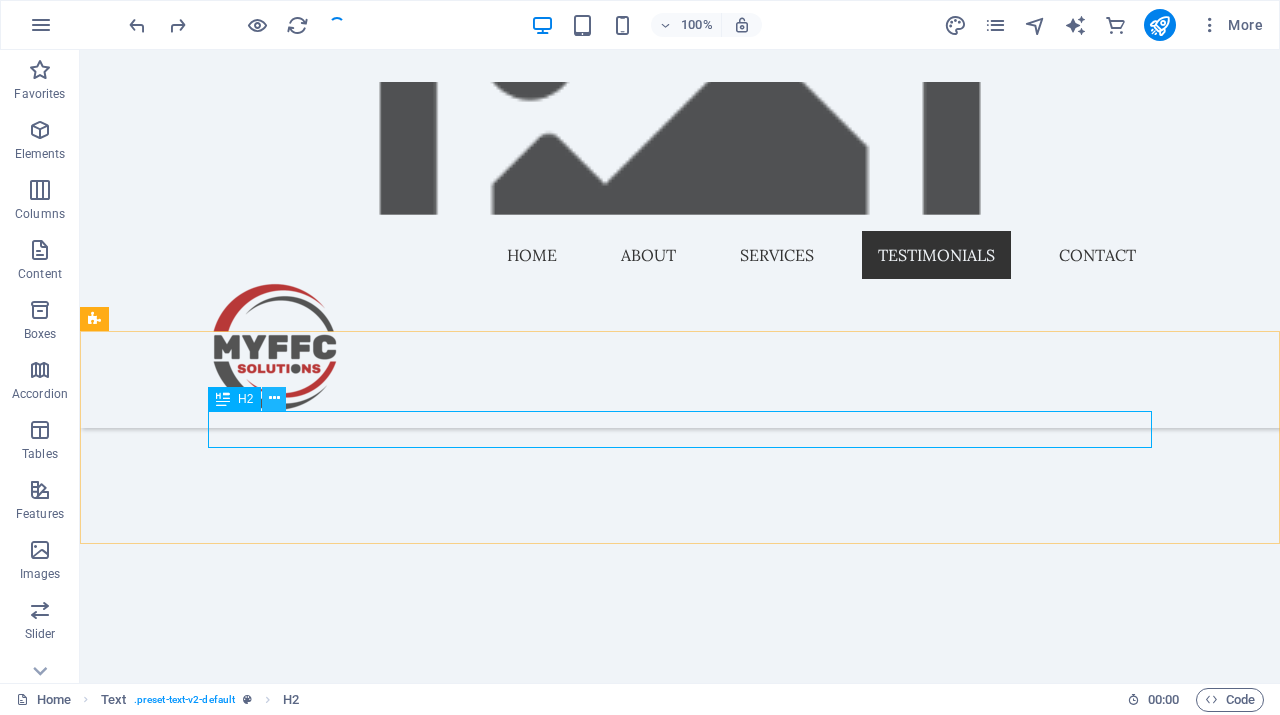 click at bounding box center [274, 398] 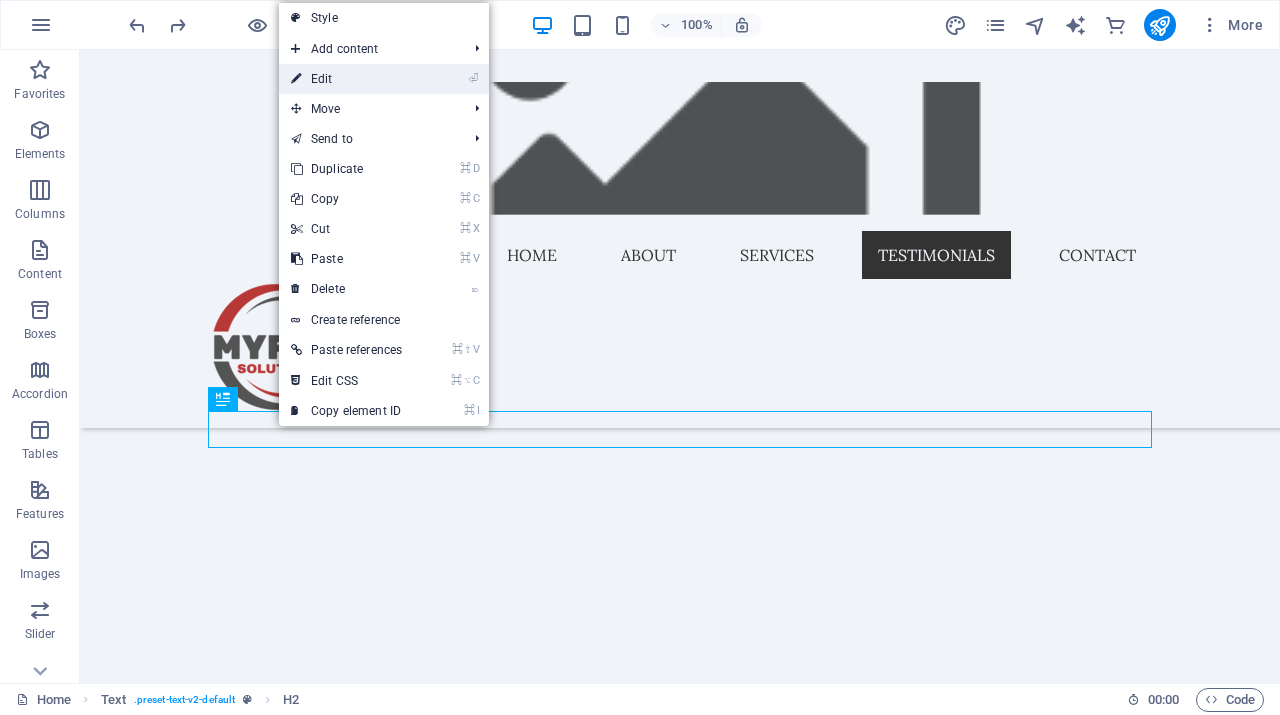 click on "⏎  Edit" at bounding box center [346, 79] 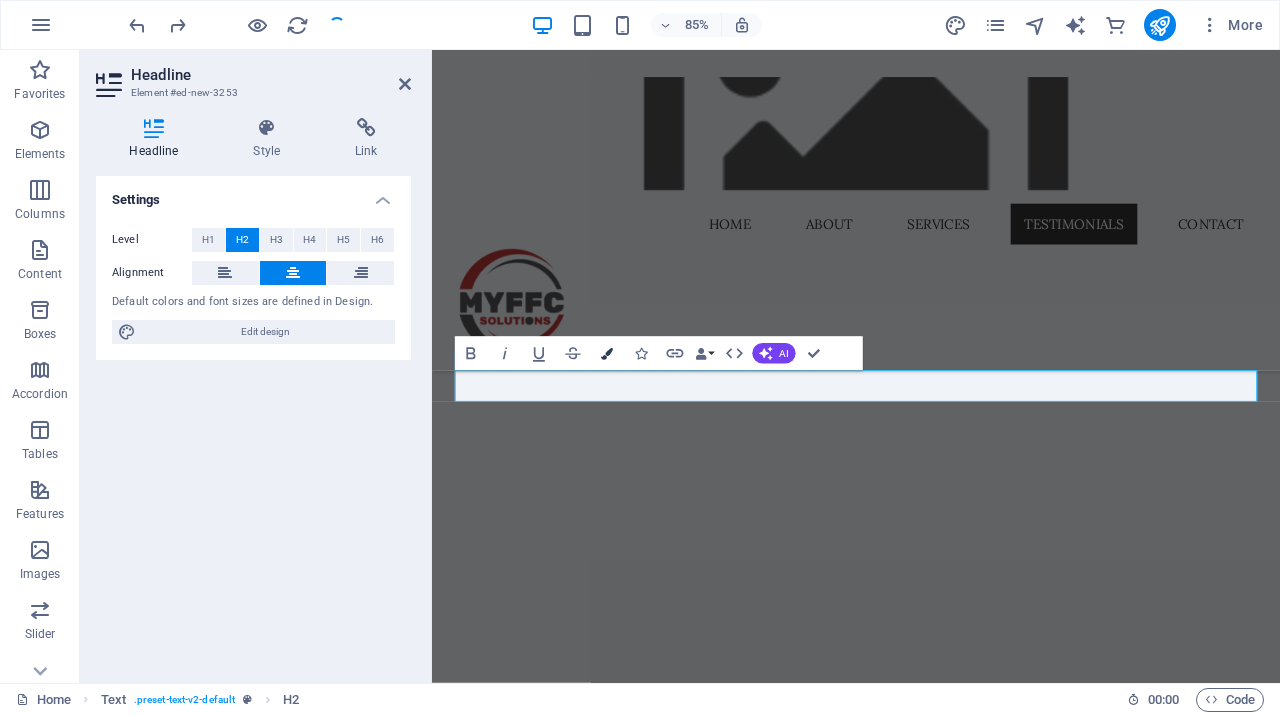 click on "Colors" at bounding box center (607, 353) 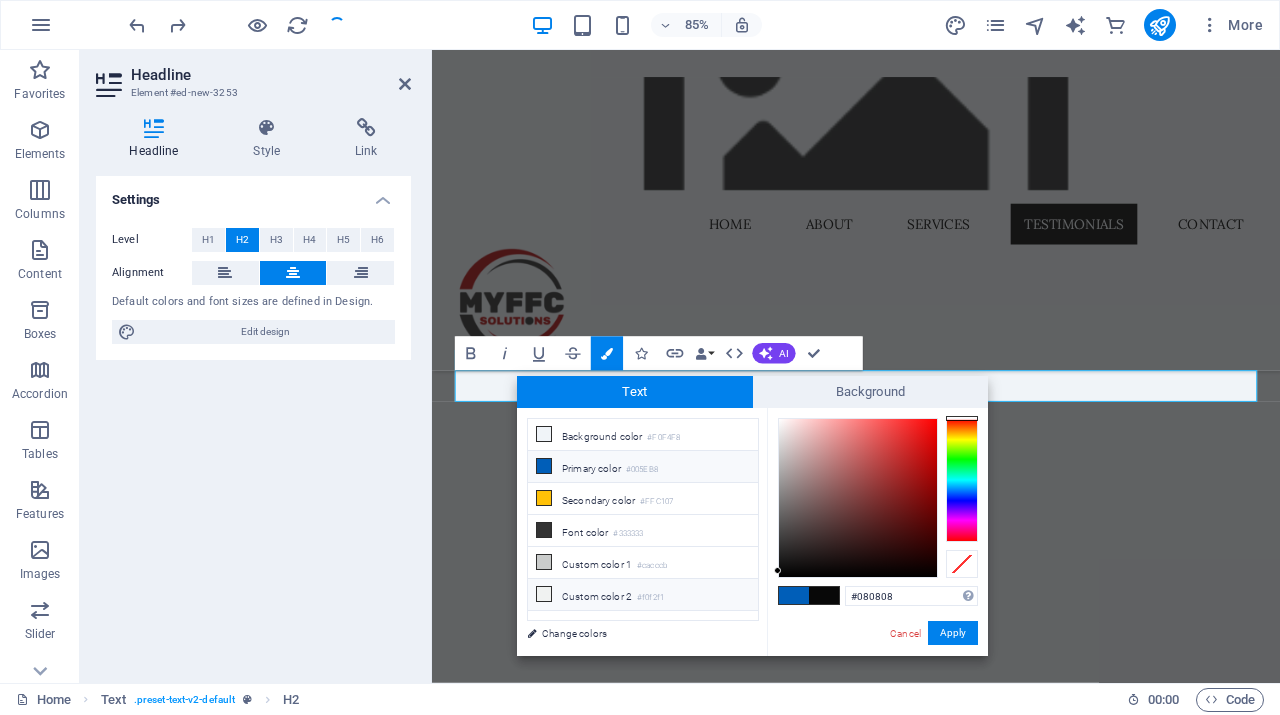 drag, startPoint x: 901, startPoint y: 595, endPoint x: 730, endPoint y: 588, distance: 171.14322 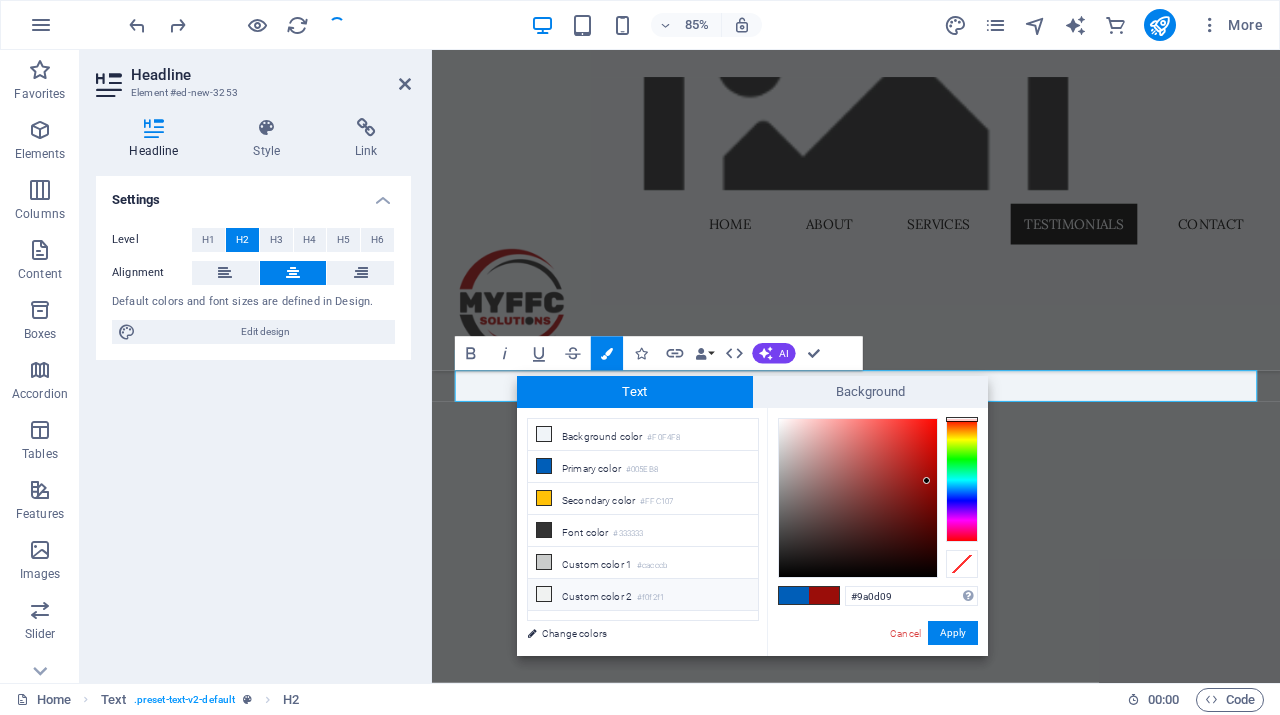 type on "#9a0d09" 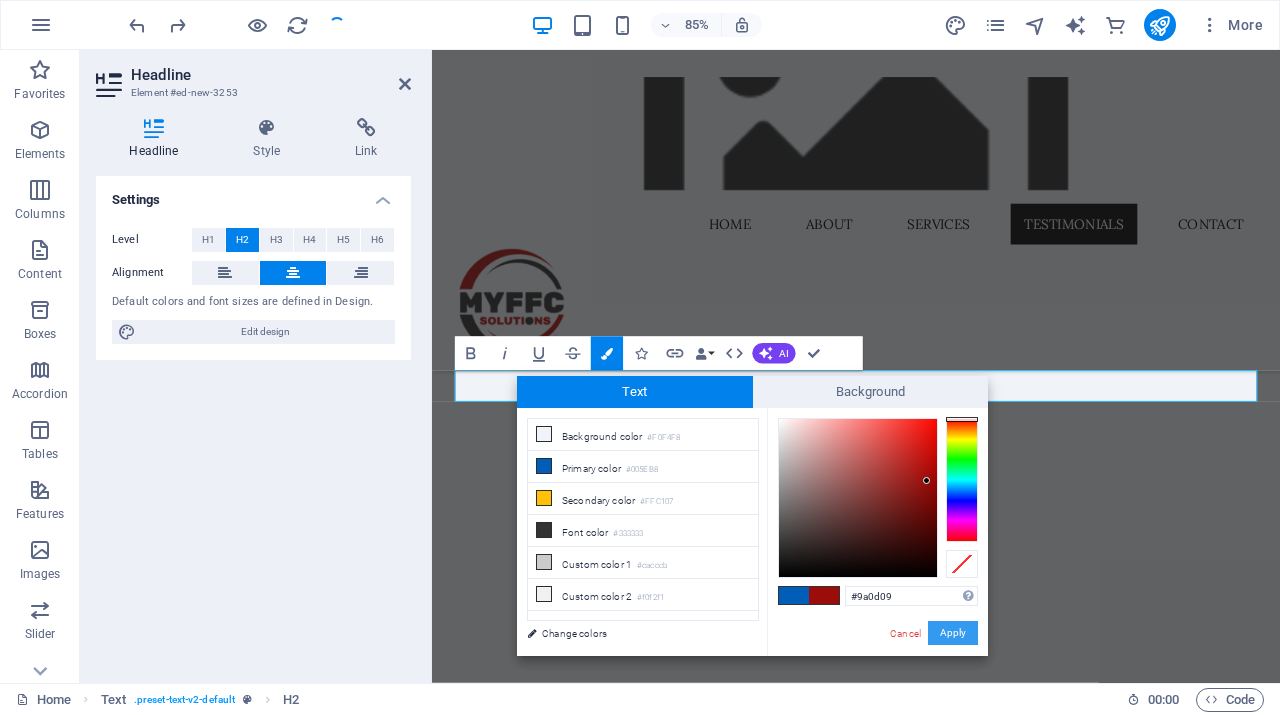click on "Apply" at bounding box center (953, 633) 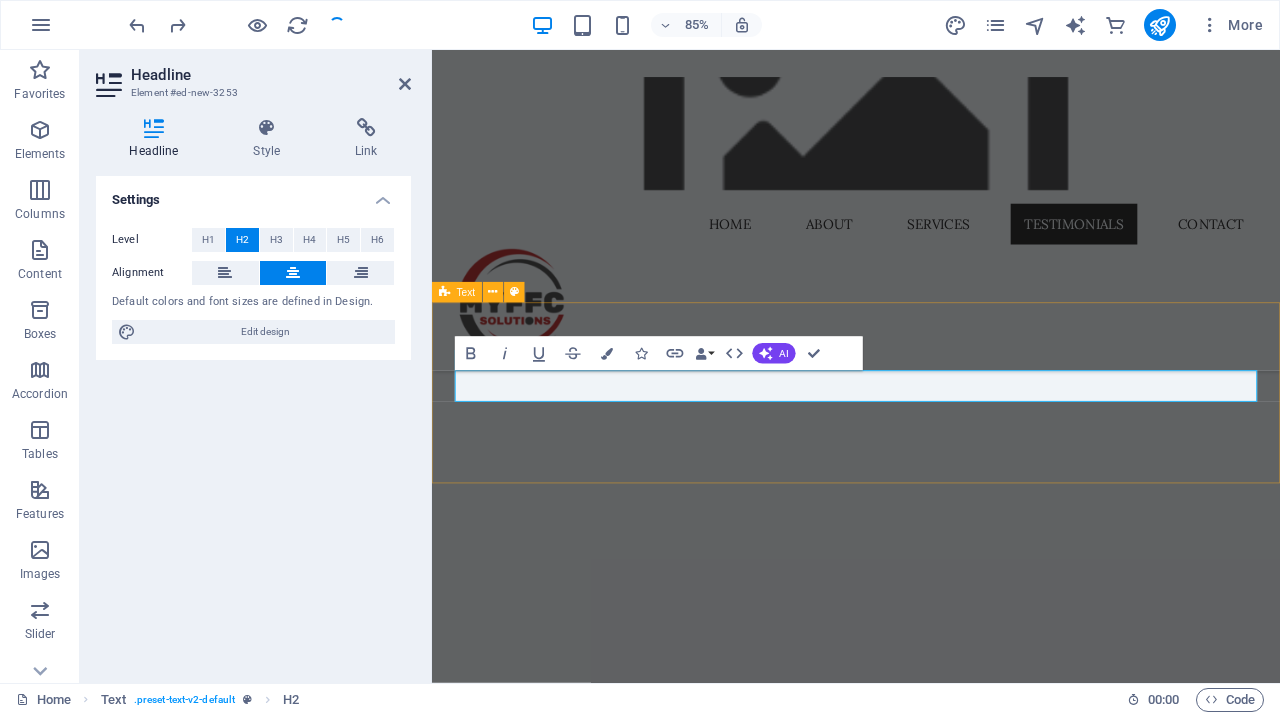 click on "Operating Hours" at bounding box center (931, 2047) 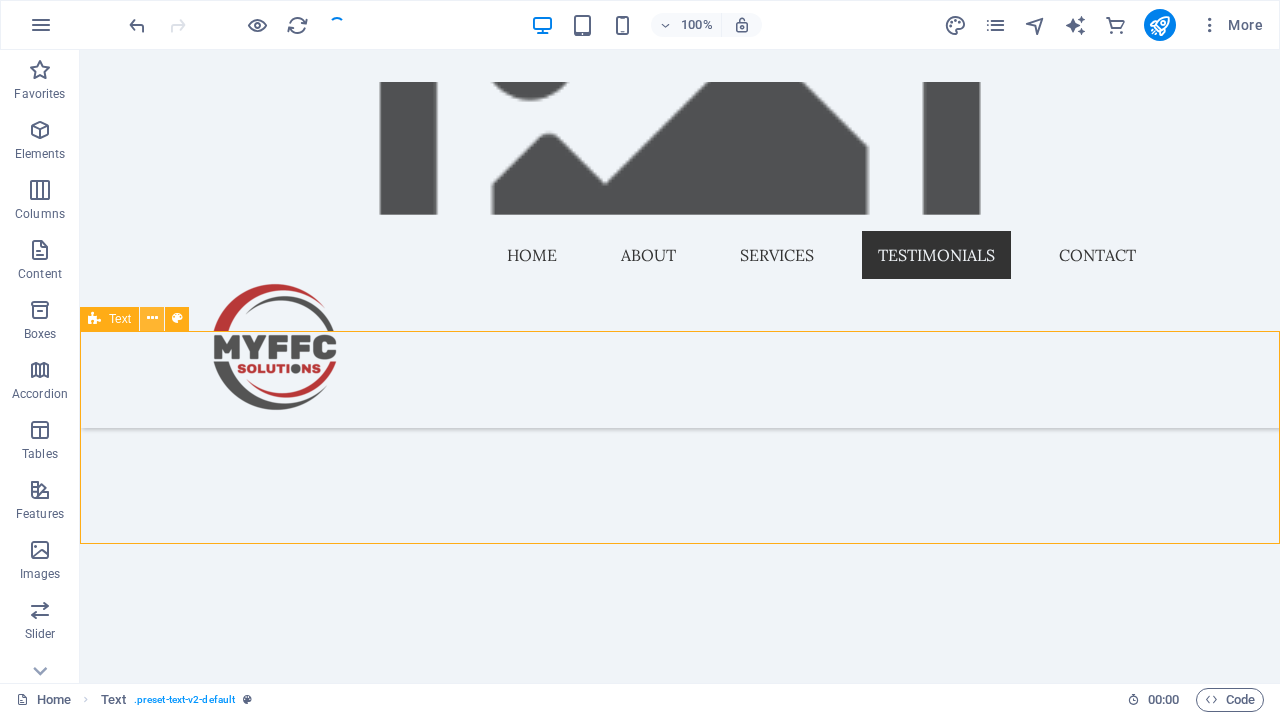click at bounding box center (152, 318) 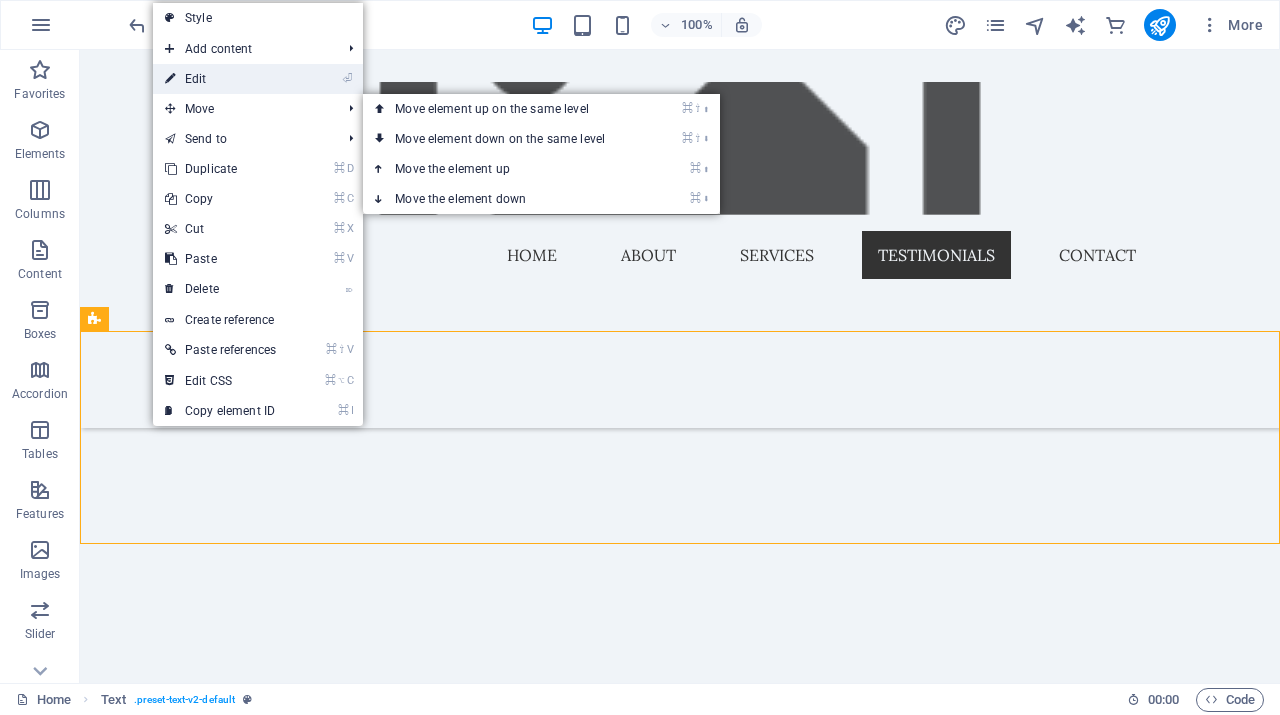 click on "⏎  Edit" at bounding box center (220, 79) 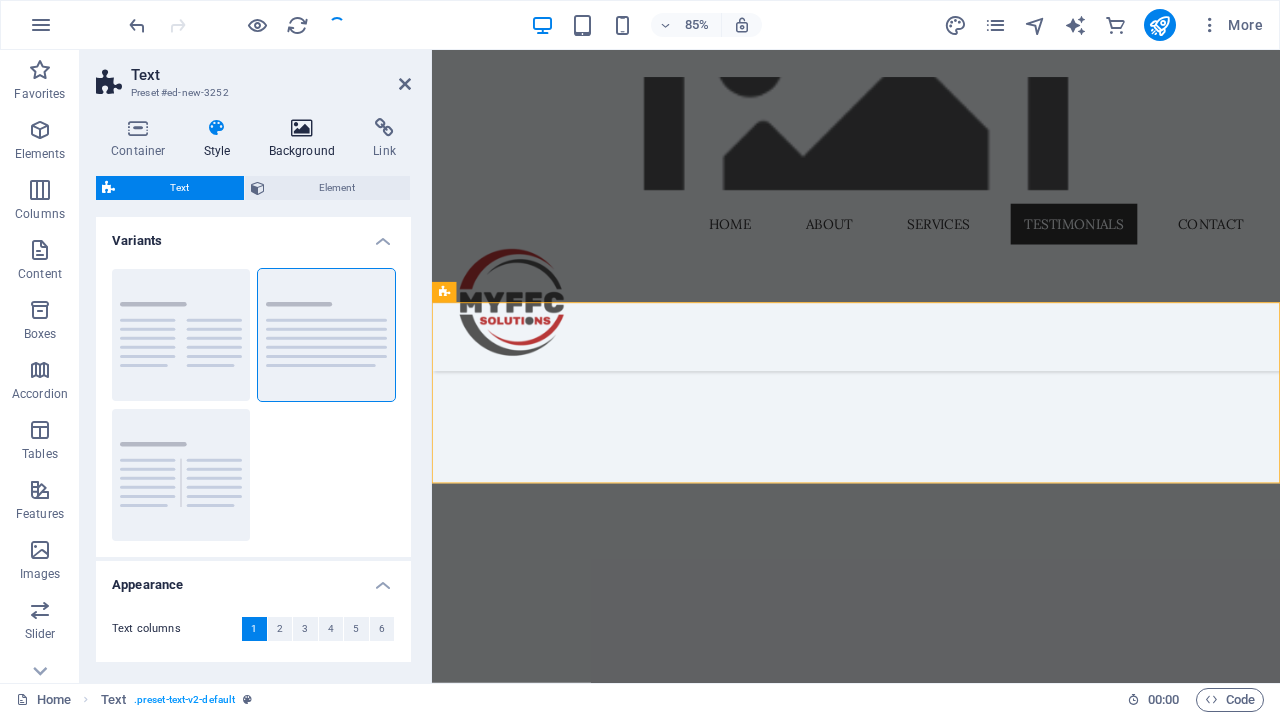 click on "Background" at bounding box center [306, 139] 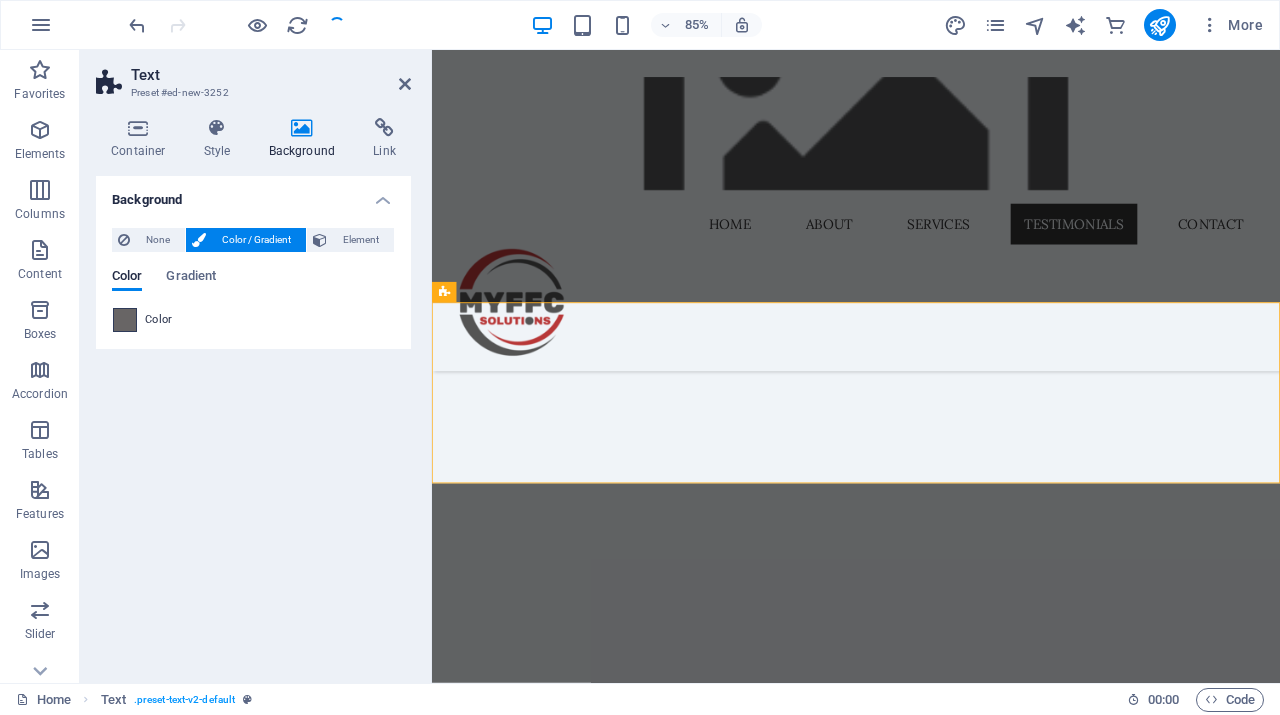 click at bounding box center [125, 320] 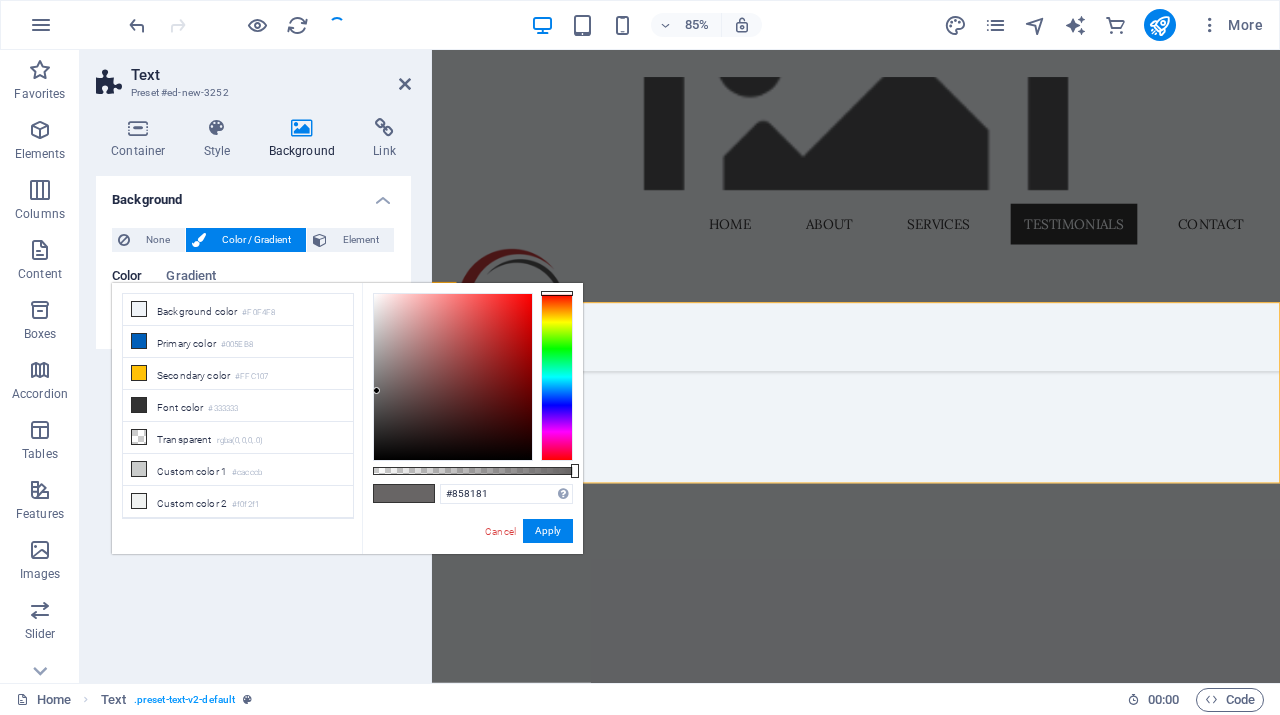 click at bounding box center (453, 377) 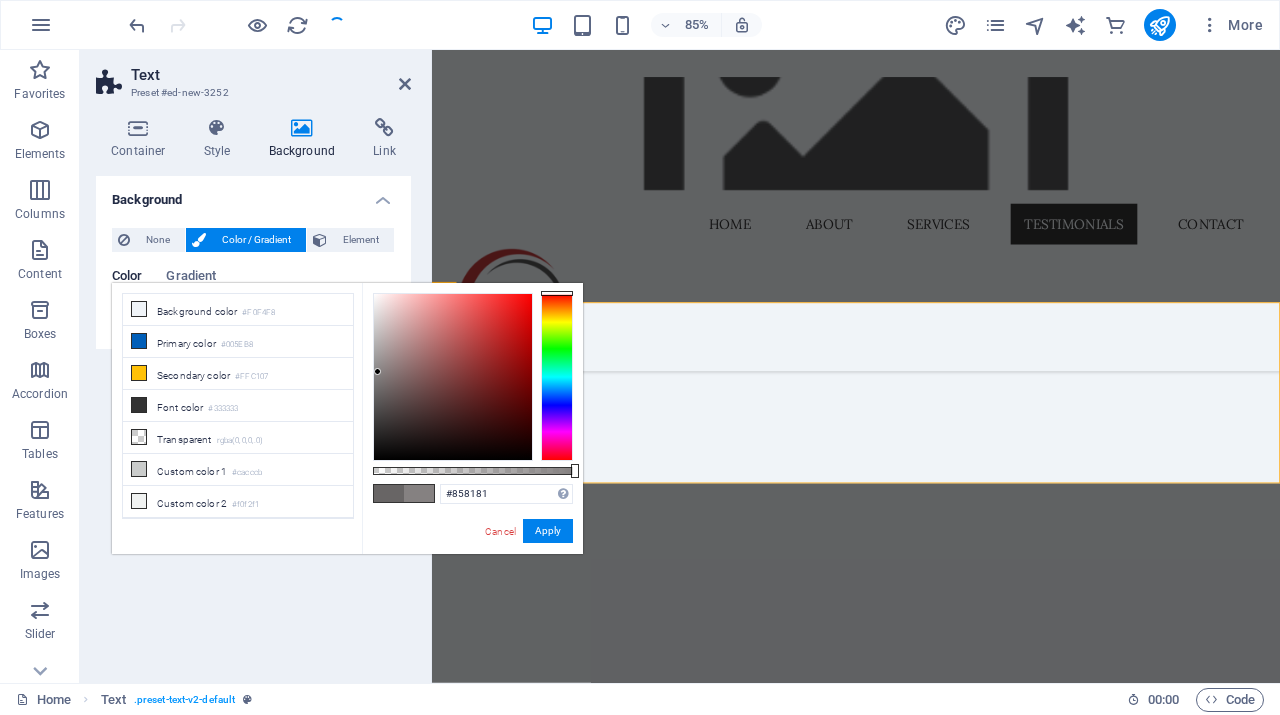 type on "#a49e9e" 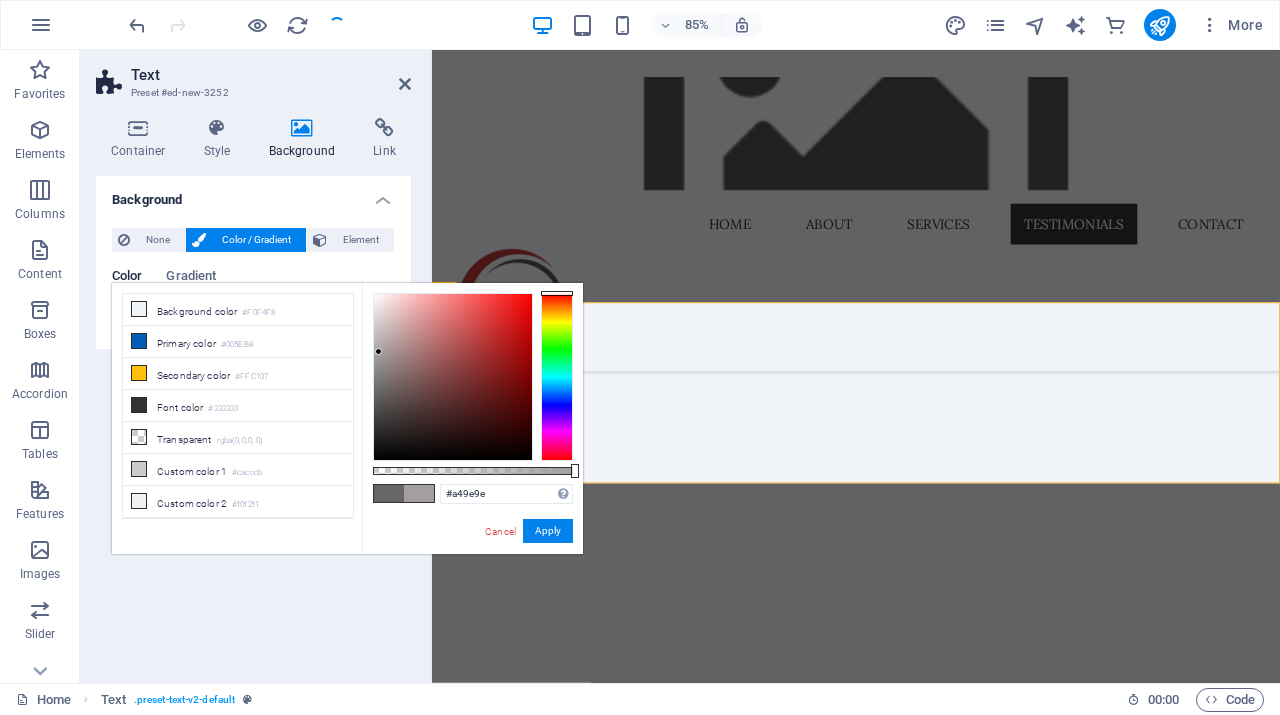 click at bounding box center (453, 377) 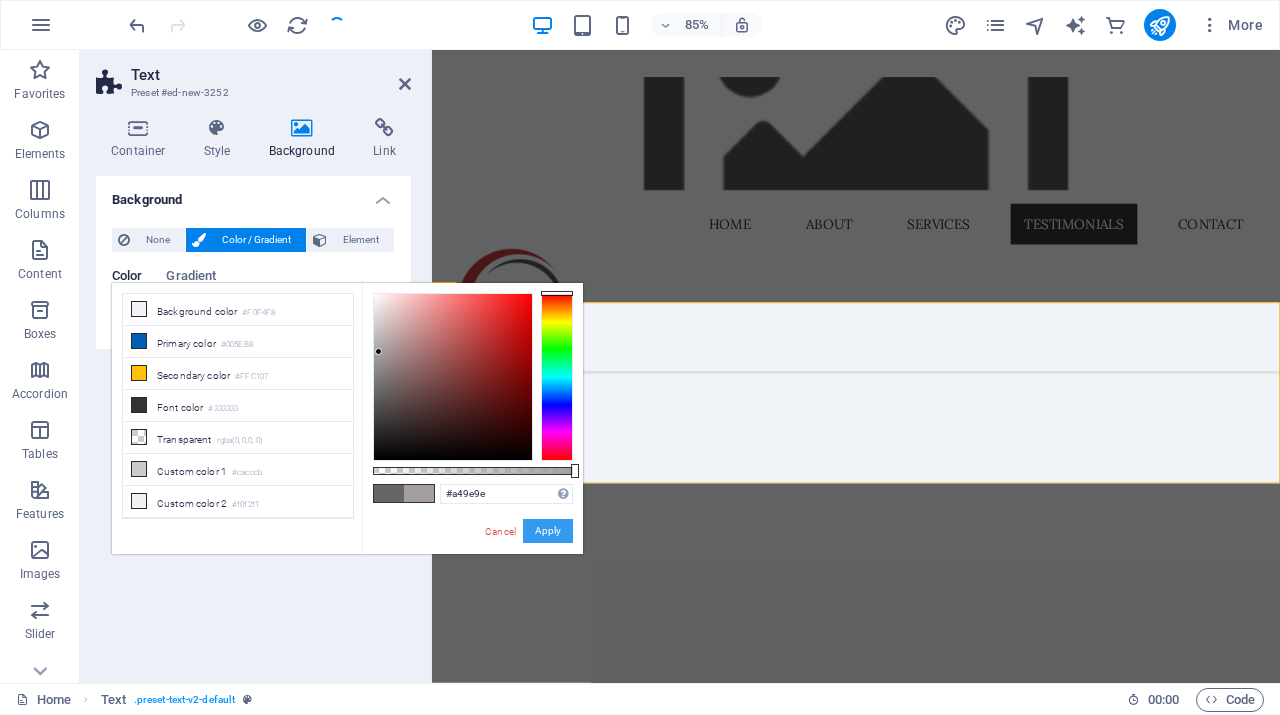 click on "Apply" at bounding box center [548, 531] 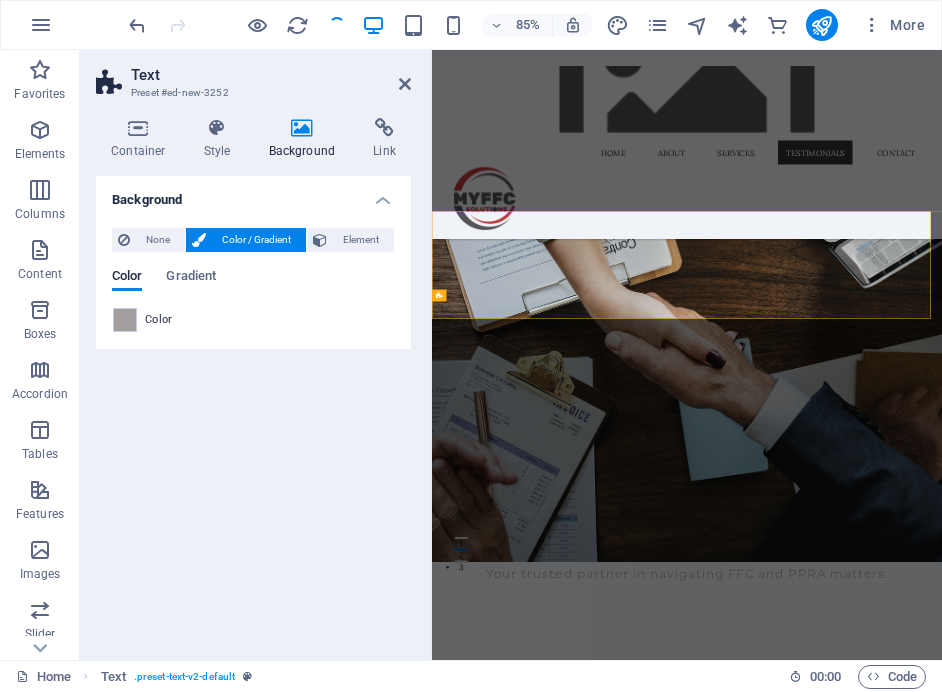 scroll, scrollTop: 5123, scrollLeft: 0, axis: vertical 